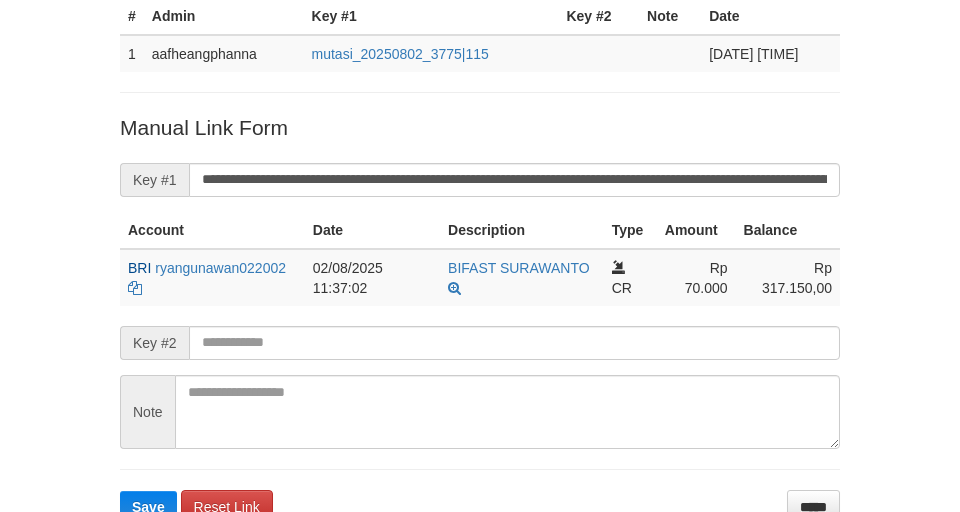 scroll, scrollTop: 302, scrollLeft: 0, axis: vertical 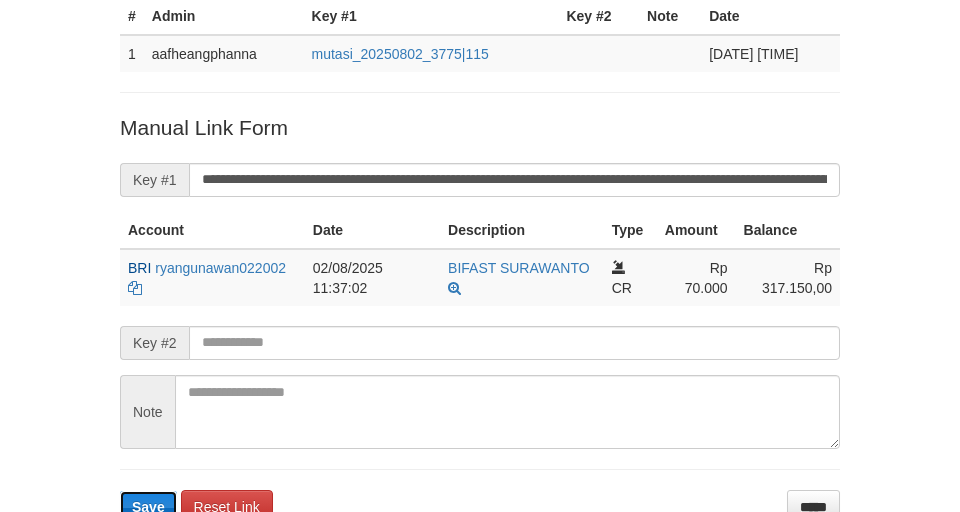 click on "Save" at bounding box center (148, 507) 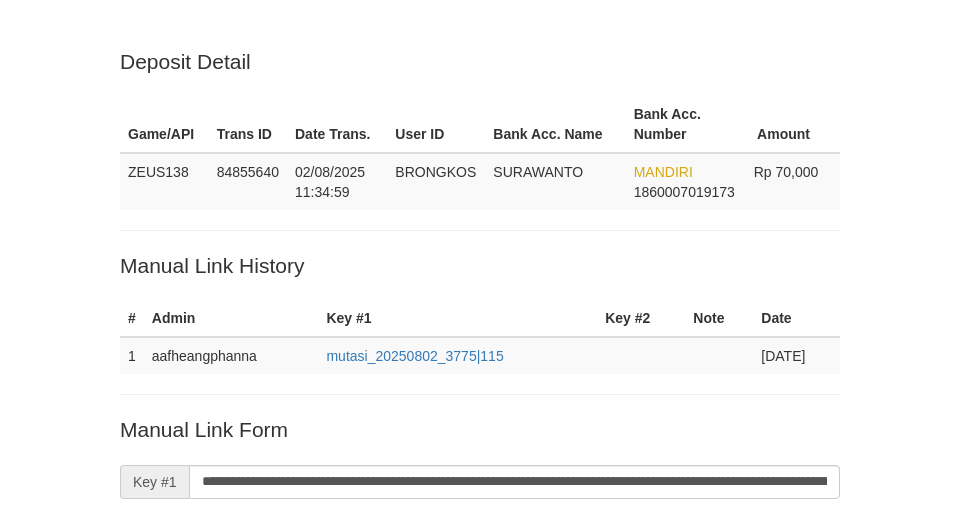 click on "Deposit Detail
Game/API
Trans ID
Date Trans.
User ID
Bank Acc. Name
Bank Acc. Number
Amount
ZEUS138
84855640
02/08/2025 11:34:59
[NAME]
[NAME]
MANDIRI
1860007019173
Rp 70,000
Manual Link History
#
Admin
Key #1
Key #2
Note
Date
1
aafheangphanna
mutasi_20250802_3775|115
02-08-2025 11:37:09
Account
Date
Description
Type
Amount
Balance
BRI
[USERNAME]
CR
CR" at bounding box center (480, 468) 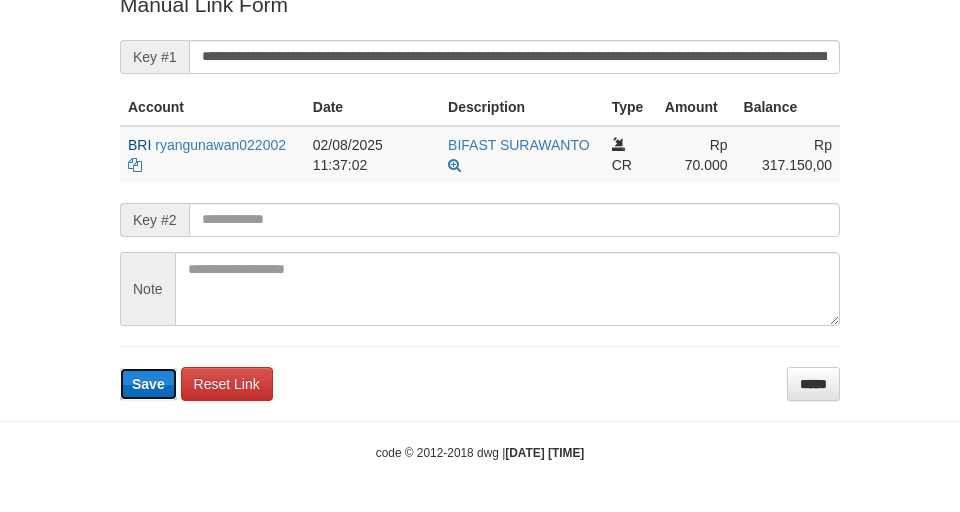 scroll, scrollTop: 424, scrollLeft: 0, axis: vertical 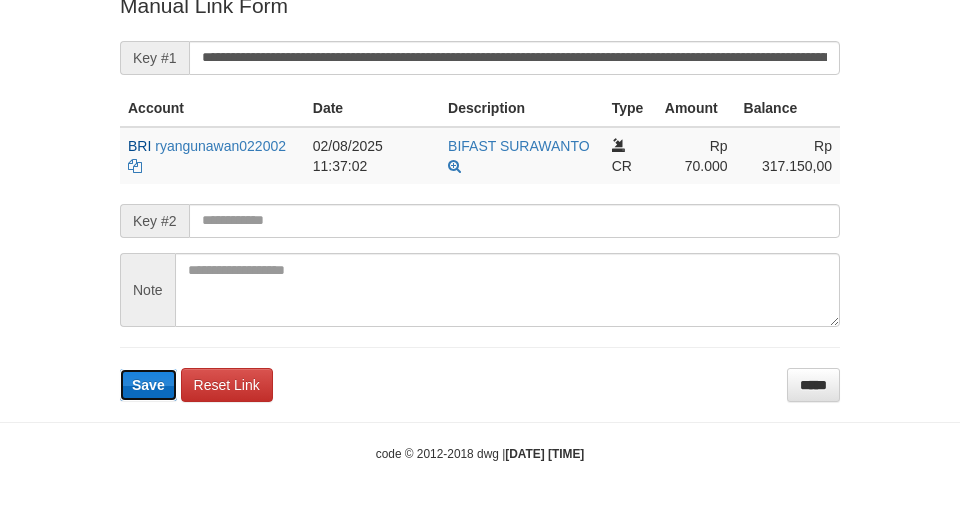 click on "Save" at bounding box center [148, 385] 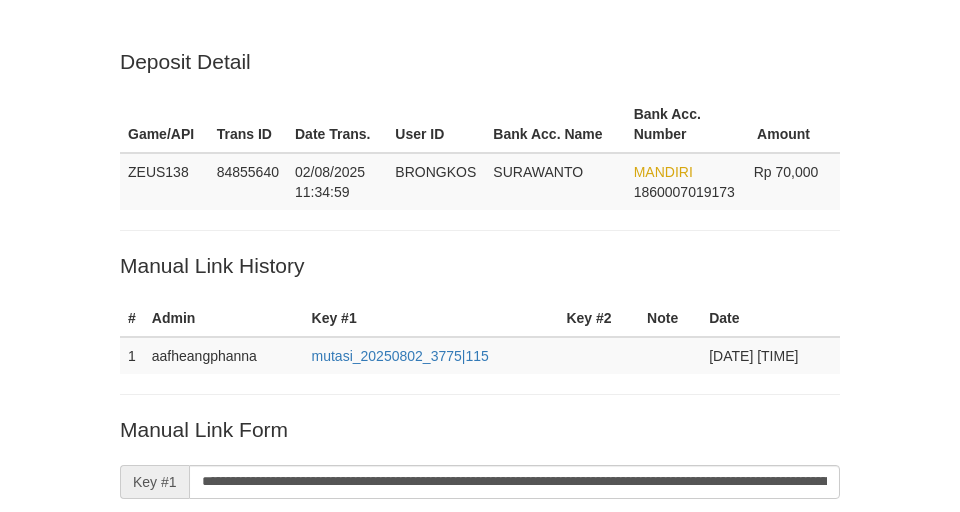 scroll, scrollTop: 421, scrollLeft: 0, axis: vertical 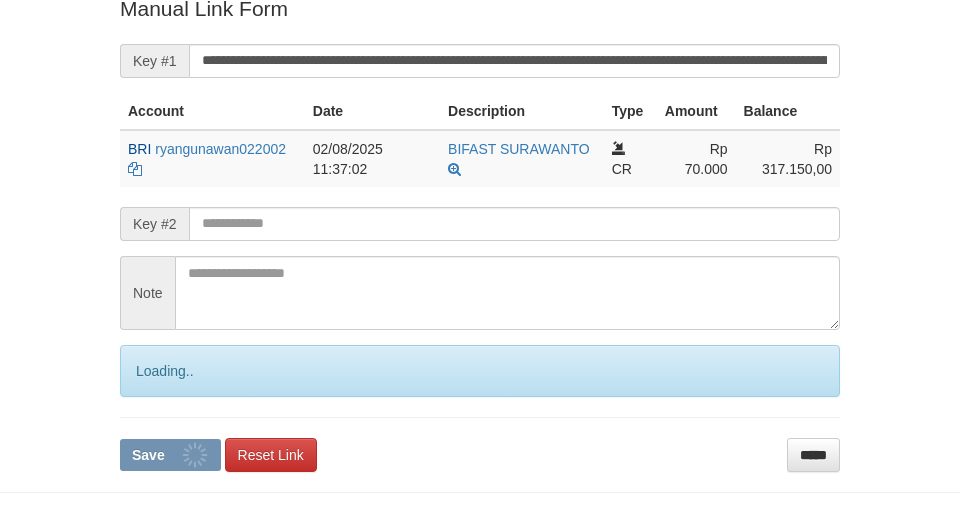 click on "**********" at bounding box center (480, 232) 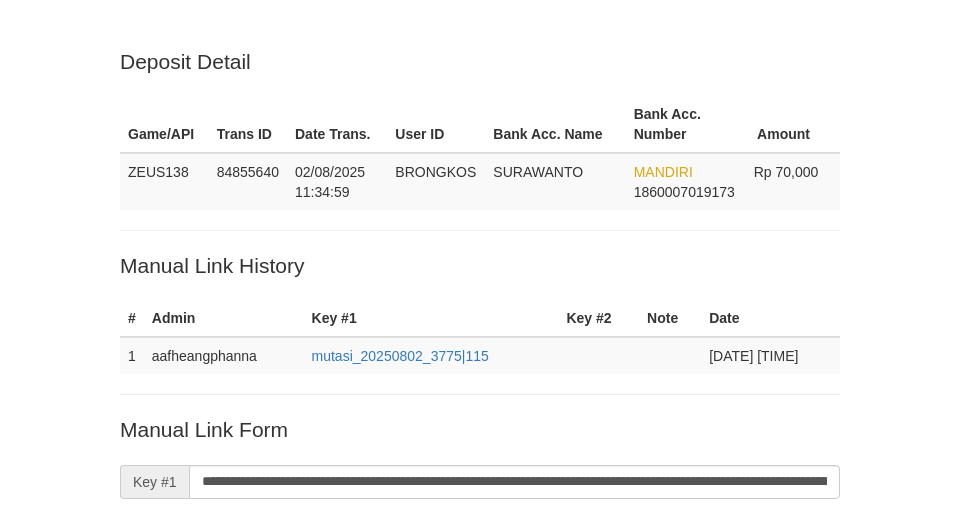 scroll, scrollTop: 418, scrollLeft: 0, axis: vertical 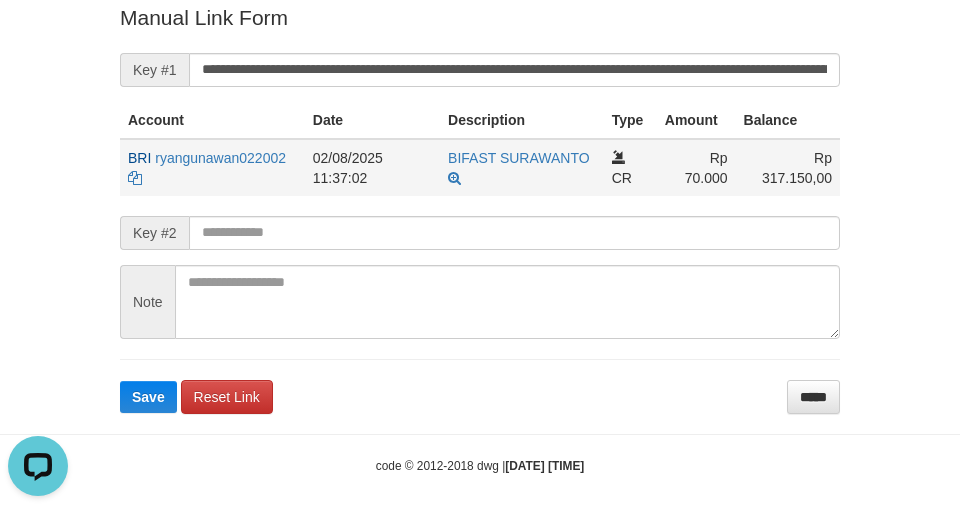 click on "BRI" at bounding box center (139, 158) 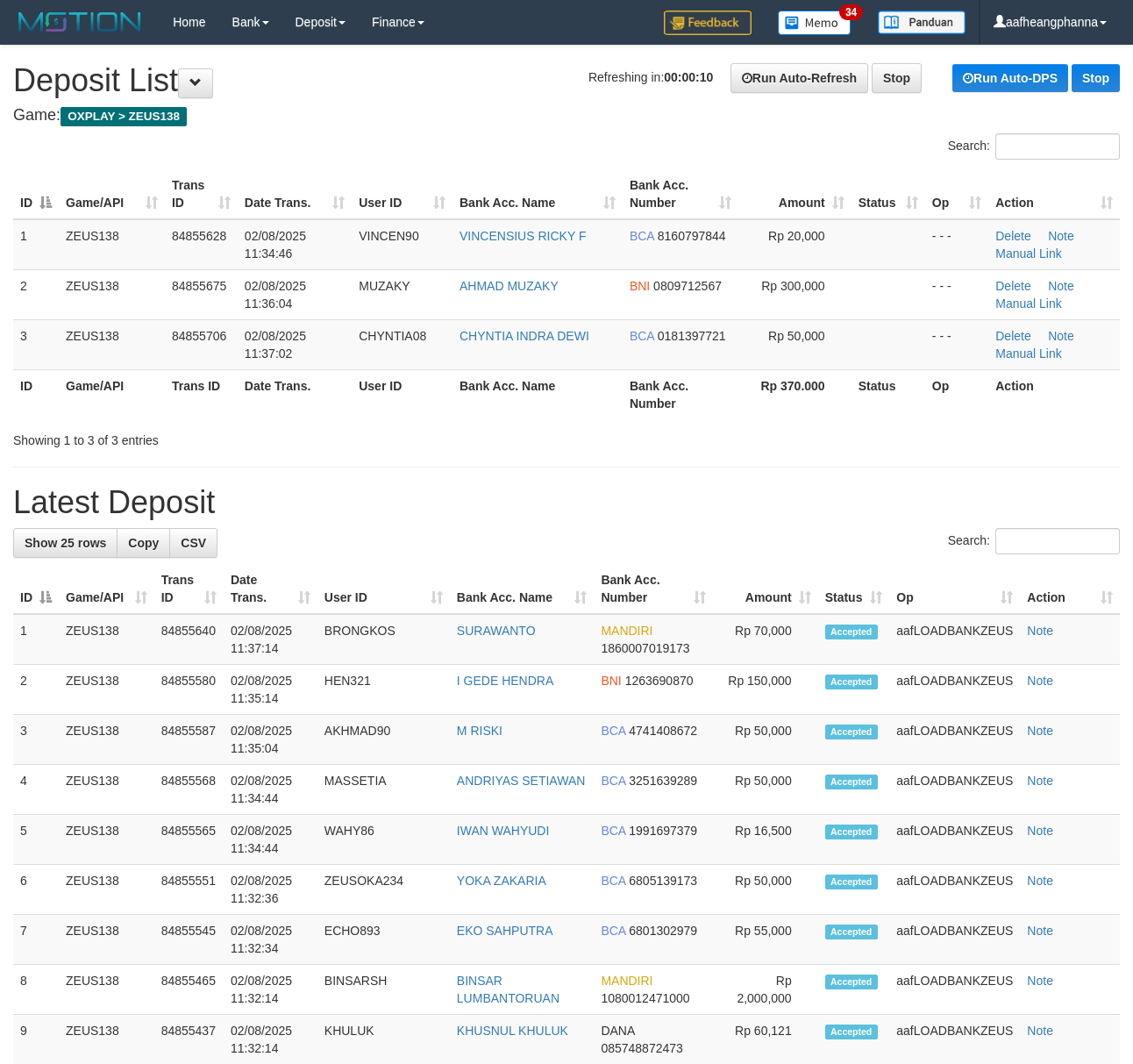 scroll, scrollTop: 0, scrollLeft: 0, axis: both 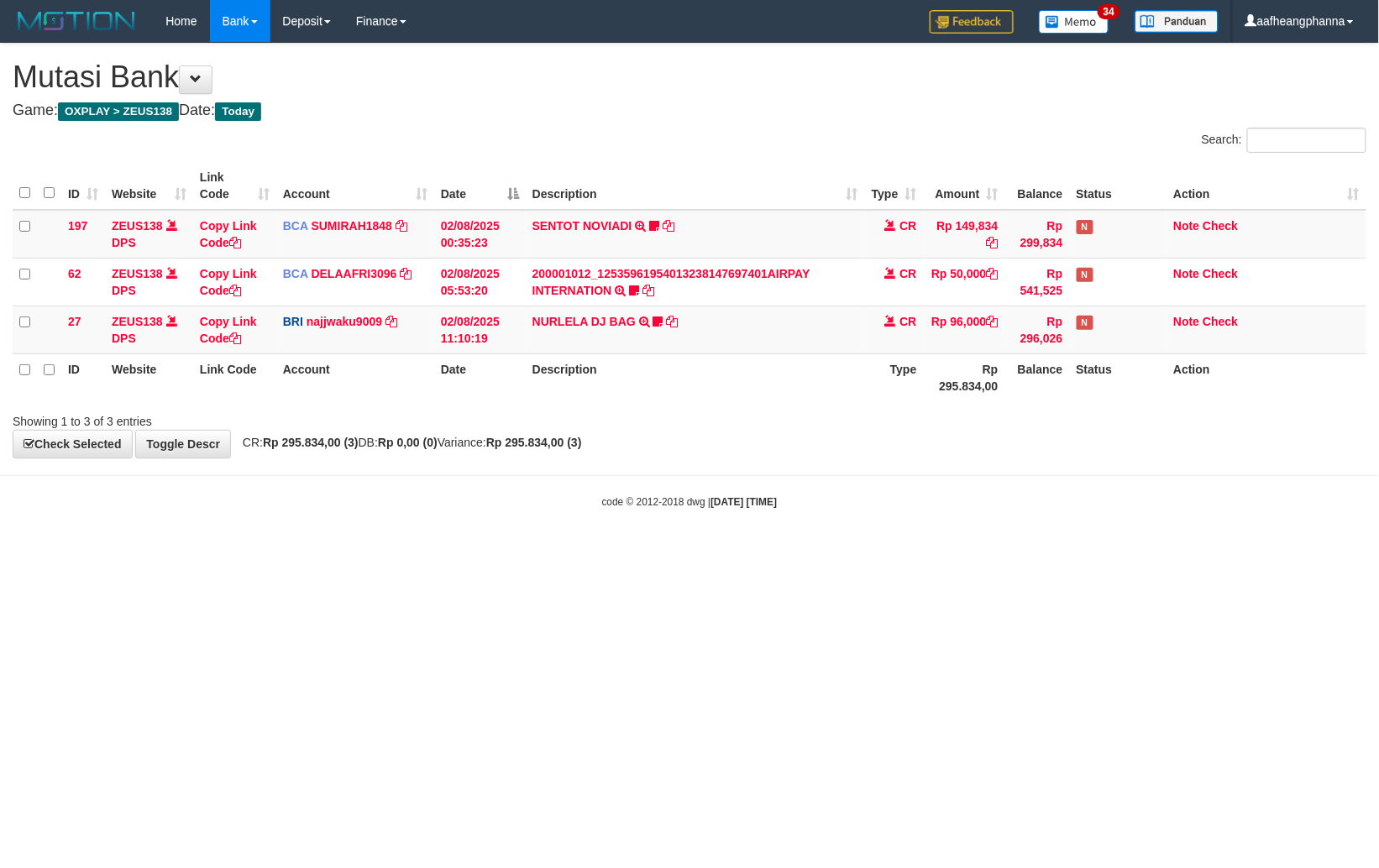 click on "Toggle navigation
Home
Bank
Account List
Load
By Website
Group
[OXPLAY]													ZEUS138
By Load Group (DPS)" at bounding box center (690, 275) 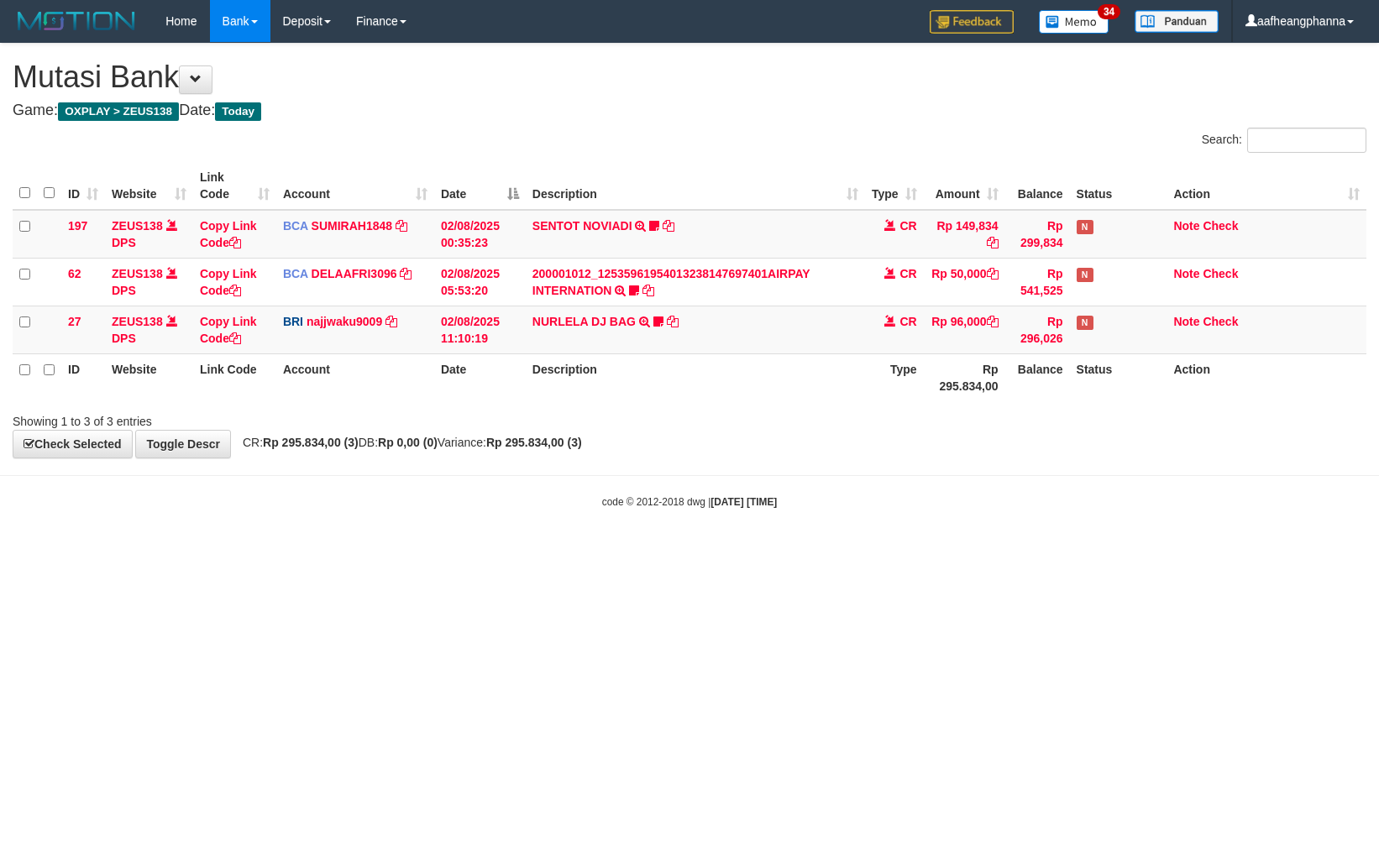 scroll, scrollTop: 0, scrollLeft: 0, axis: both 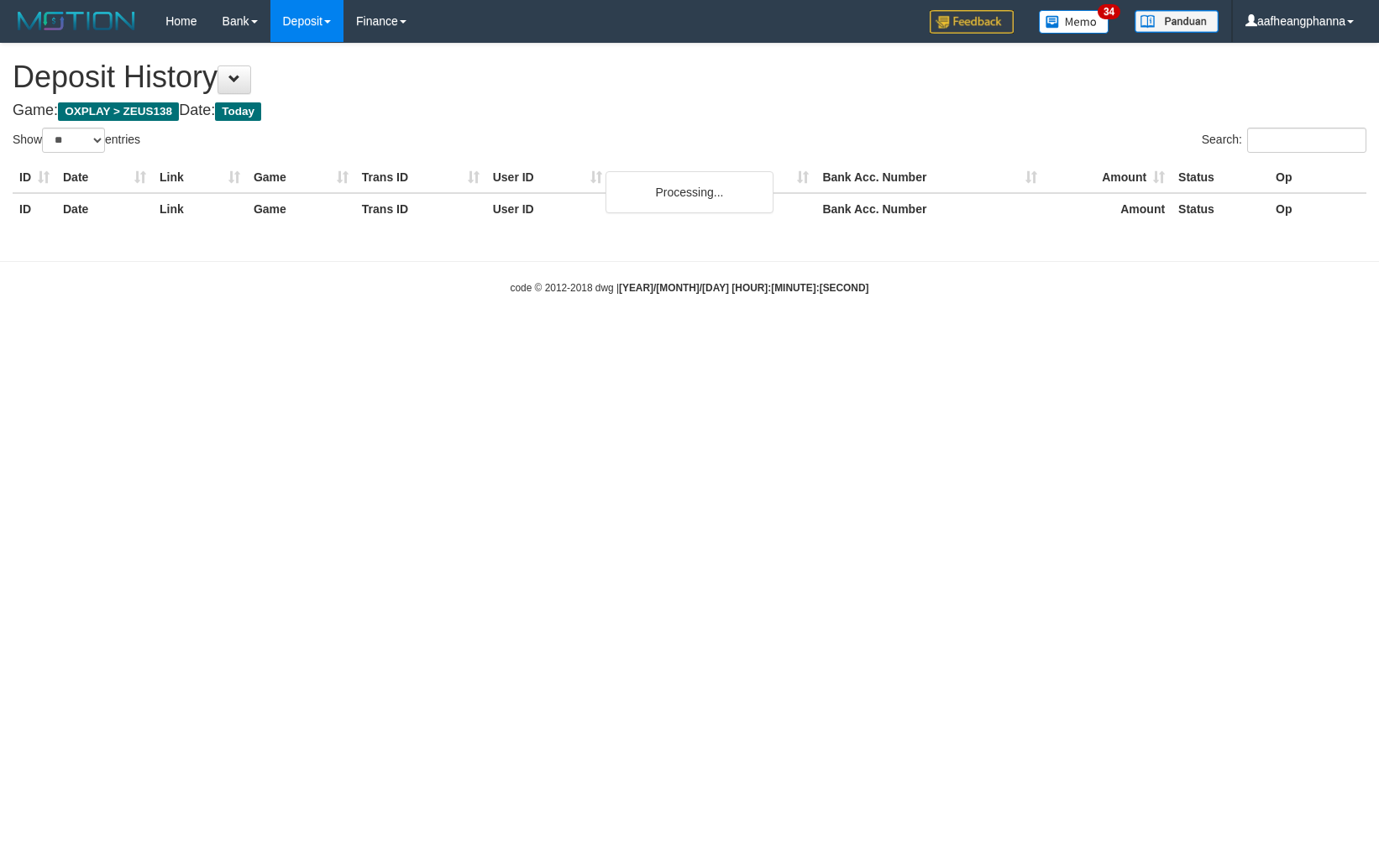 select on "**" 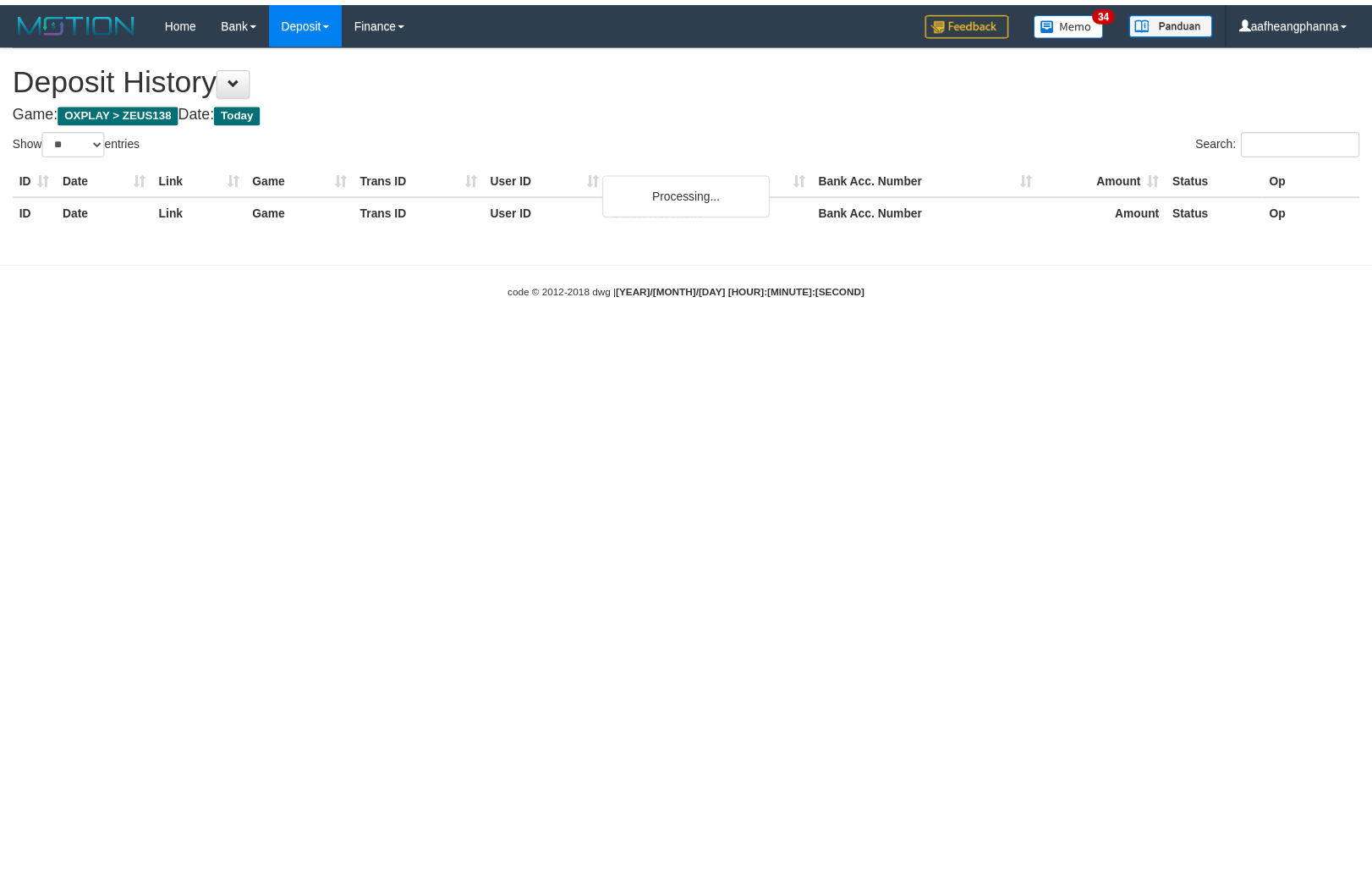 scroll, scrollTop: 0, scrollLeft: 0, axis: both 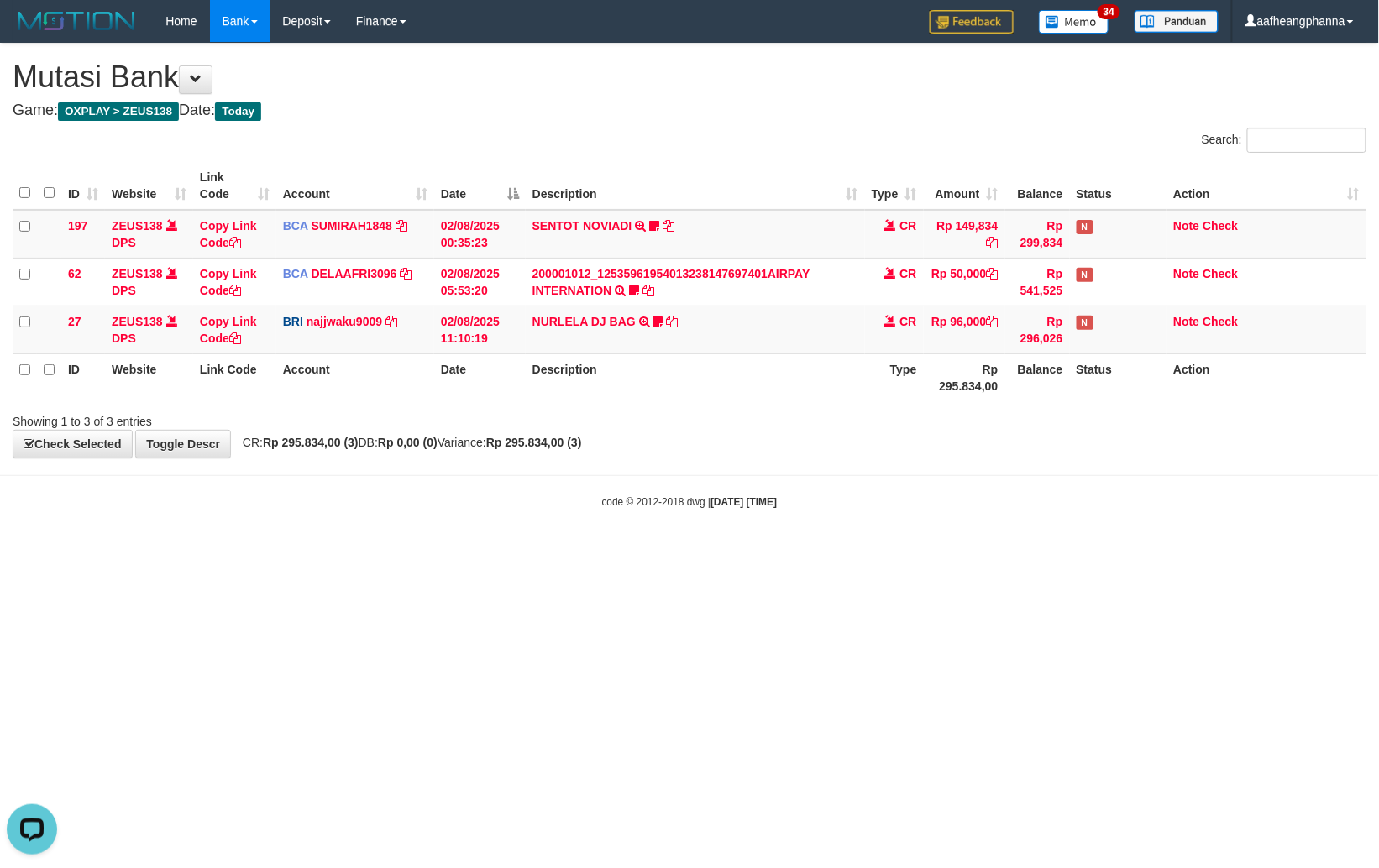 click on "Toggle navigation
Home
Bank
Account List
Load
By Website
Group
[OXPLAY]													ZEUS138
By Load Group (DPS)" at bounding box center (690, 275) 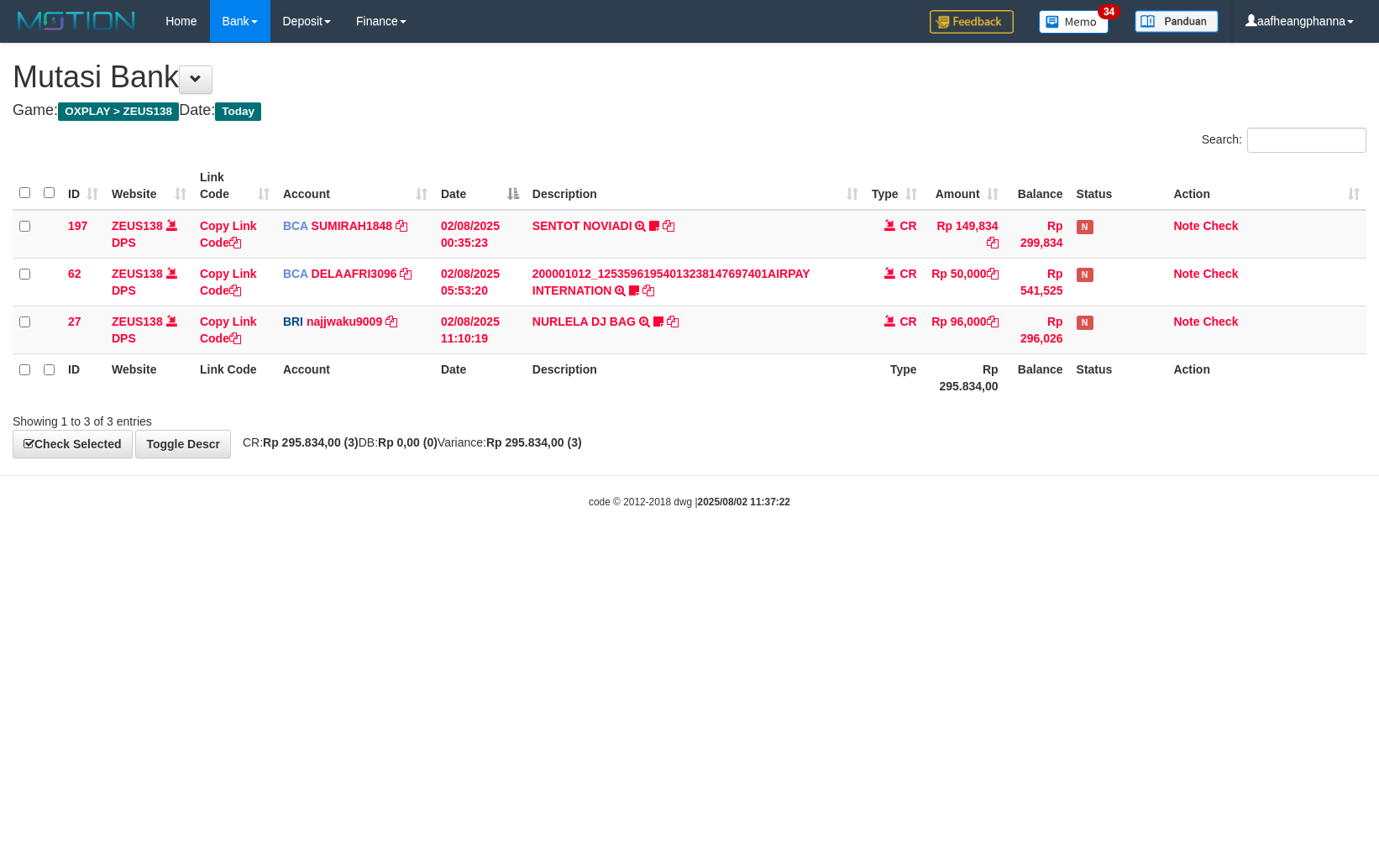 scroll, scrollTop: 0, scrollLeft: 0, axis: both 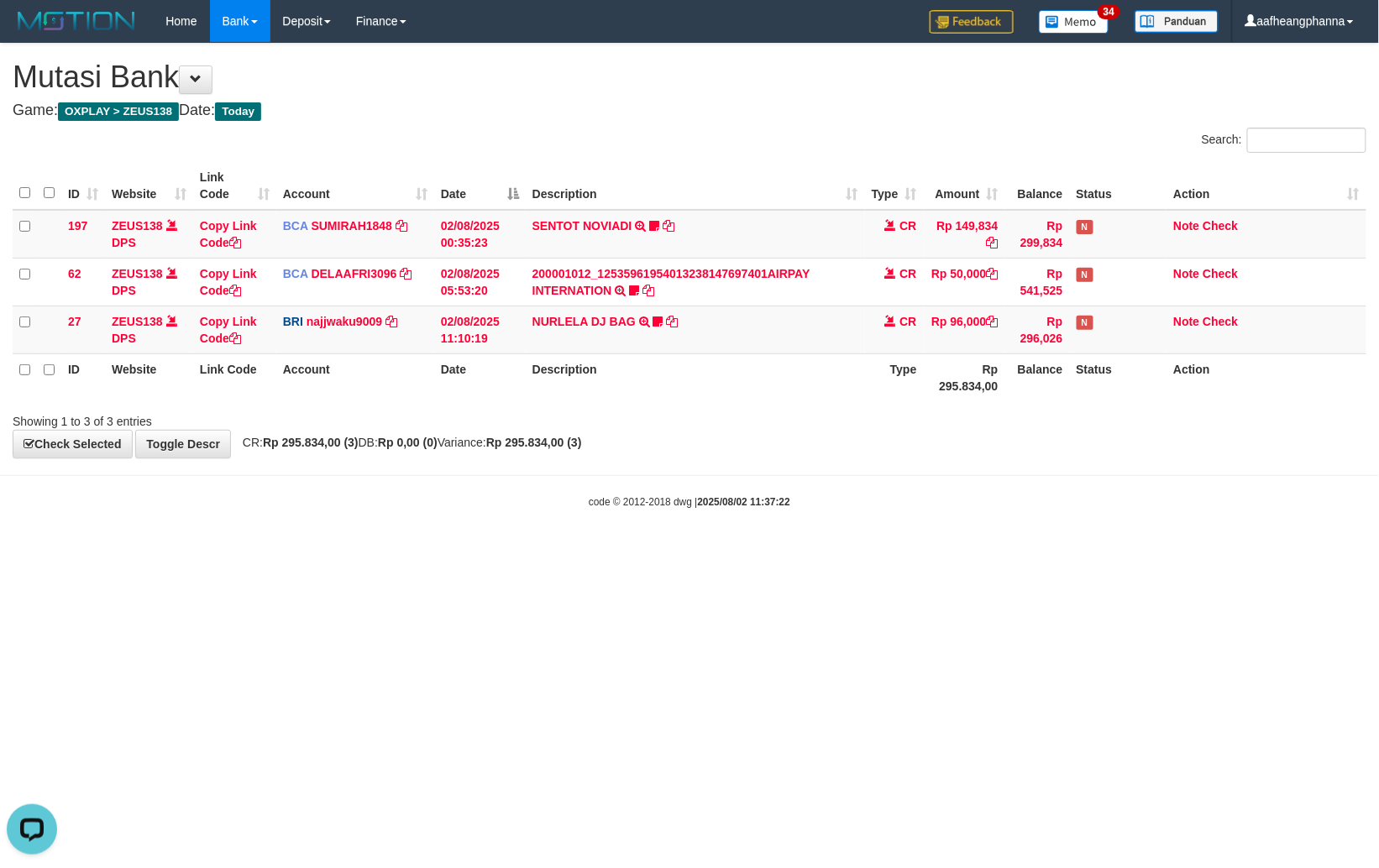 drag, startPoint x: 666, startPoint y: 752, endPoint x: 719, endPoint y: 770, distance: 55.97321 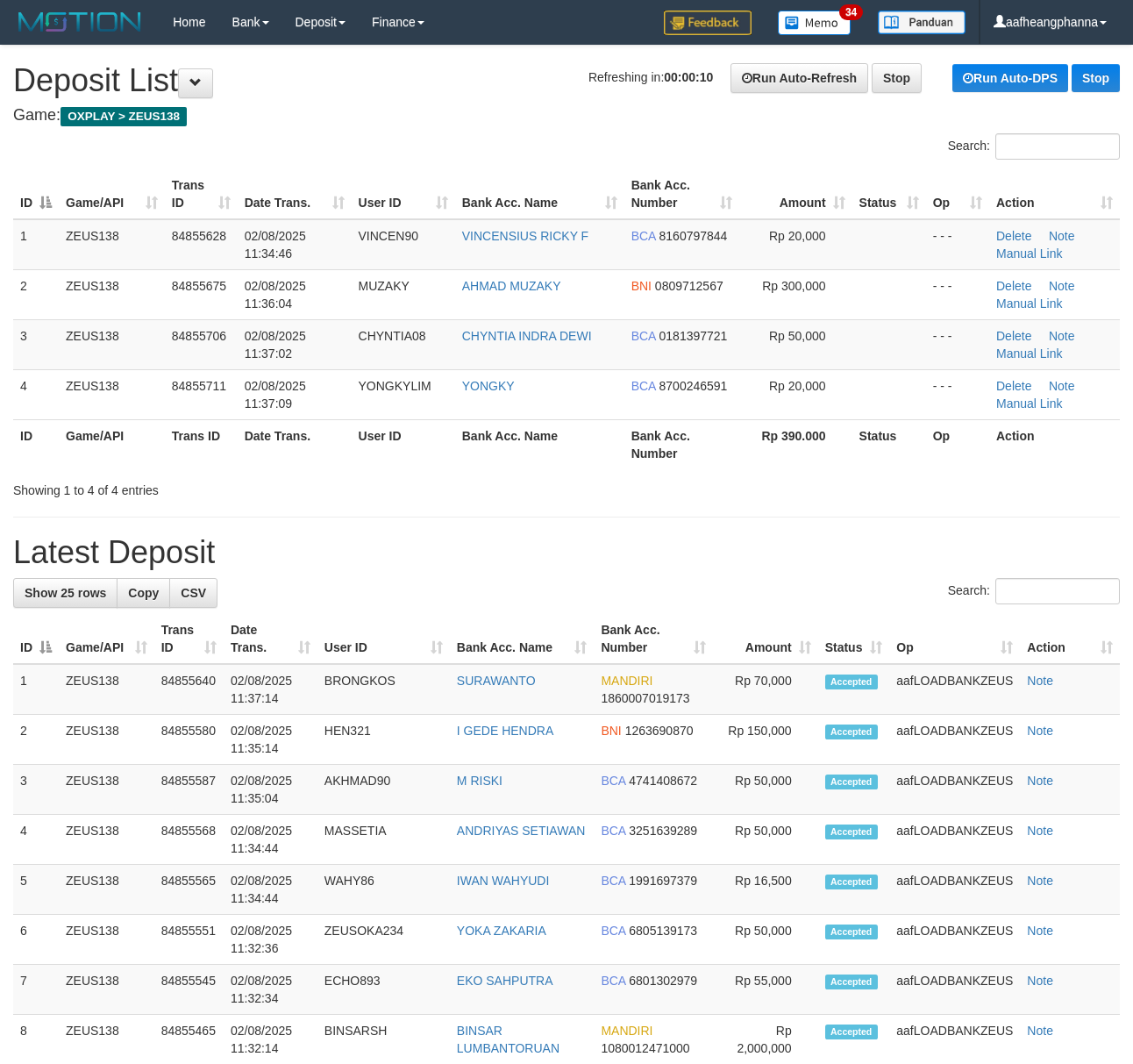 scroll, scrollTop: 0, scrollLeft: 0, axis: both 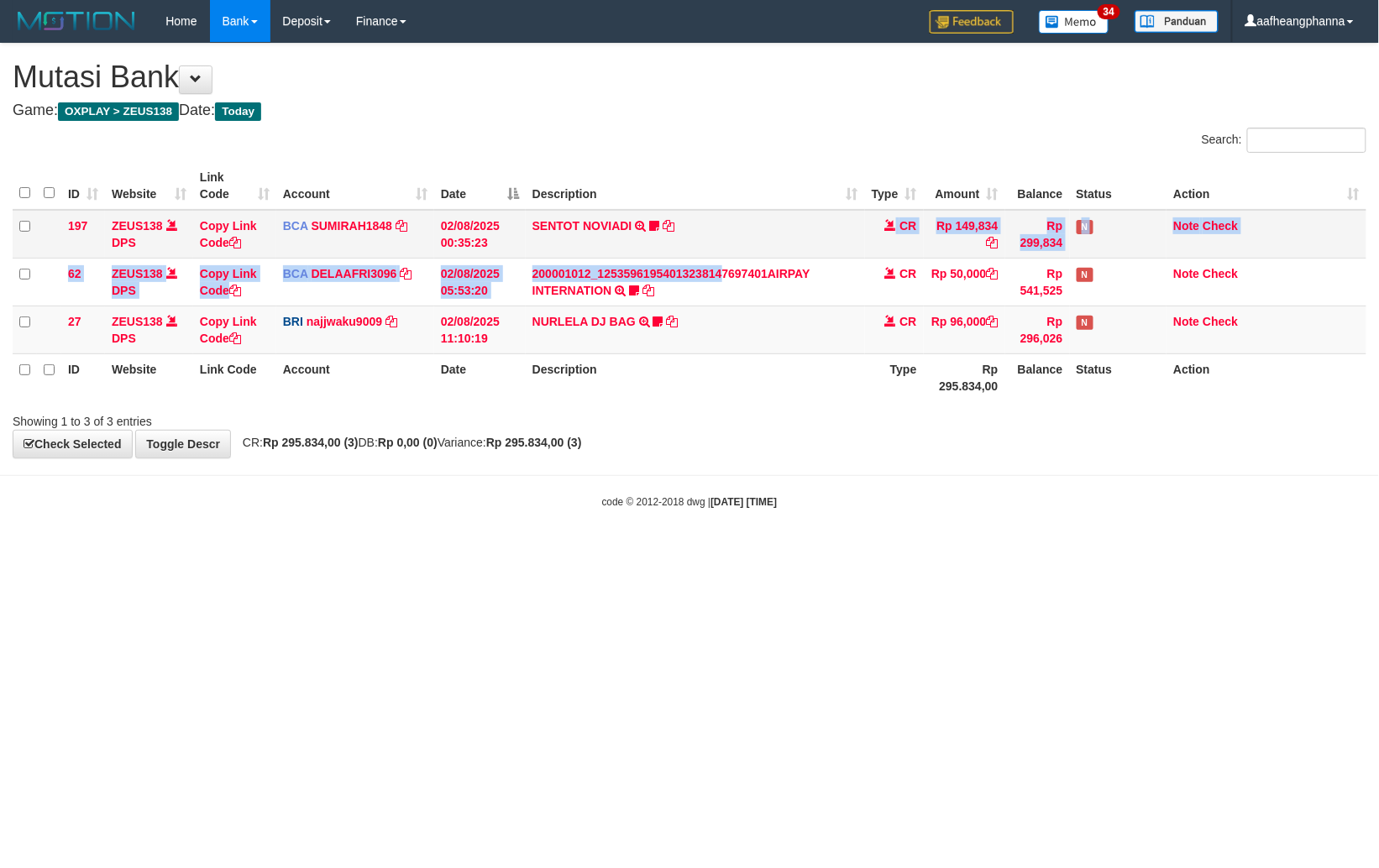 click on "197
ZEUS138    DPS
Copy Link Code
BCA
SUMIRAH1848
DPS
SUMIRAH
mutasi_20250802_4156 | 197
mutasi_20250802_4156 | 197
02/08/2025 00:35:23
SENTOT NOVIADI            TRSF E-BANKING CR 0208/FTSCY/WS95271
149834.00[NAME]    Seno2023
CR
Rp 149,834
Rp 299,834
N
Note
Check
62
ZEUS138    DPS
Copy Link Code
BCA
DELAAFRI3096
DPS
DELA AFRIANI
mutasi_20250802_3552 | 62
mutasi_20250802_3552 | 62" at bounding box center [690, 282] 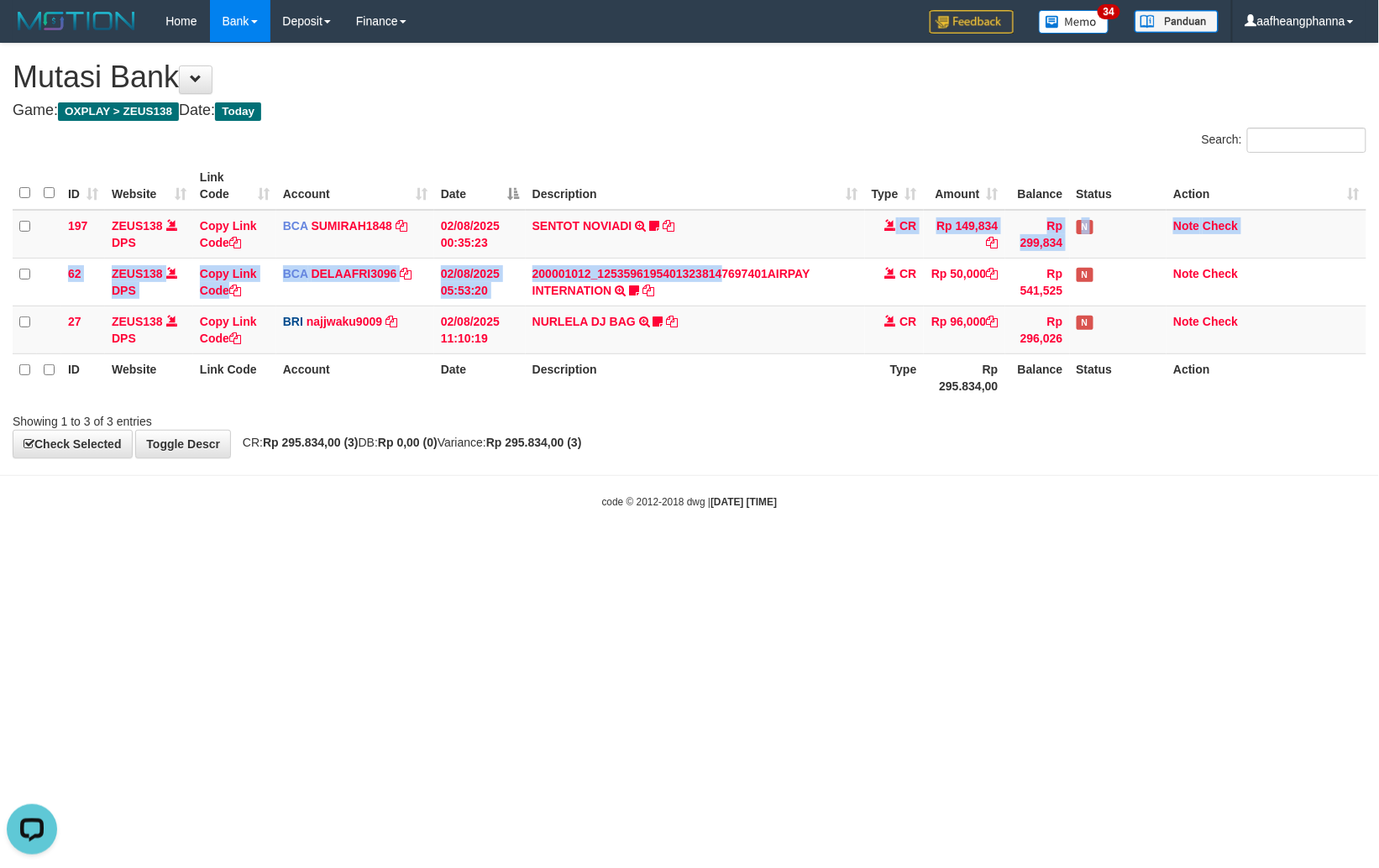 scroll, scrollTop: 0, scrollLeft: 0, axis: both 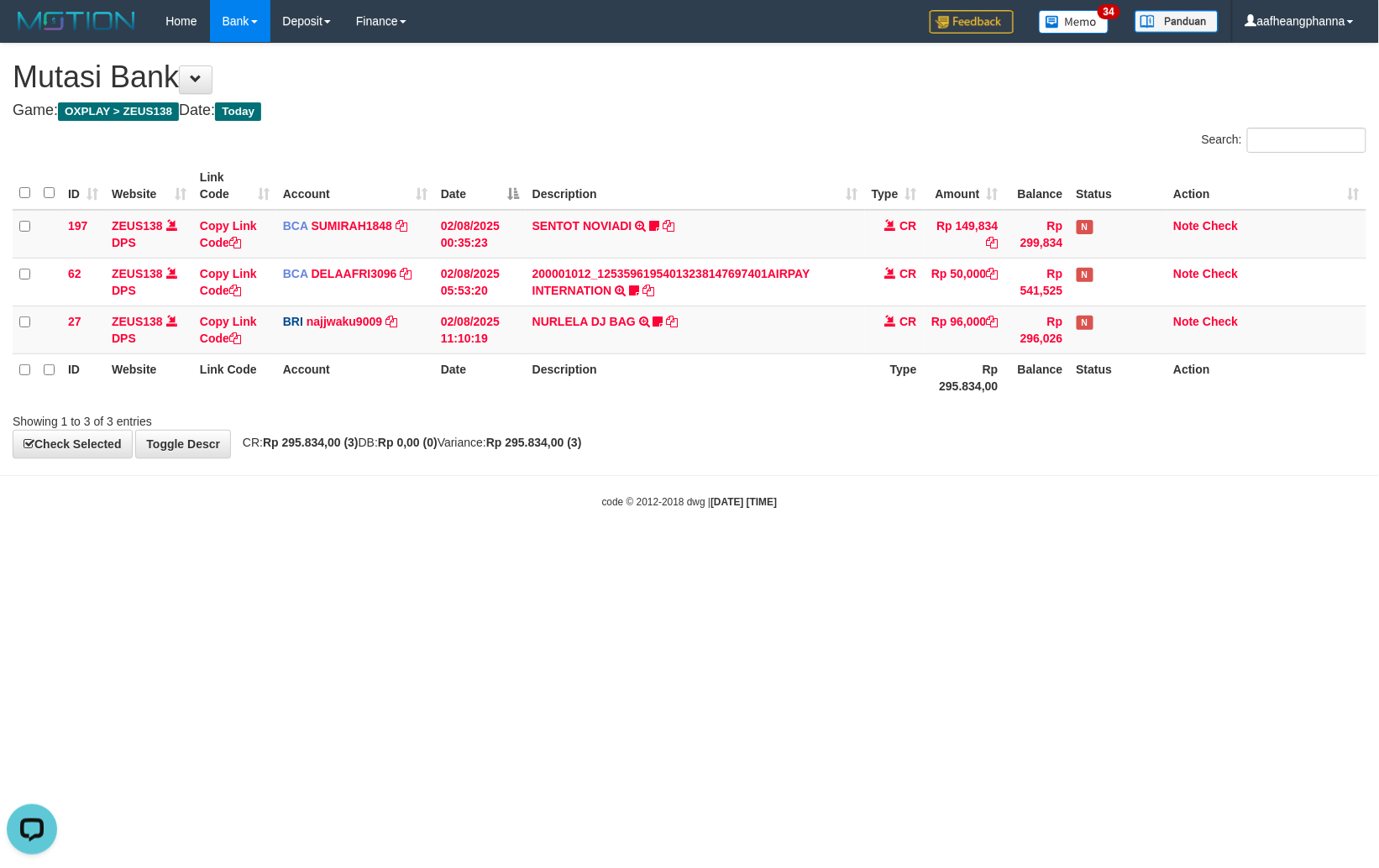click on "Showing 1 to 3 of 3 entries" at bounding box center [690, 418] 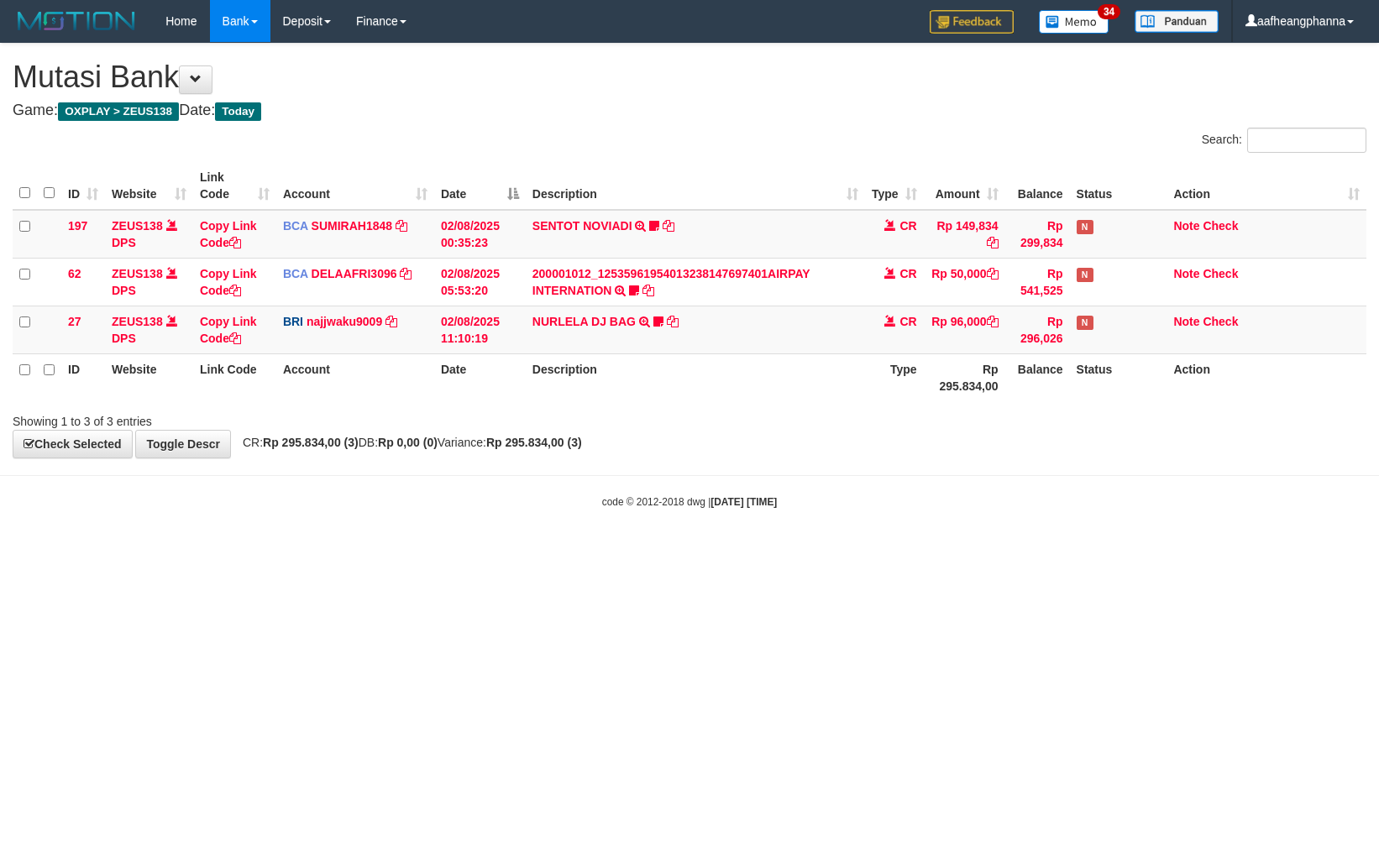 scroll, scrollTop: 0, scrollLeft: 0, axis: both 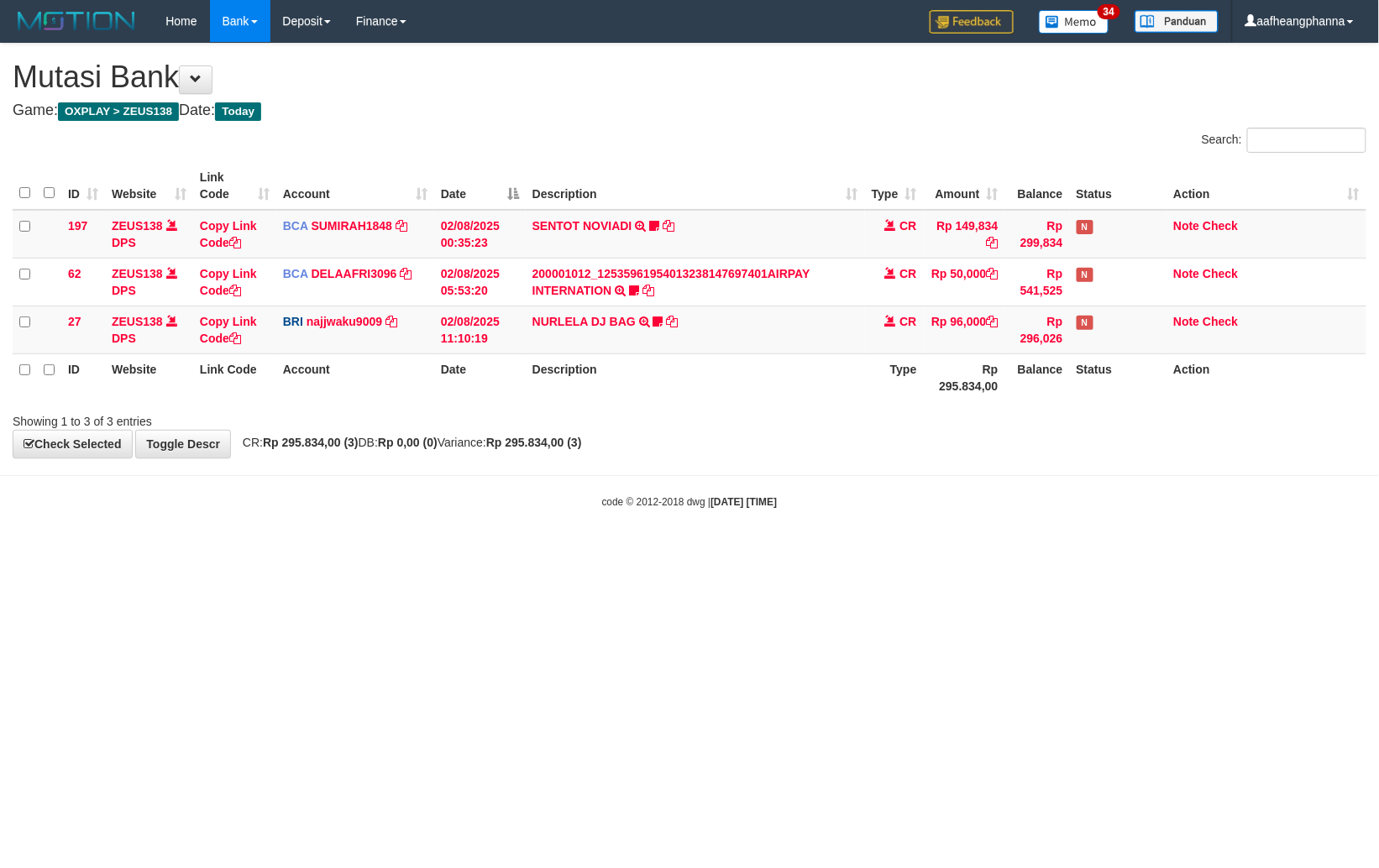 click on "Showing 1 to 3 of 3 entries" at bounding box center (690, 418) 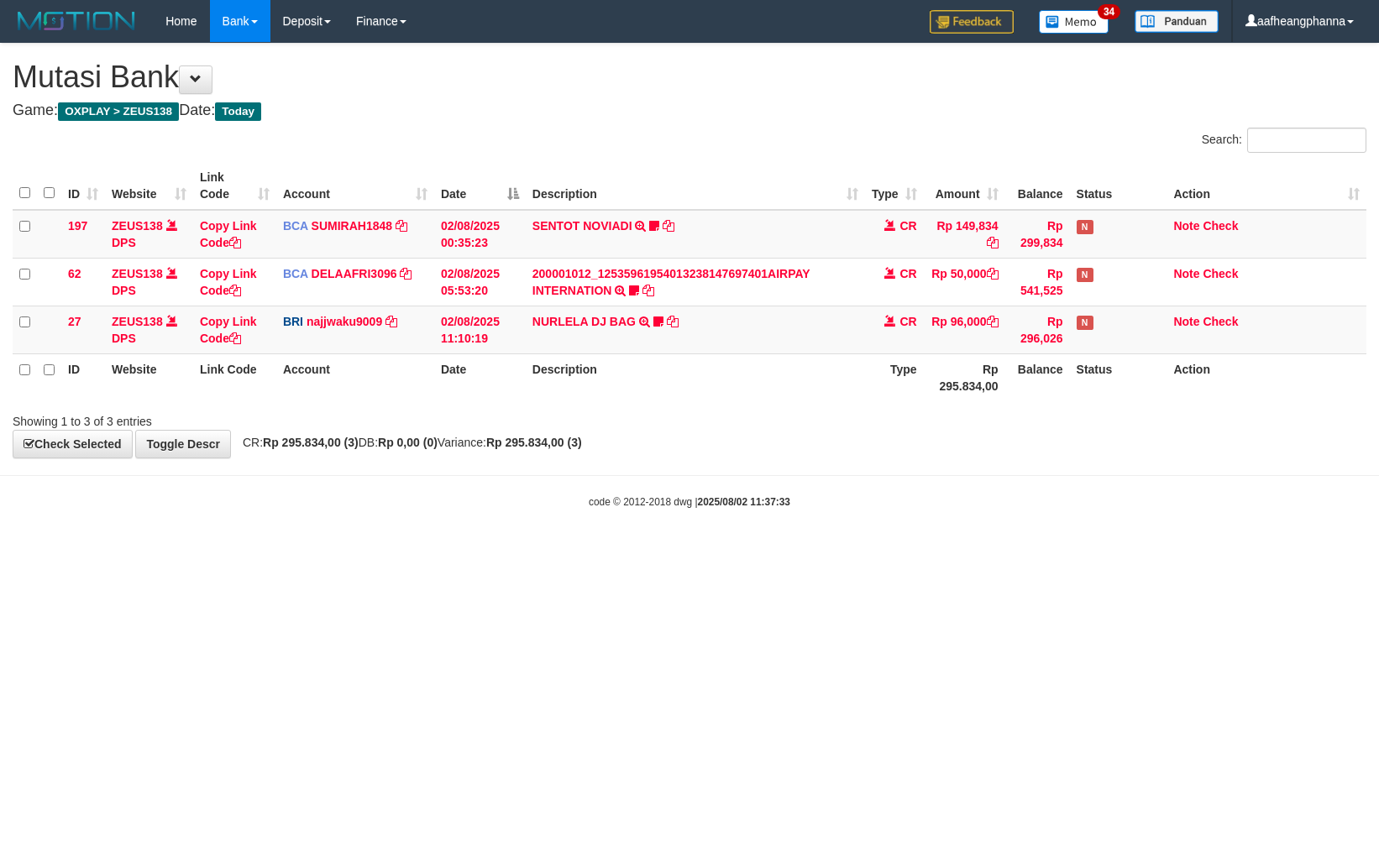 scroll, scrollTop: 0, scrollLeft: 0, axis: both 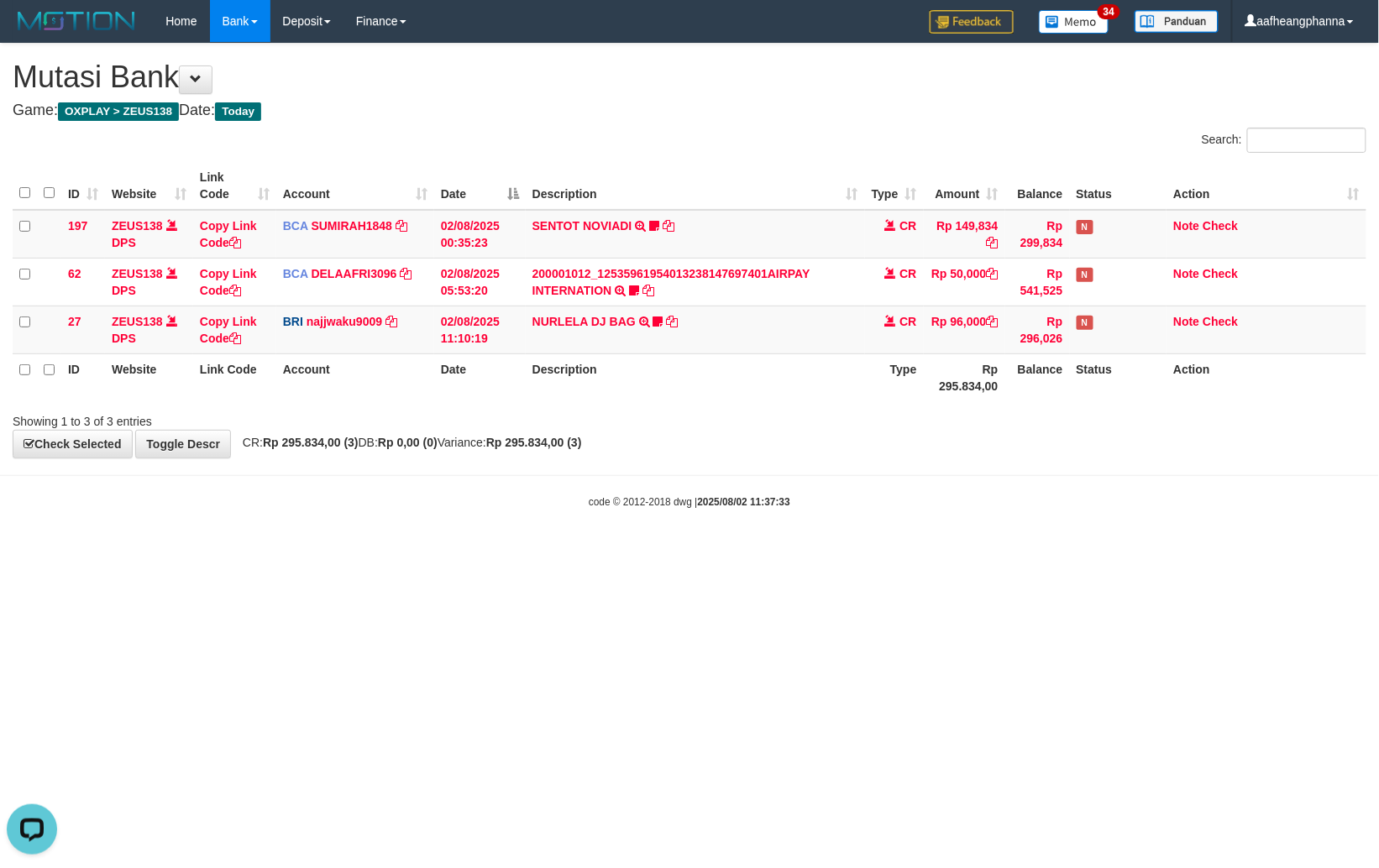 click on "Toggle navigation
Home
Bank
Account List
Load
By Website
Group
[OXPLAY]													ZEUS138
By Load Group (DPS)" at bounding box center [690, 275] 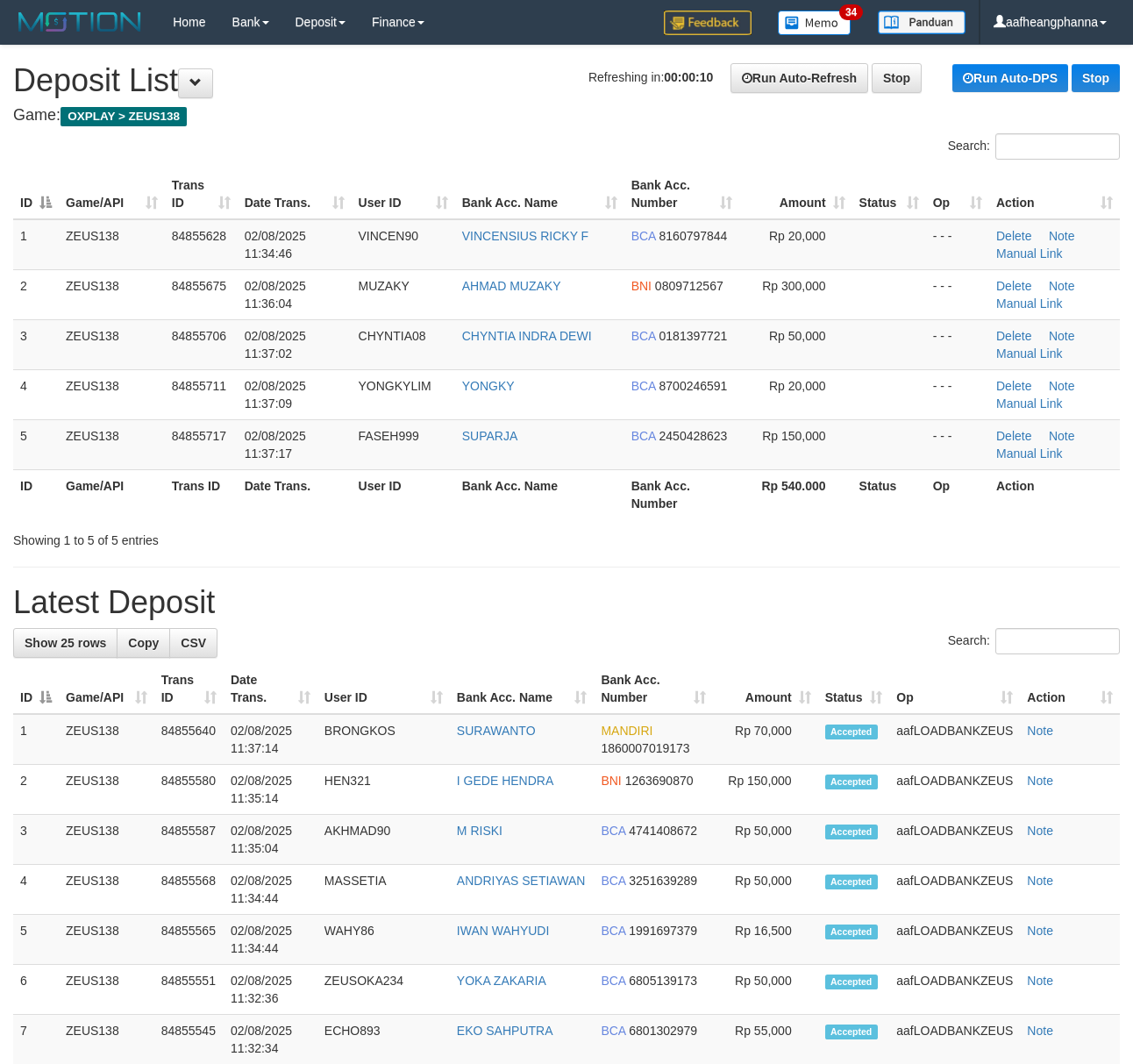 scroll, scrollTop: 0, scrollLeft: 0, axis: both 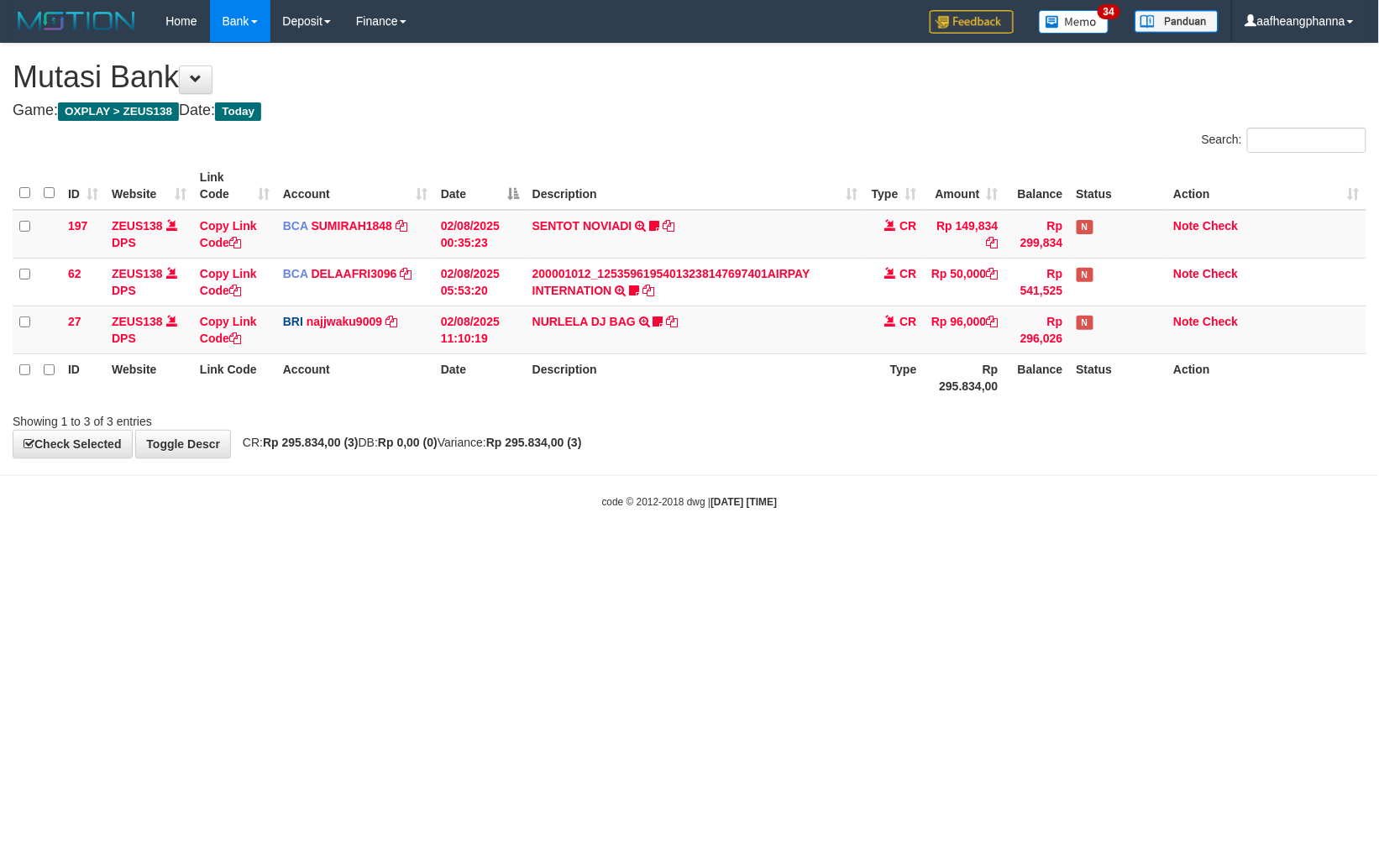 click on "Toggle navigation
Home
Bank
Account List
Load
By Website
Group
[OXPLAY]													ZEUS138
By Load Group (DPS)" at bounding box center (690, 275) 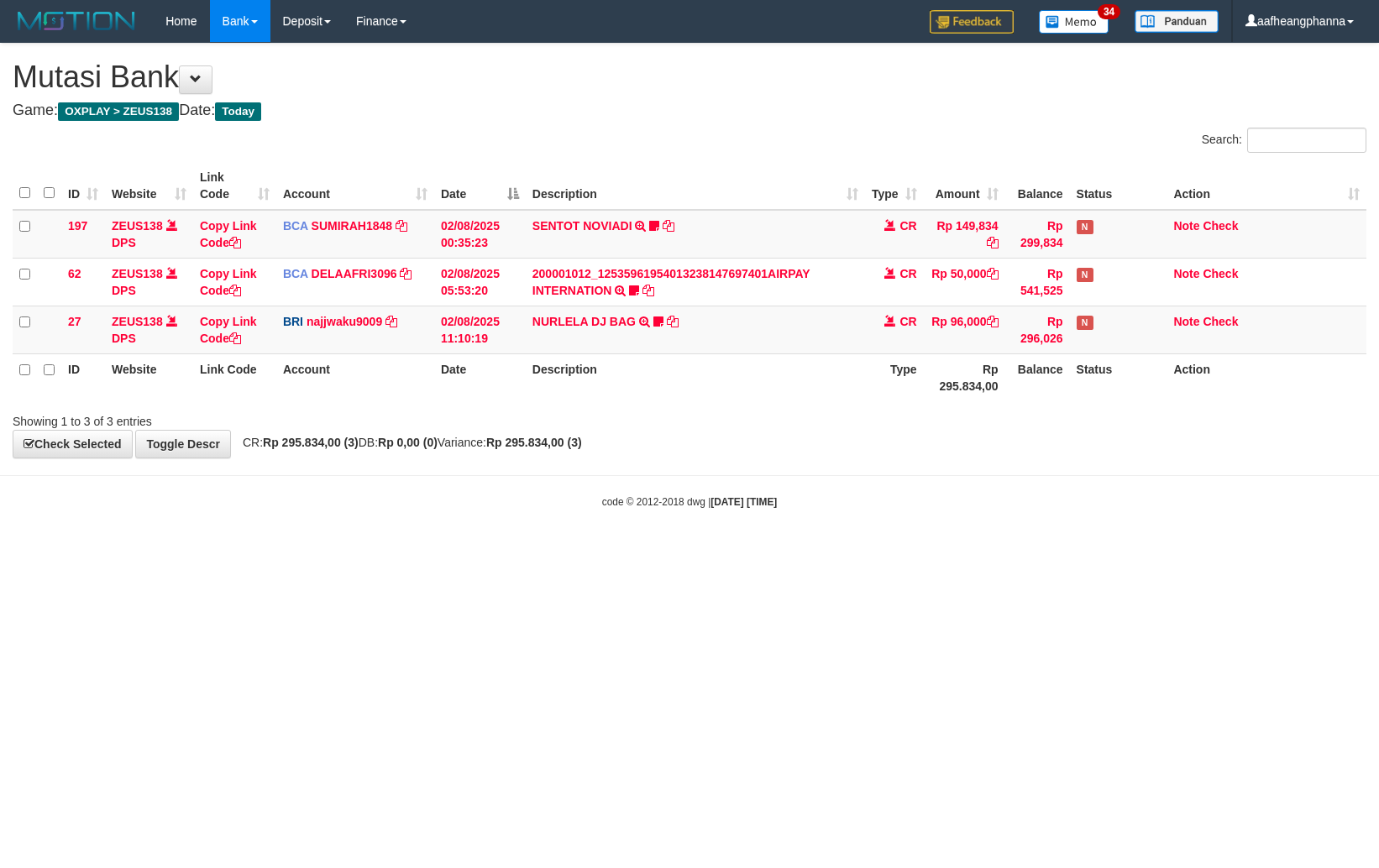scroll, scrollTop: 0, scrollLeft: 0, axis: both 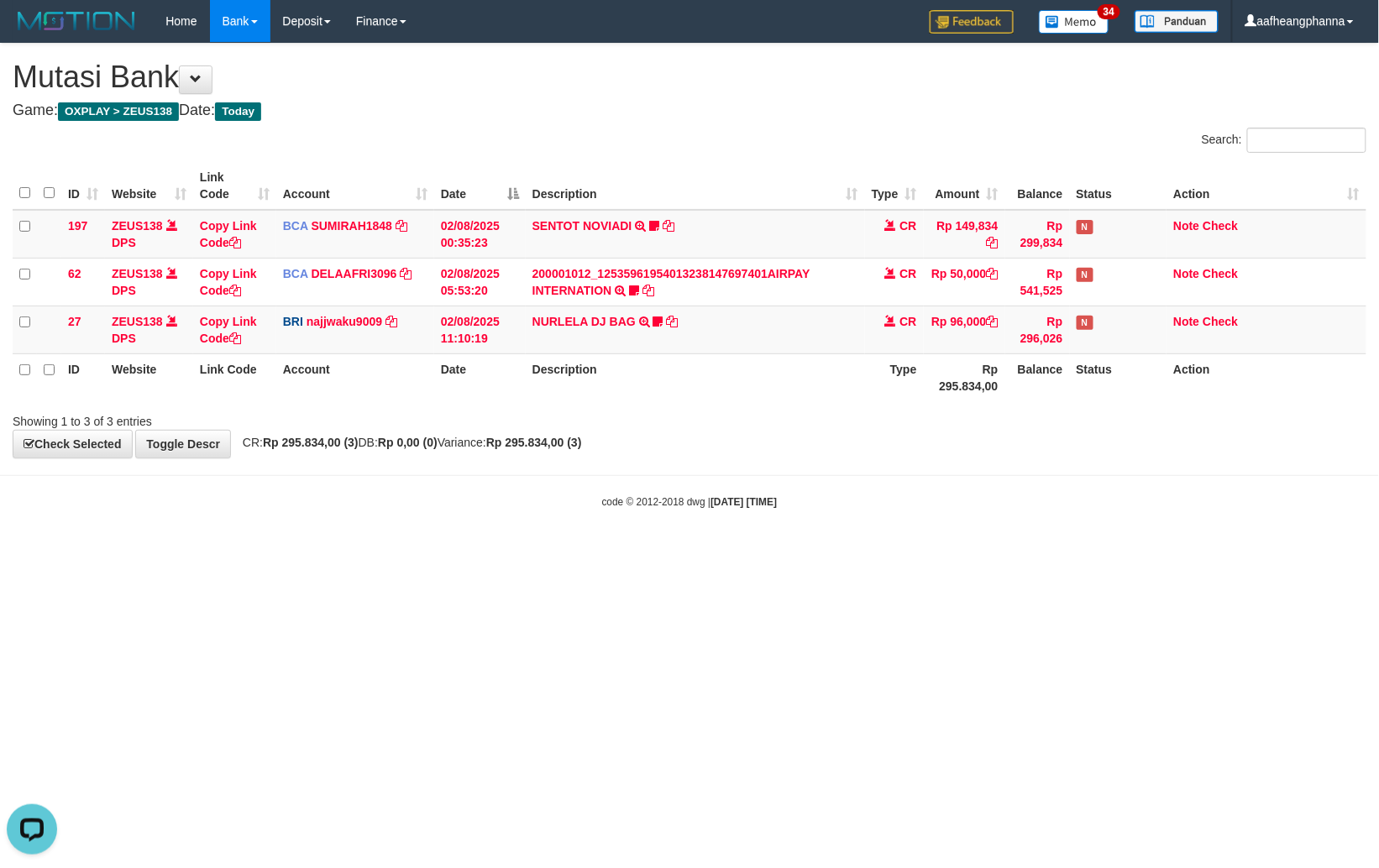 click on "Toggle navigation
Home
Bank
Account List
Load
By Website
Group
[OXPLAY]													ZEUS138
By Load Group (DPS)" at bounding box center (690, 275) 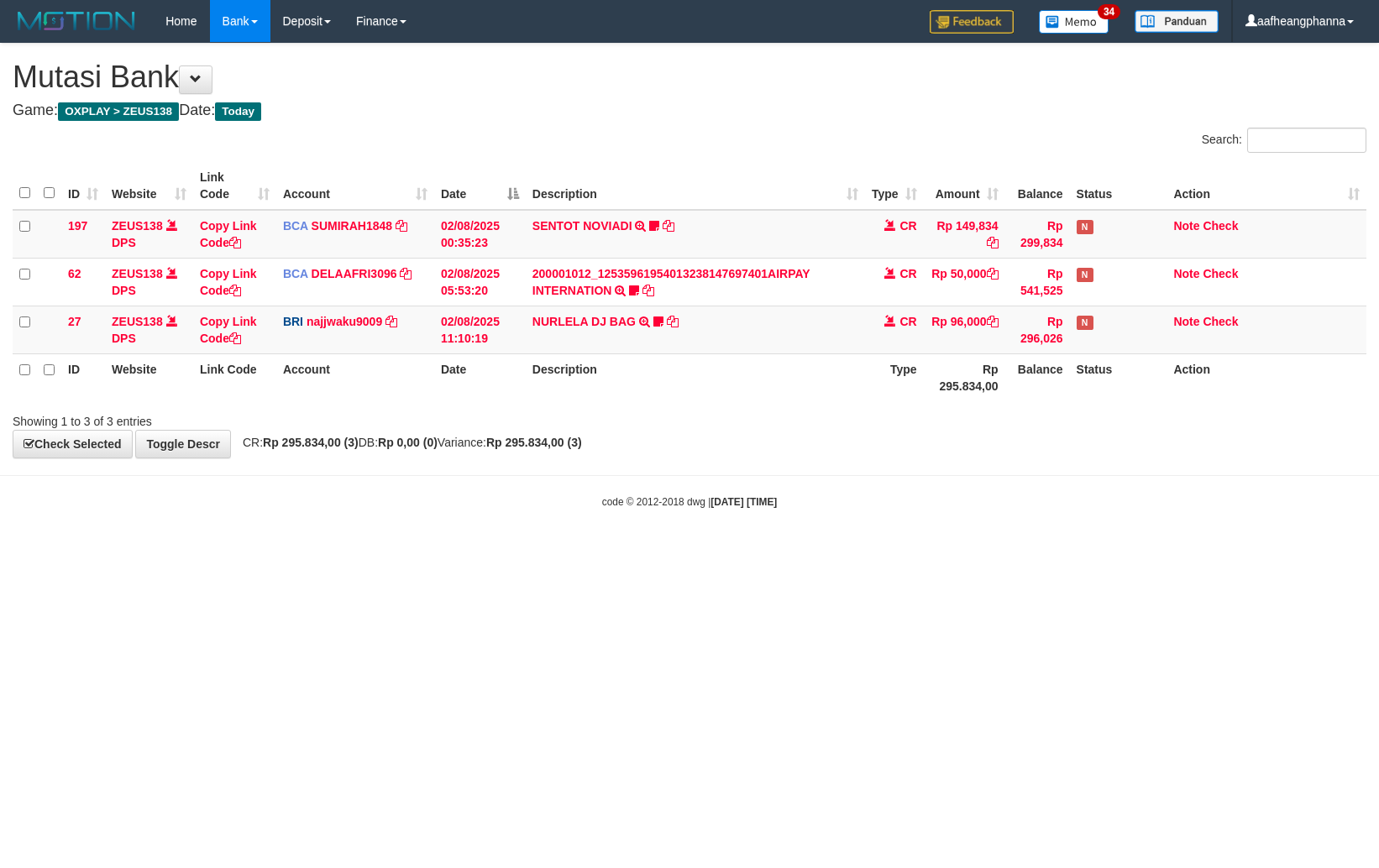 scroll, scrollTop: 0, scrollLeft: 0, axis: both 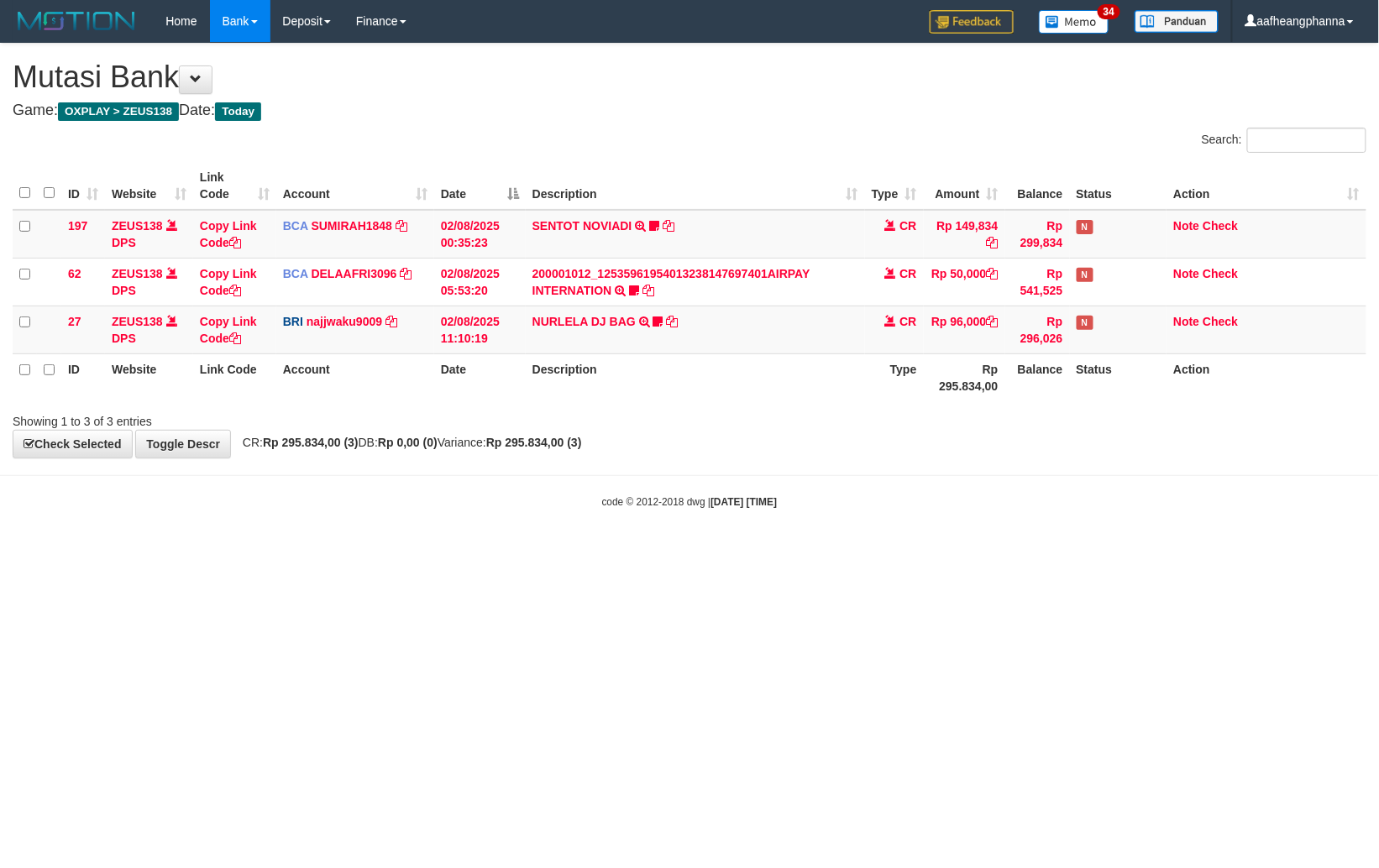 click on "Toggle navigation
Home
Bank
Account List
Load
By Website
Group
[OXPLAY]													ZEUS138
By Load Group (DPS)" at bounding box center (690, 275) 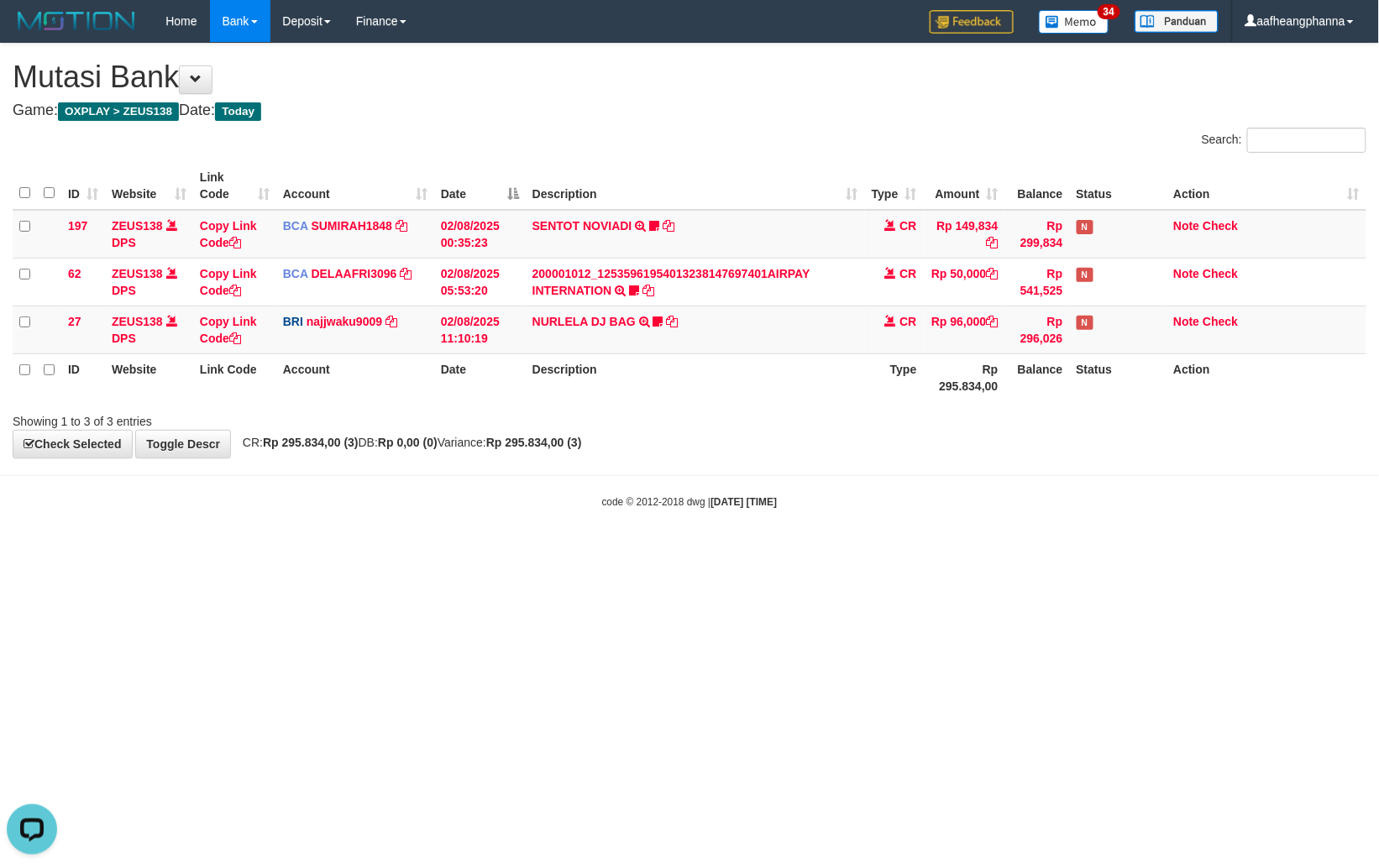 scroll, scrollTop: 0, scrollLeft: 0, axis: both 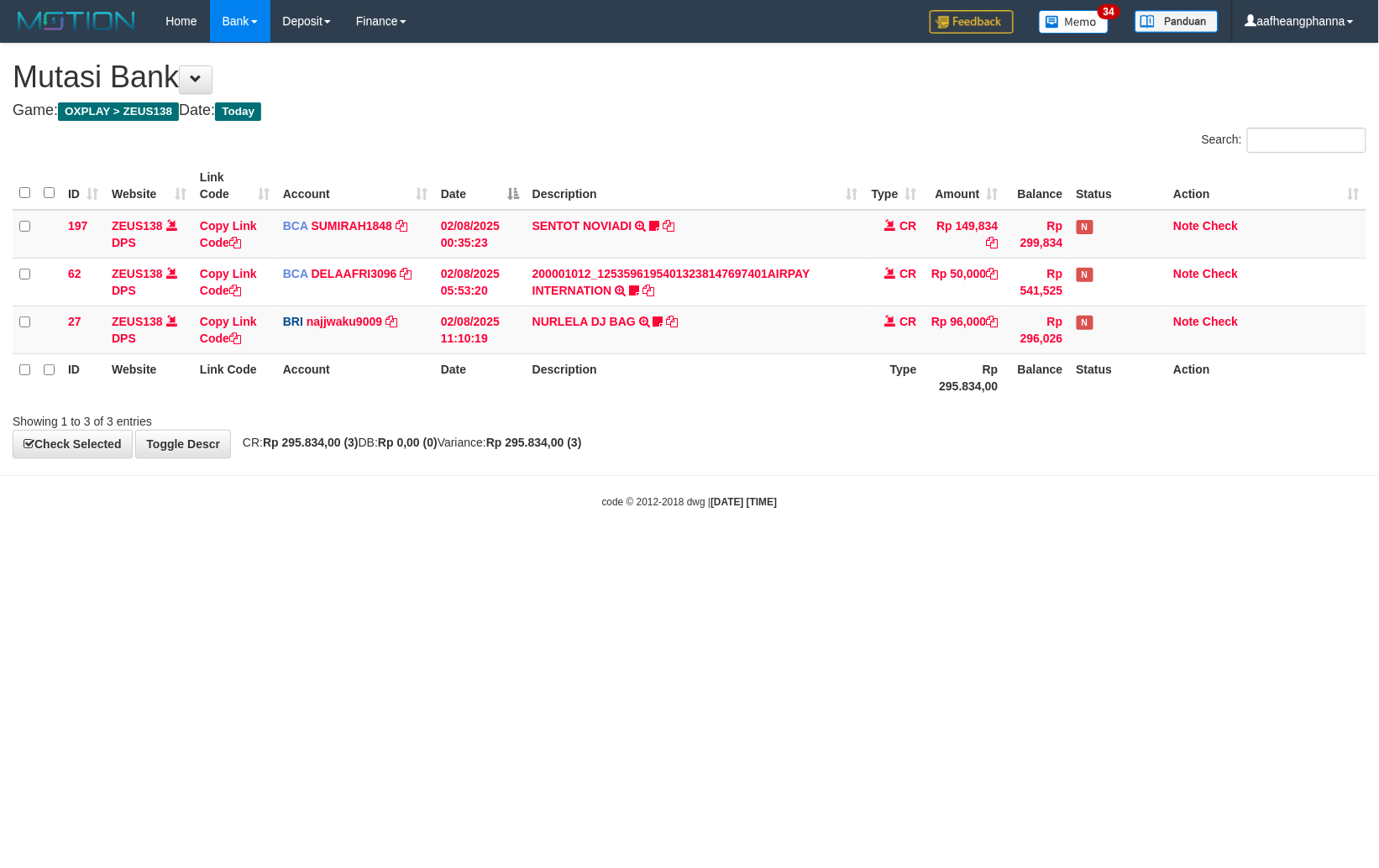 click on "Toggle navigation
Home
Bank
Account List
Load
By Website
Group
[OXPLAY]													ZEUS138
By Load Group (DPS)" at bounding box center [690, 275] 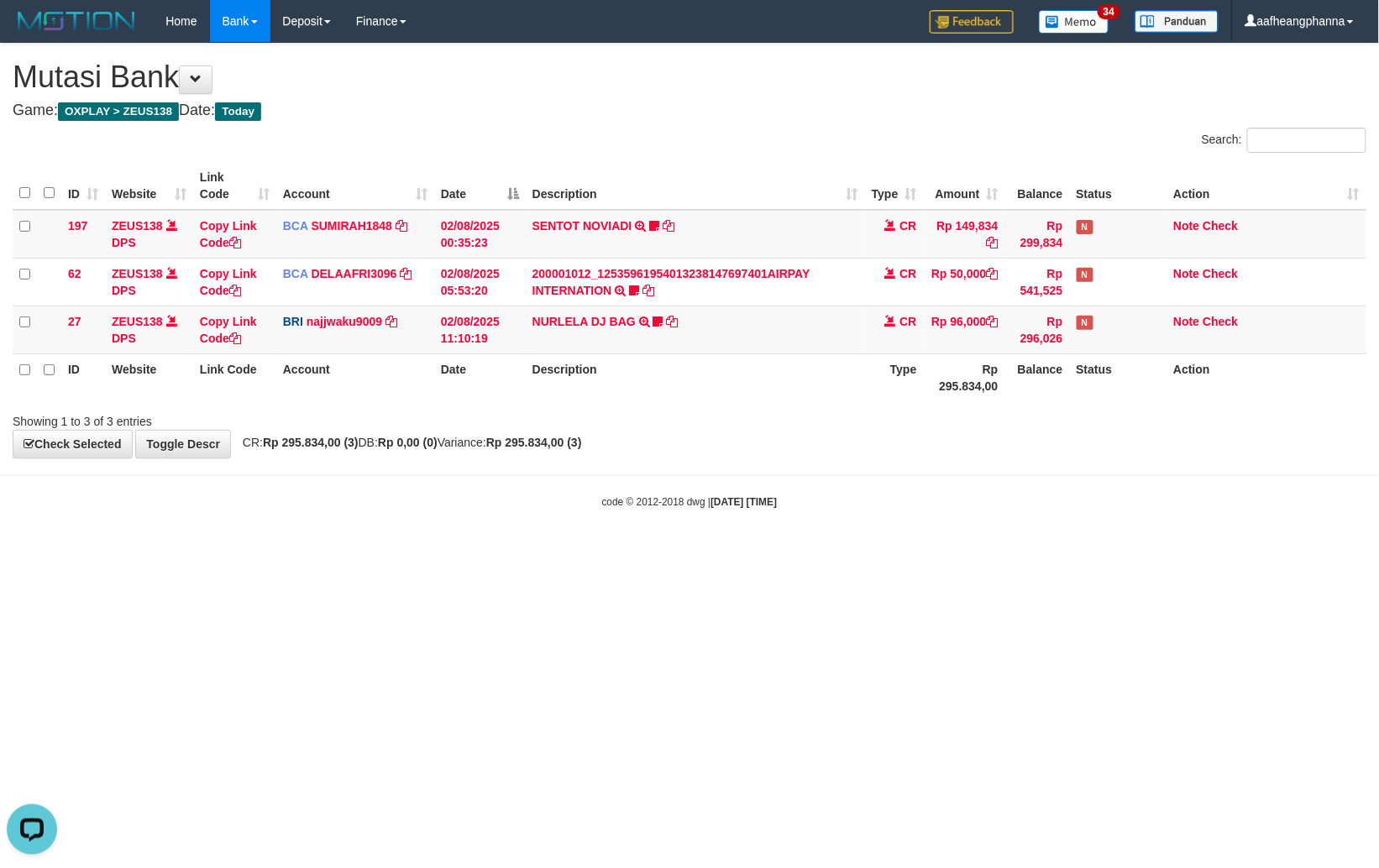 scroll, scrollTop: 0, scrollLeft: 0, axis: both 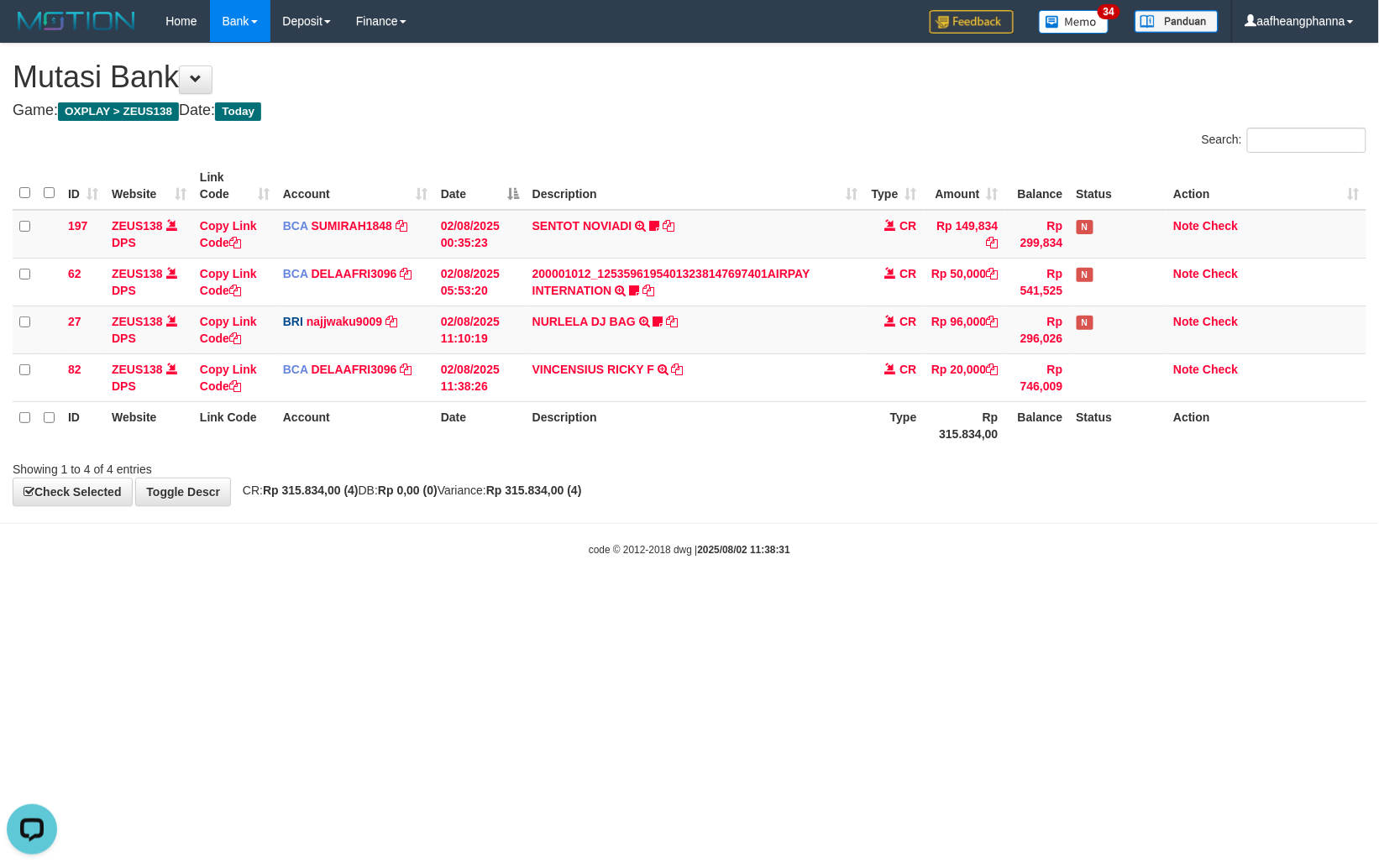 click on "Toggle navigation
Home
Bank
Account List
Load
By Website
Group
[OXPLAY]													ZEUS138
By Load Group (DPS)" at bounding box center (690, 300) 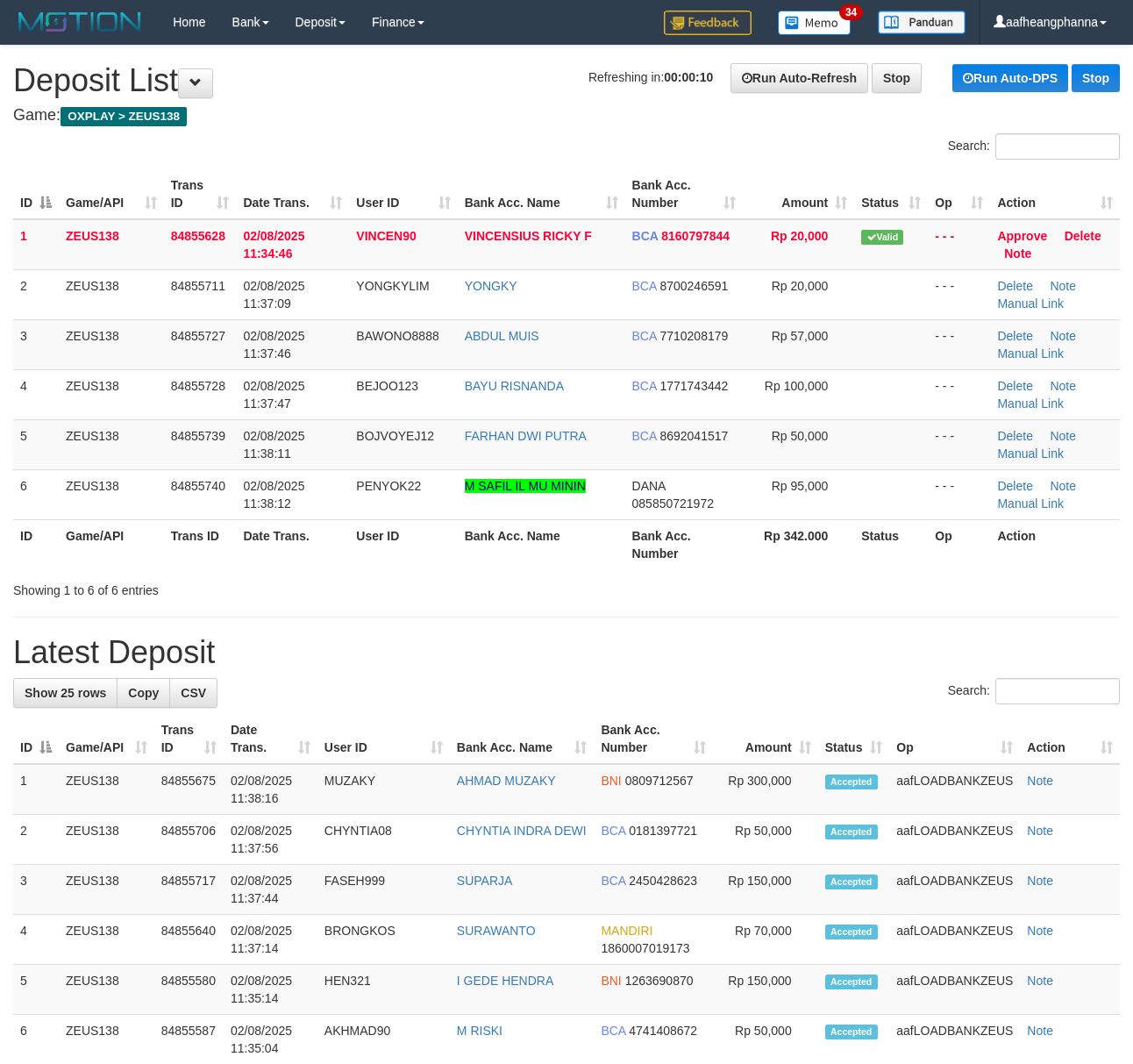 scroll, scrollTop: 0, scrollLeft: 0, axis: both 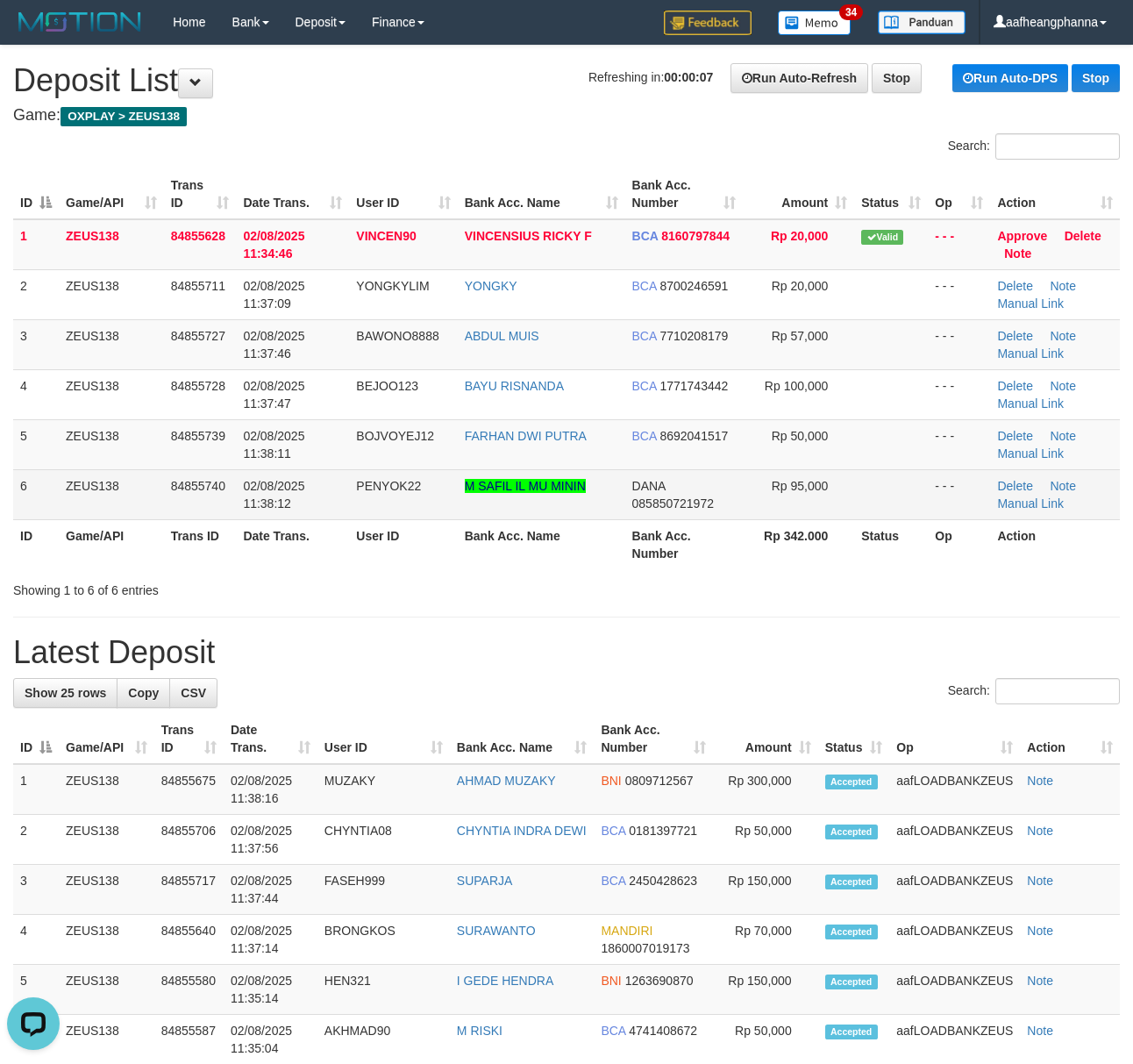 click on "M SAFIL IL MU MININ" at bounding box center [541, 494] 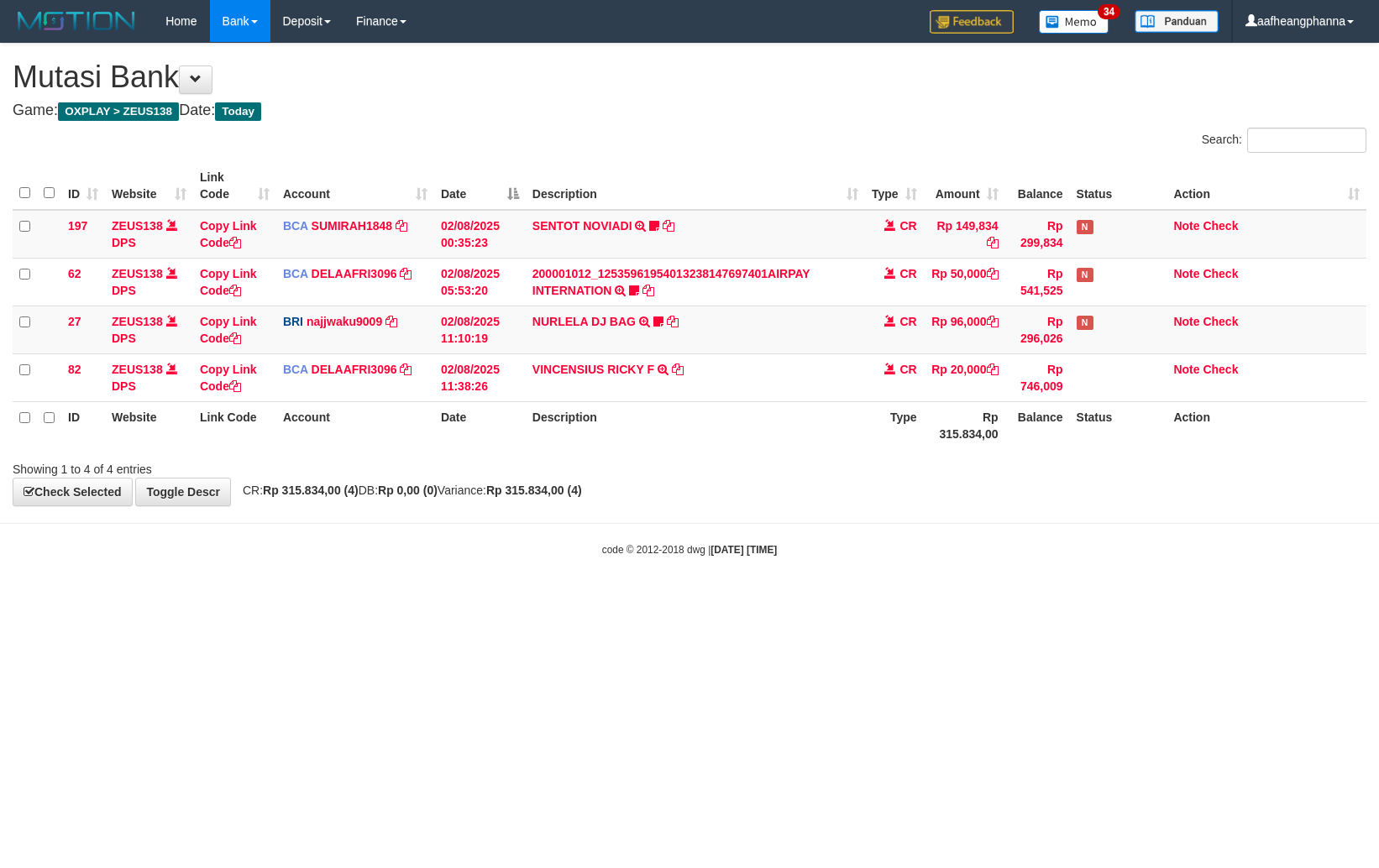 scroll, scrollTop: 0, scrollLeft: 0, axis: both 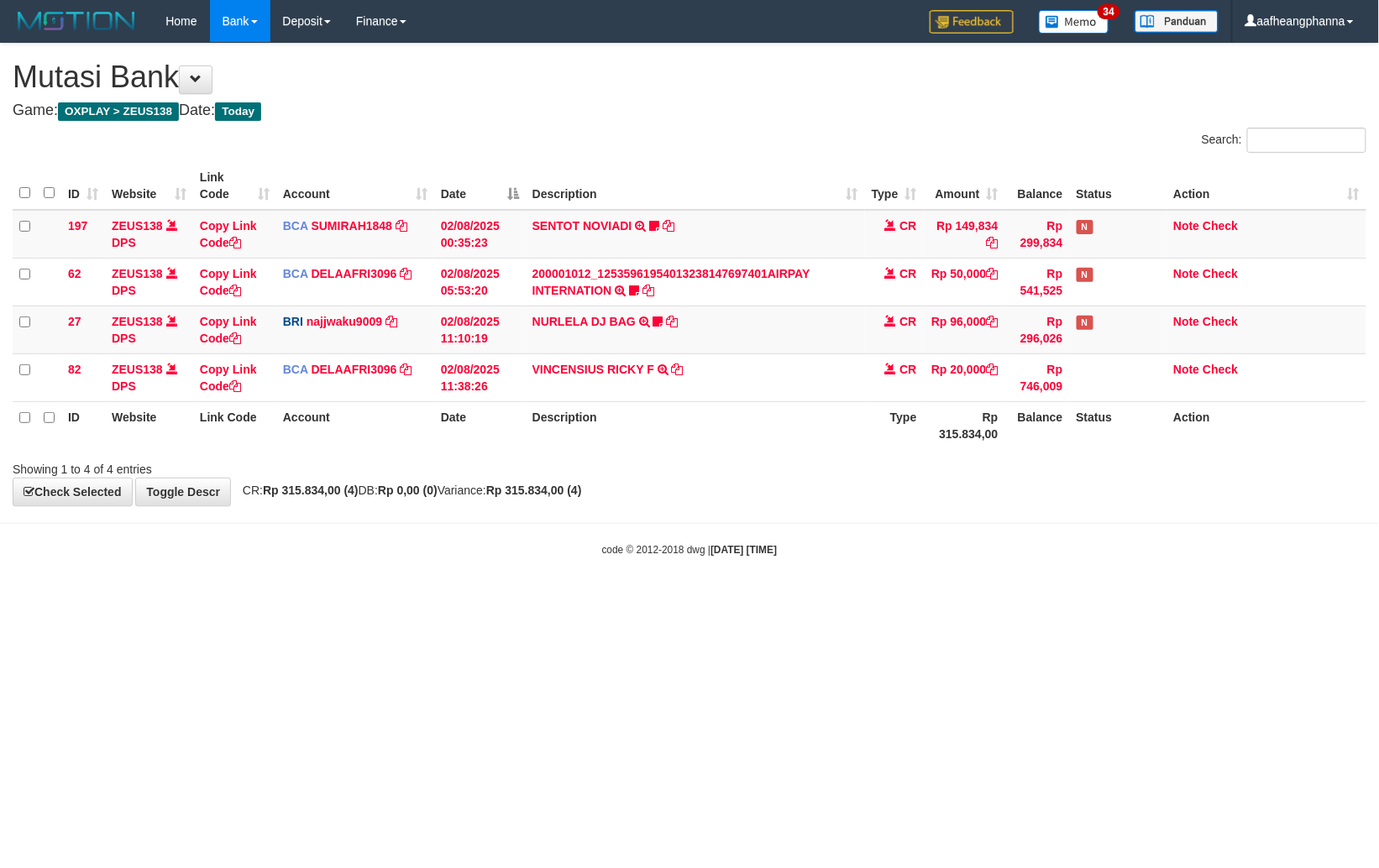 click on "Toggle navigation
Home
Bank
Account List
Load
By Website
Group
[OXPLAY]													ZEUS138
By Load Group (DPS)" at bounding box center [690, 300] 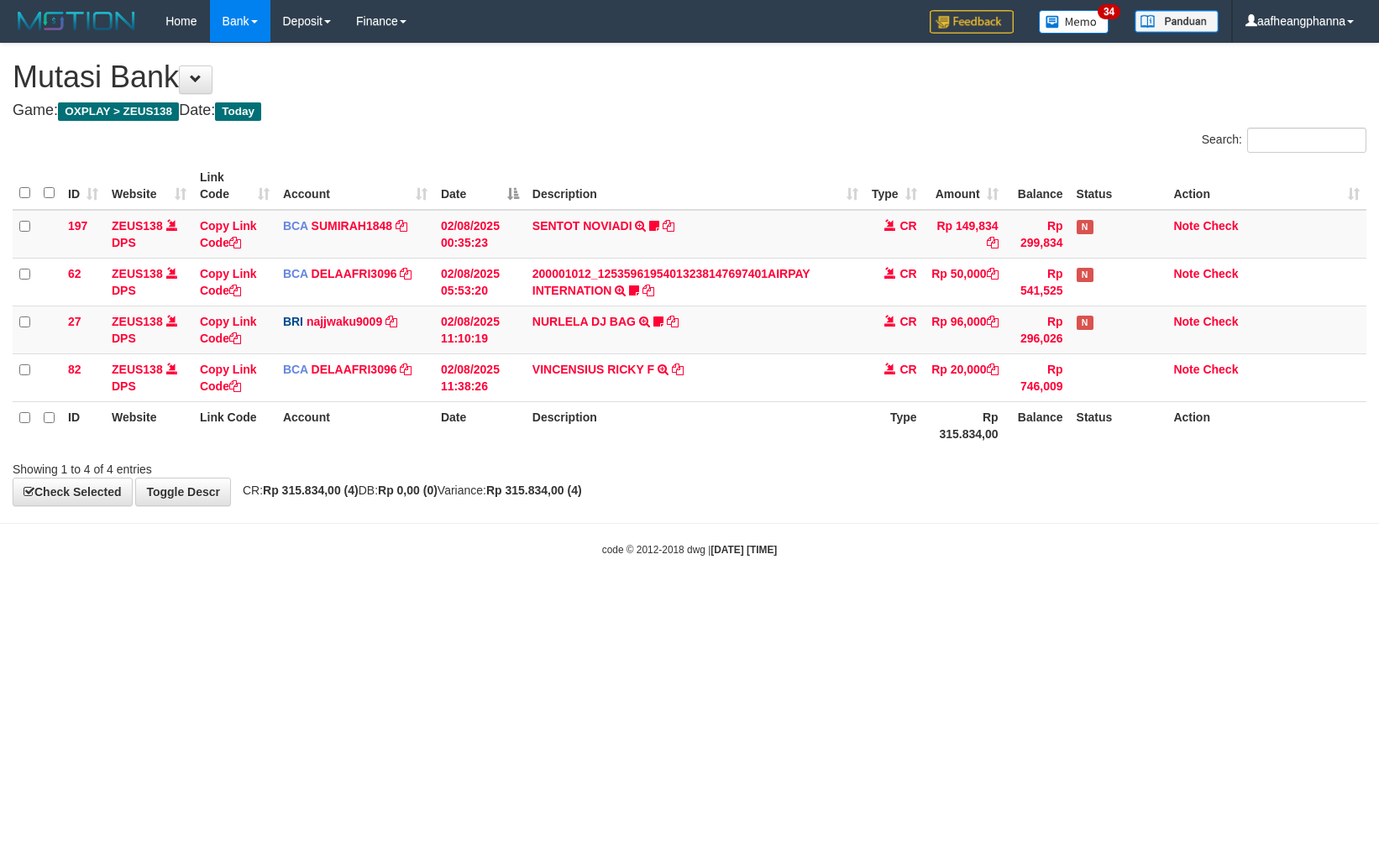 scroll, scrollTop: 0, scrollLeft: 0, axis: both 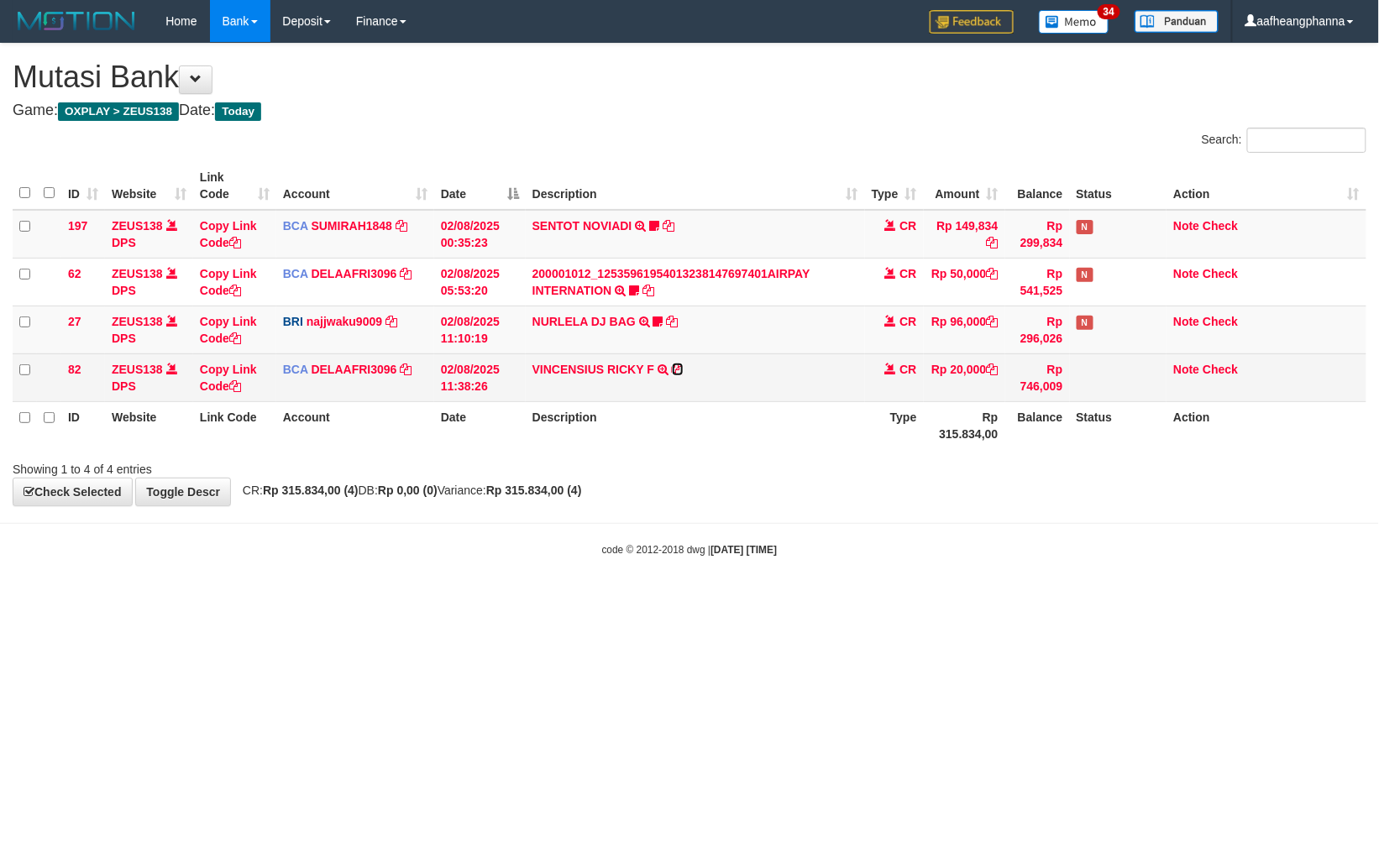 click at bounding box center [678, 369] 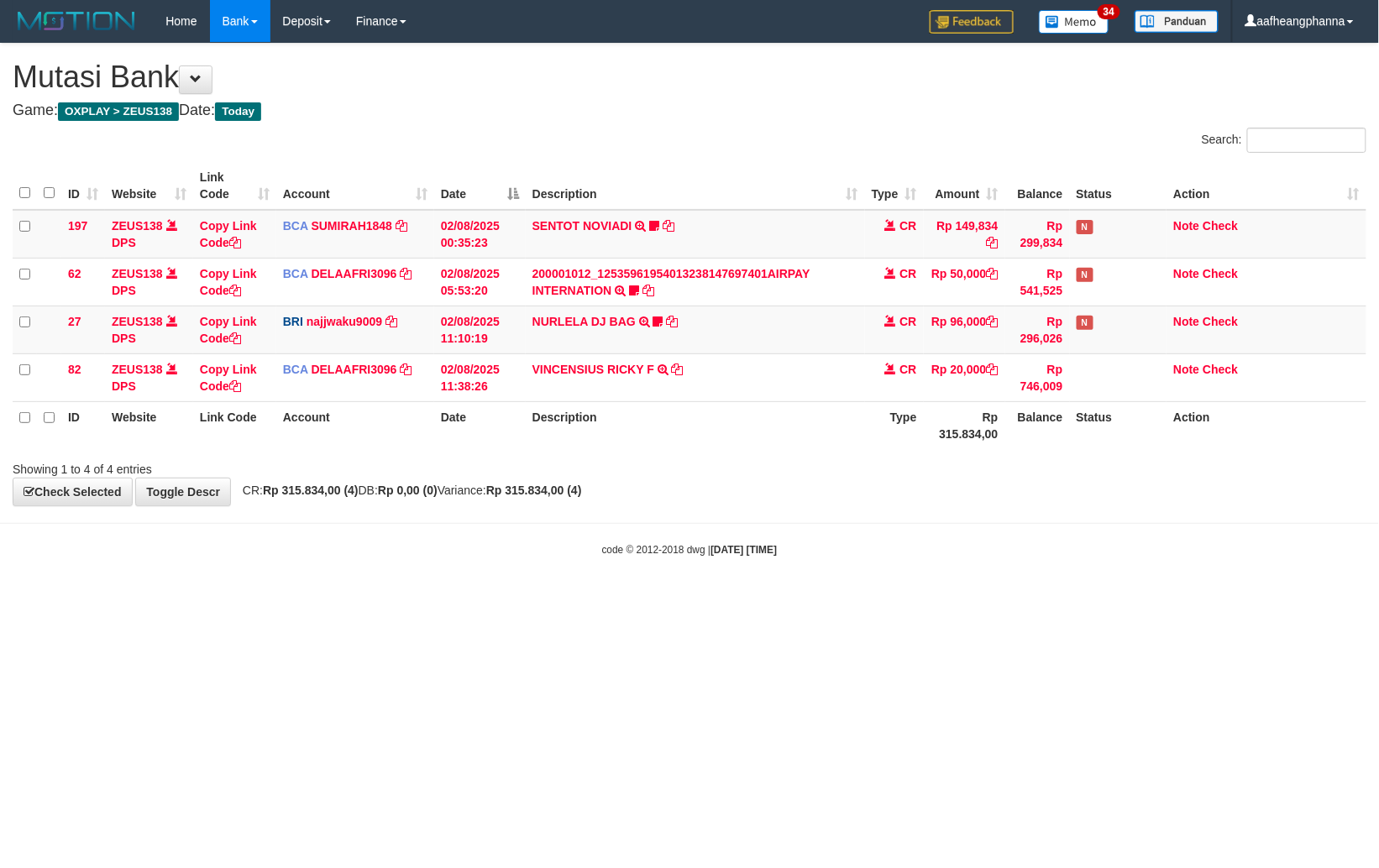 drag, startPoint x: 882, startPoint y: 643, endPoint x: 899, endPoint y: 646, distance: 17.26268 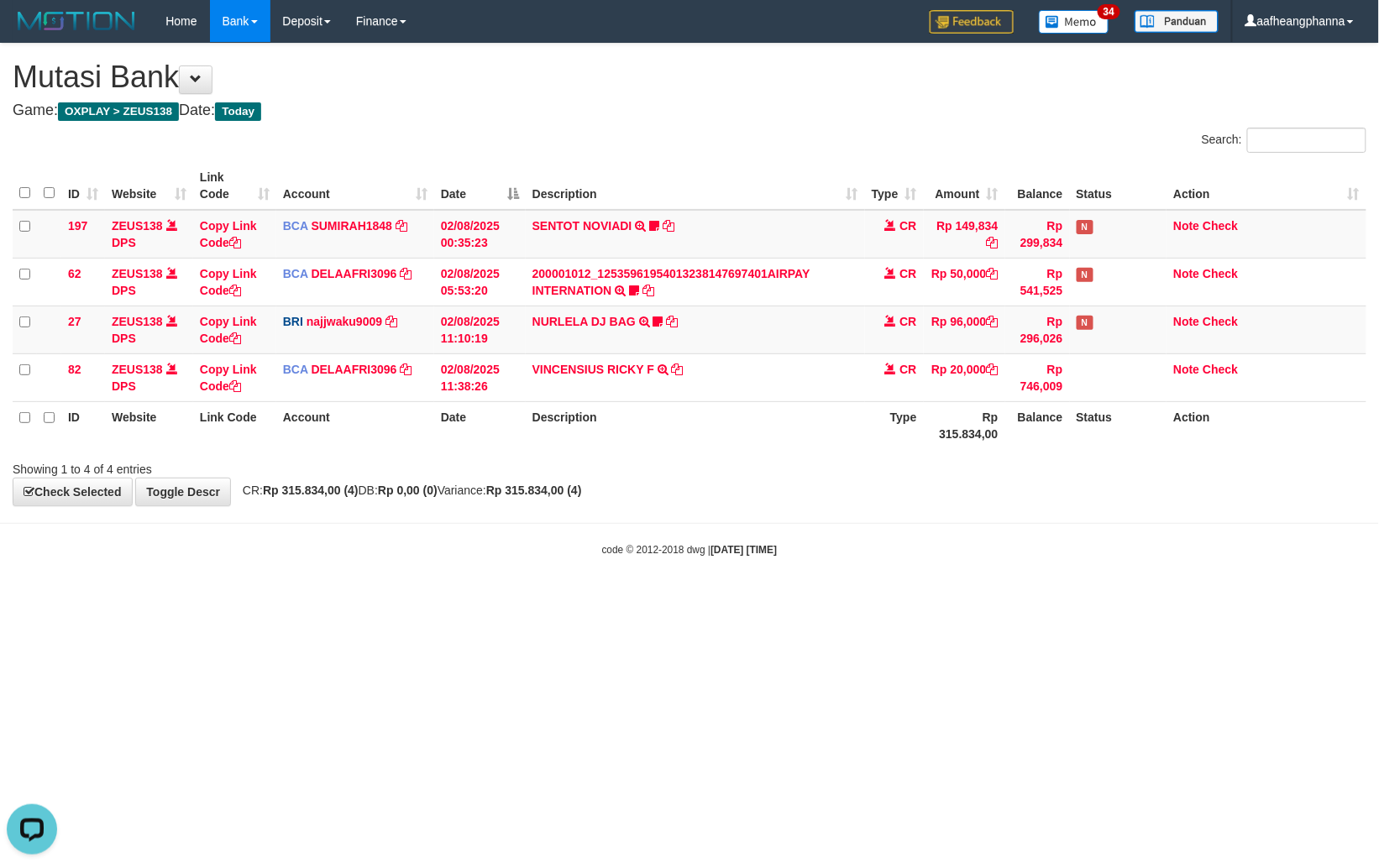 scroll, scrollTop: 0, scrollLeft: 0, axis: both 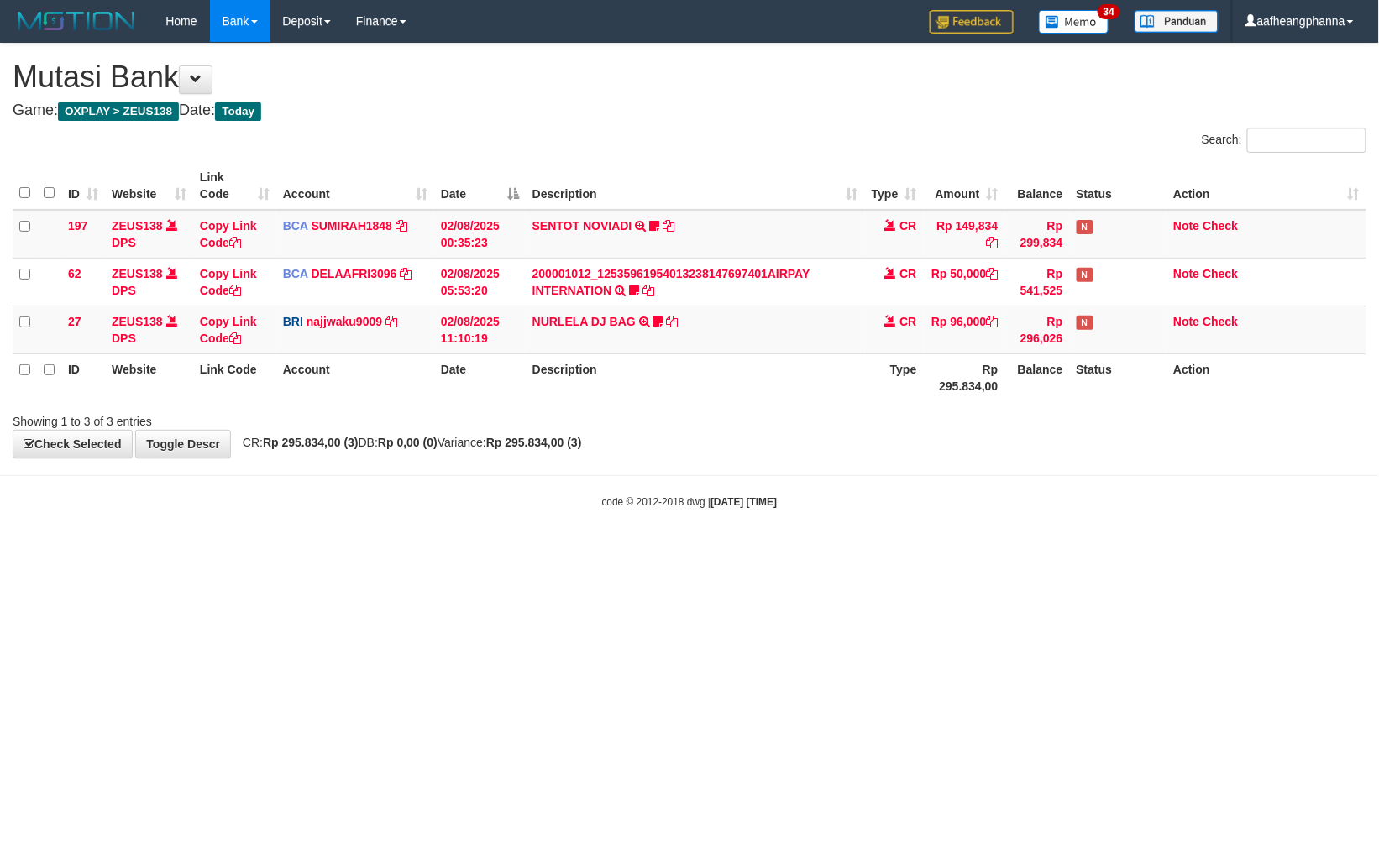 click on "Toggle navigation
Home
Bank
Account List
Load
By Website
Group
[OXPLAY]													ZEUS138
By Load Group (DPS)" at bounding box center (690, 275) 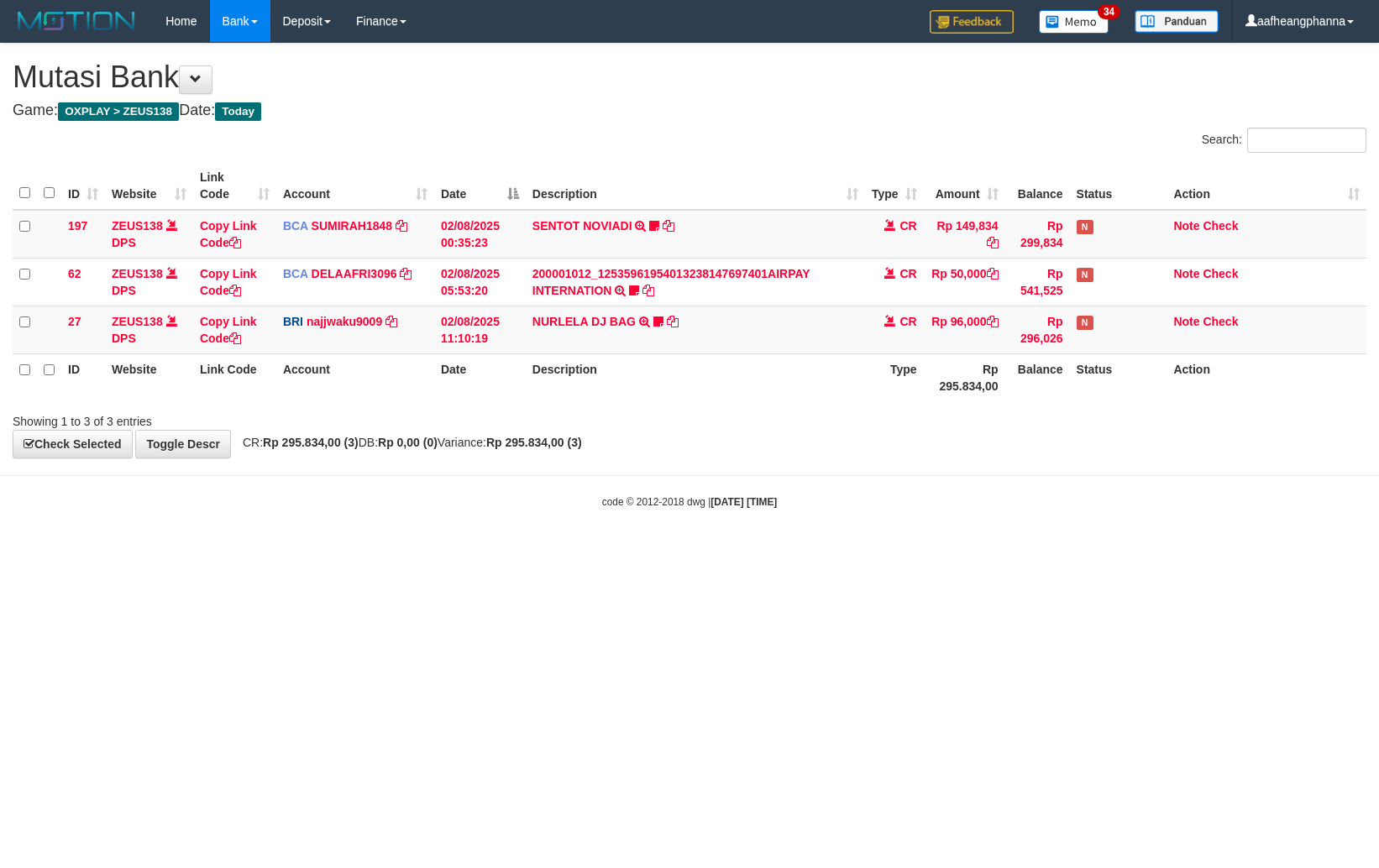 scroll, scrollTop: 0, scrollLeft: 0, axis: both 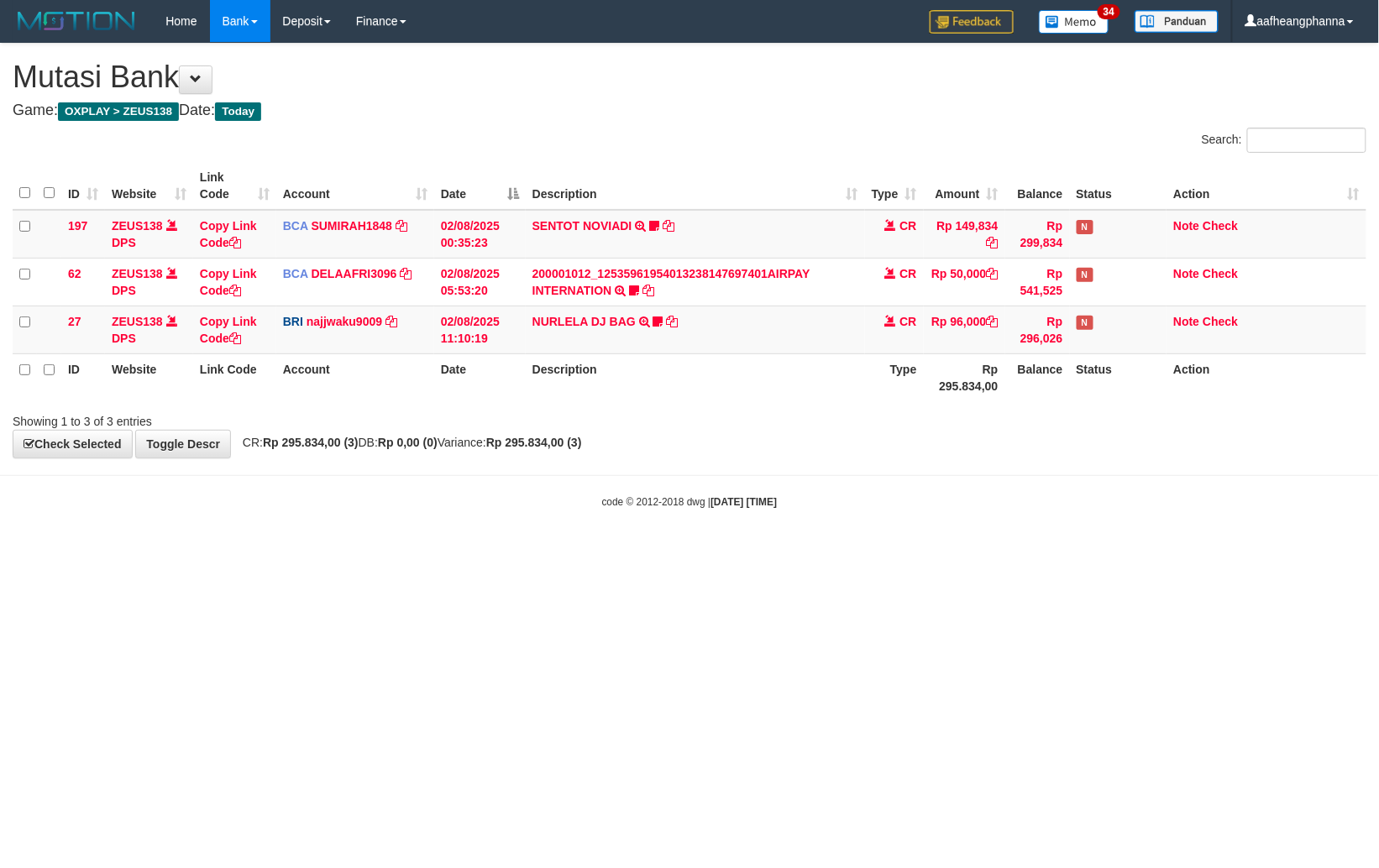 click on "Toggle navigation
Home
Bank
Account List
Load
By Website
Group
[OXPLAY]													ZEUS138
By Load Group (DPS)" at bounding box center [690, 275] 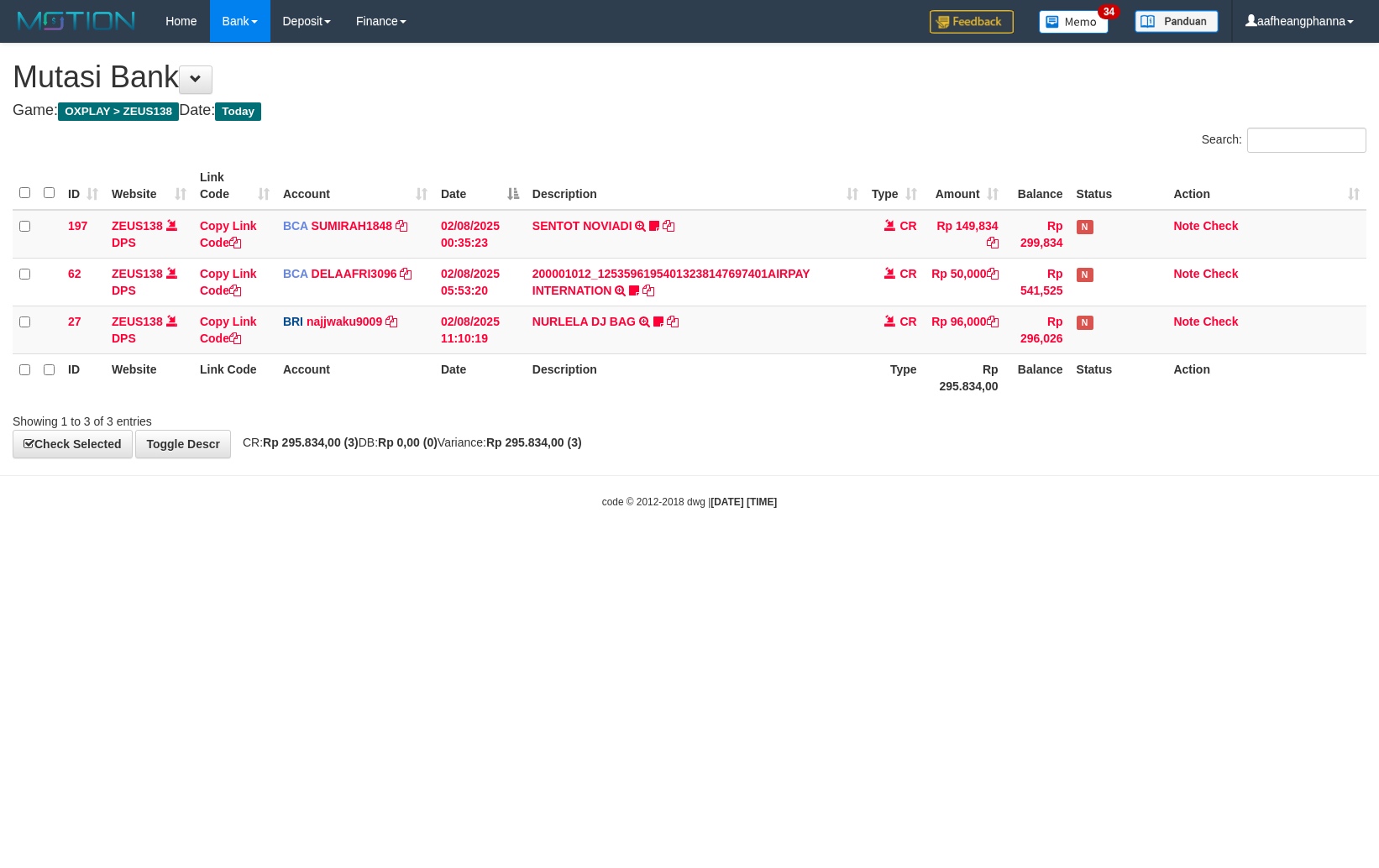 scroll, scrollTop: 0, scrollLeft: 0, axis: both 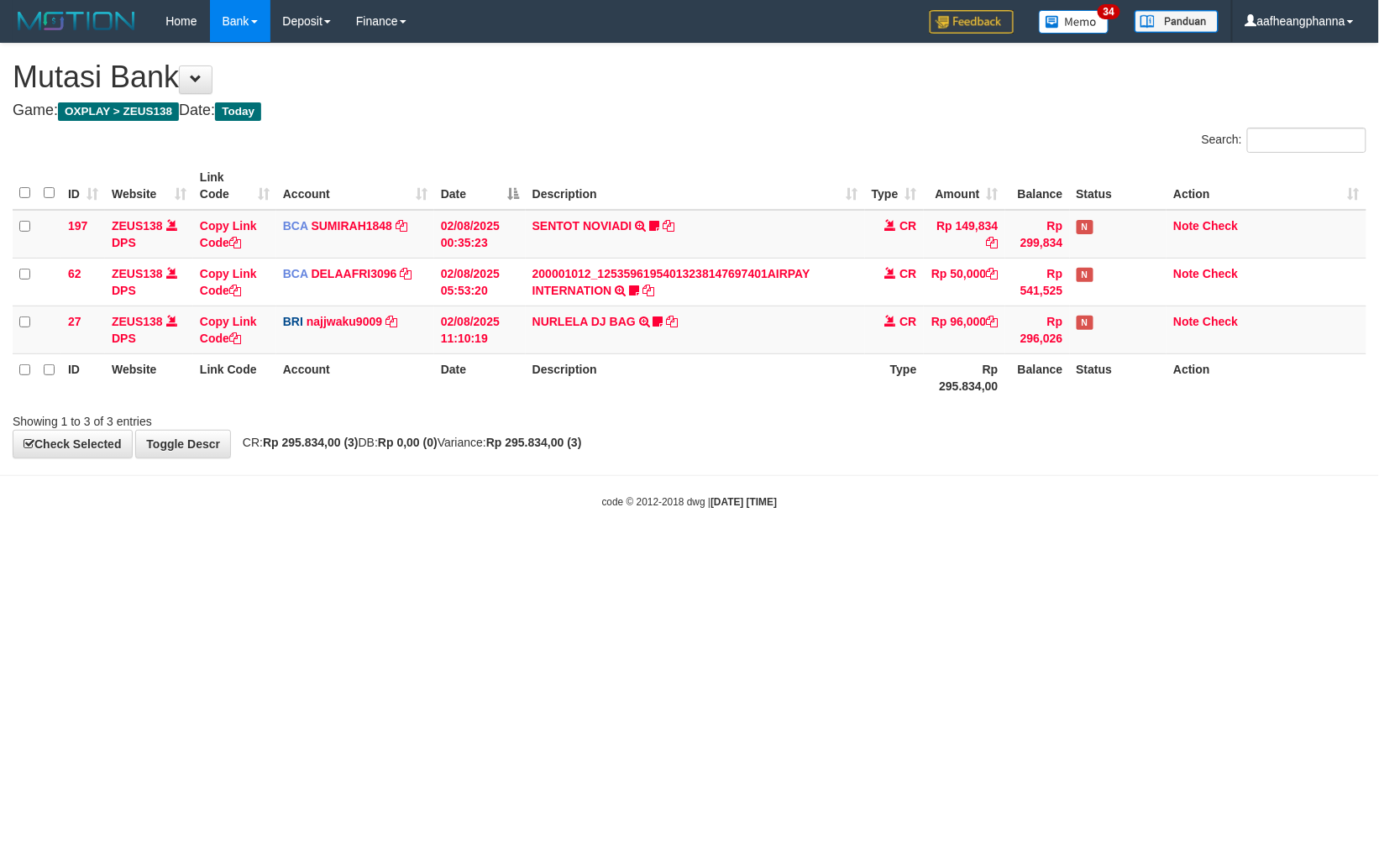 drag, startPoint x: 0, startPoint y: 0, endPoint x: 884, endPoint y: 700, distance: 1127.5886 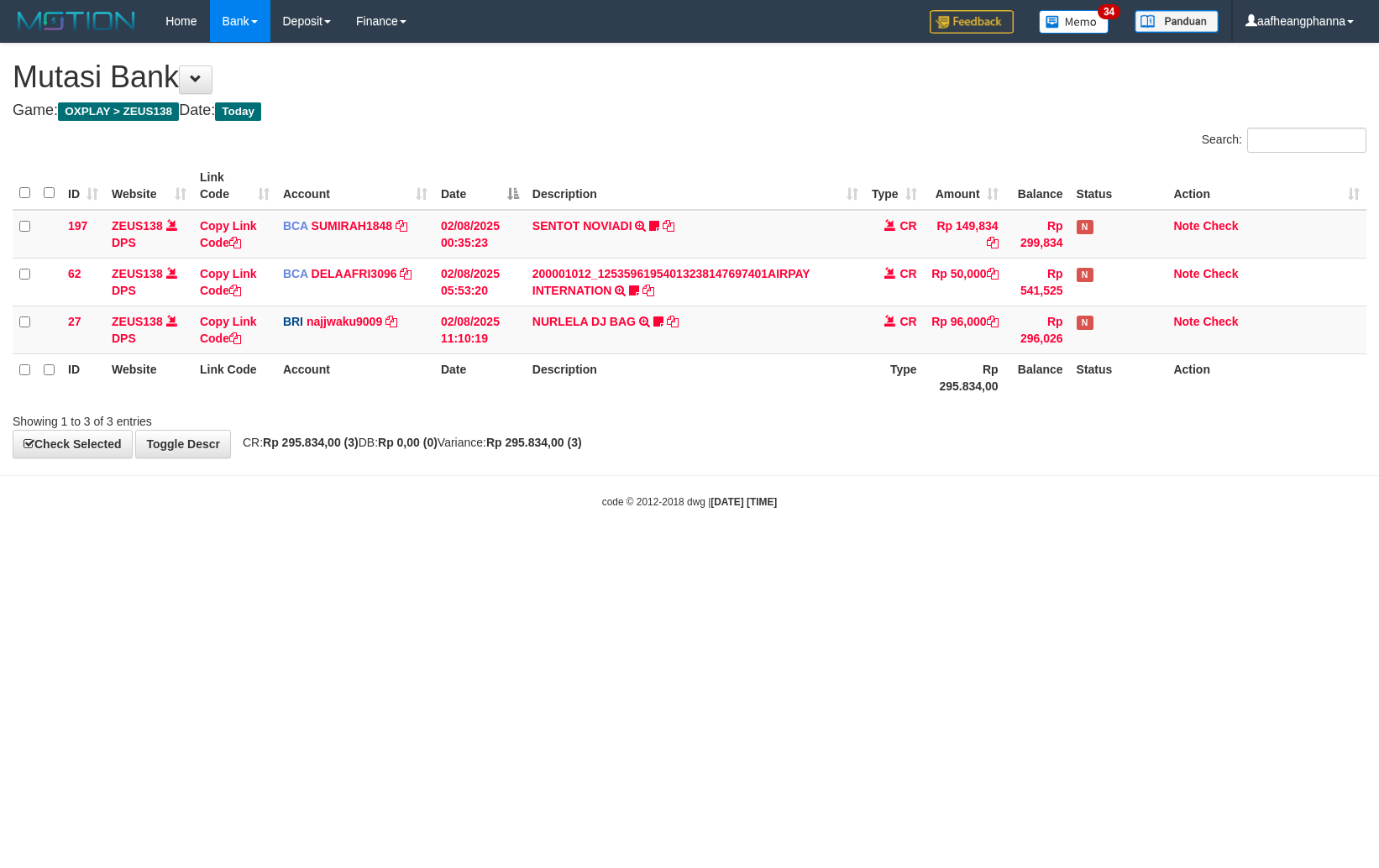 click on "Toggle navigation
Home
Bank
Account List
Load
By Website
Group
[OXPLAY]													ZEUS138
By Load Group (DPS)" at bounding box center [690, 275] 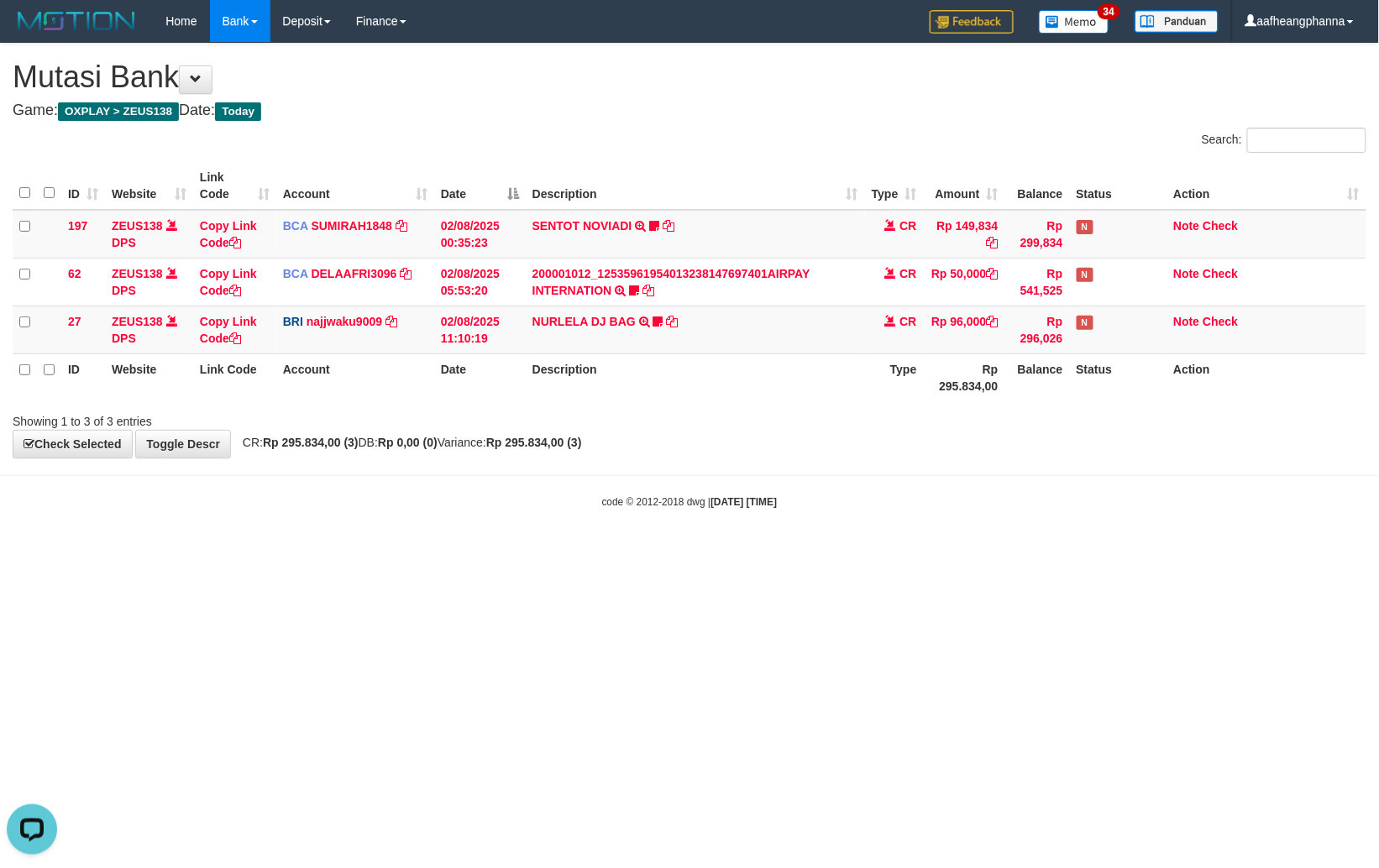 scroll, scrollTop: 0, scrollLeft: 0, axis: both 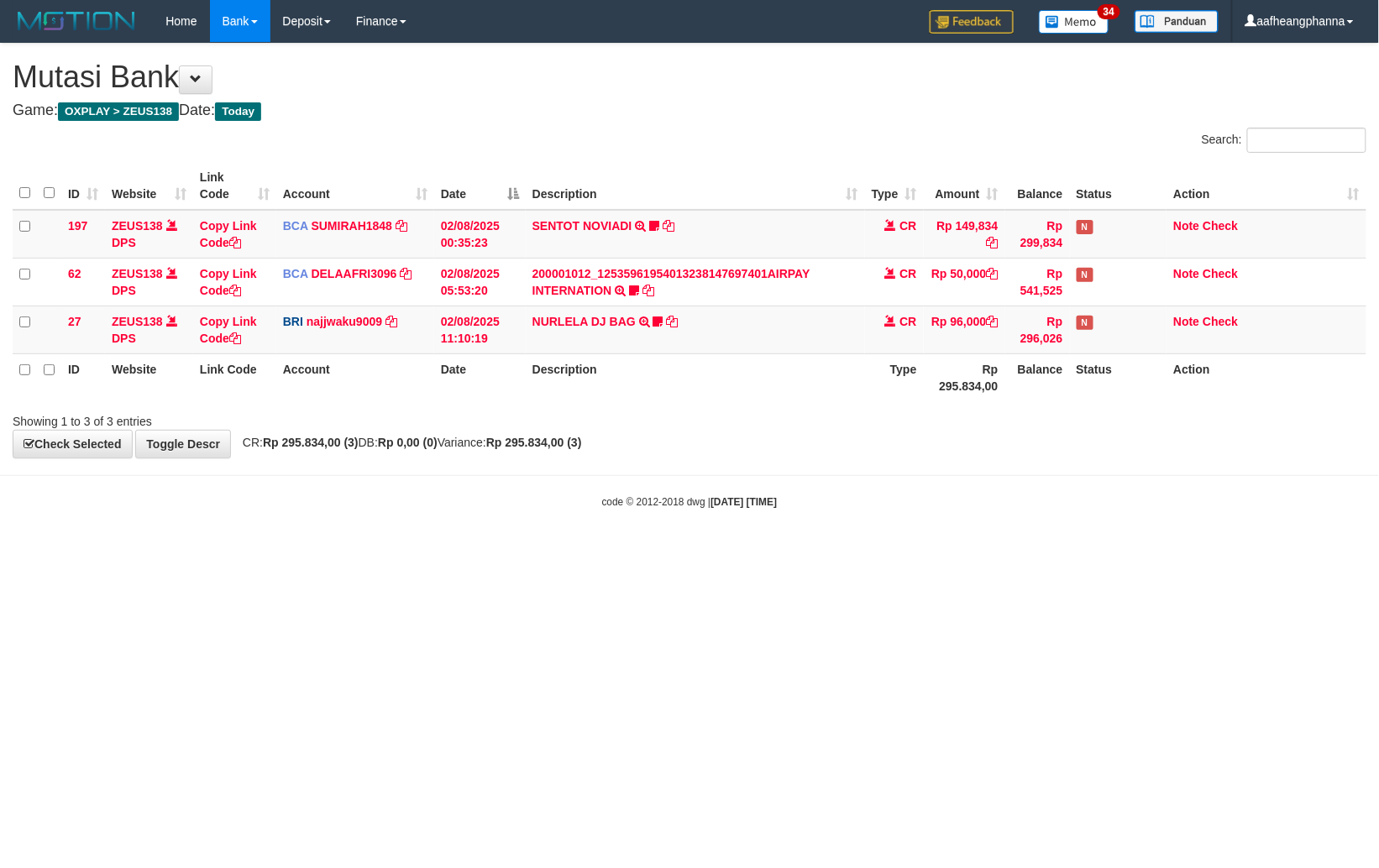 click on "Game:   OXPLAY > ZEUS138    				Date:  Today" at bounding box center [690, 111] 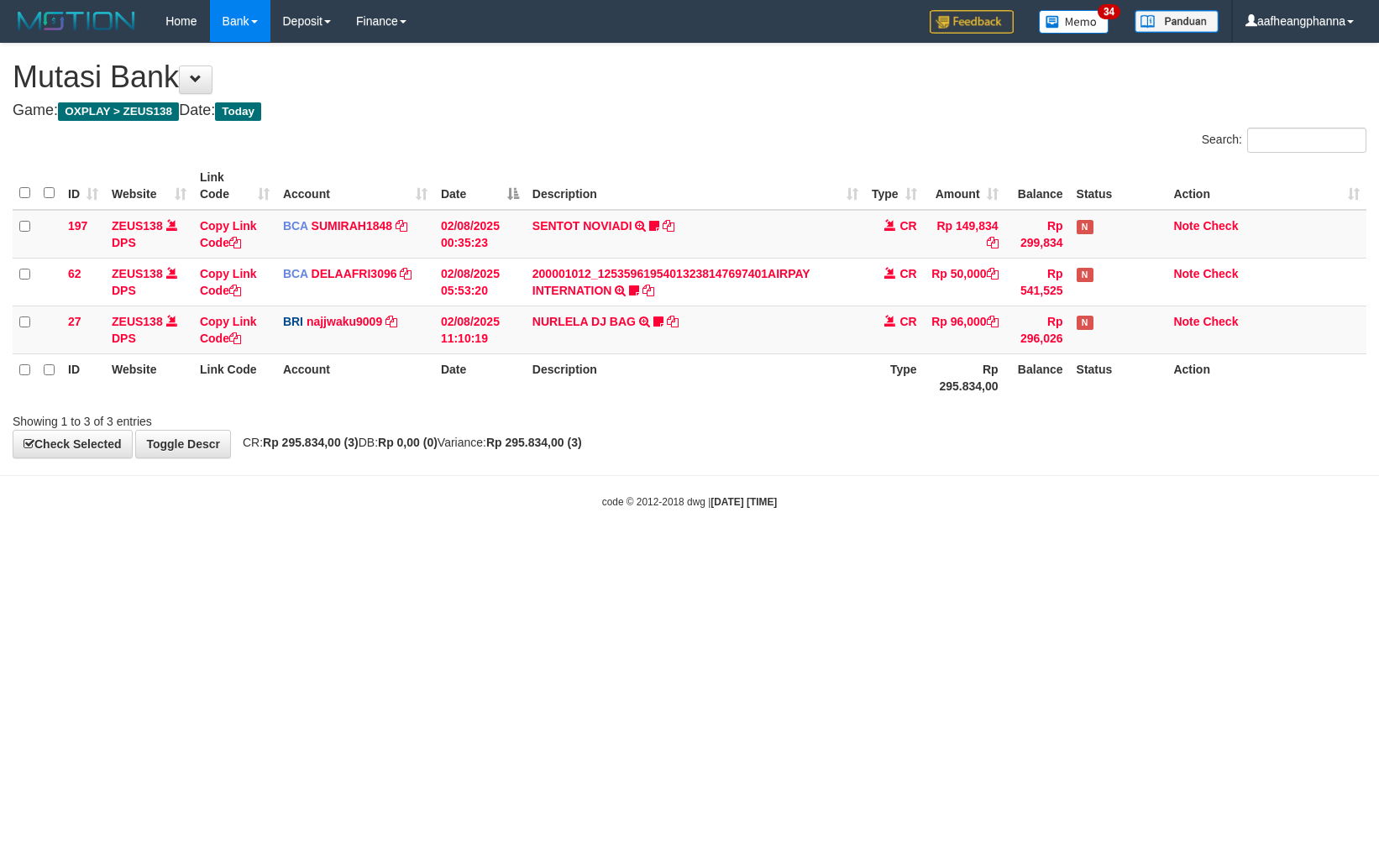 scroll, scrollTop: 0, scrollLeft: 0, axis: both 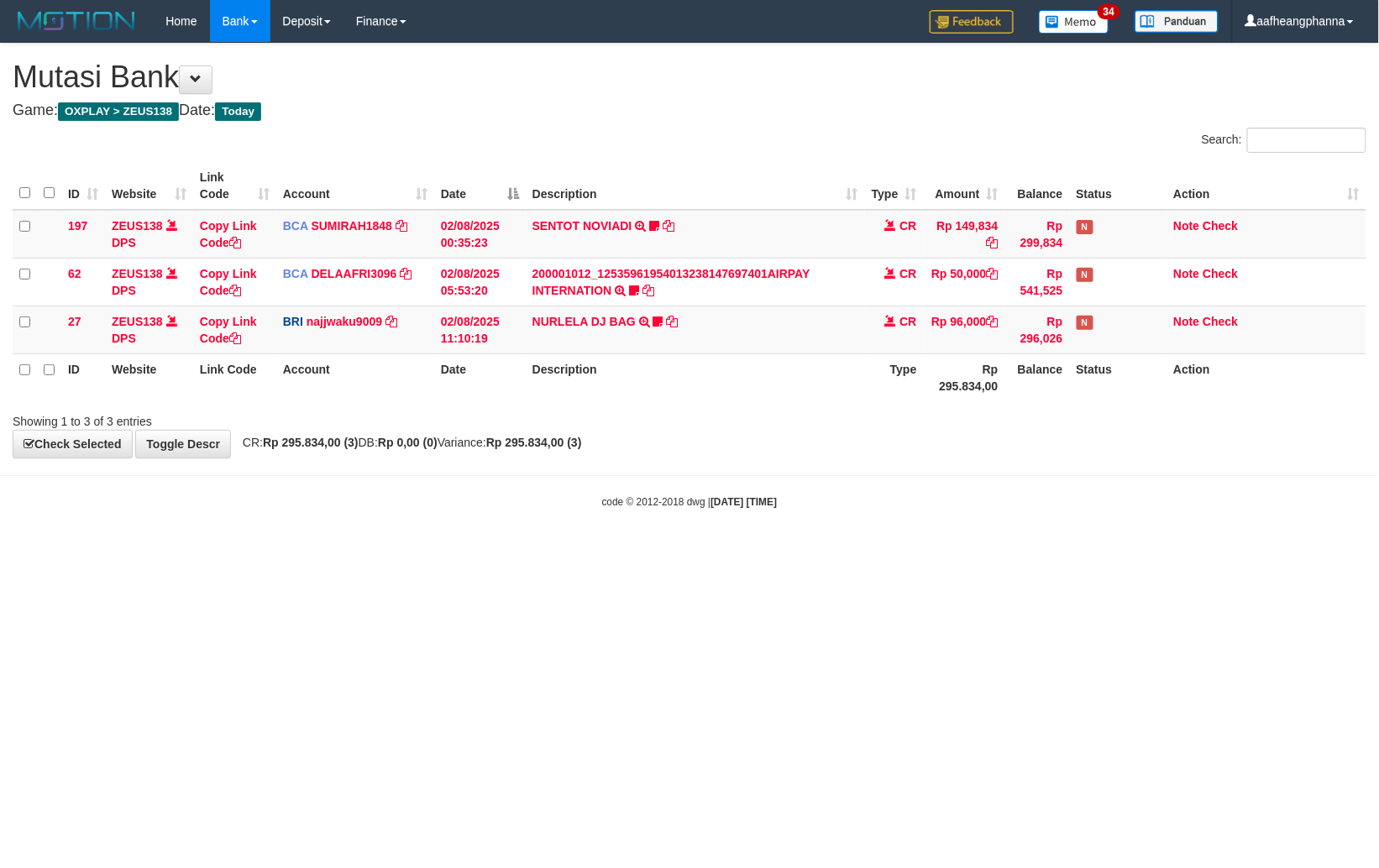 click on "Toggle navigation
Home
Bank
Account List
Load
By Website
Group
[OXPLAY]													ZEUS138
By Load Group (DPS)" at bounding box center [690, 275] 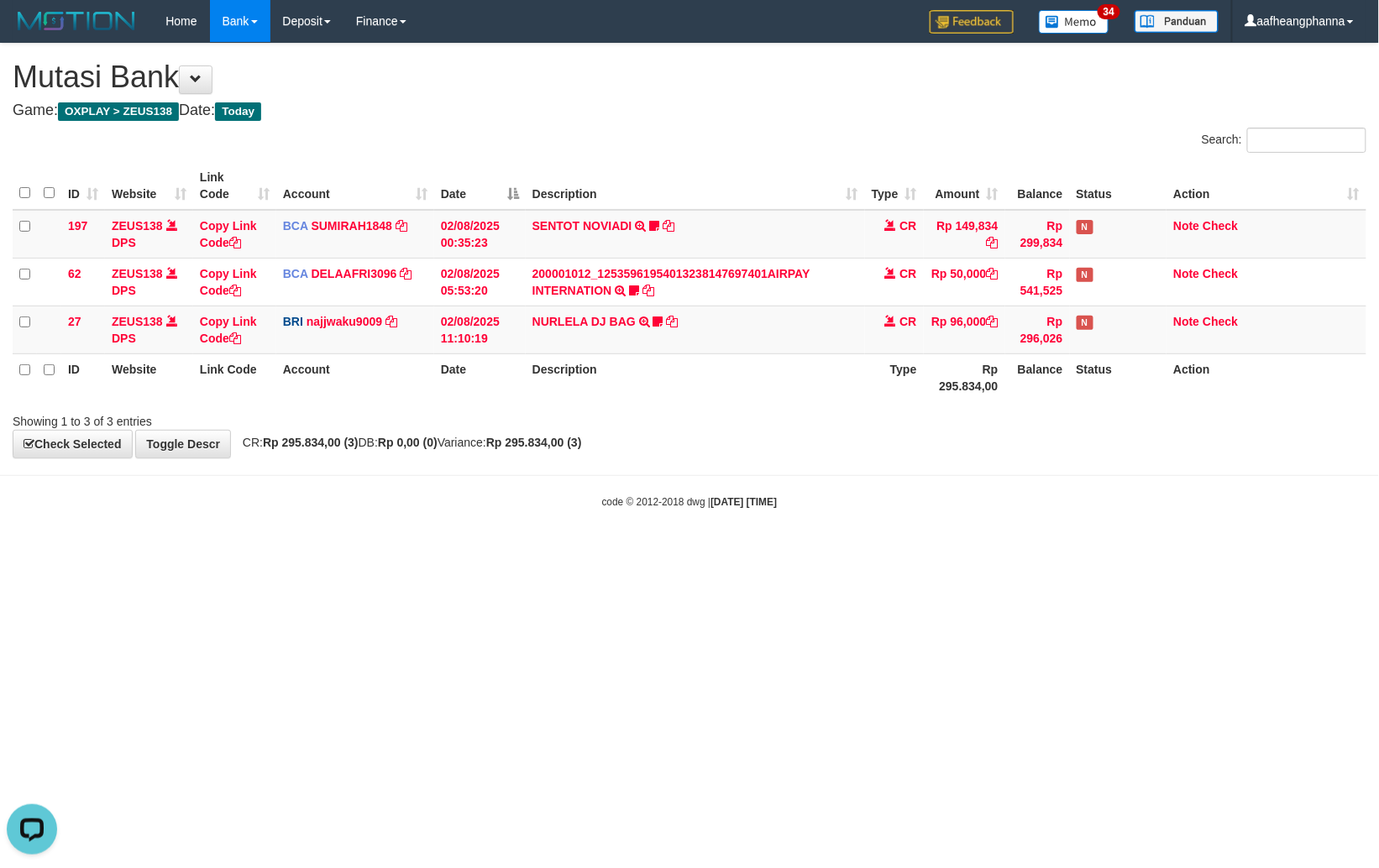 scroll, scrollTop: 0, scrollLeft: 0, axis: both 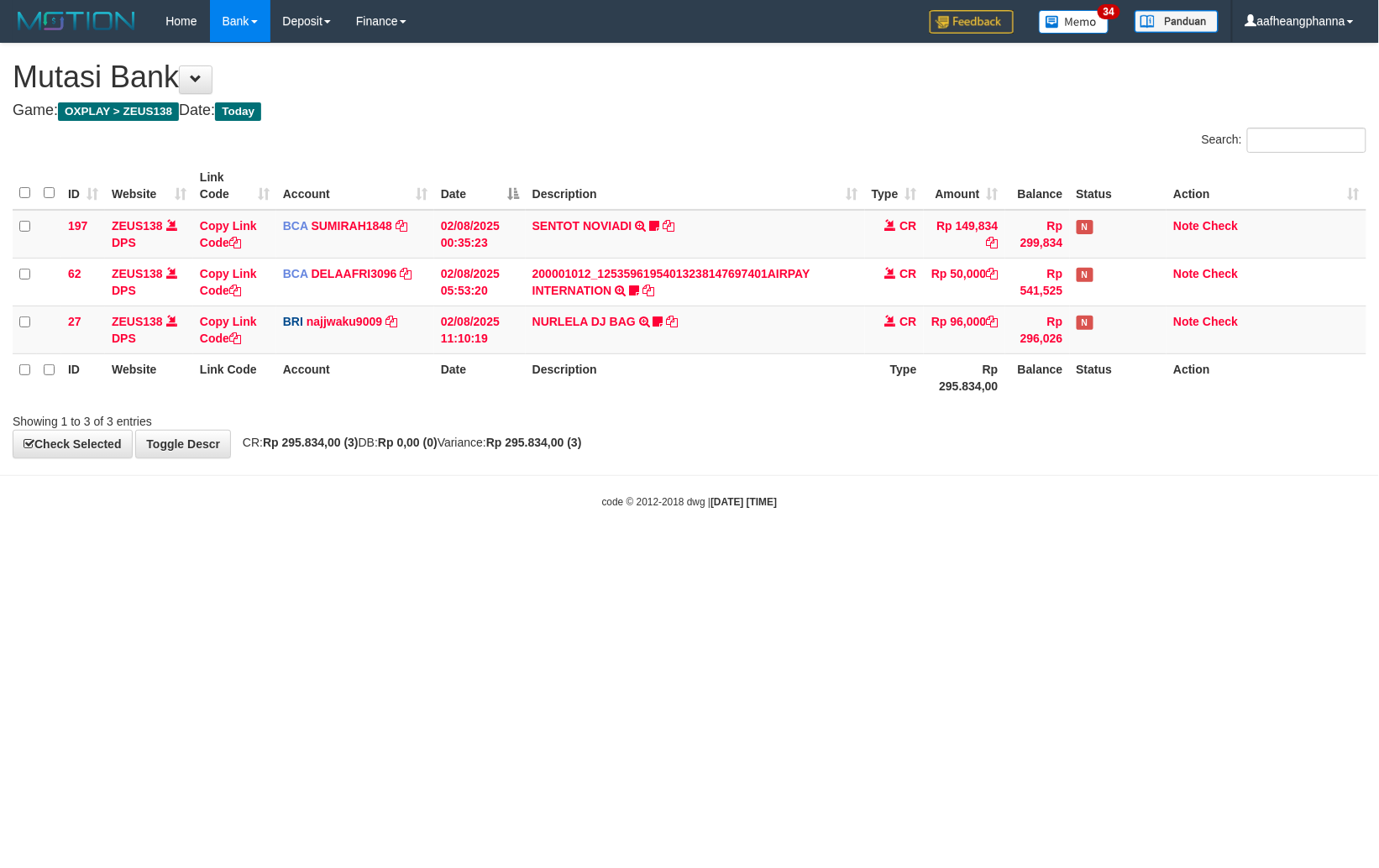 click on "Toggle navigation
Home
Bank
Account List
Load
By Website
Group
[OXPLAY]													ZEUS138
By Load Group (DPS)" at bounding box center (690, 275) 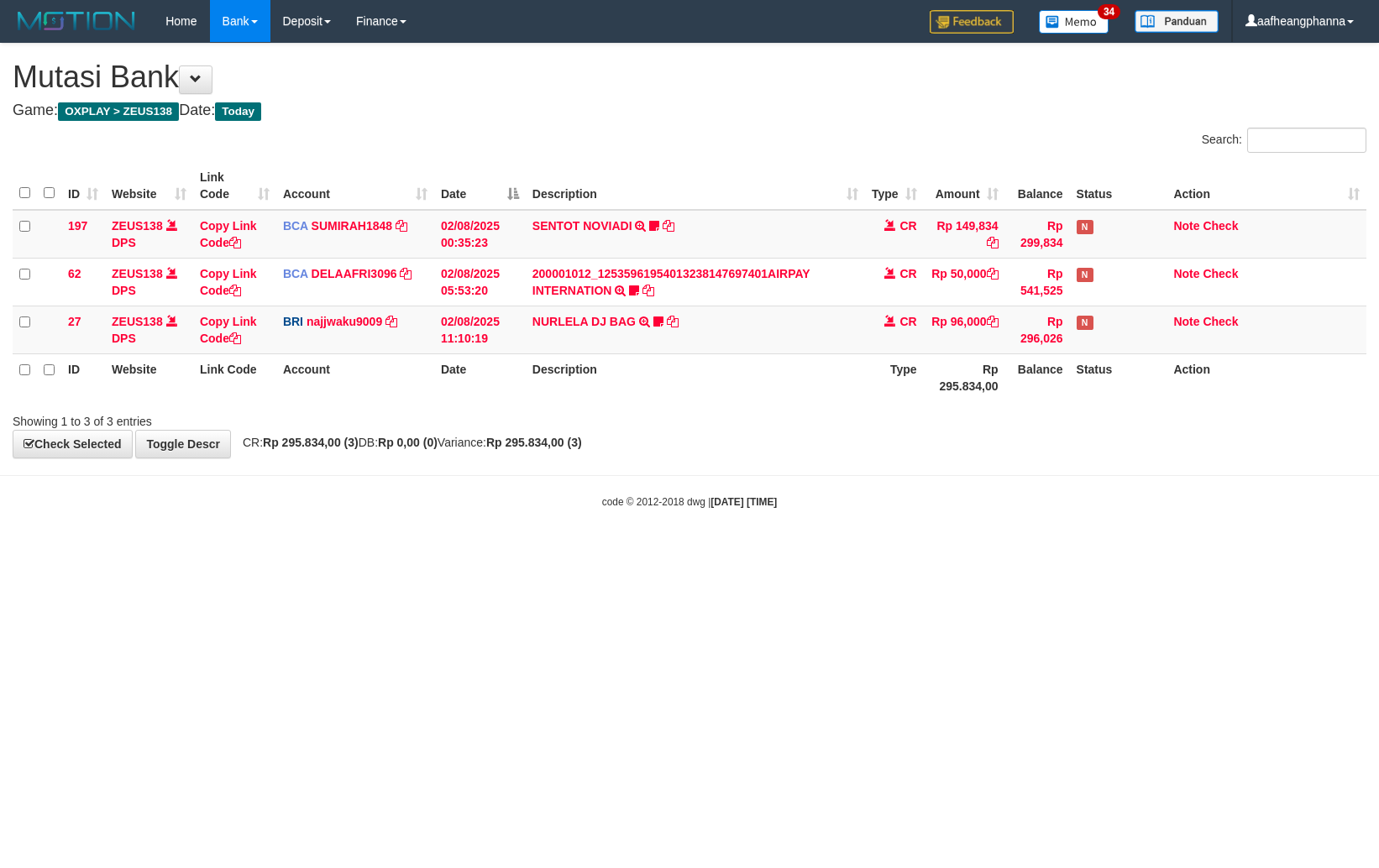 scroll, scrollTop: 0, scrollLeft: 0, axis: both 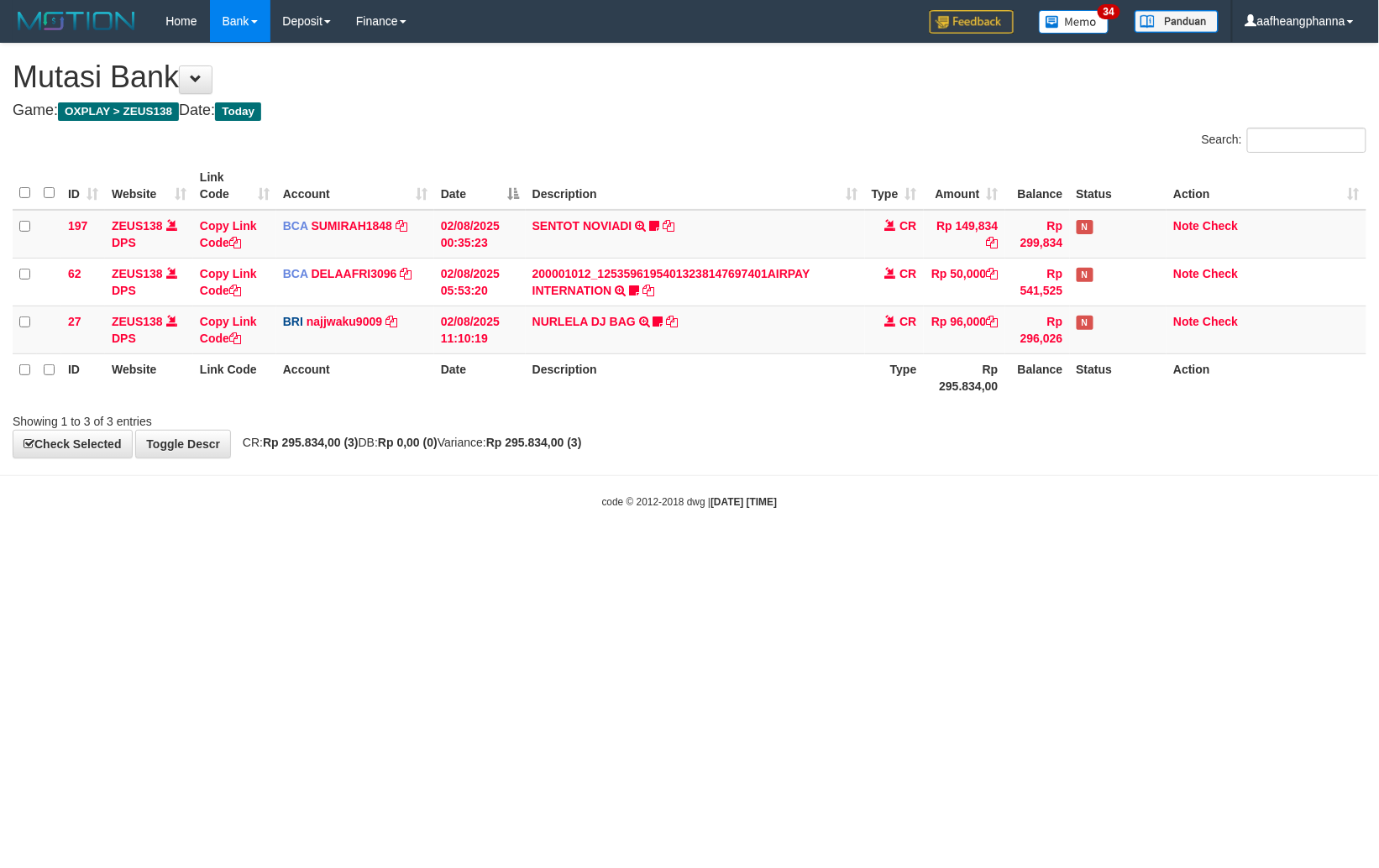 click on "Toggle navigation
Home
Bank
Account List
Load
By Website
Group
[OXPLAY]													ZEUS138
By Load Group (DPS)" at bounding box center [690, 275] 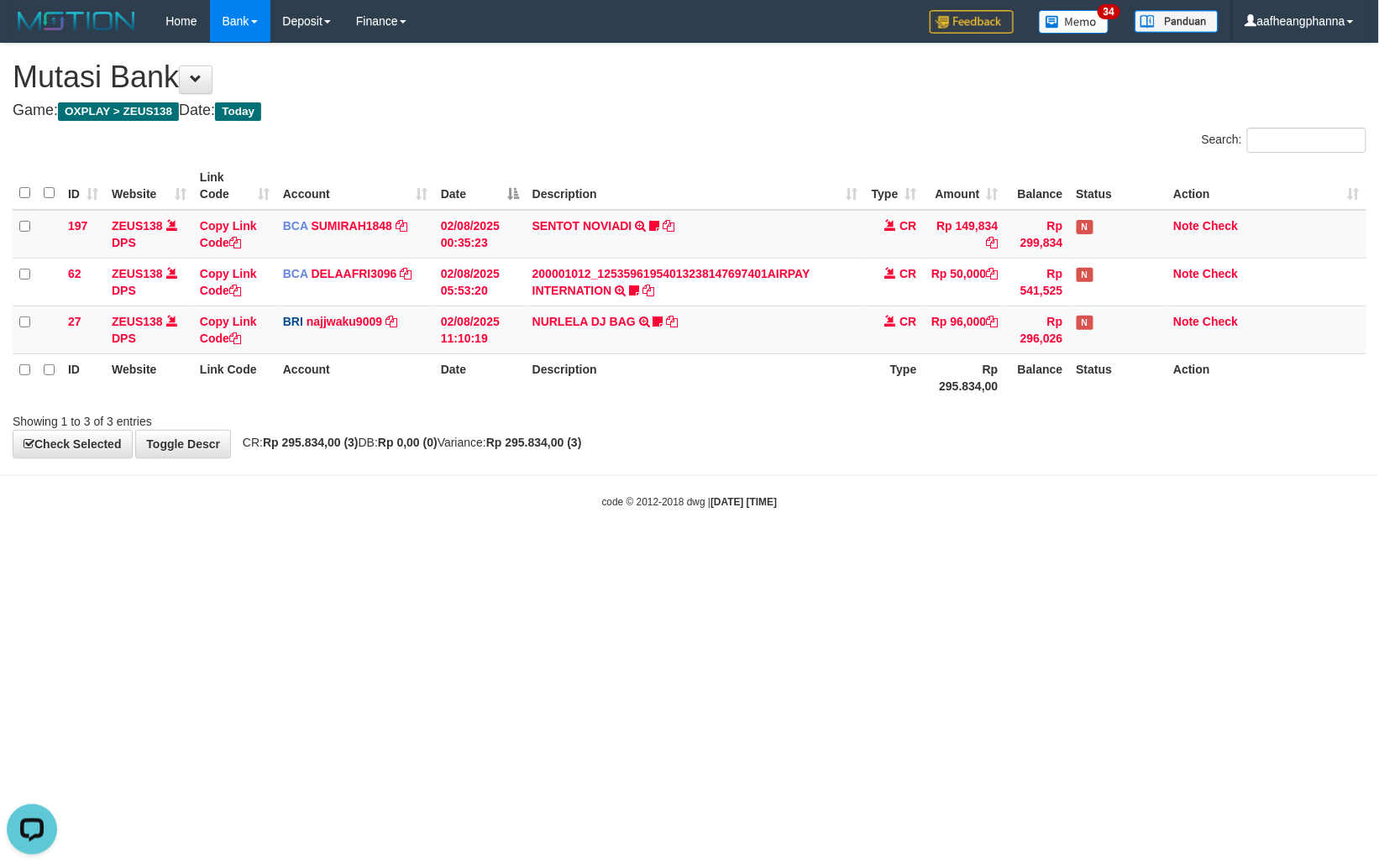 scroll, scrollTop: 0, scrollLeft: 0, axis: both 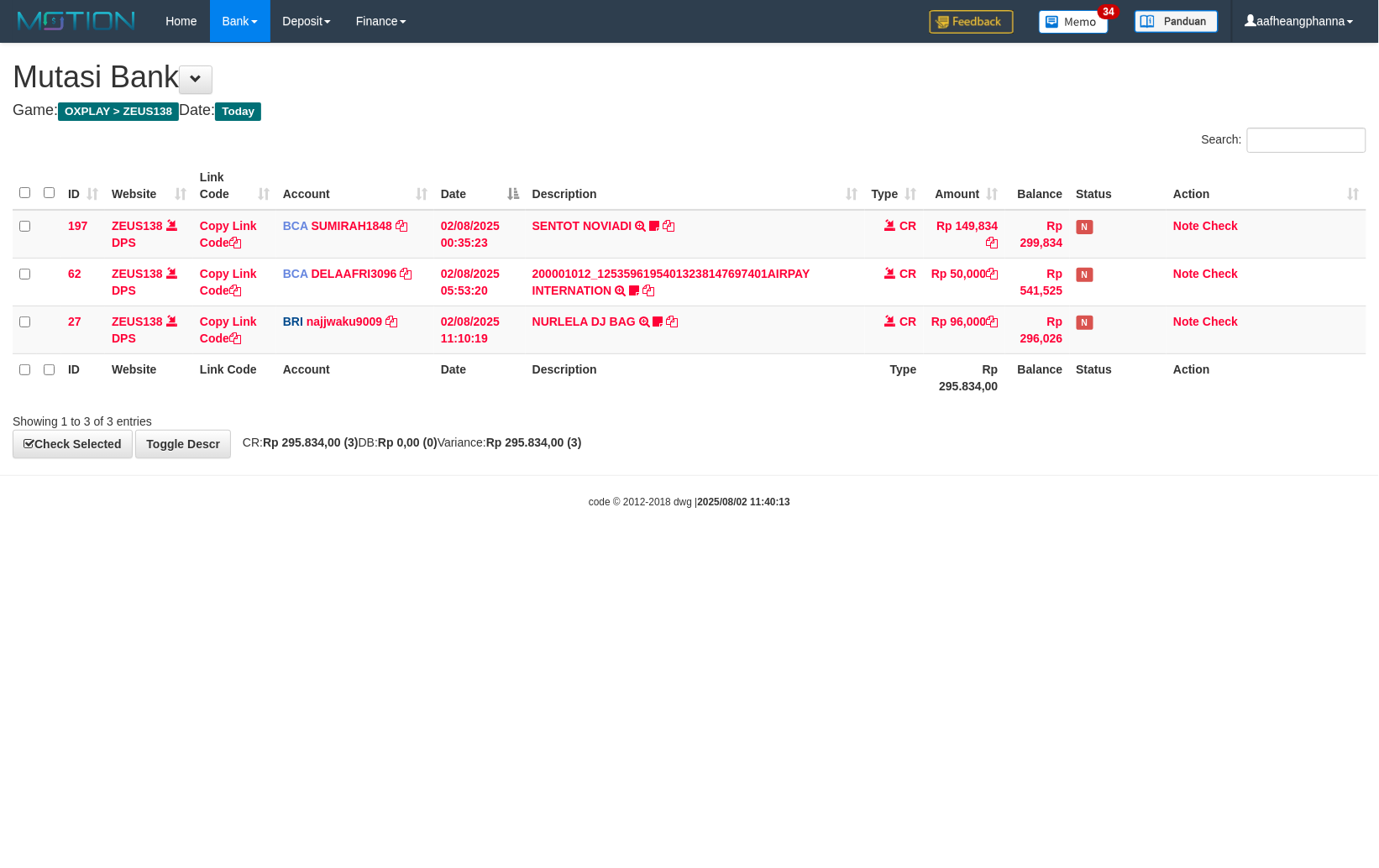 drag, startPoint x: 0, startPoint y: 0, endPoint x: 843, endPoint y: 626, distance: 1050.0119 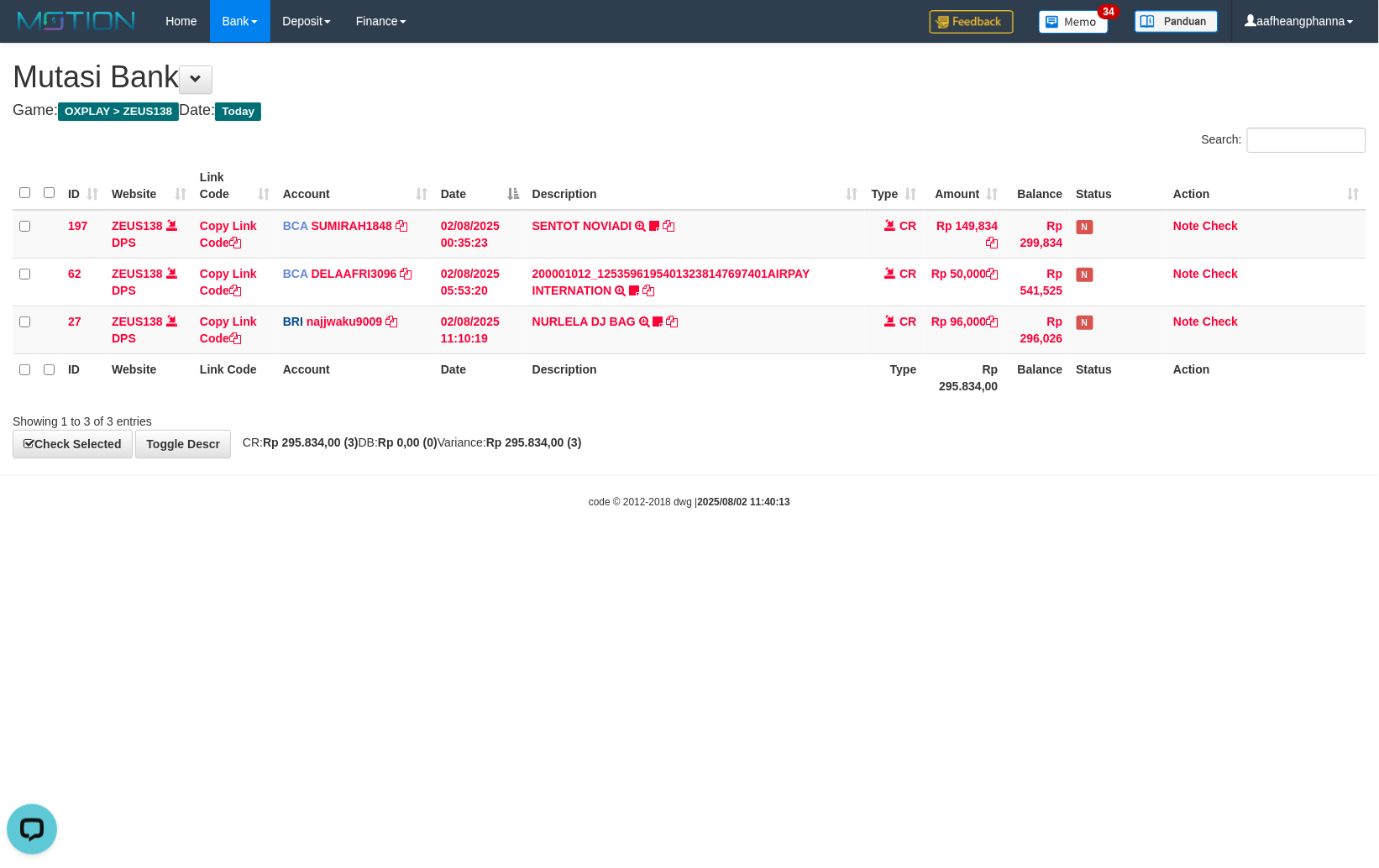 scroll, scrollTop: 0, scrollLeft: 0, axis: both 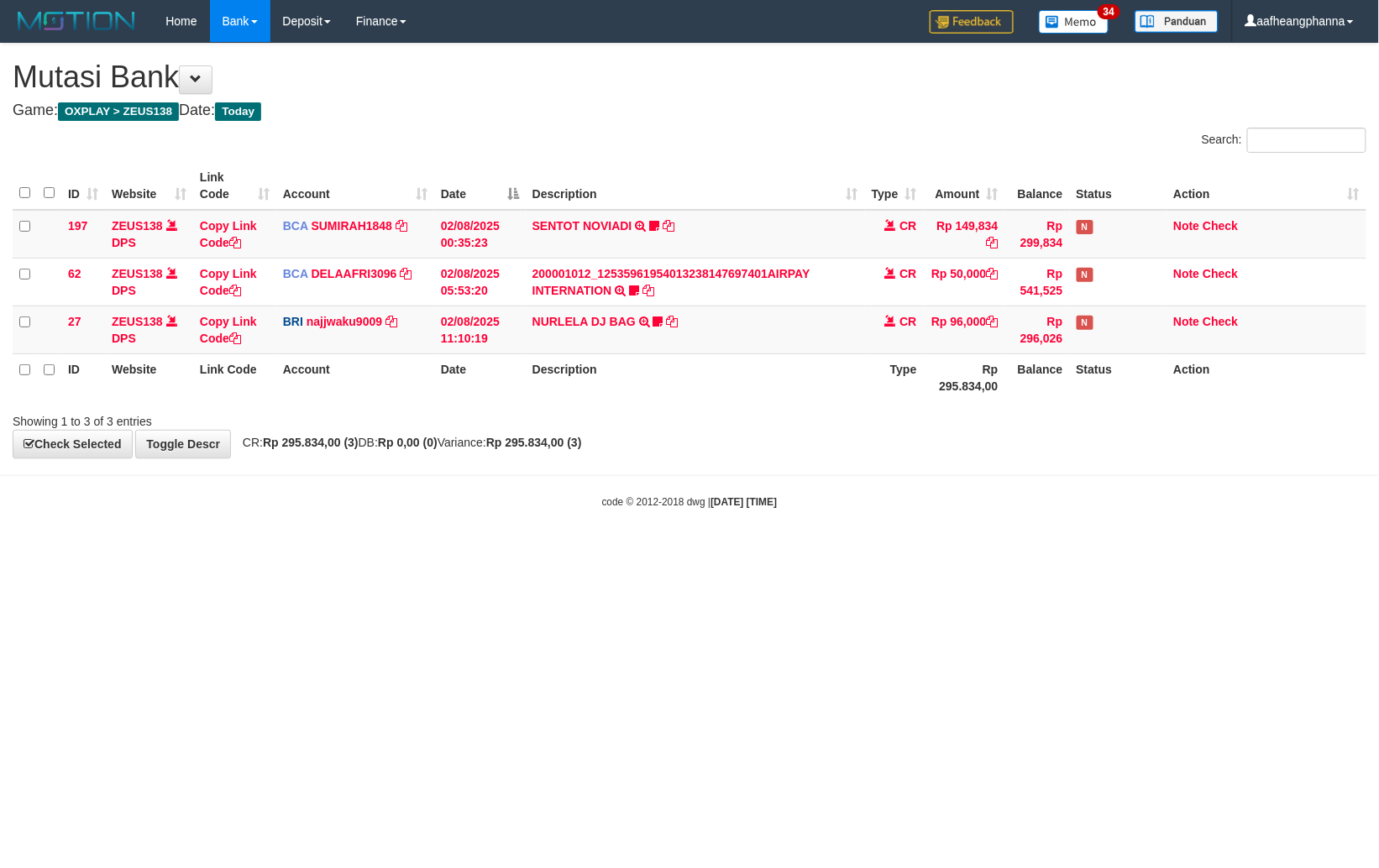 click on "Toggle navigation
Home
Bank
Account List
Load
By Website
Group
[OXPLAY]													ZEUS138
By Load Group (DPS)" at bounding box center (690, 275) 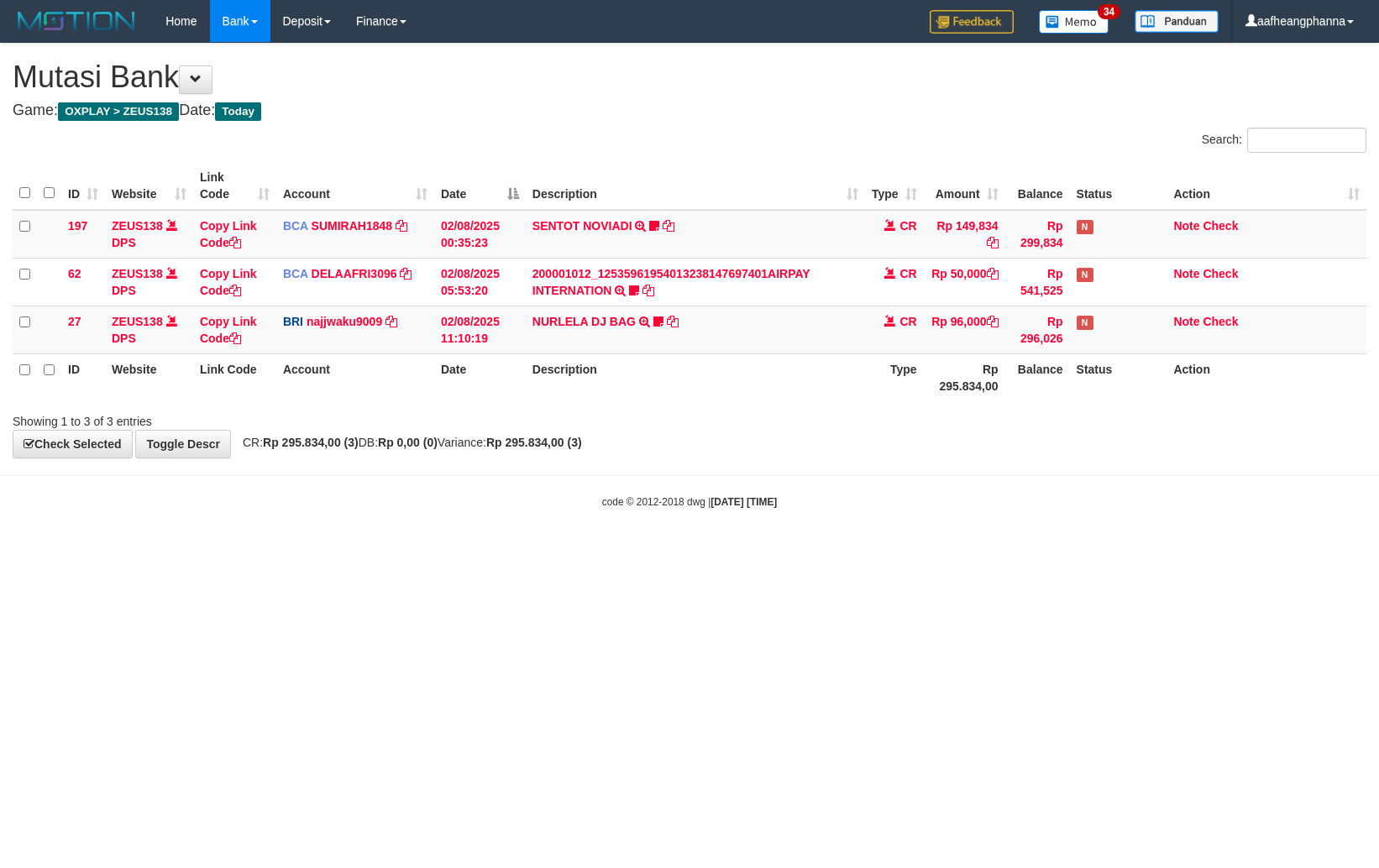 scroll, scrollTop: 0, scrollLeft: 0, axis: both 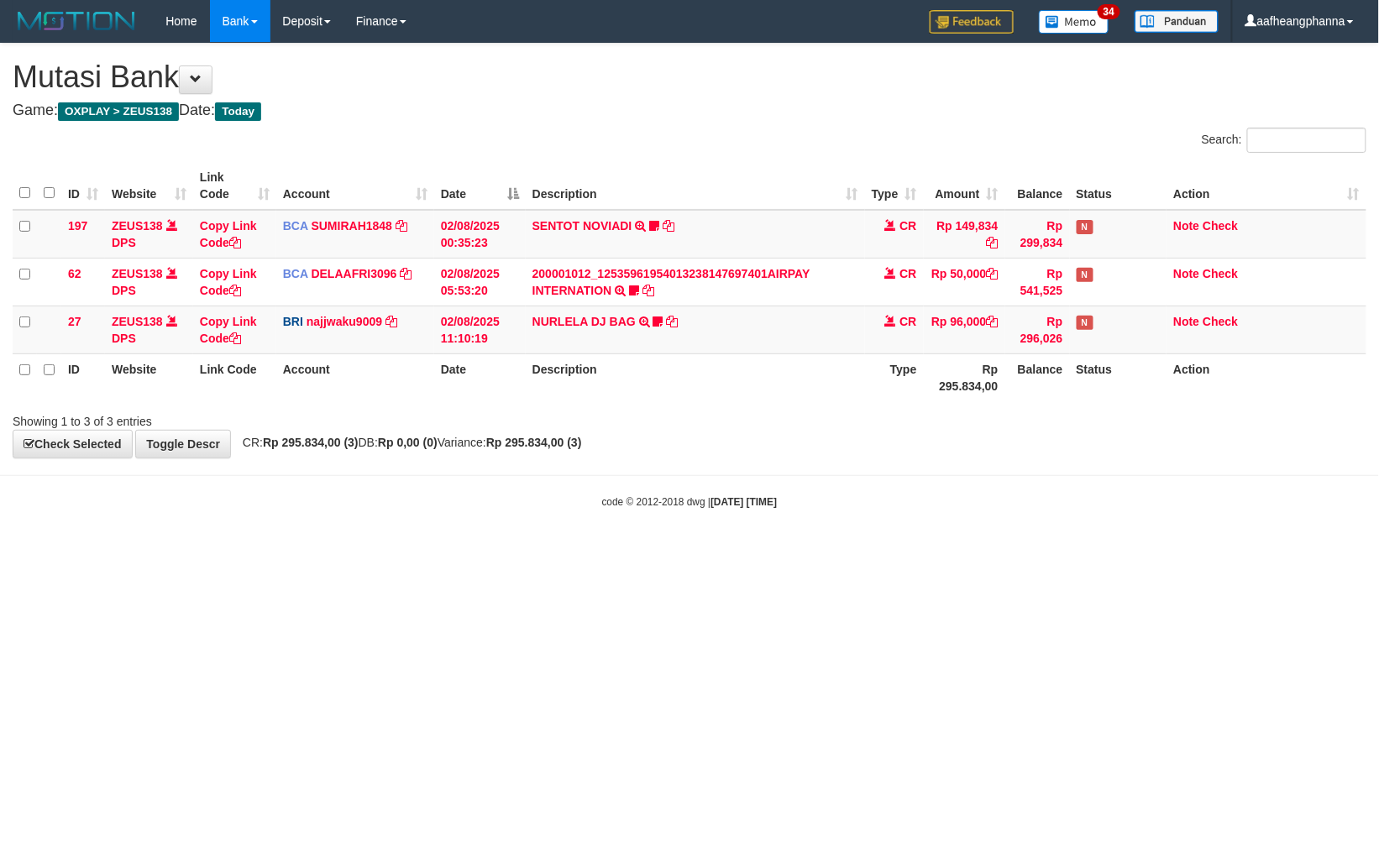 click on "Toggle navigation
Home
Bank
Account List
Load
By Website
Group
[OXPLAY]													ZEUS138
By Load Group (DPS)" at bounding box center [690, 275] 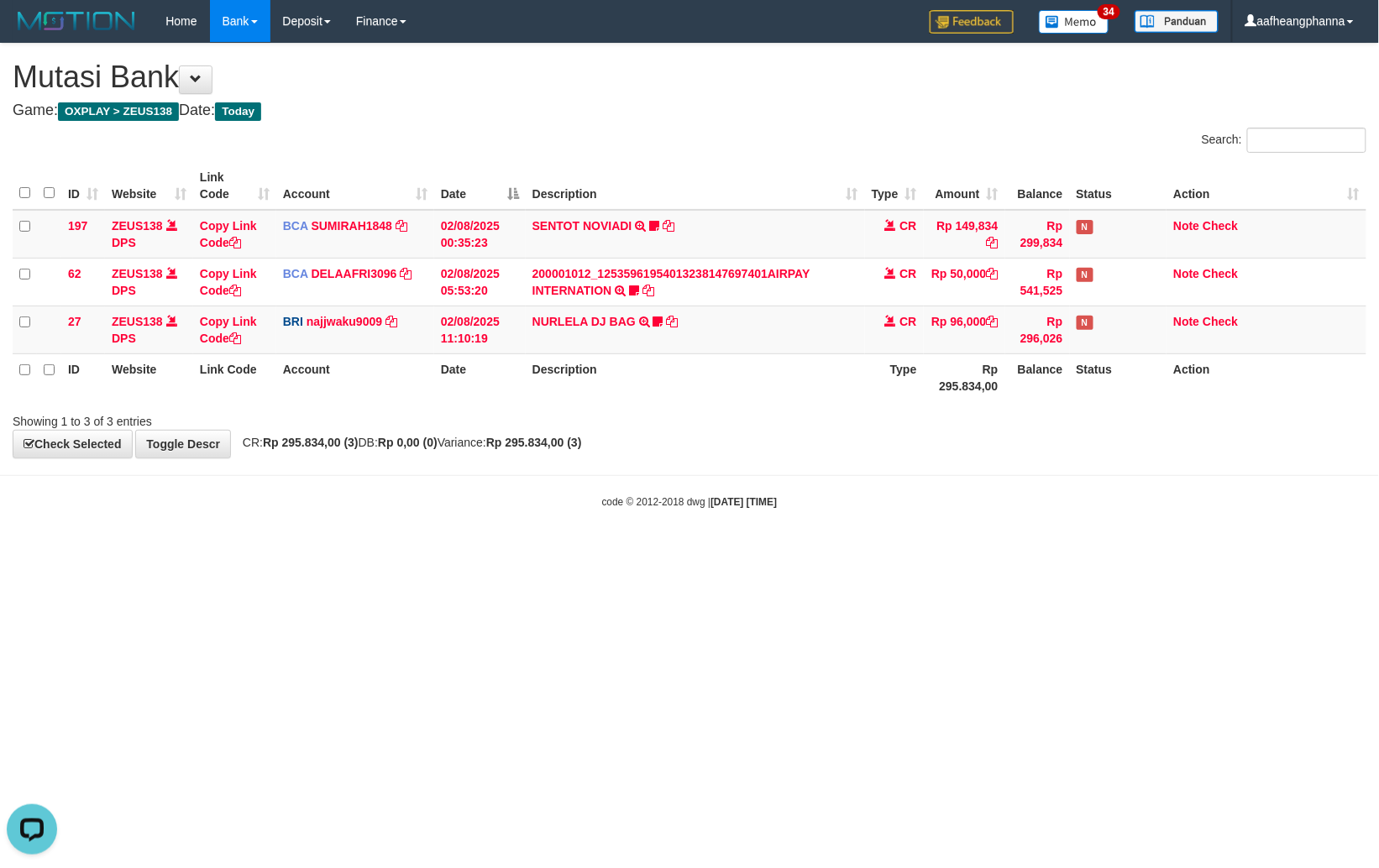 scroll, scrollTop: 0, scrollLeft: 0, axis: both 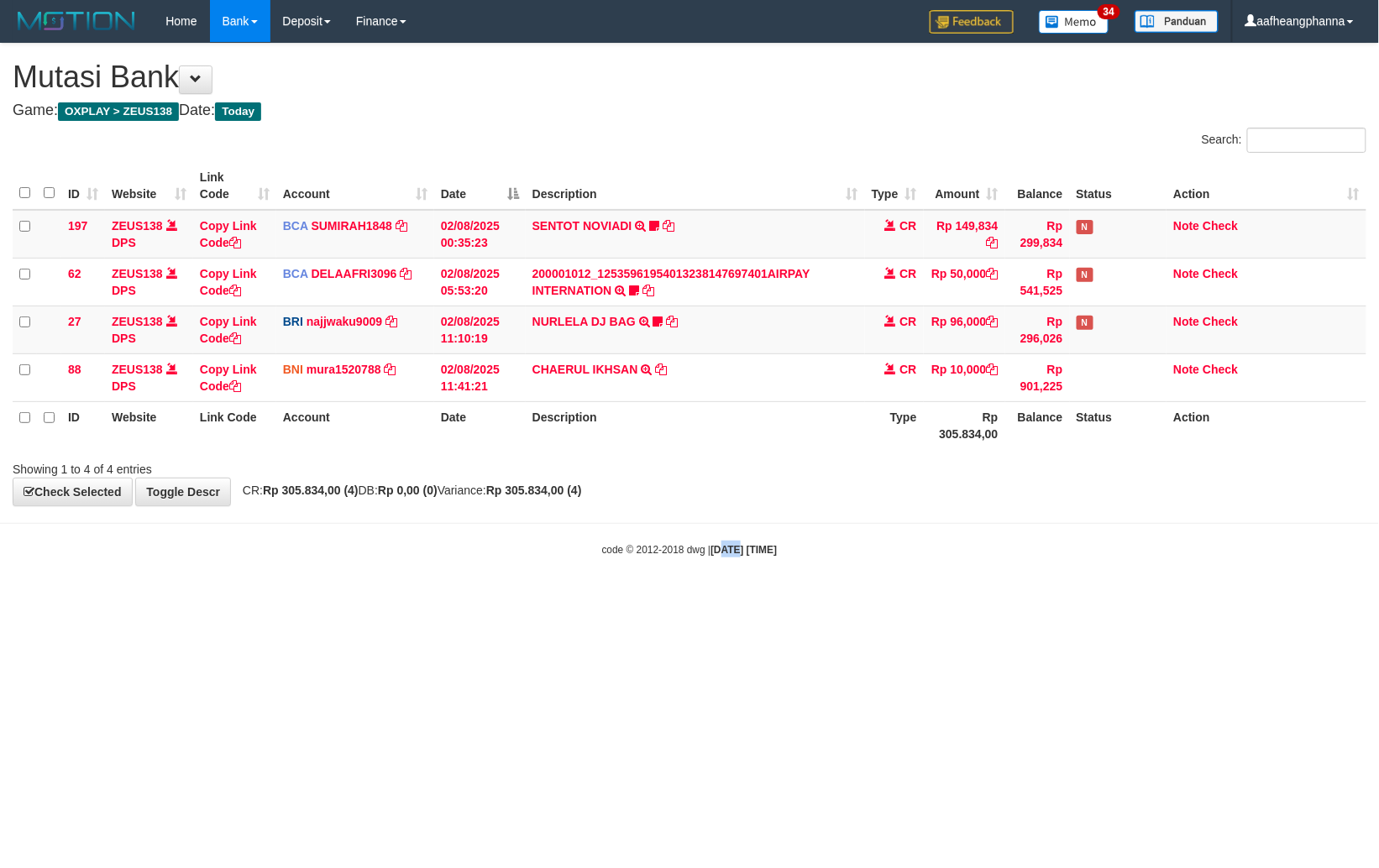 drag, startPoint x: 724, startPoint y: 636, endPoint x: 710, endPoint y: 639, distance: 14.317821 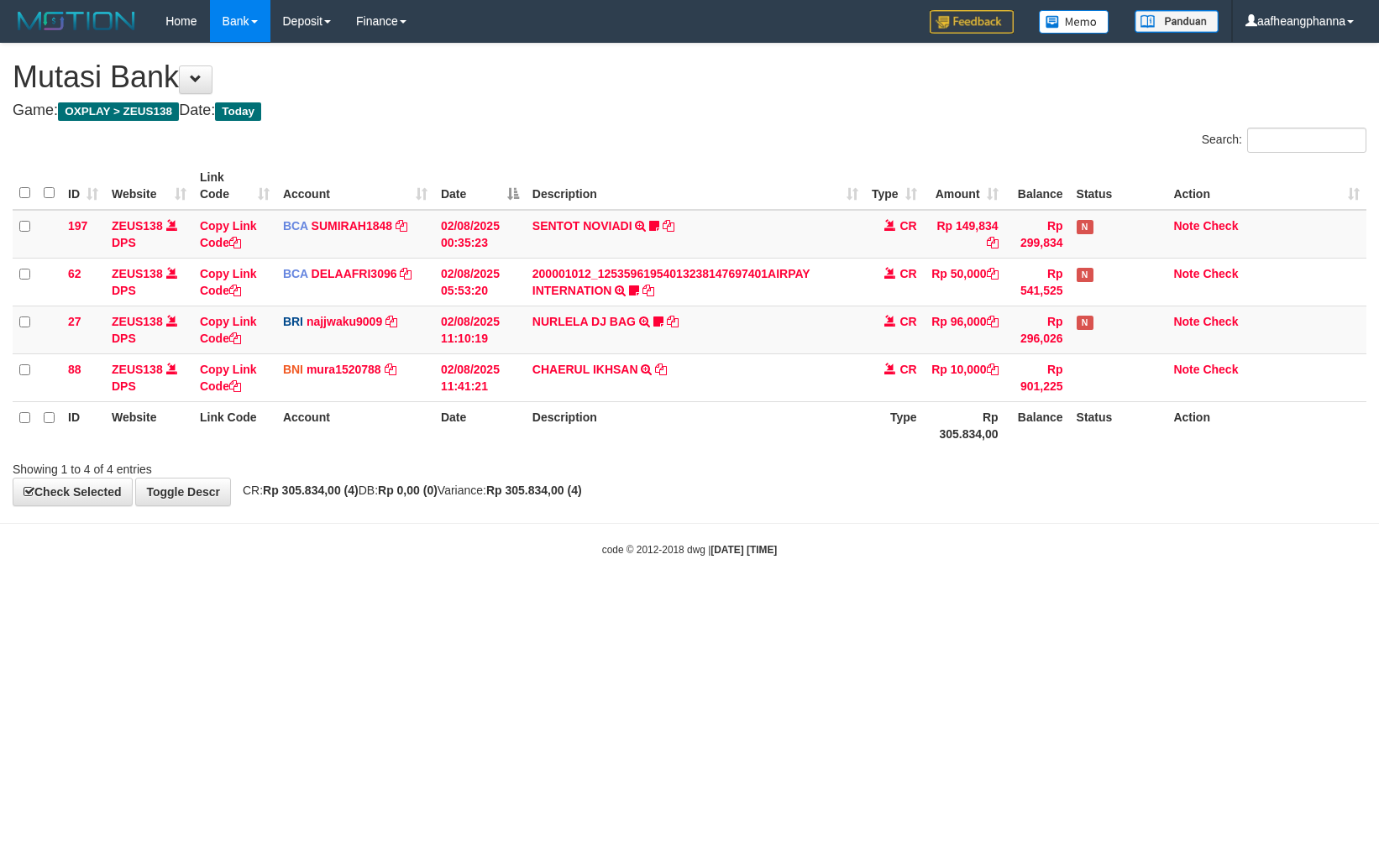 scroll, scrollTop: 0, scrollLeft: 0, axis: both 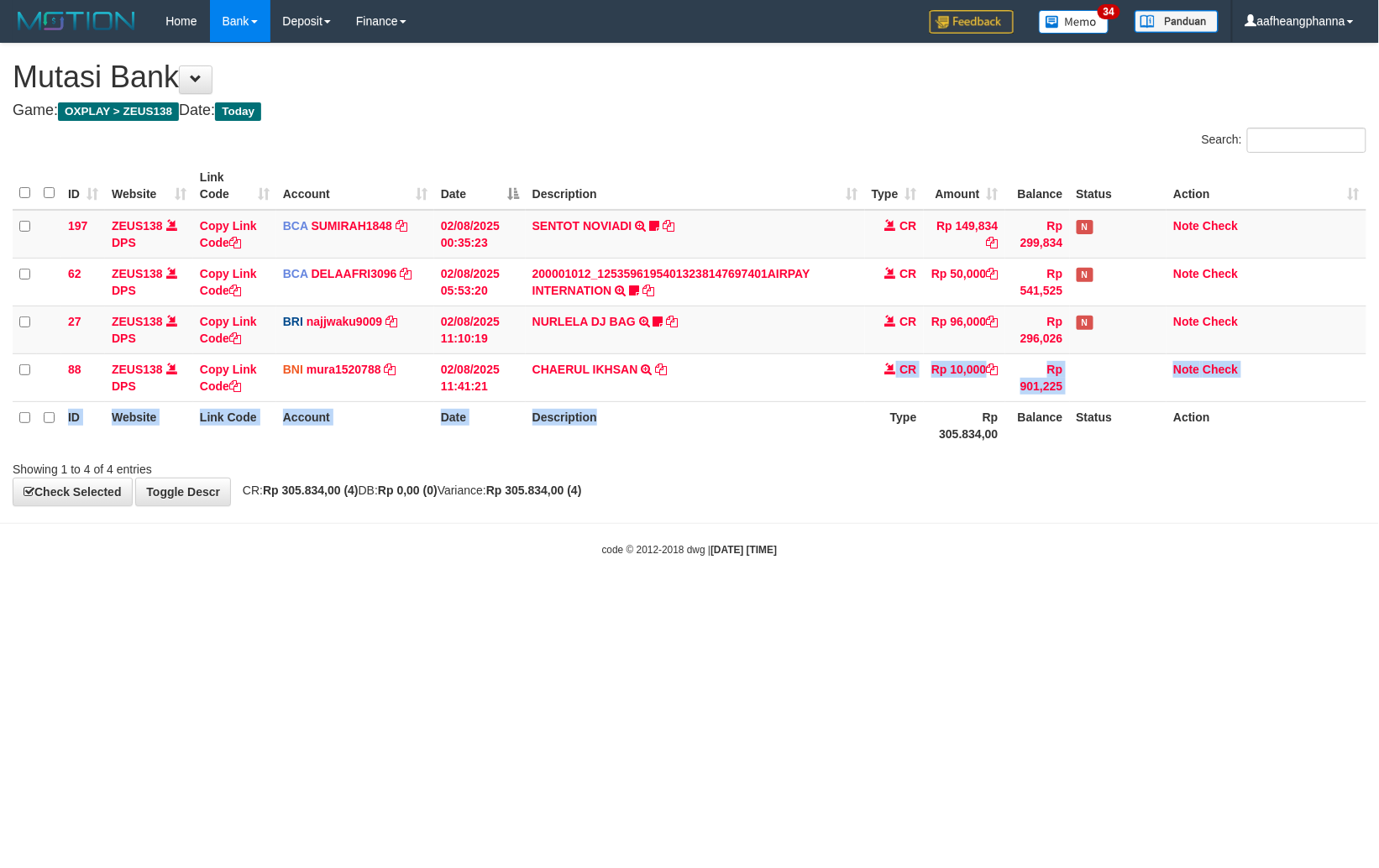 drag, startPoint x: 673, startPoint y: 400, endPoint x: 677, endPoint y: 410, distance: 11 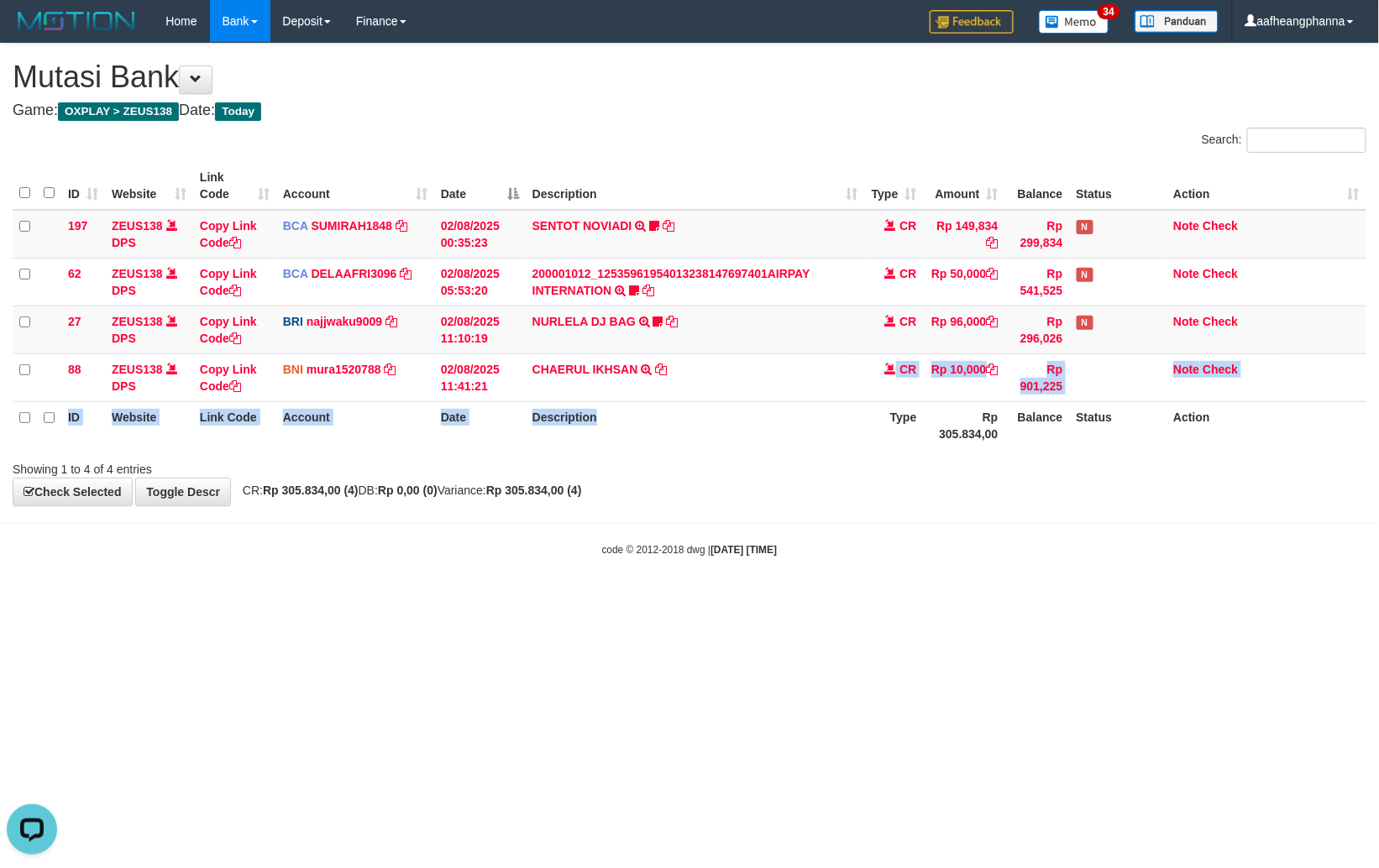 scroll, scrollTop: 0, scrollLeft: 0, axis: both 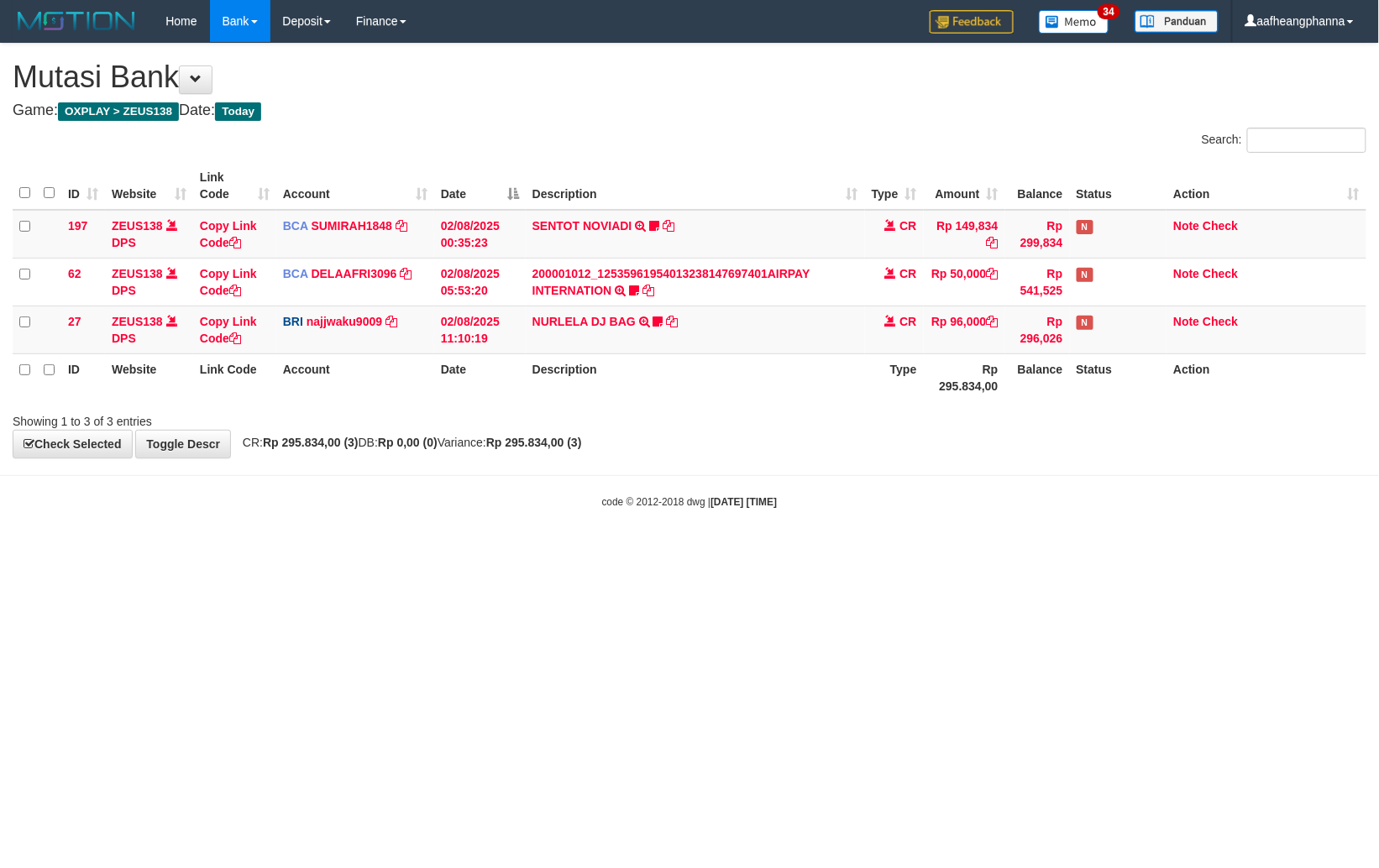click on "Toggle navigation
Home
Bank
Account List
Load
By Website
Group
[OXPLAY]													ZEUS138
By Load Group (DPS)" at bounding box center [690, 275] 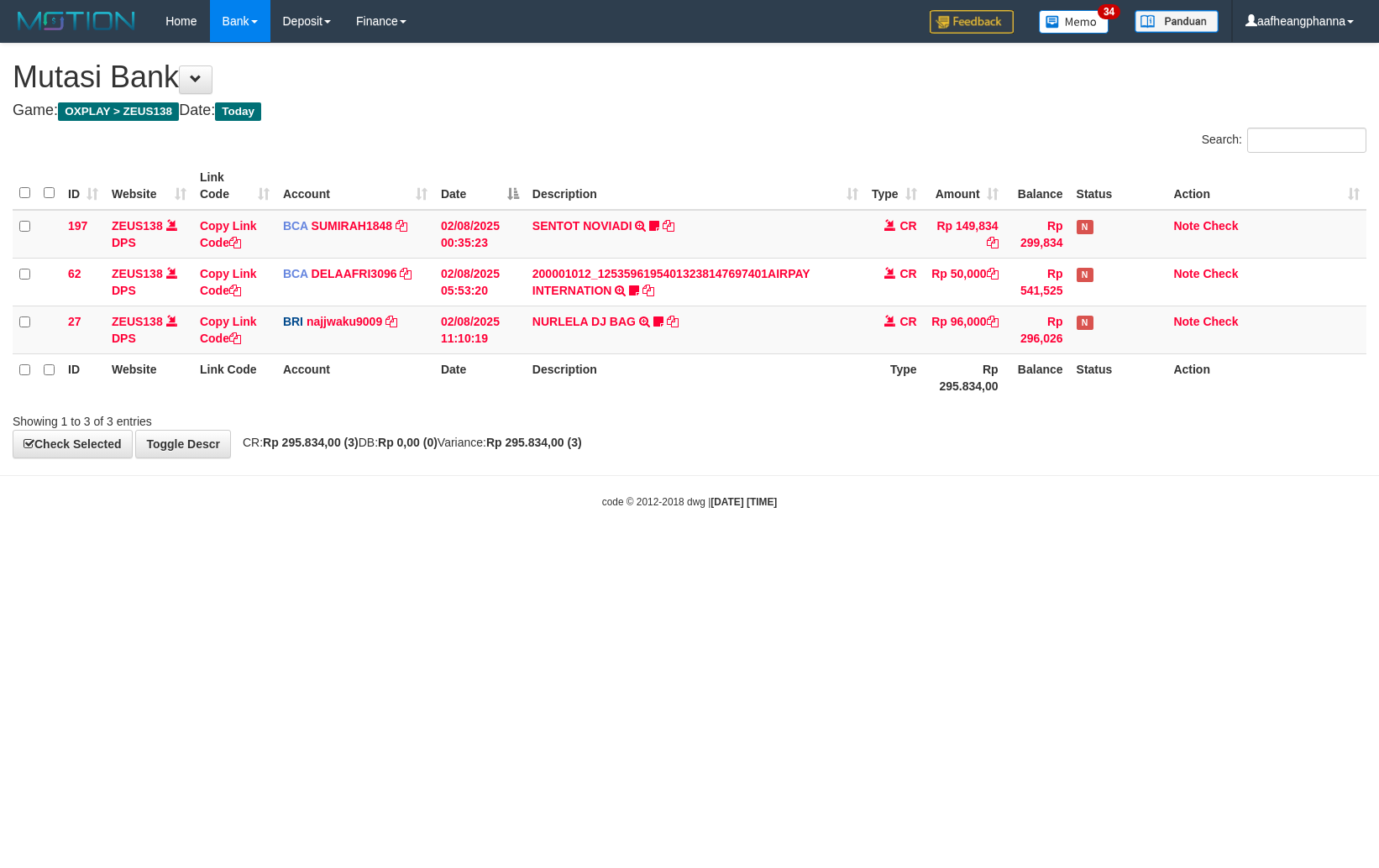 scroll, scrollTop: 0, scrollLeft: 0, axis: both 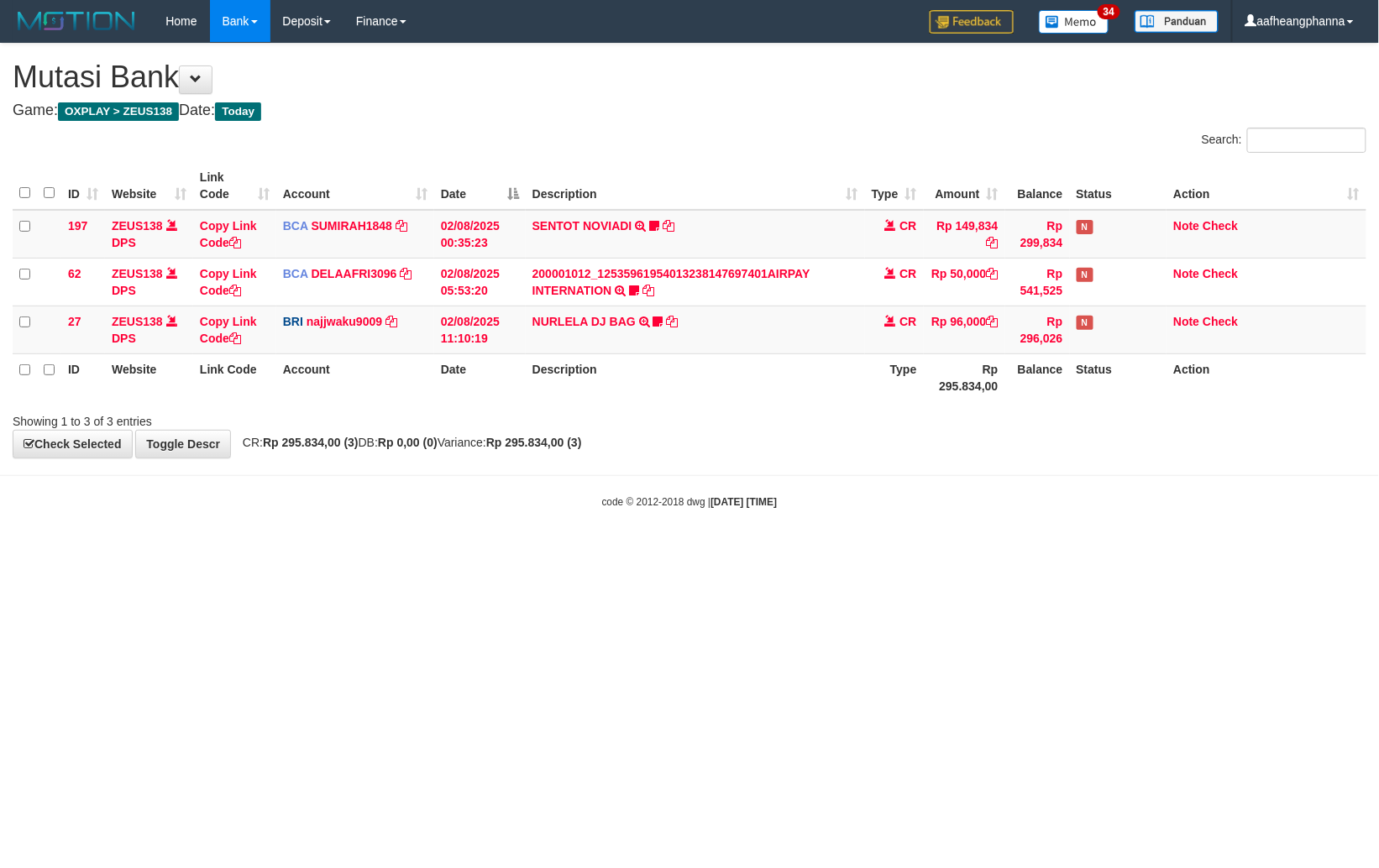 click on "Toggle navigation
Home
Bank
Account List
Load
By Website
Group
[OXPLAY]													ZEUS138
By Load Group (DPS)" at bounding box center (690, 275) 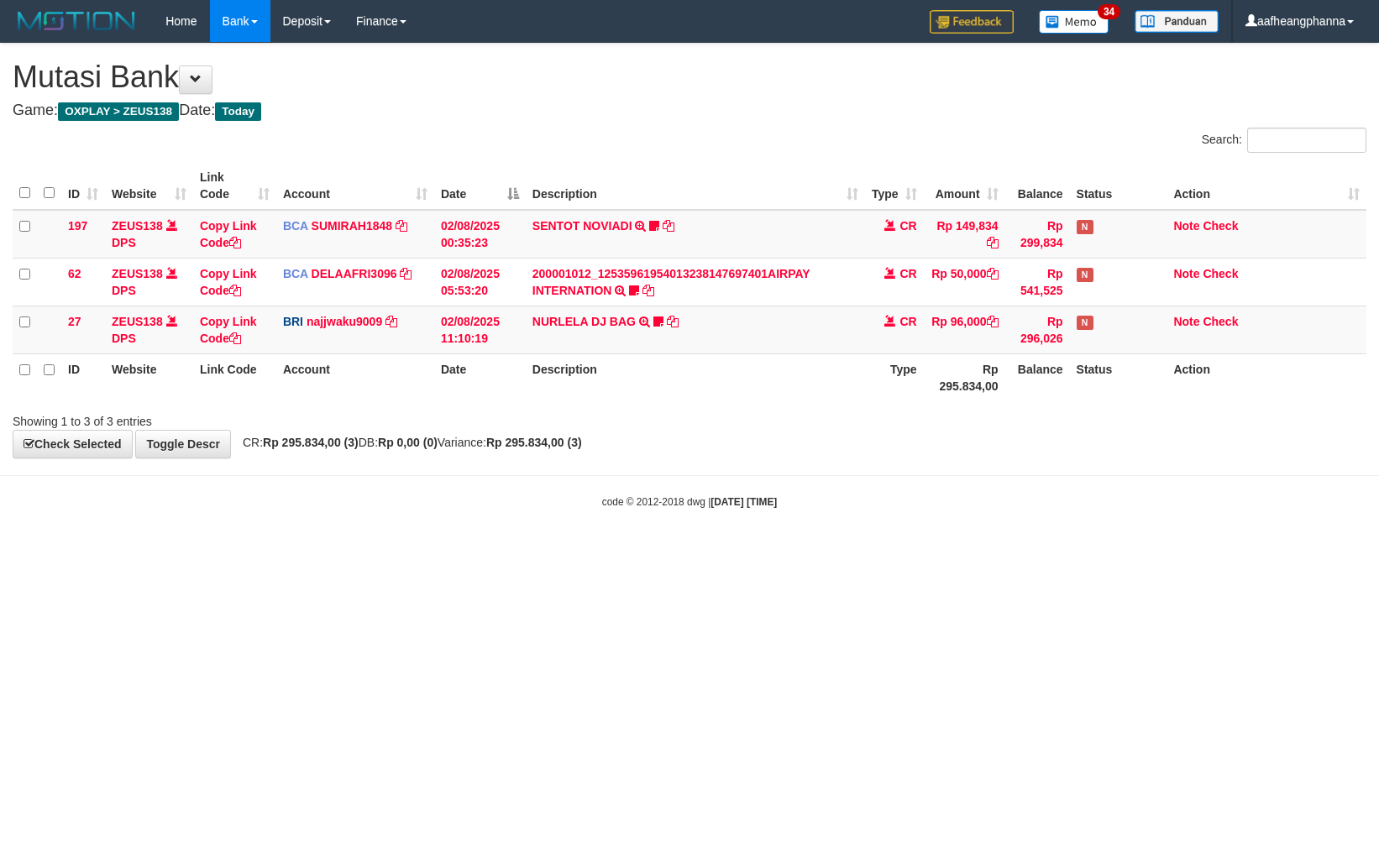 scroll, scrollTop: 0, scrollLeft: 0, axis: both 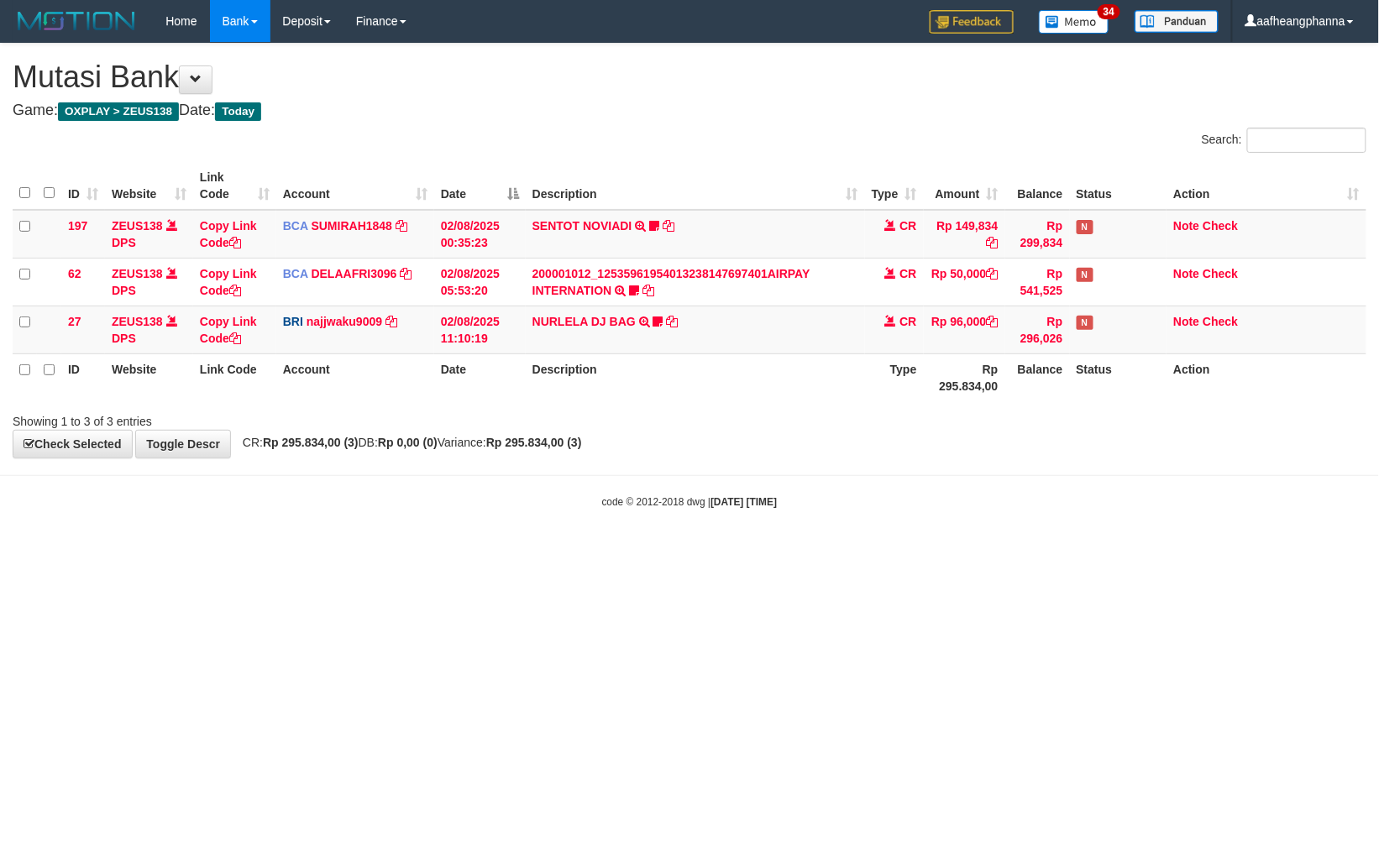 drag, startPoint x: 0, startPoint y: 0, endPoint x: 720, endPoint y: 572, distance: 919.5564 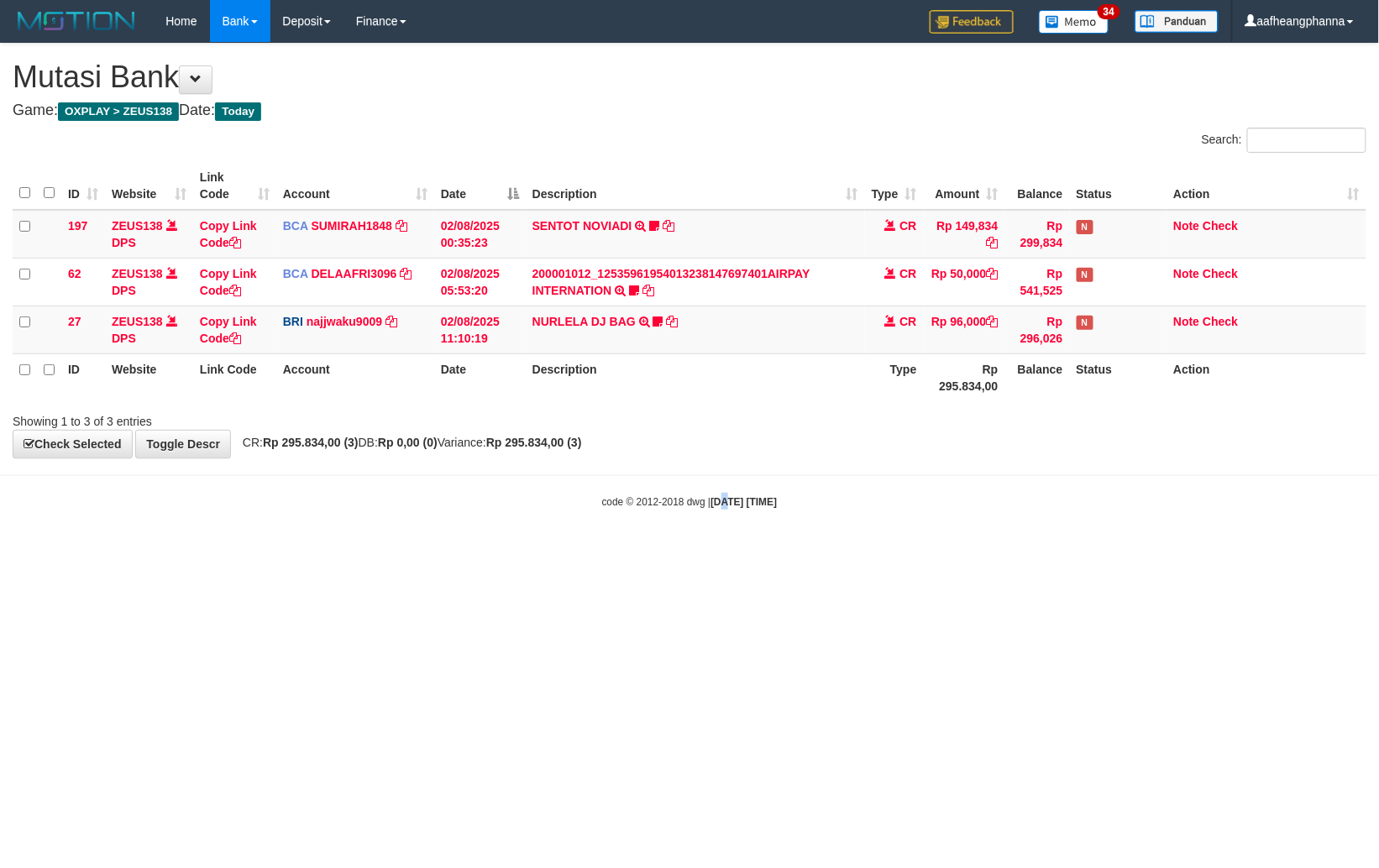 click on "Toggle navigation
Home
Bank
Account List
Load
By Website
Group
[OXPLAY]													ZEUS138
By Load Group (DPS)" at bounding box center (690, 275) 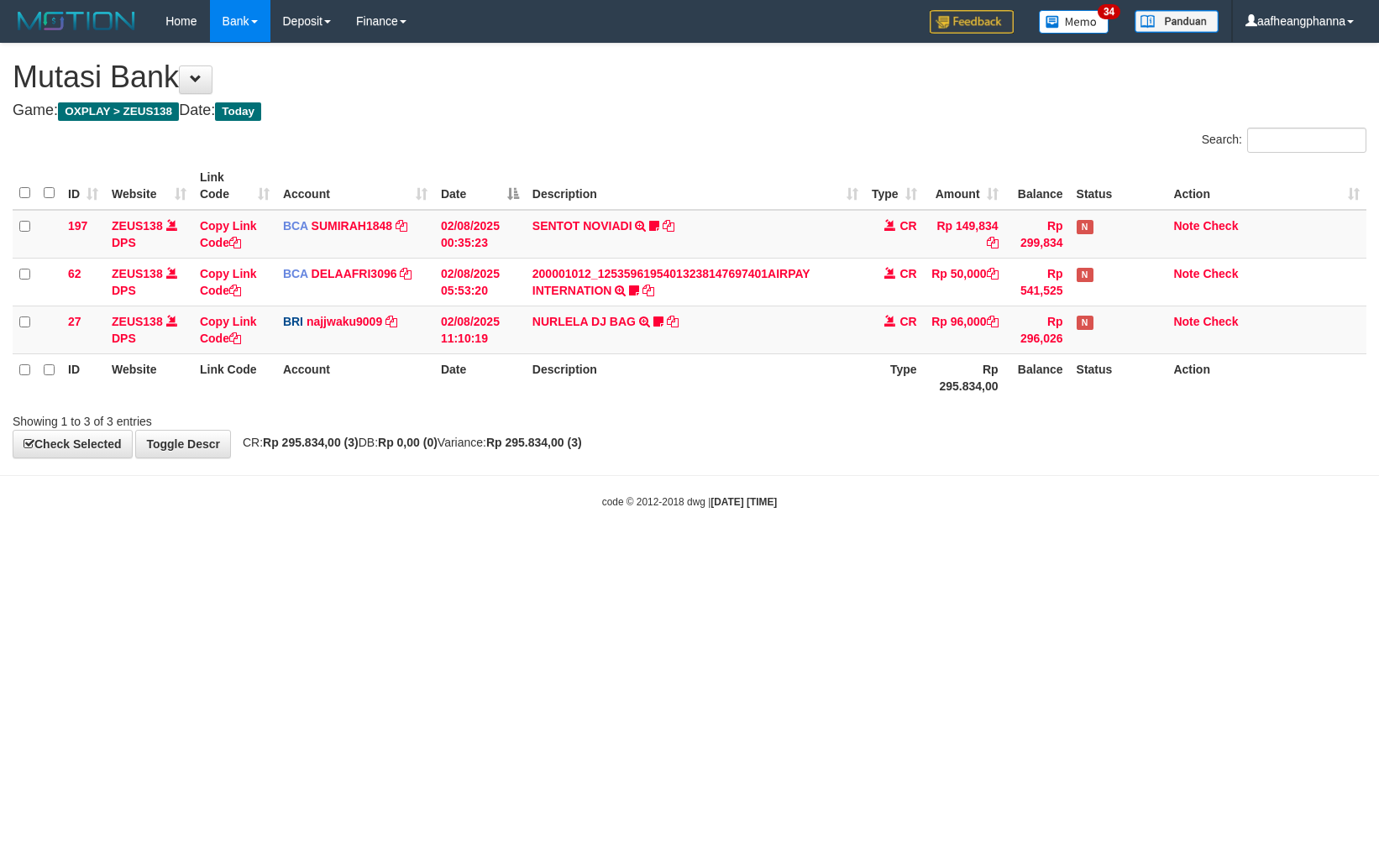 scroll, scrollTop: 0, scrollLeft: 0, axis: both 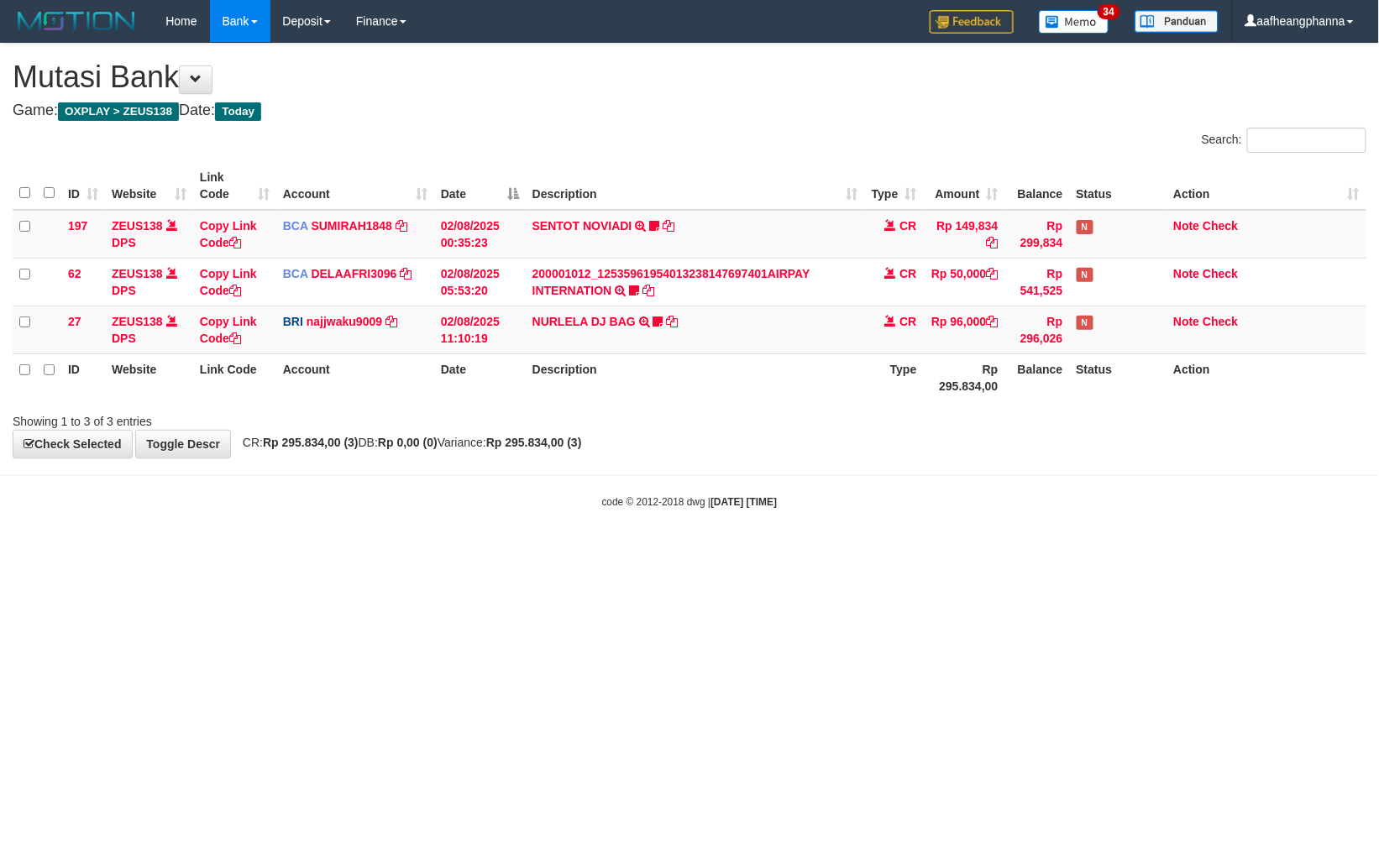 drag, startPoint x: 0, startPoint y: 0, endPoint x: 706, endPoint y: 576, distance: 911.1597 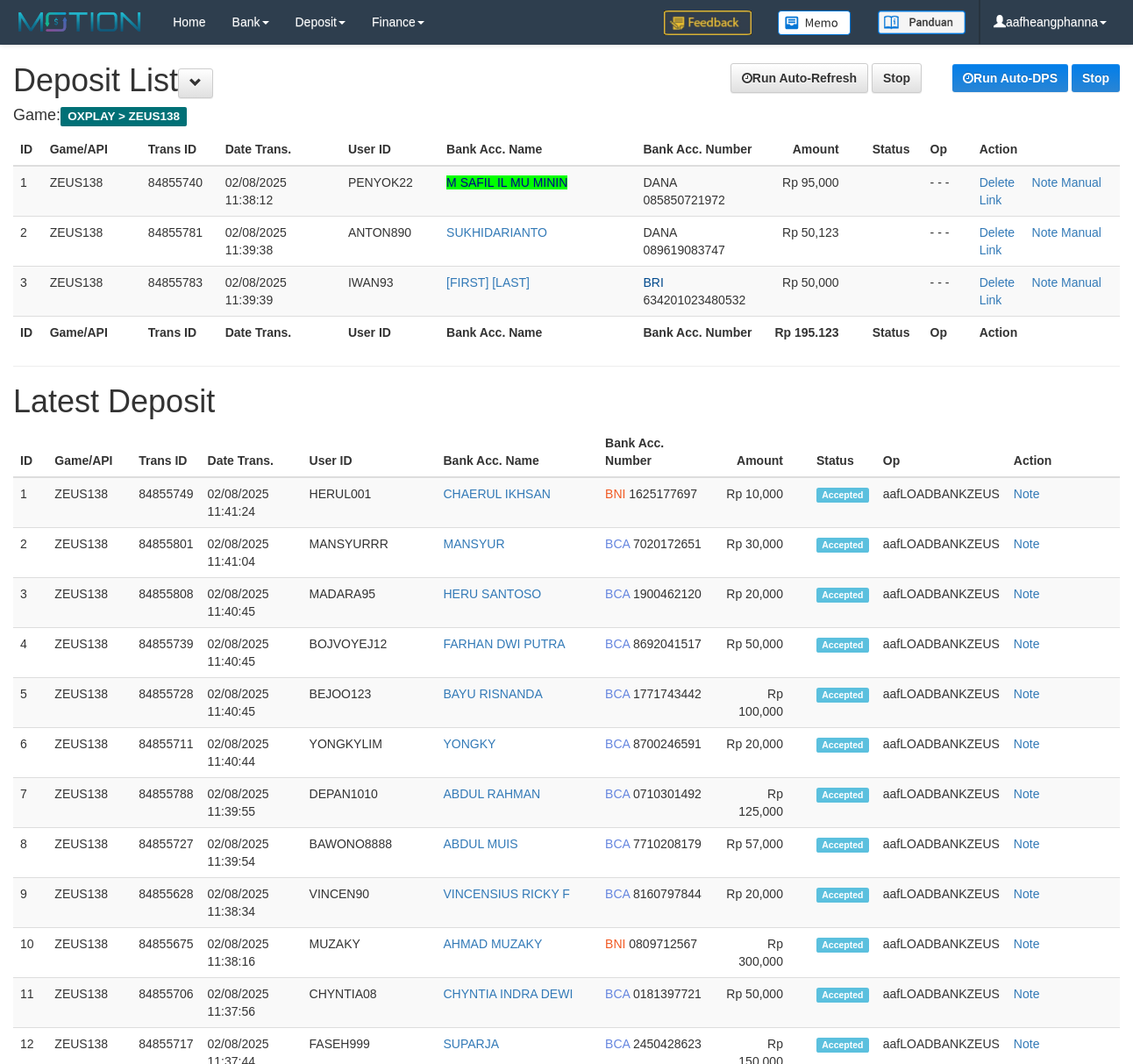 scroll, scrollTop: 0, scrollLeft: 0, axis: both 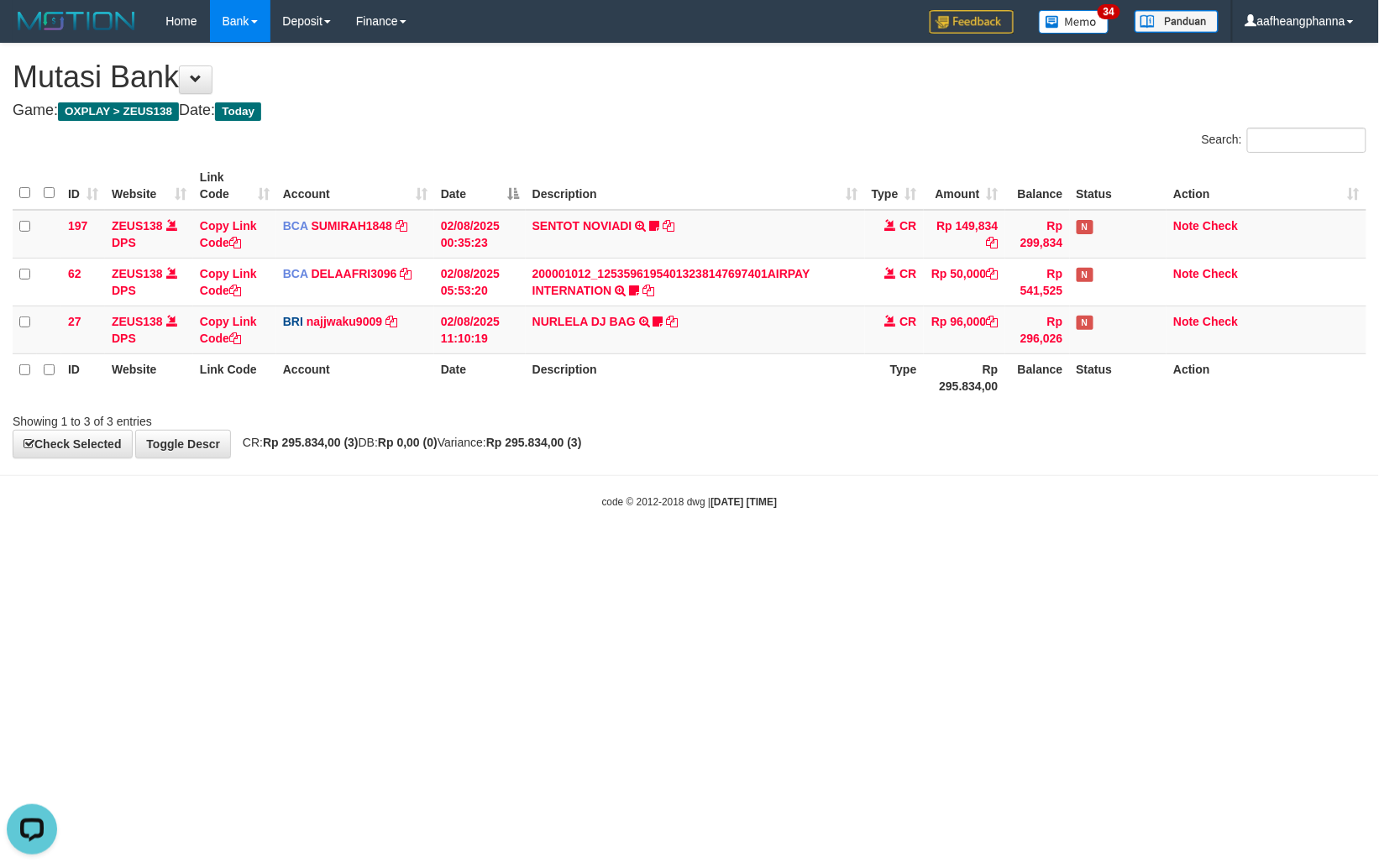 click on "Toggle navigation
Home
Bank
Account List
Load
By Website
Group
[OXPLAY]													ZEUS138
By Load Group (DPS)" at bounding box center [690, 275] 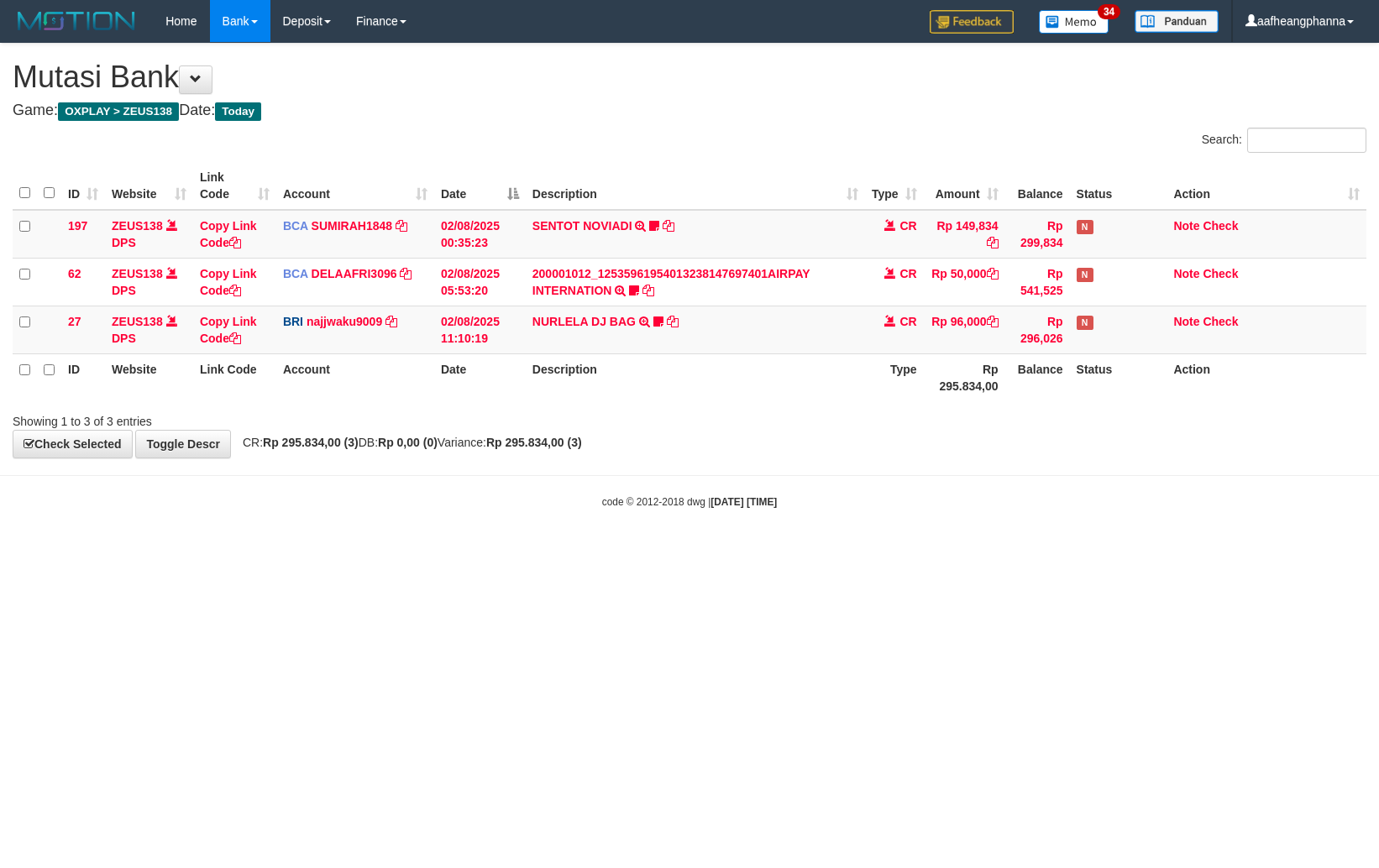 scroll, scrollTop: 0, scrollLeft: 0, axis: both 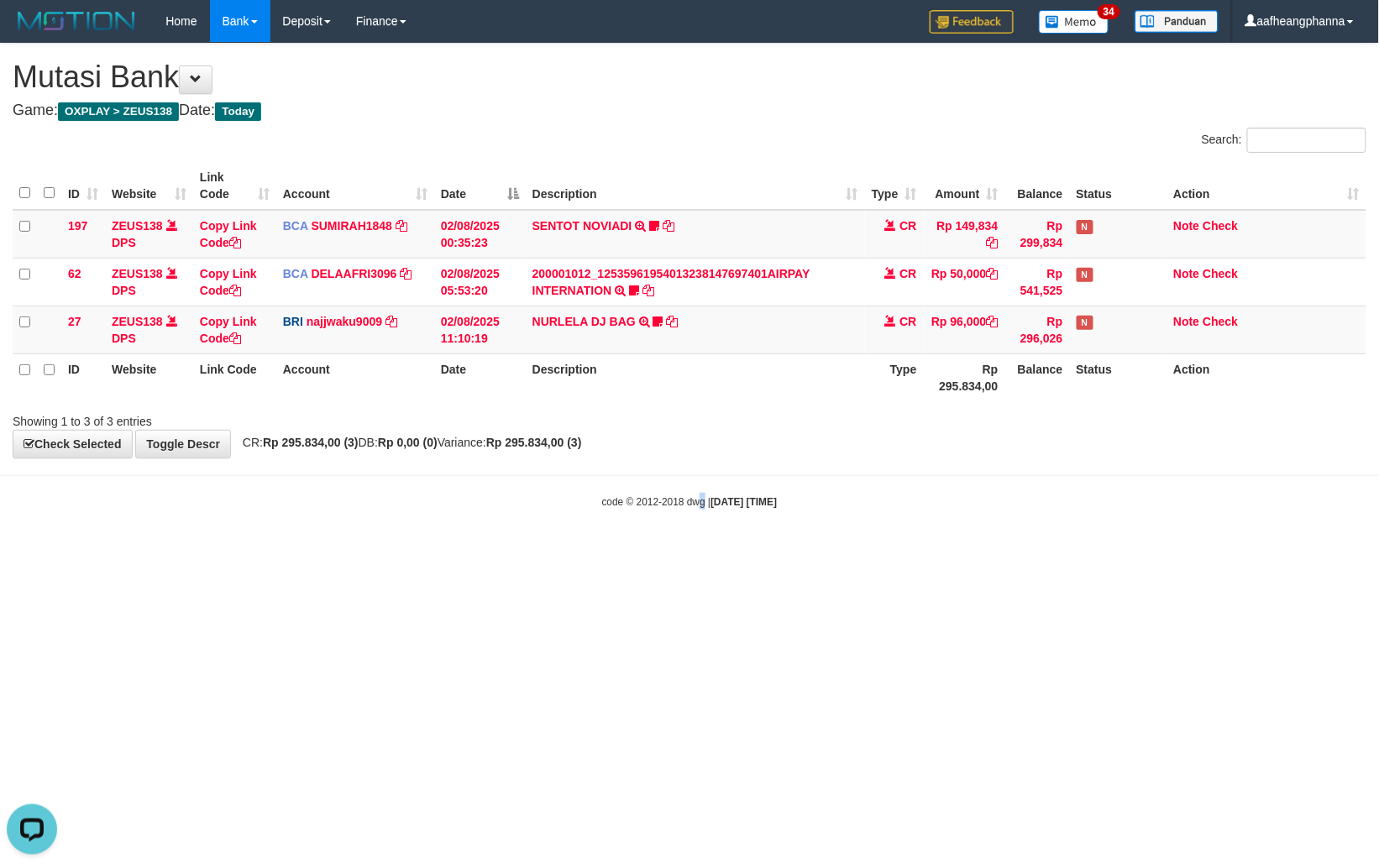 click on "Toggle navigation
Home
Bank
Account List
Load
By Website
Group
[OXPLAY]													ZEUS138
By Load Group (DPS)" at bounding box center (690, 275) 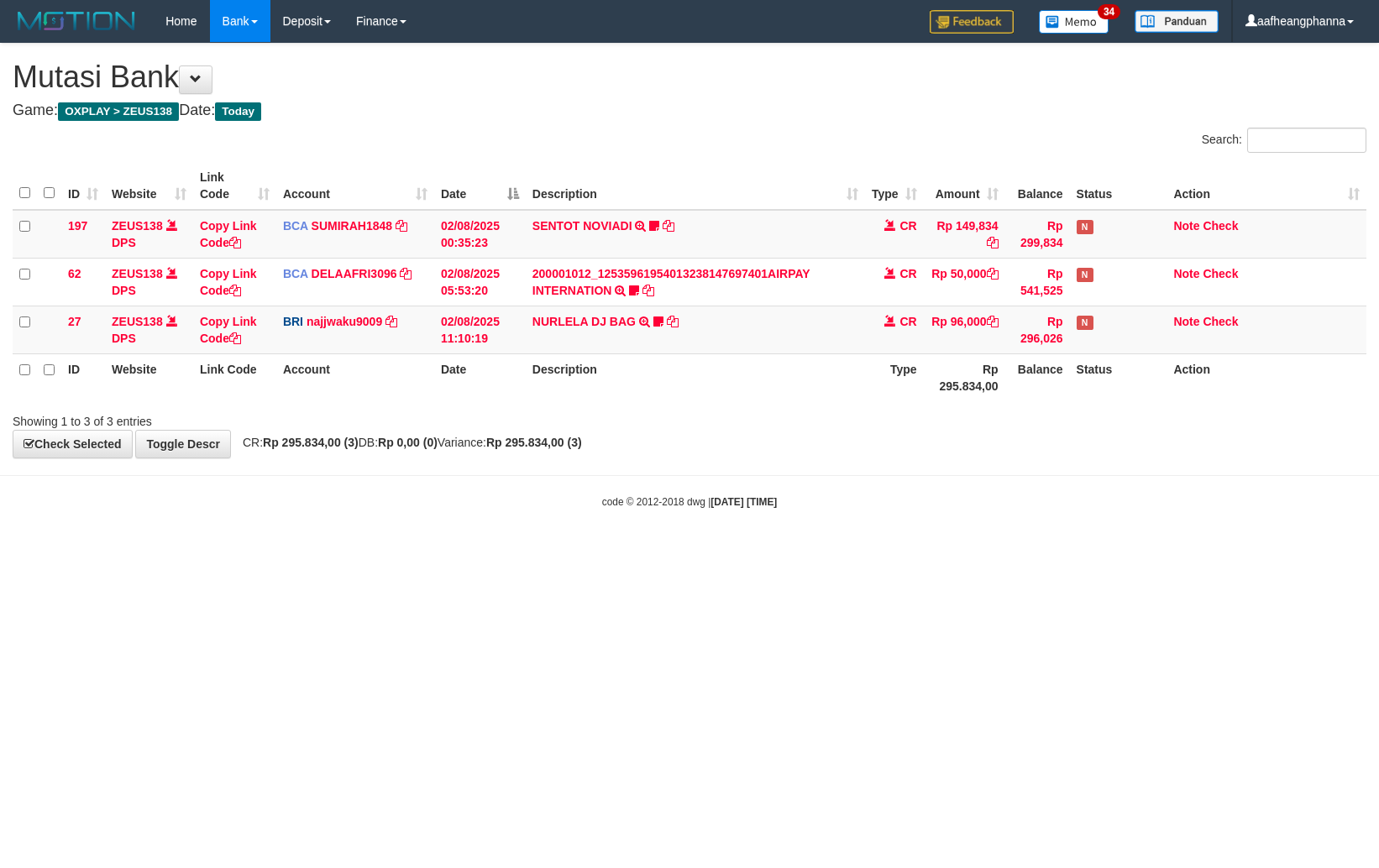 scroll, scrollTop: 0, scrollLeft: 0, axis: both 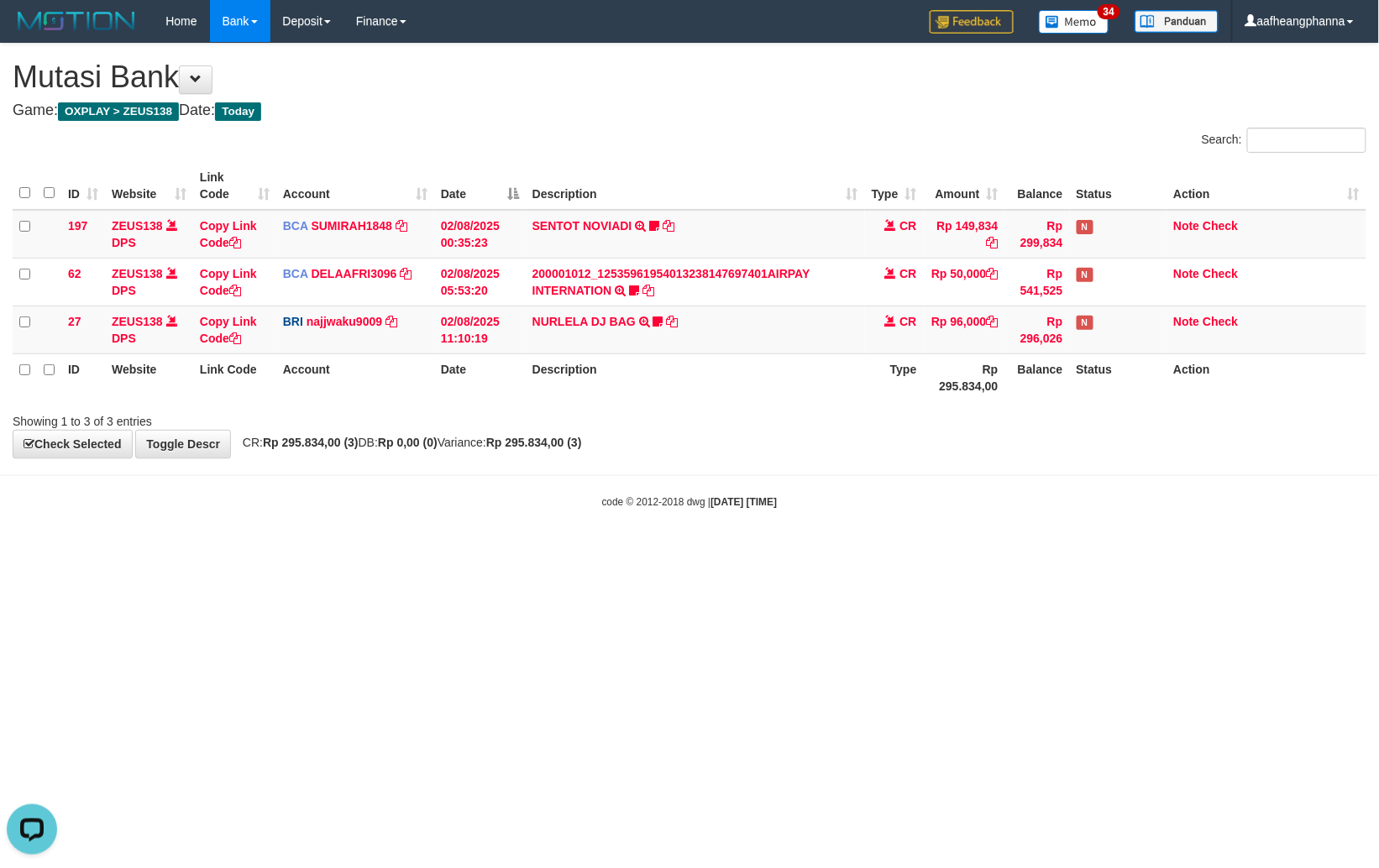 click on "Toggle navigation
Home
Bank
Account List
Load
By Website
Group
[OXPLAY]													ZEUS138
By Load Group (DPS)" at bounding box center (690, 275) 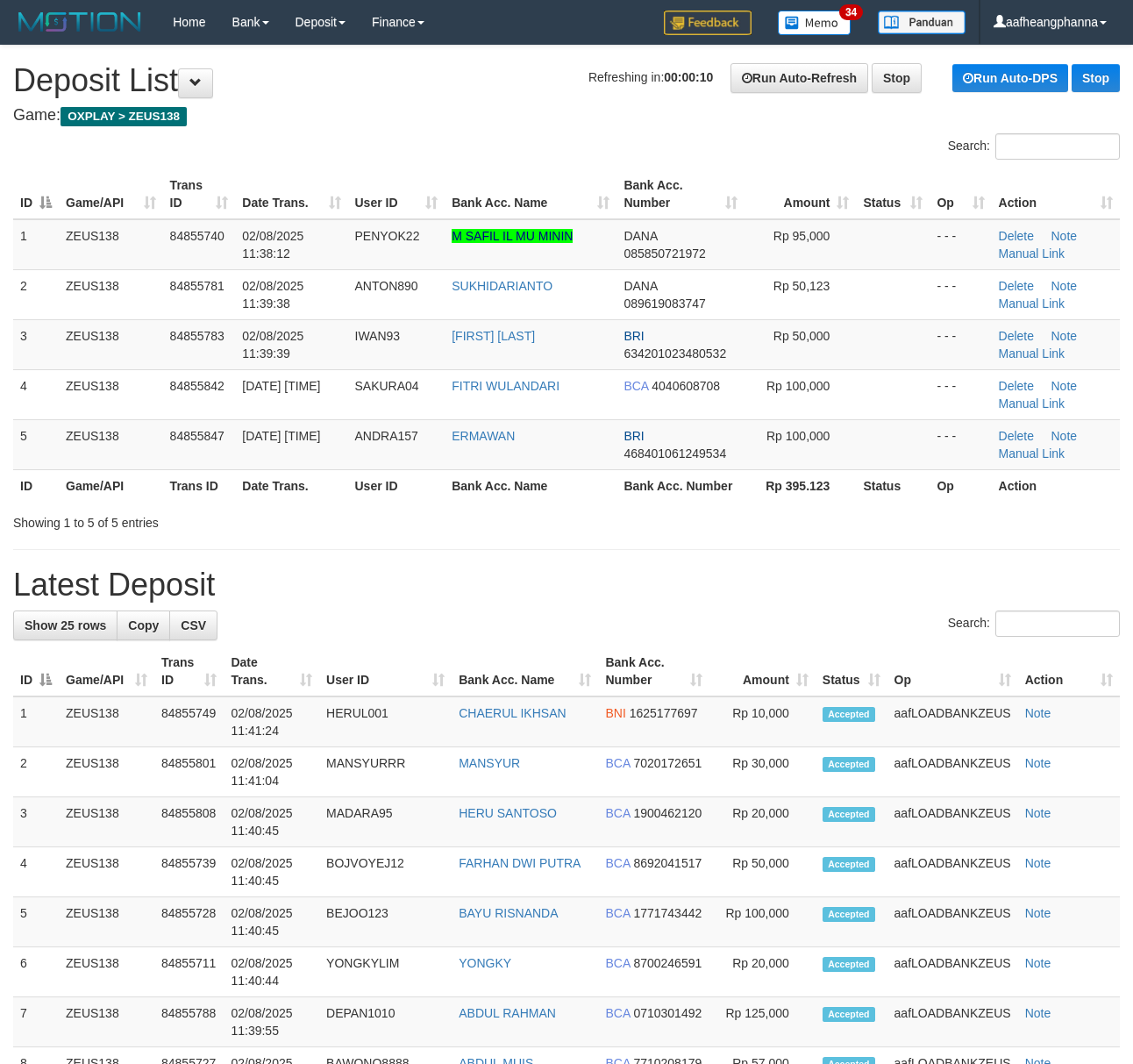 scroll, scrollTop: 0, scrollLeft: 0, axis: both 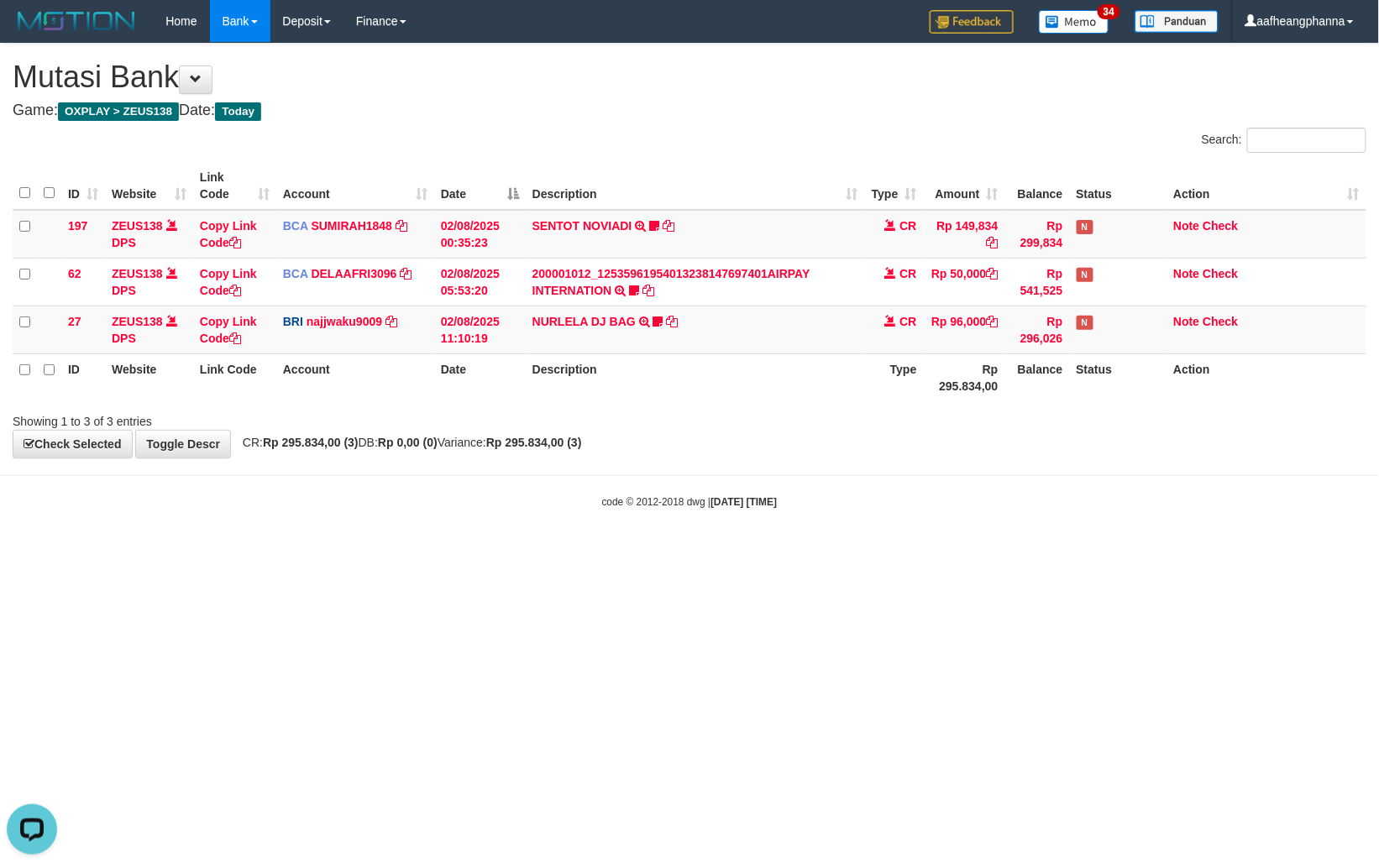 click on "Toggle navigation
Home
Bank
Account List
Load
By Website
Group
[OXPLAY]													ZEUS138
By Load Group (DPS)" at bounding box center [690, 275] 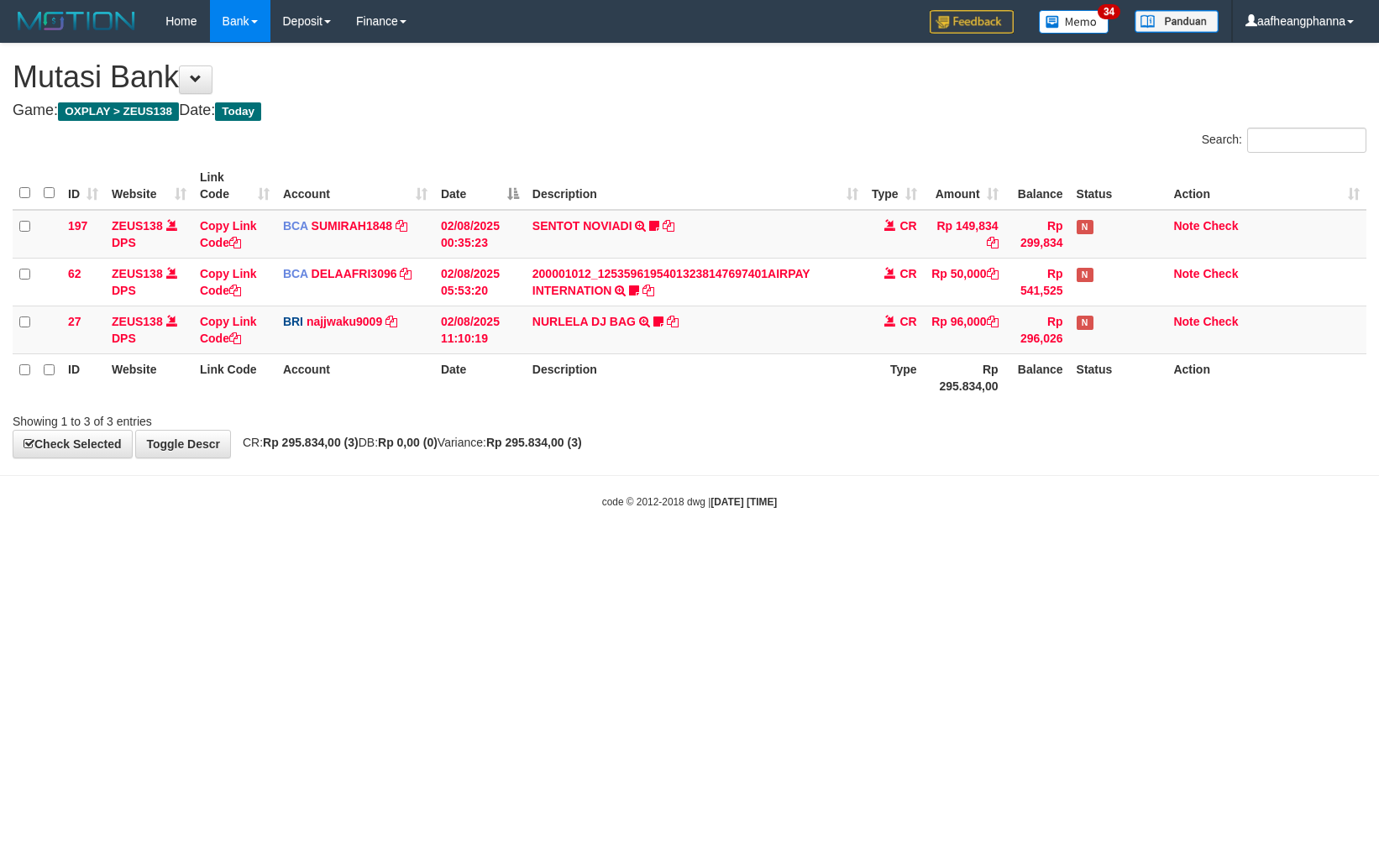 scroll, scrollTop: 0, scrollLeft: 0, axis: both 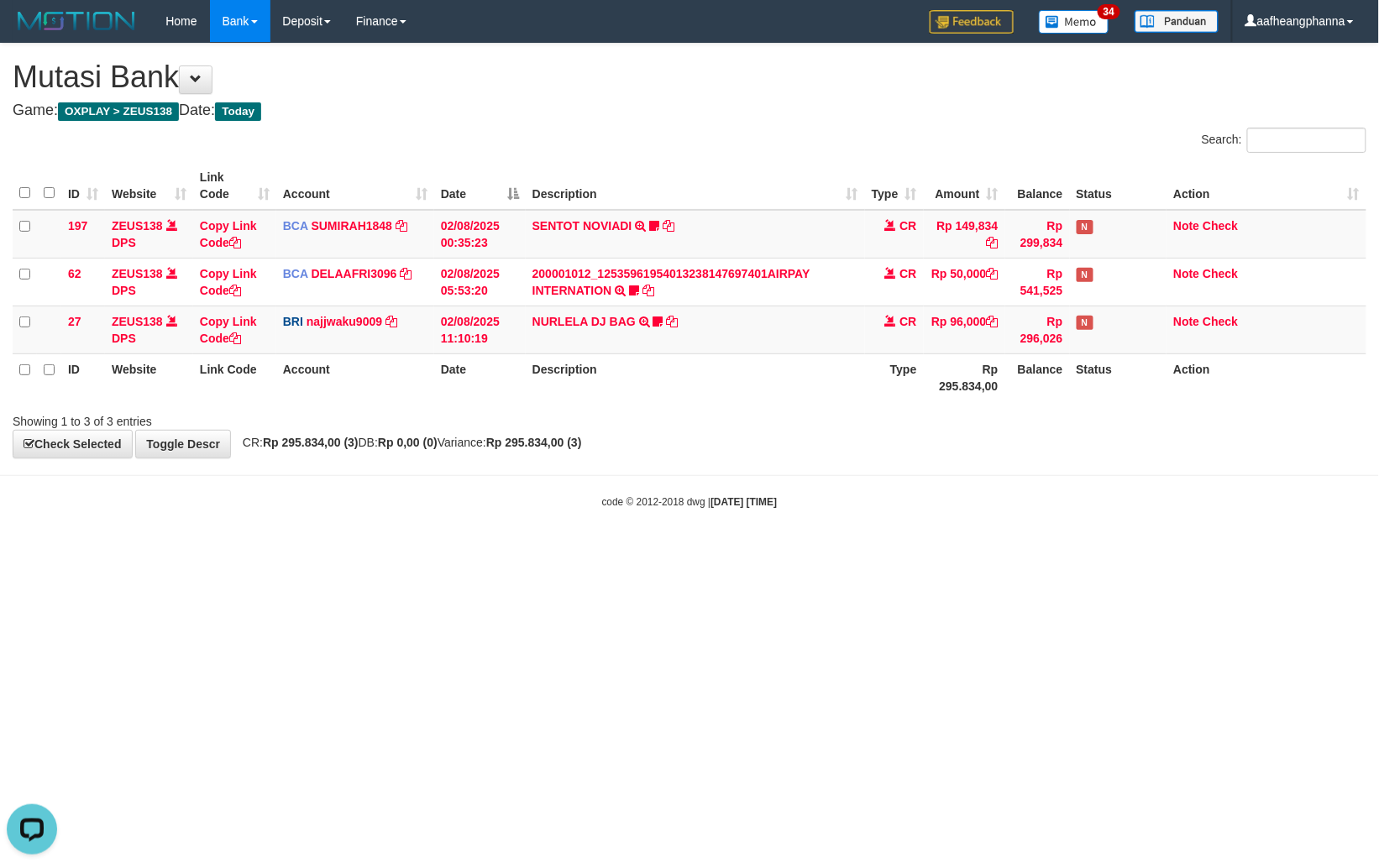 click on "Toggle navigation
Home
Bank
Account List
Load
By Website
Group
[OXPLAY]													ZEUS138
By Load Group (DPS)" at bounding box center (690, 275) 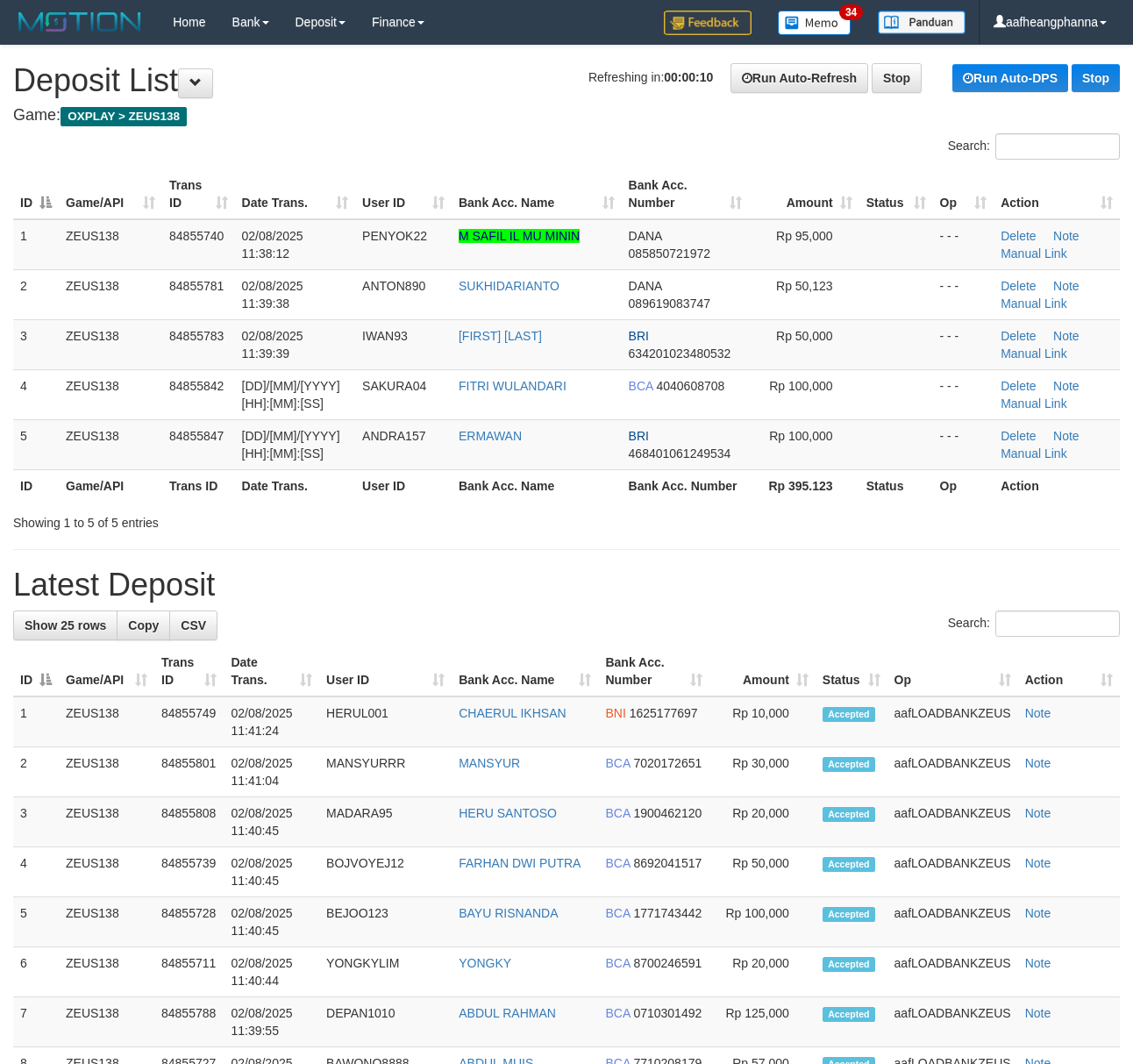 scroll, scrollTop: 0, scrollLeft: 0, axis: both 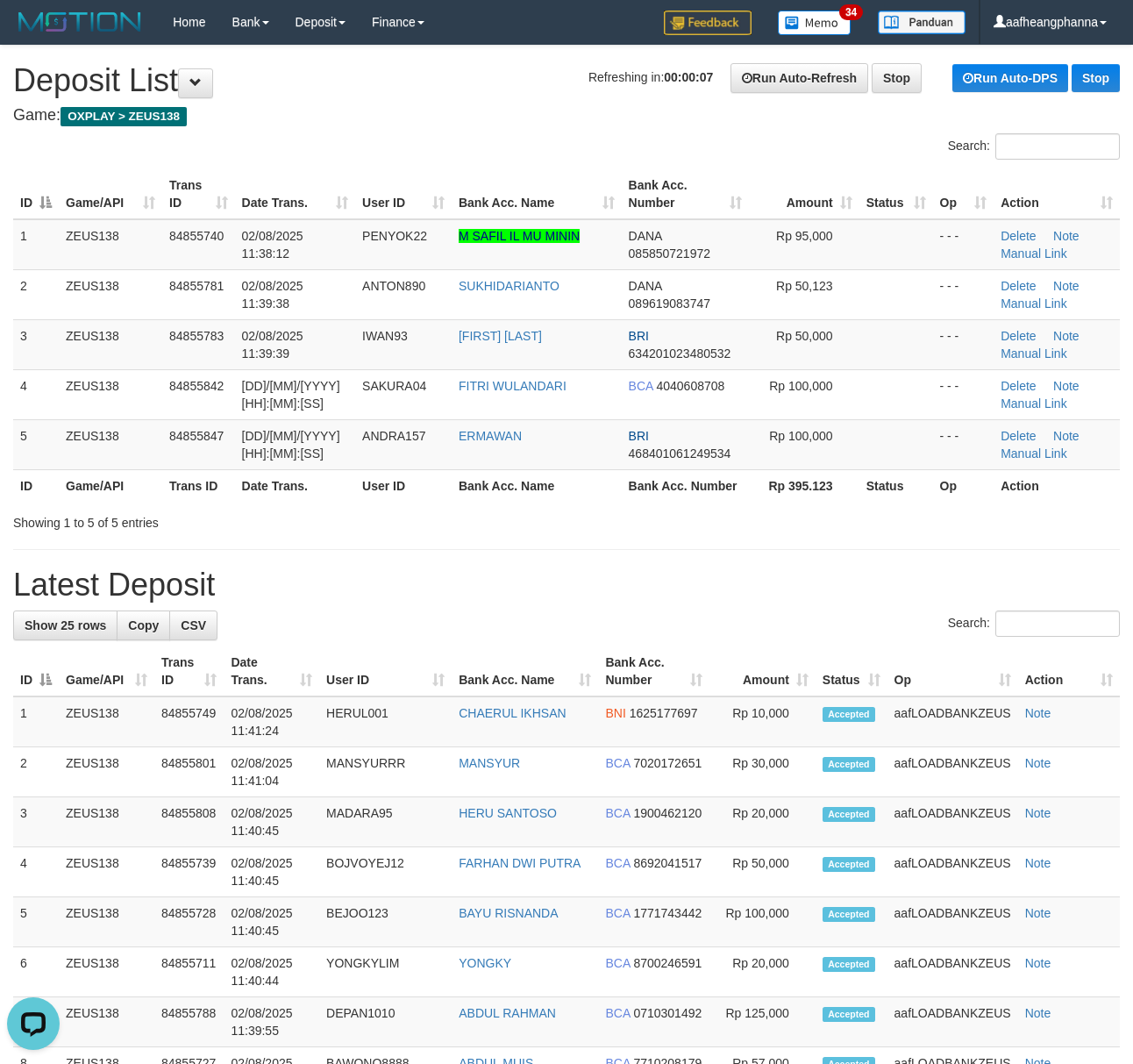 click on "**********" at bounding box center [566, 1054] 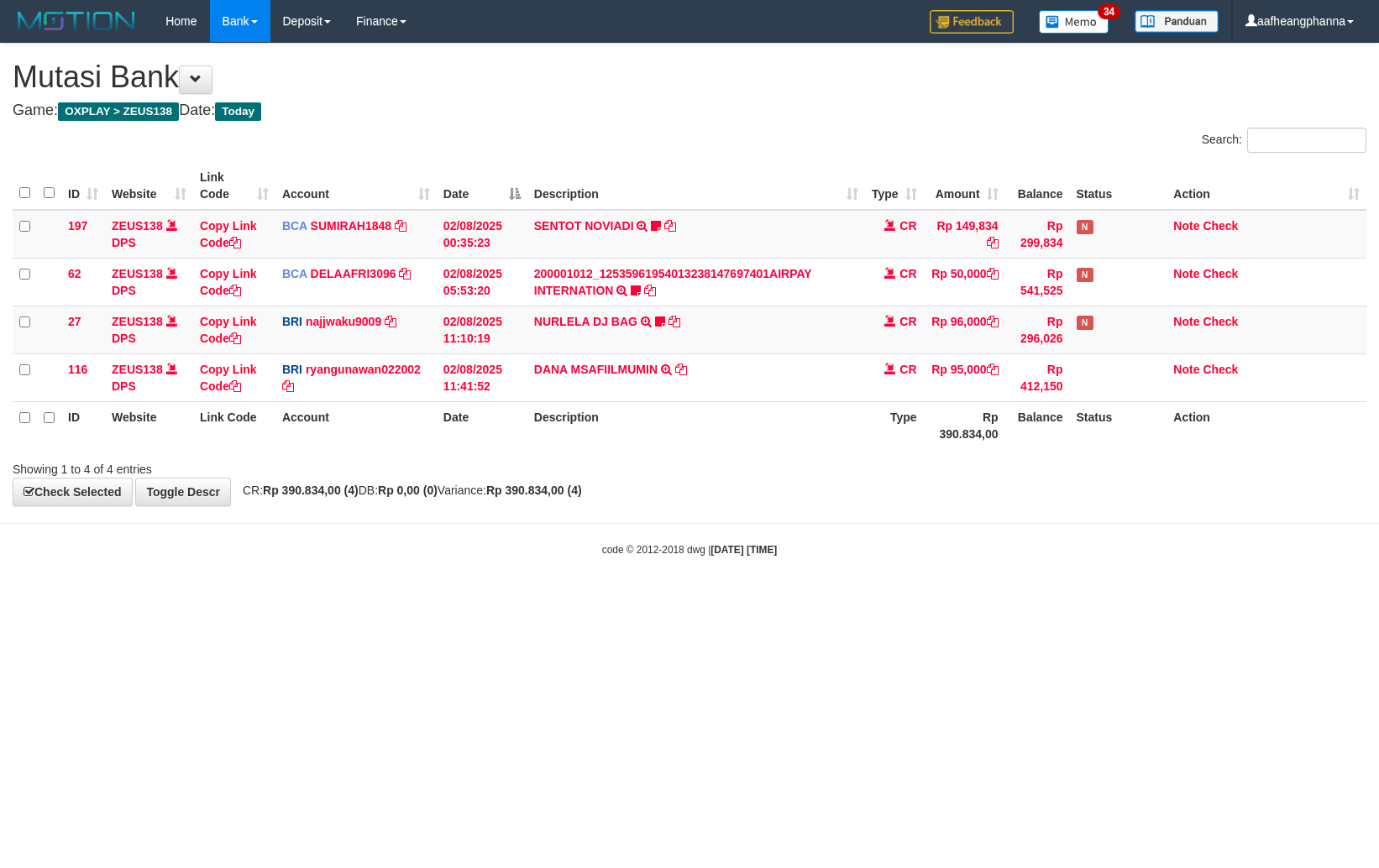 scroll, scrollTop: 0, scrollLeft: 0, axis: both 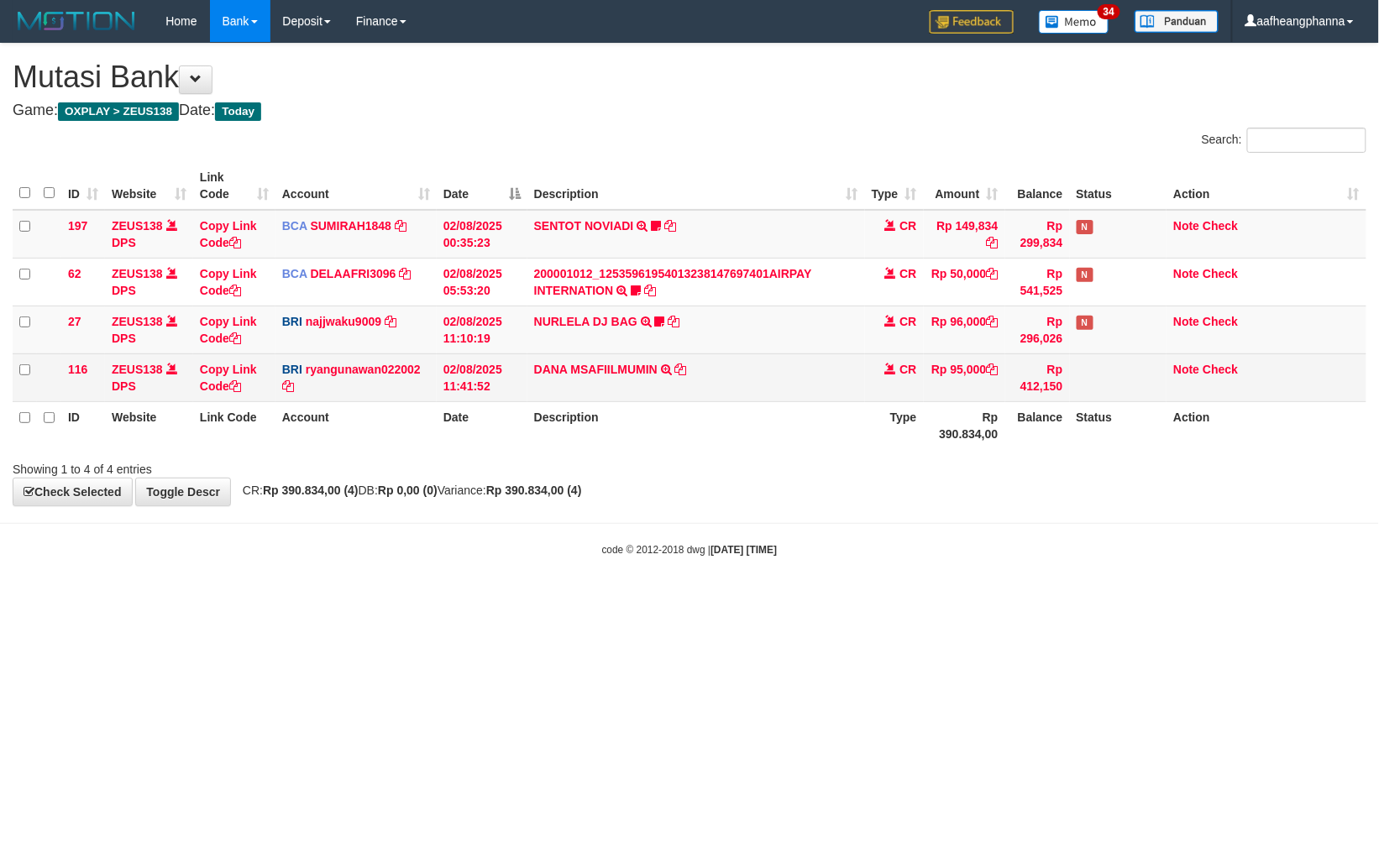 click on "DANA MSAFIILMUMIN         TRANSFER NBMB DANA MSAFIILMUMIN TO [NAME] [NAME]" at bounding box center [696, 377] 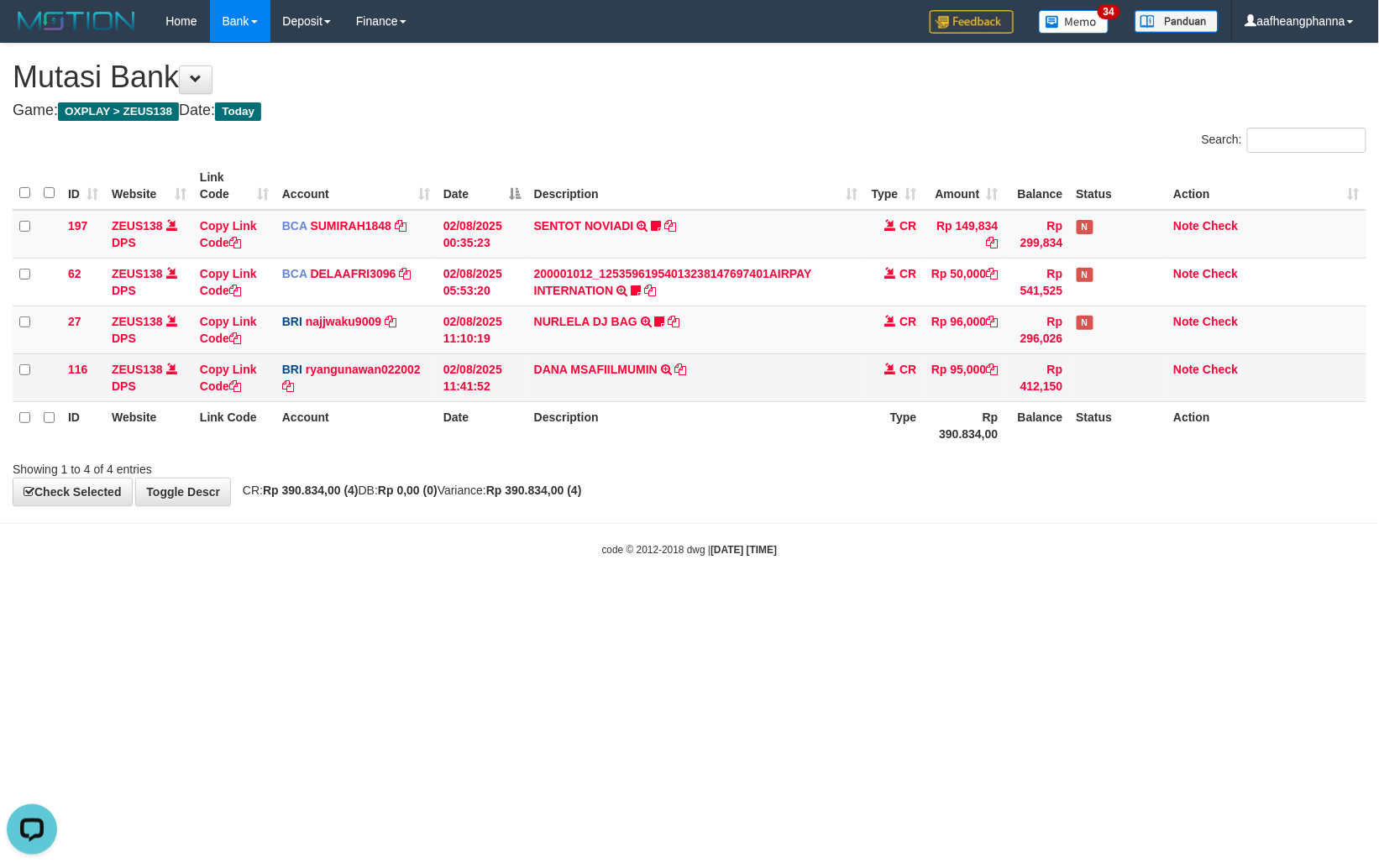 scroll, scrollTop: 0, scrollLeft: 0, axis: both 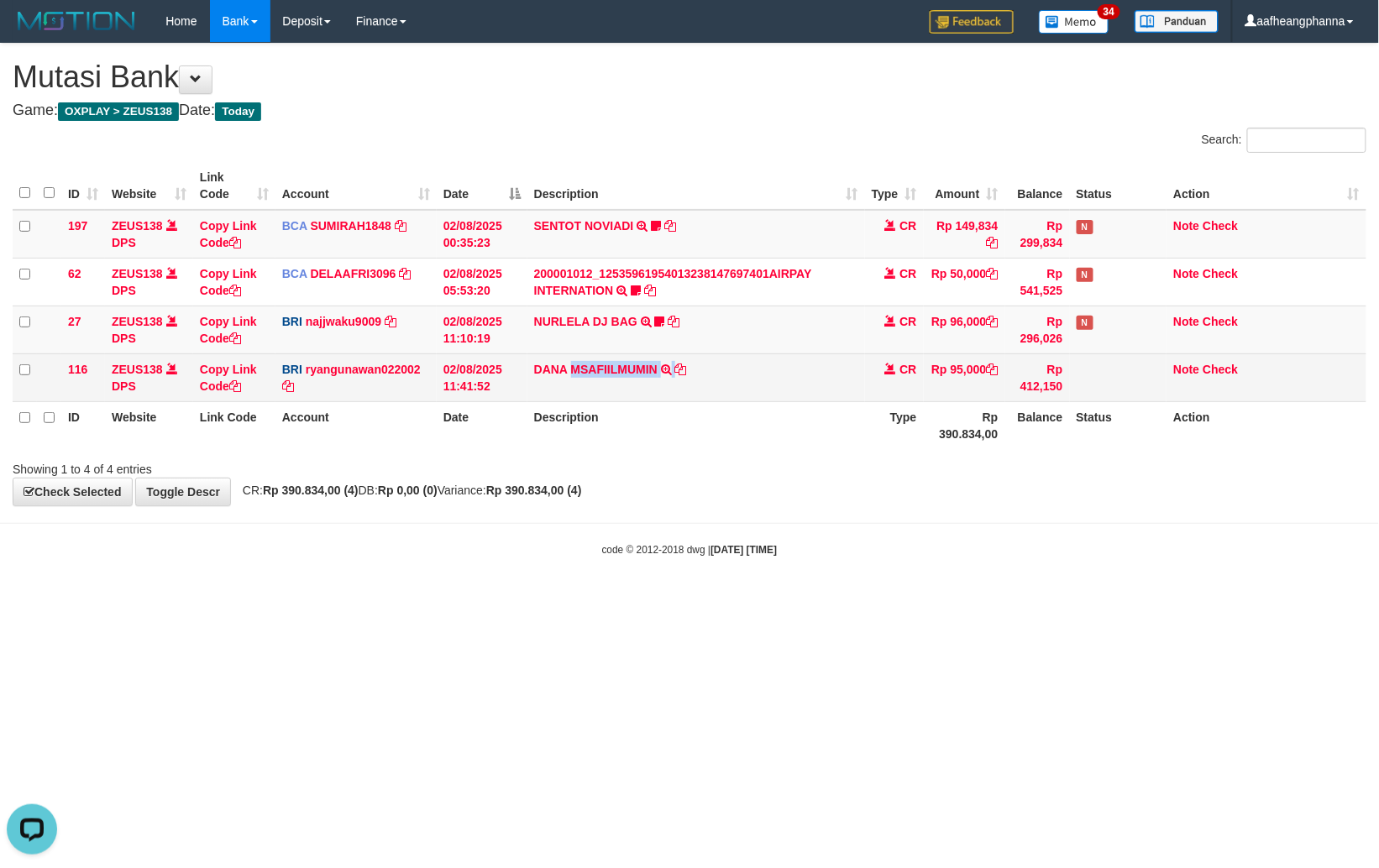 click on "DANA MSAFIILMUMIN         TRANSFER NBMB DANA MSAFIILMUMIN TO [NAME] [NAME]" at bounding box center (696, 377) 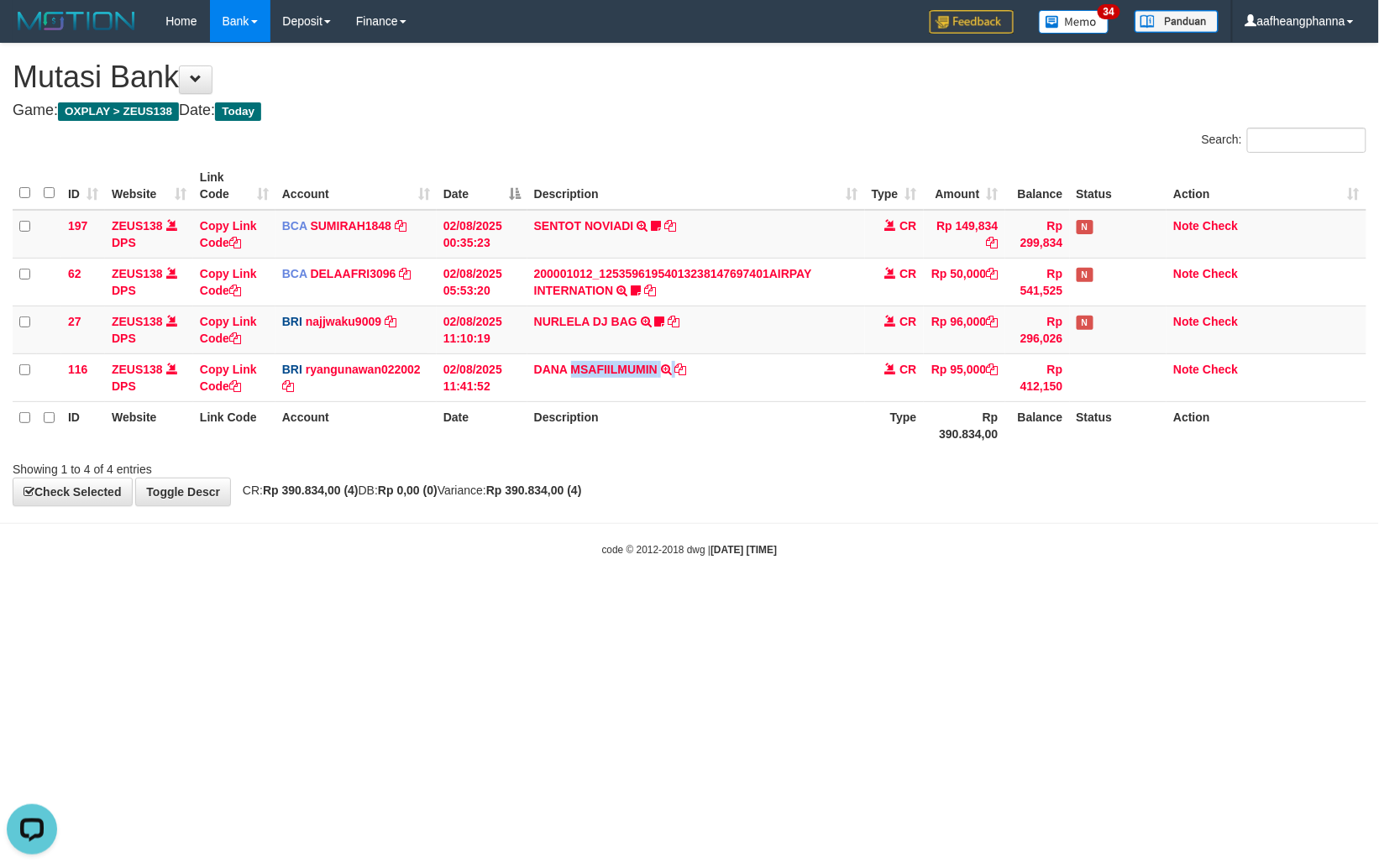 copy on "MSAFIILMUMIN" 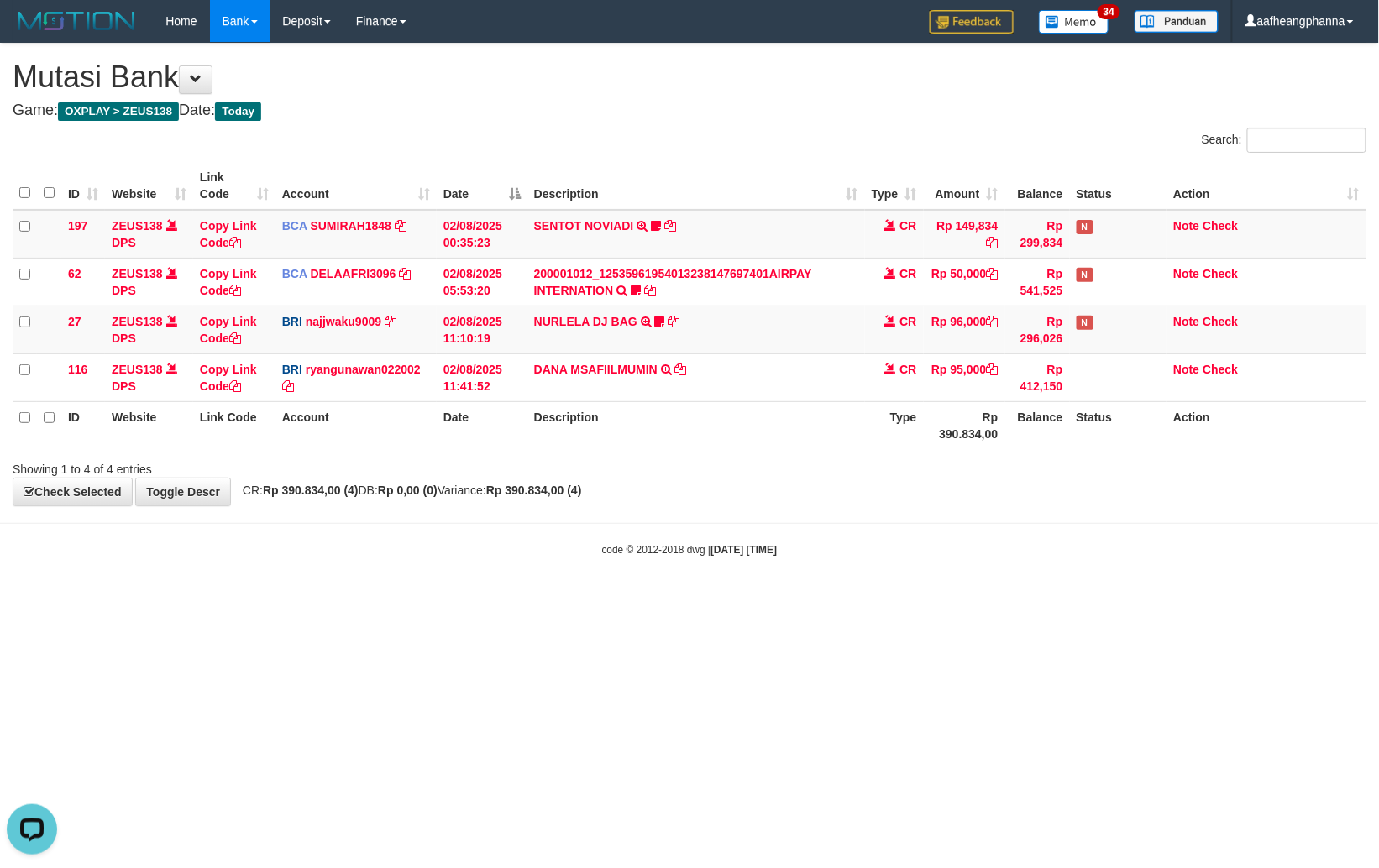 click on "Toggle navigation
Home
Bank
Account List
Load
By Website
Group
[OXPLAY]													ZEUS138
By Load Group (DPS)" at bounding box center [690, 300] 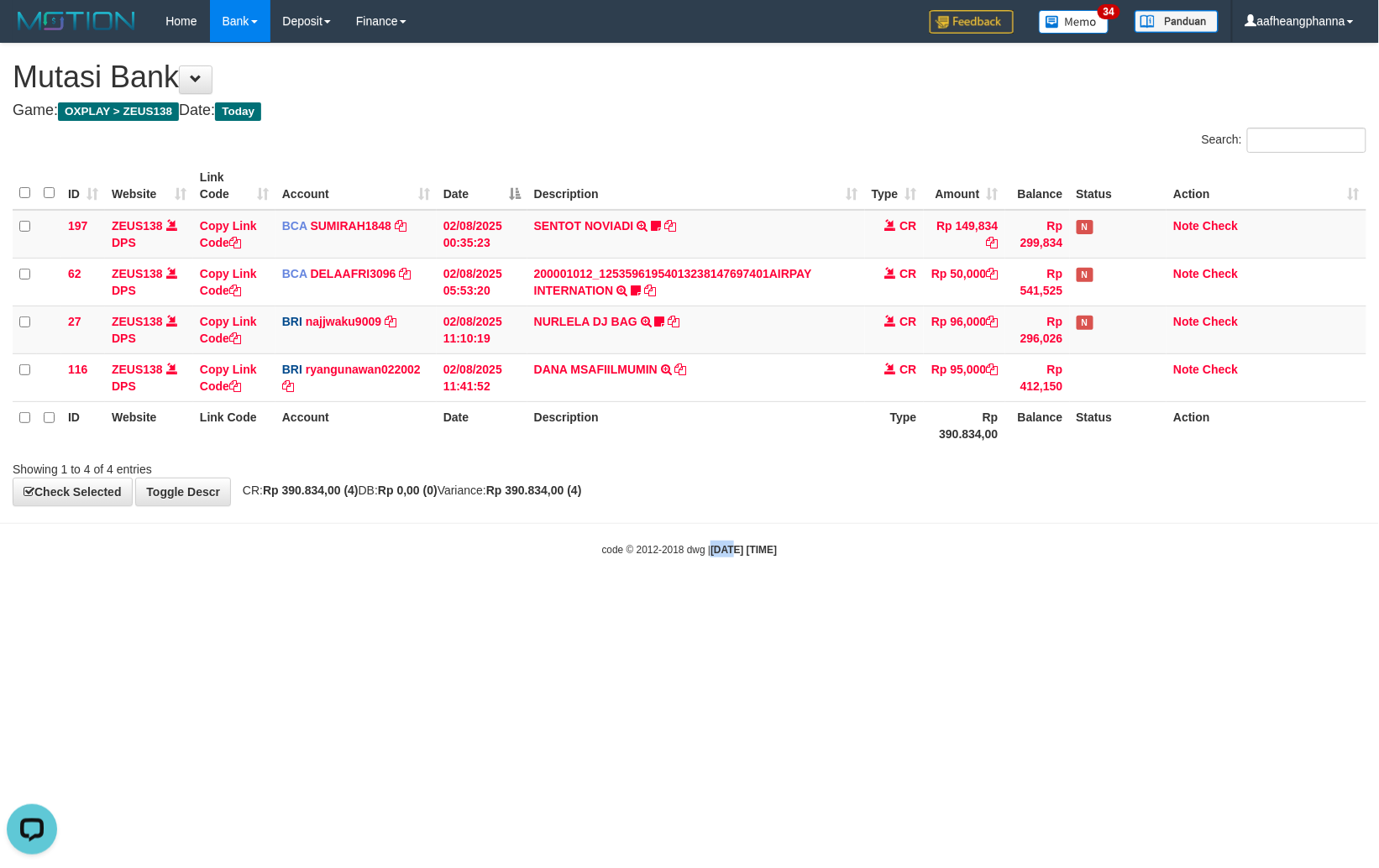 click on "Toggle navigation
Home
Bank
Account List
Load
By Website
Group
[OXPLAY]													ZEUS138
By Load Group (DPS)" at bounding box center [690, 300] 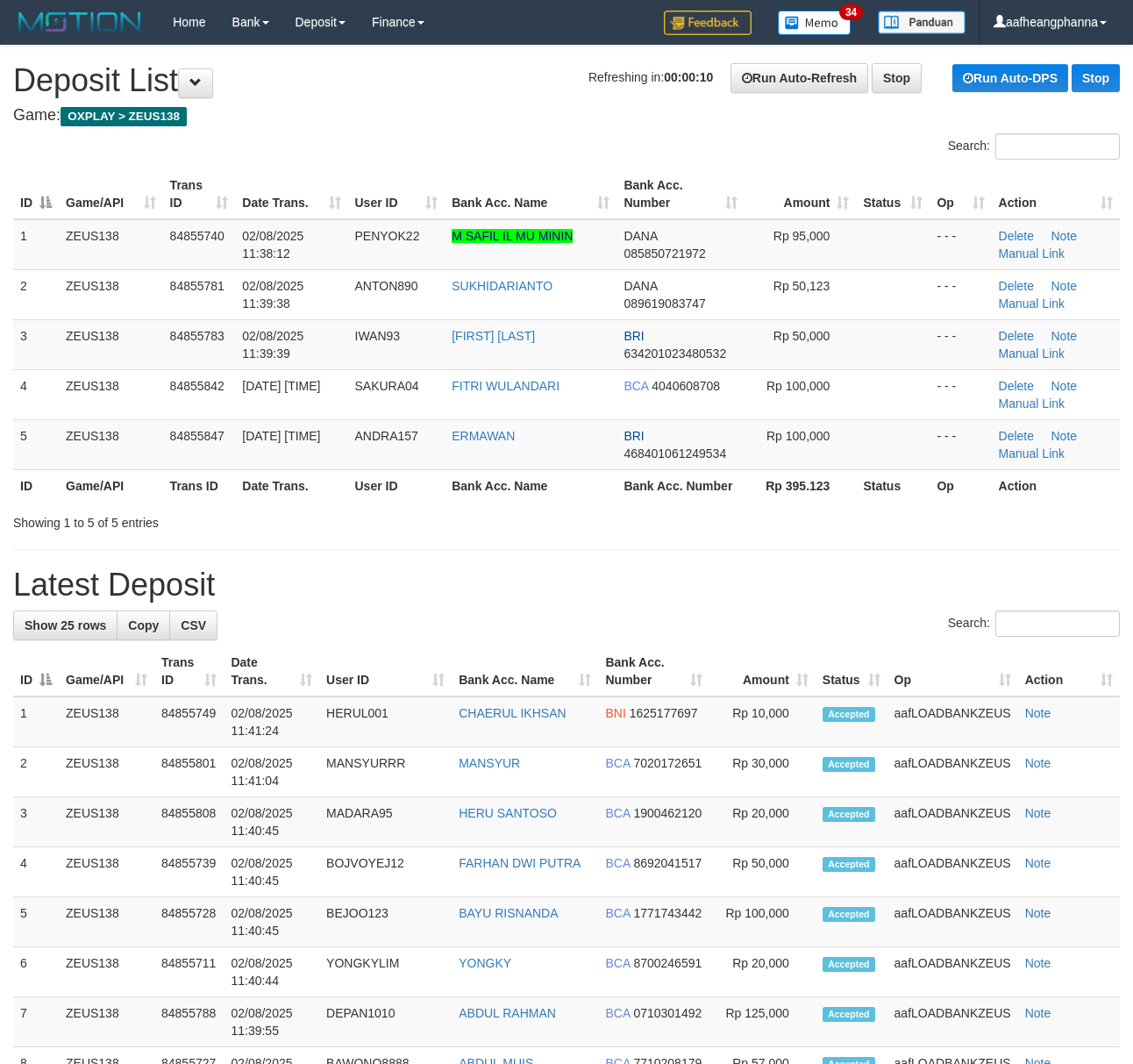 scroll, scrollTop: 0, scrollLeft: 0, axis: both 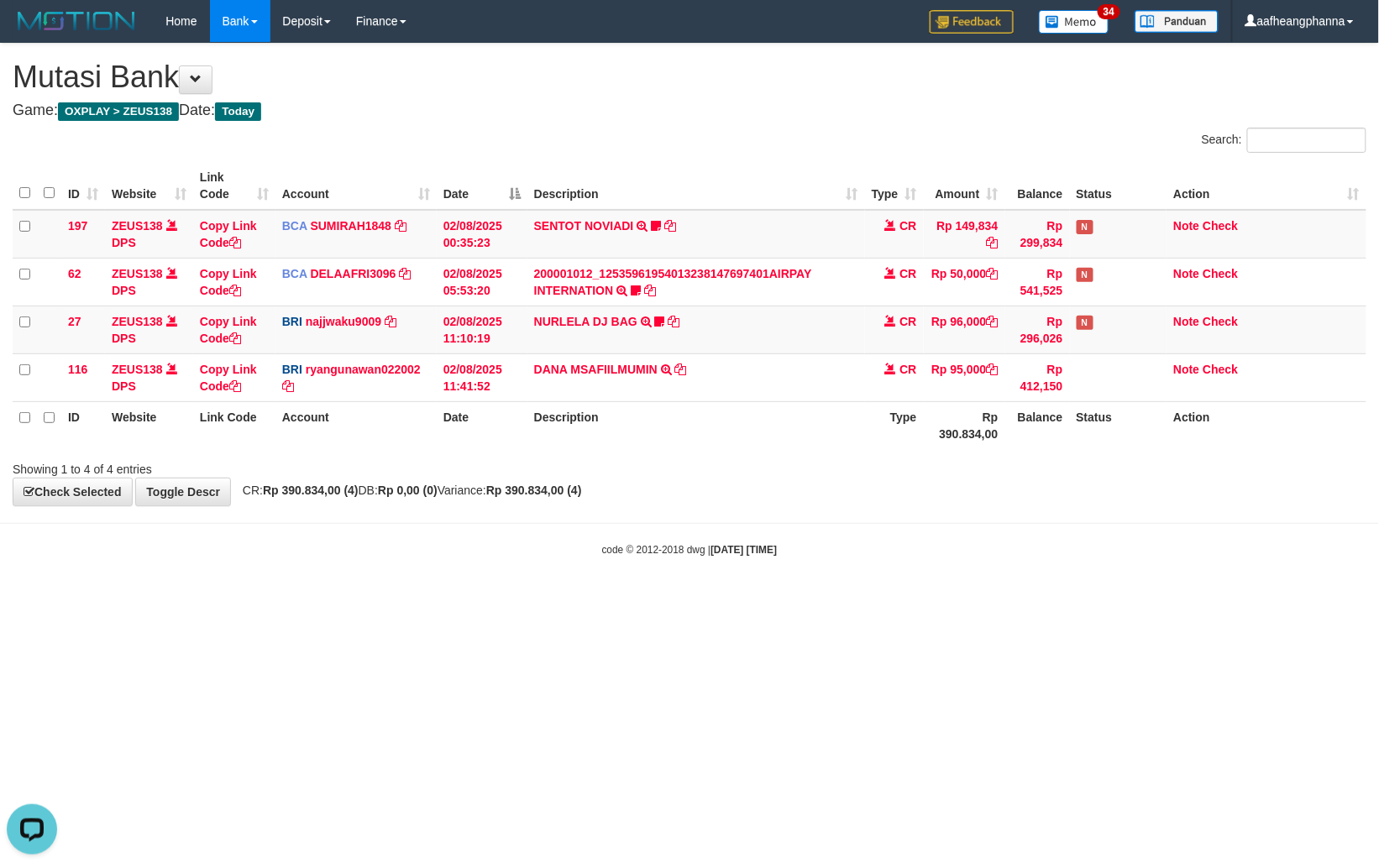 click on "Toggle navigation
Home
Bank
Account List
Load
By Website
Group
[OXPLAY]													ZEUS138
By Load Group (DPS)" at bounding box center [690, 300] 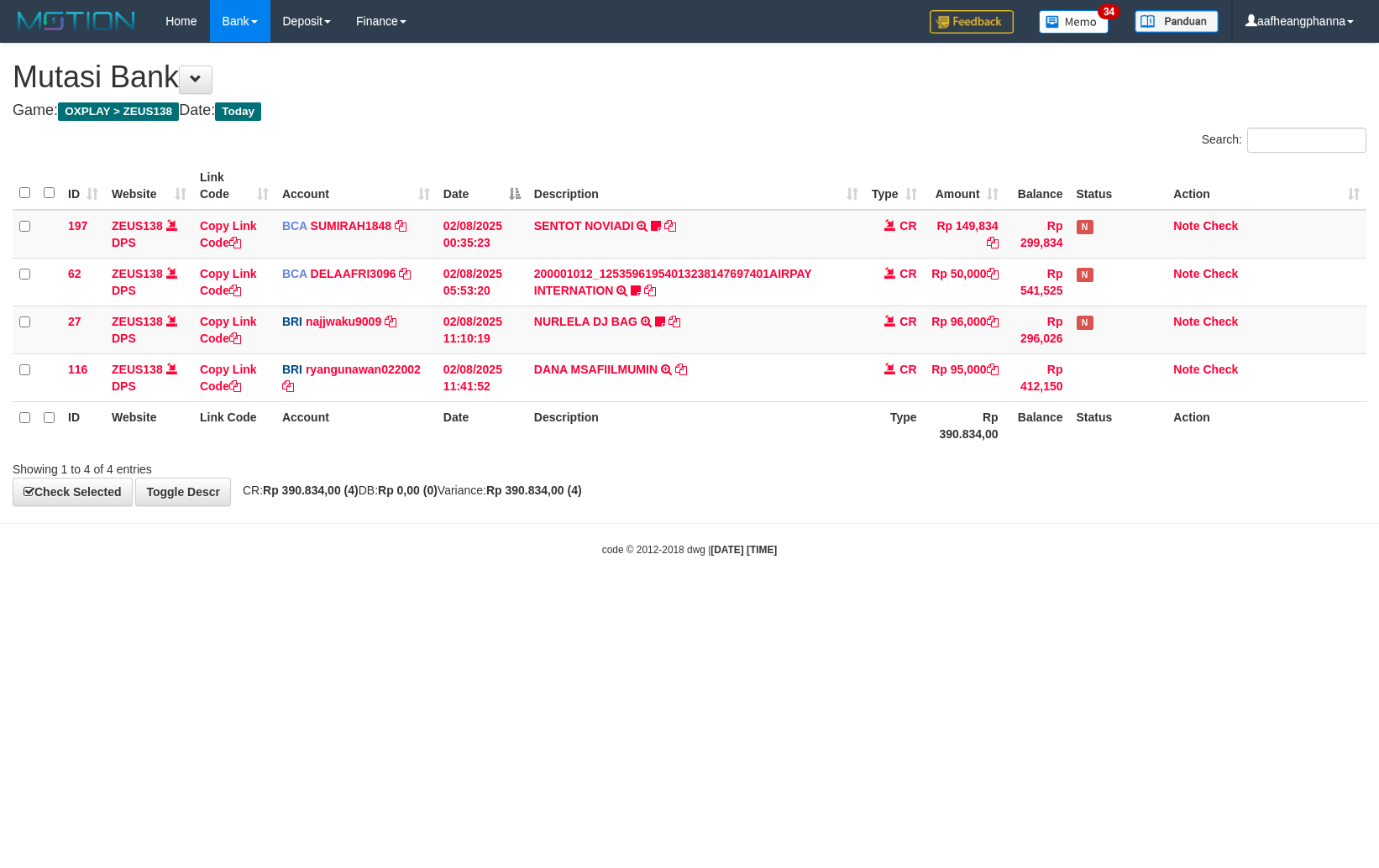 scroll, scrollTop: 0, scrollLeft: 0, axis: both 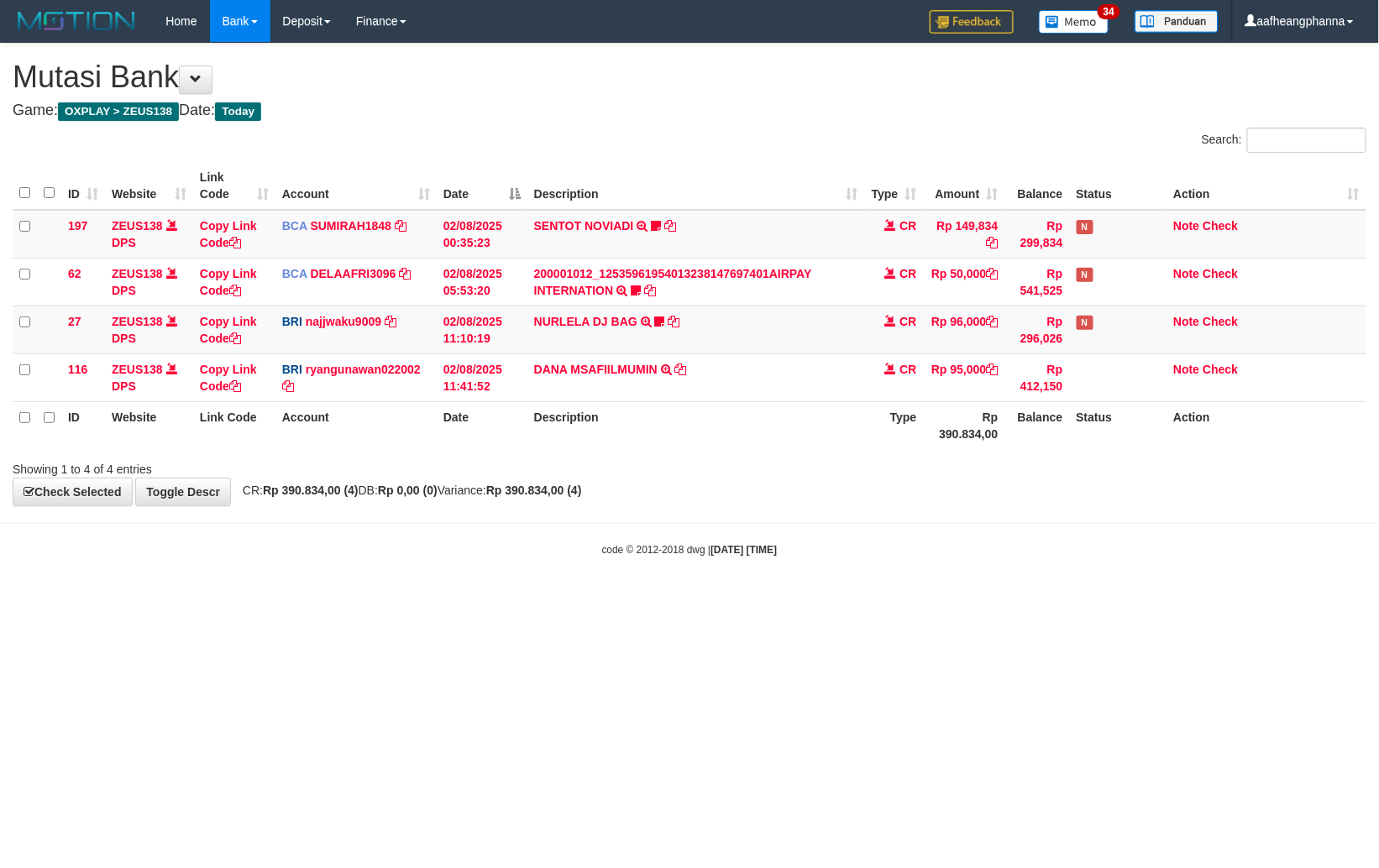 click on "Toggle navigation
Home
Bank
Account List
Load
By Website
Group
[OXPLAY]													ZEUS138
By Load Group (DPS)" at bounding box center [690, 300] 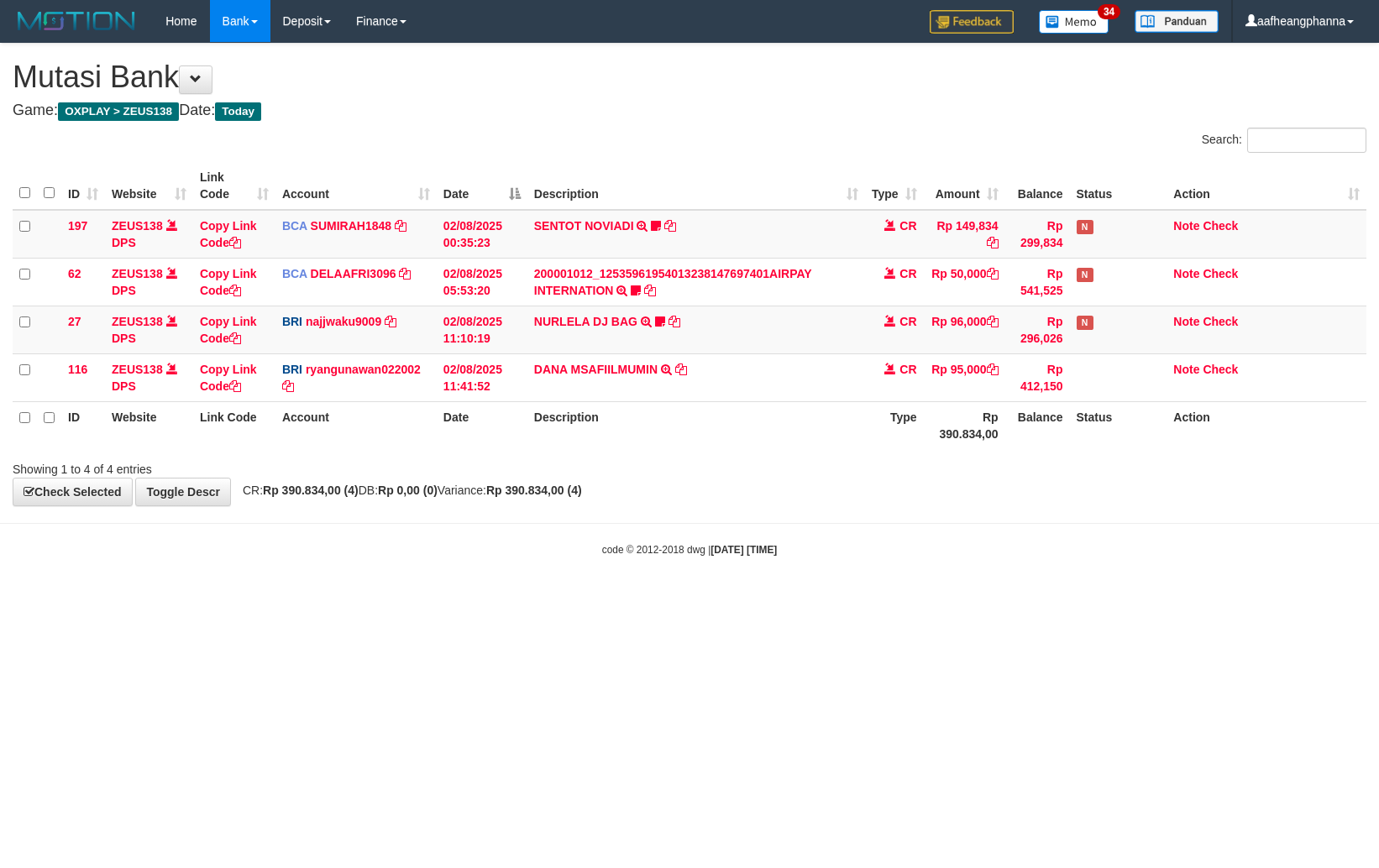 scroll, scrollTop: 0, scrollLeft: 0, axis: both 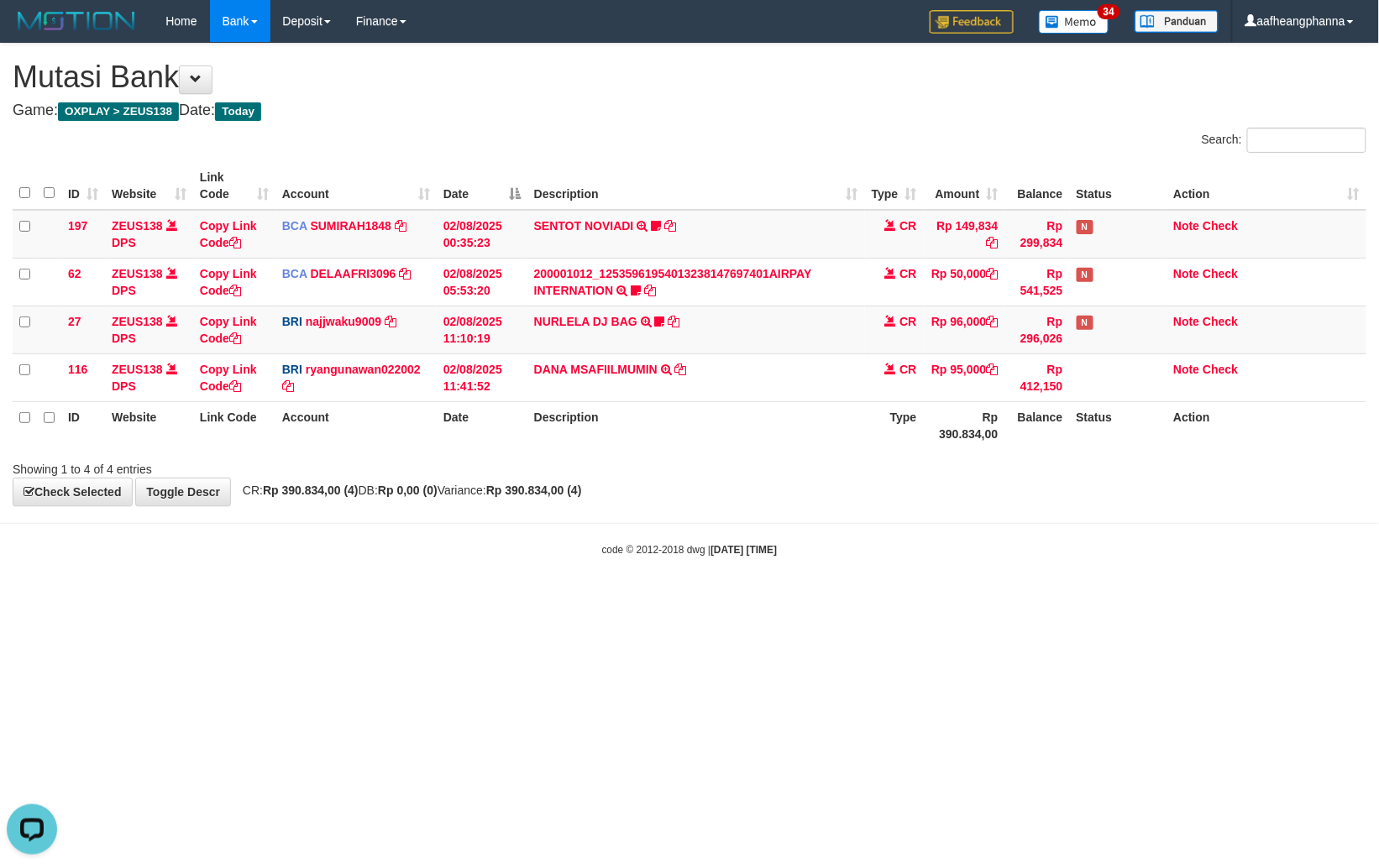 click on "Toggle navigation
Home
Bank
Account List
Load
By Website
Group
[OXPLAY]													ZEUS138
By Load Group (DPS)" at bounding box center (690, 300) 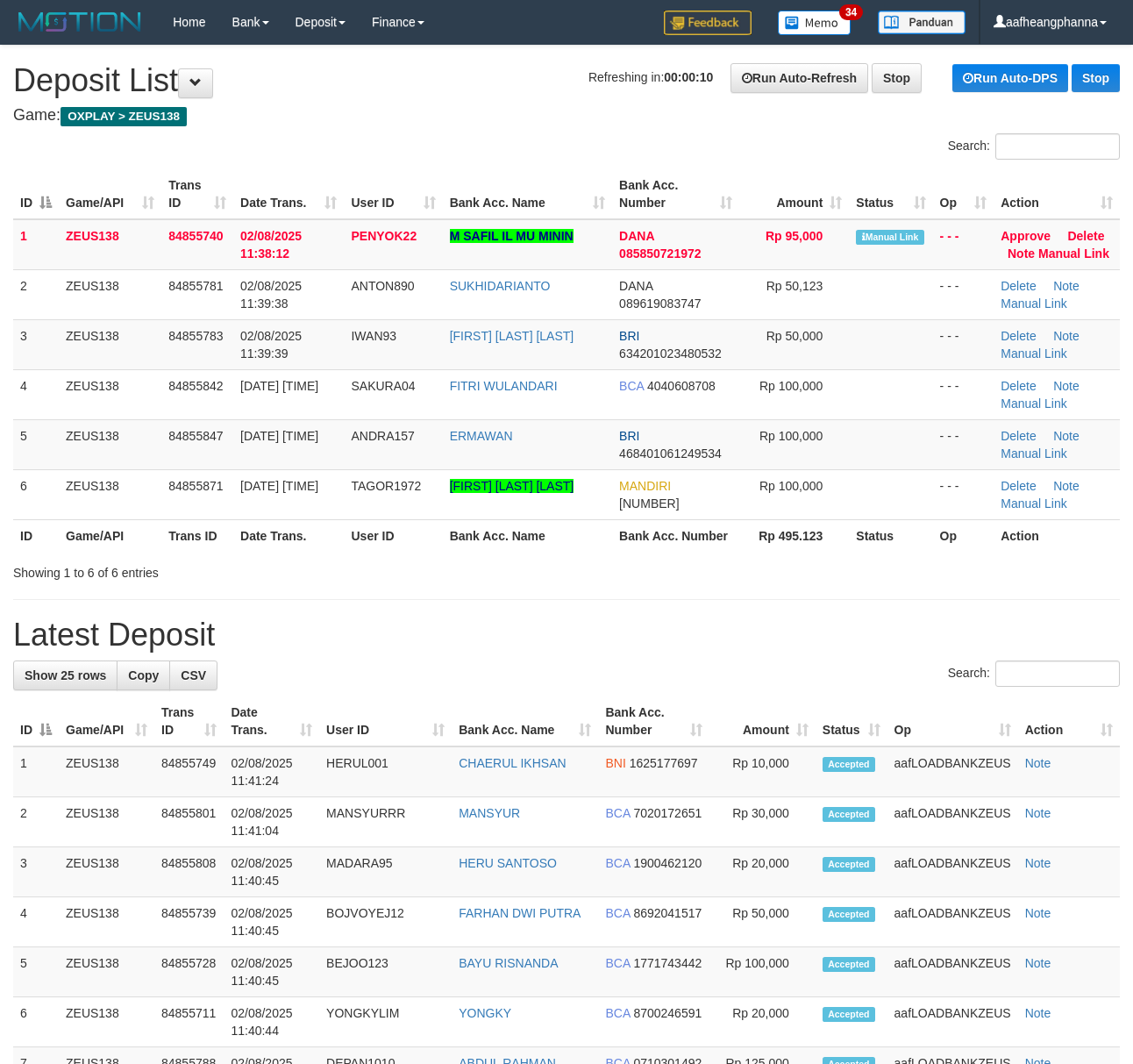 scroll, scrollTop: 0, scrollLeft: 0, axis: both 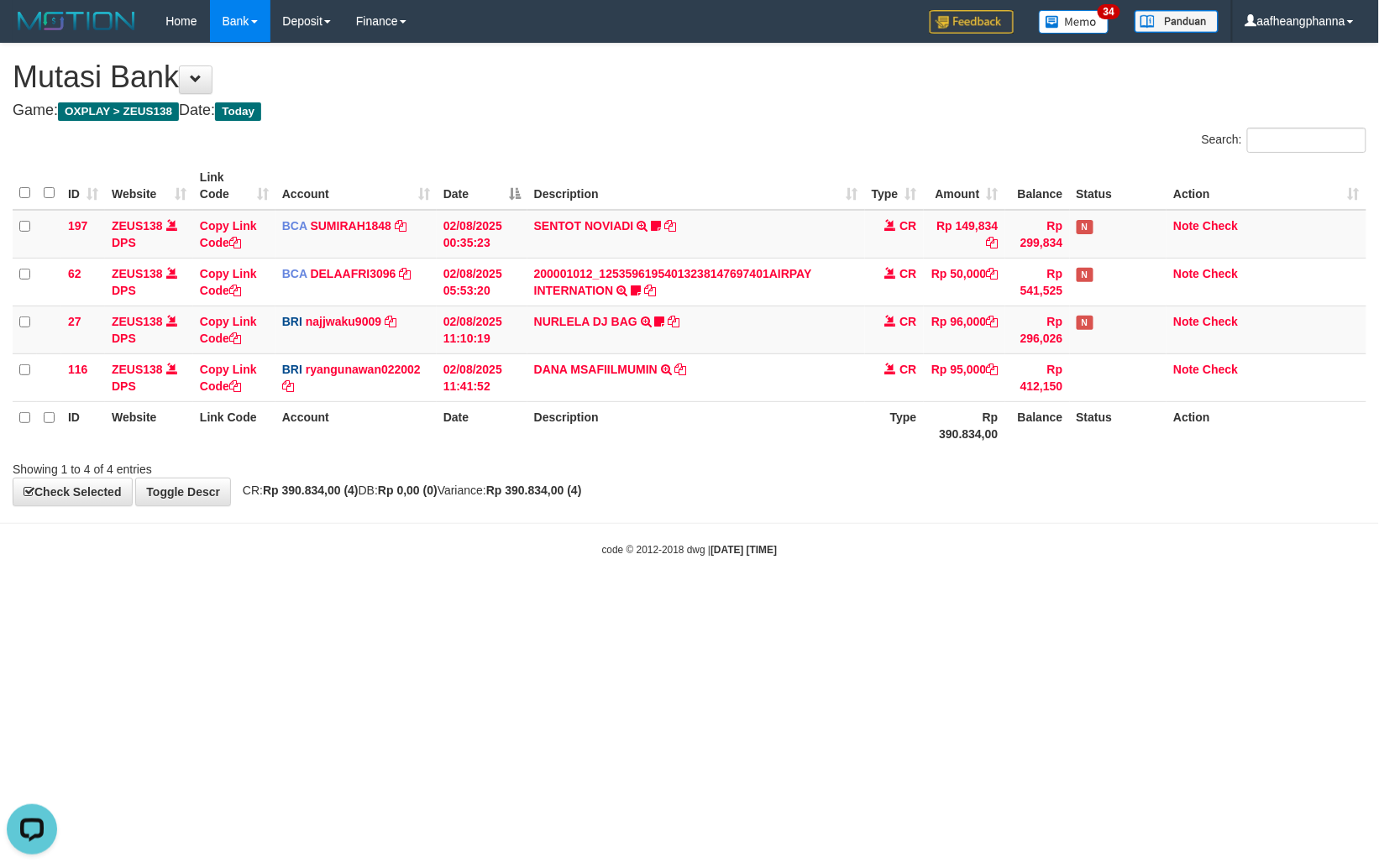 click on "Toggle navigation
Home
Bank
Account List
Load
By Website
Group
[OXPLAY]													ZEUS138
By Load Group (DPS)" at bounding box center [690, 300] 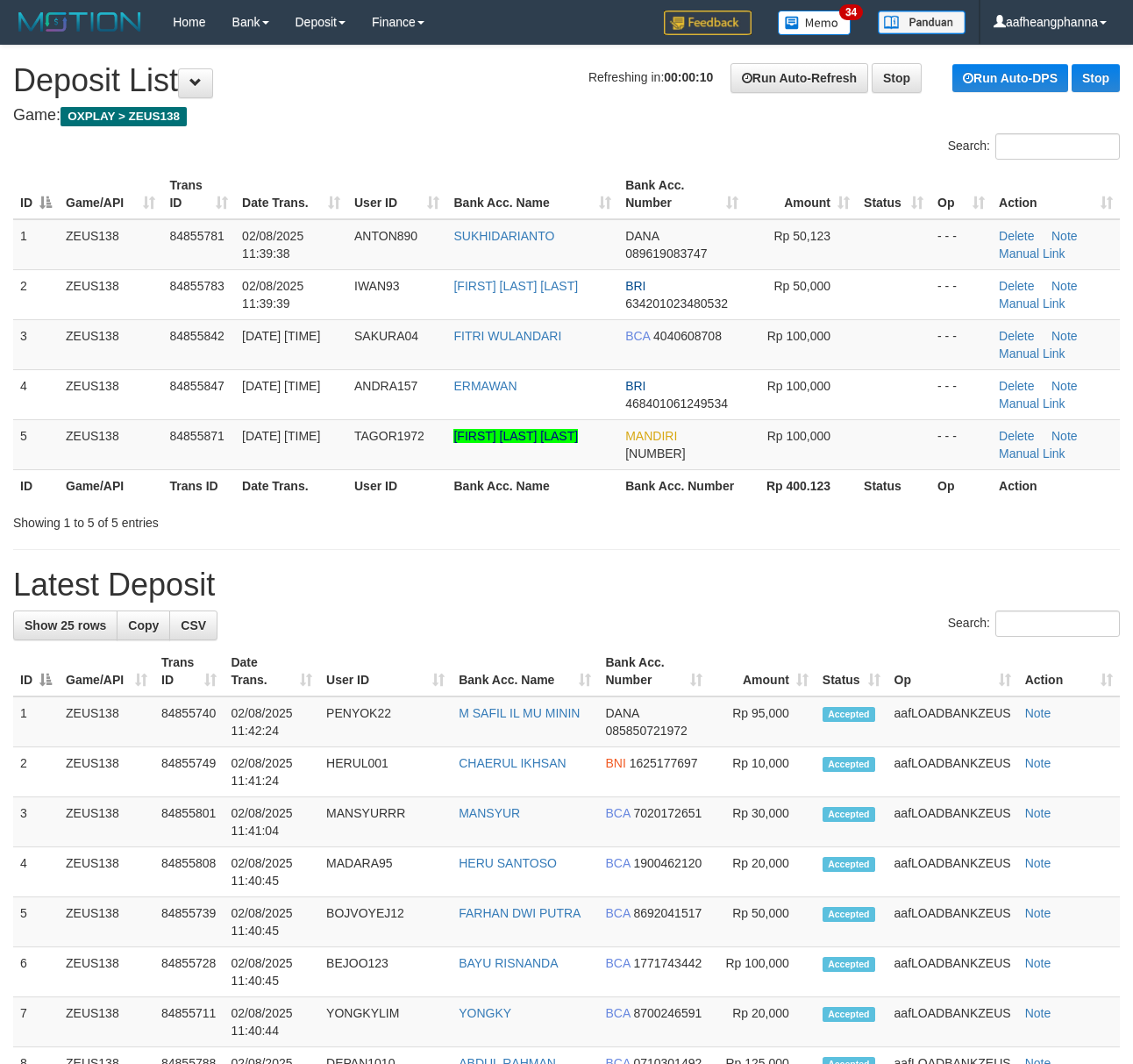 scroll, scrollTop: 0, scrollLeft: 0, axis: both 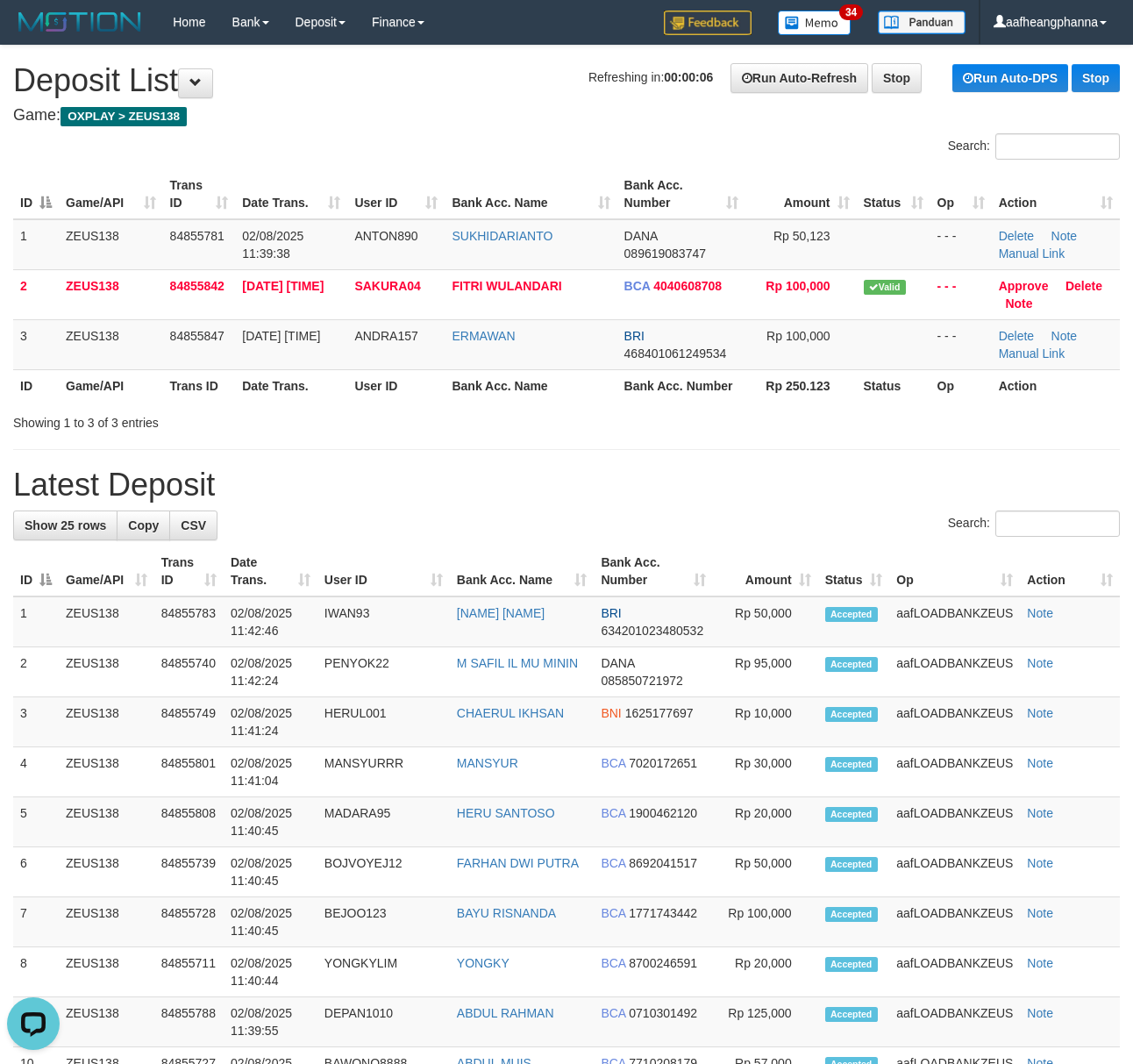 click on "**********" at bounding box center [566, 1004] 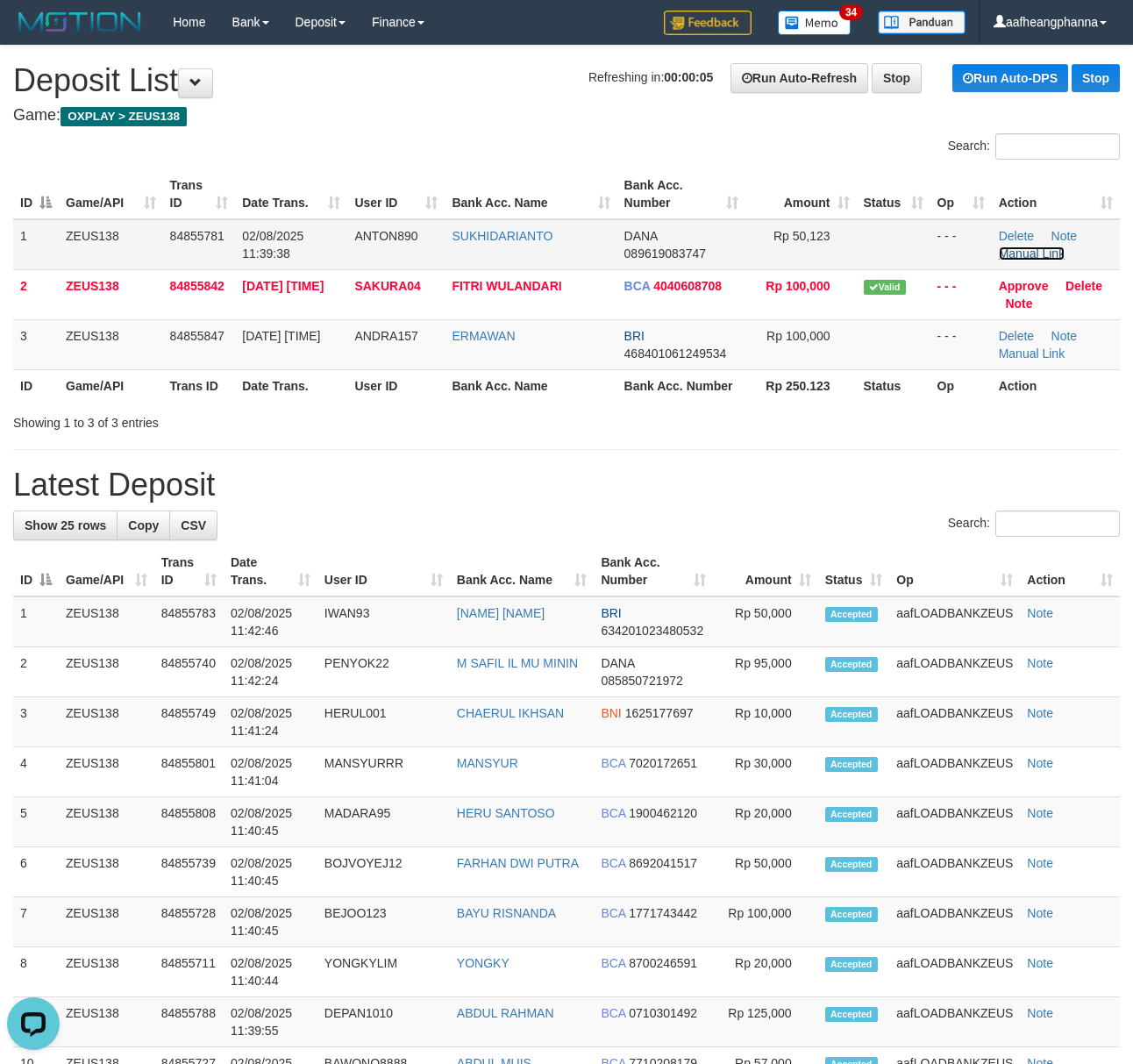 click on "Manual Link" at bounding box center [1032, 254] 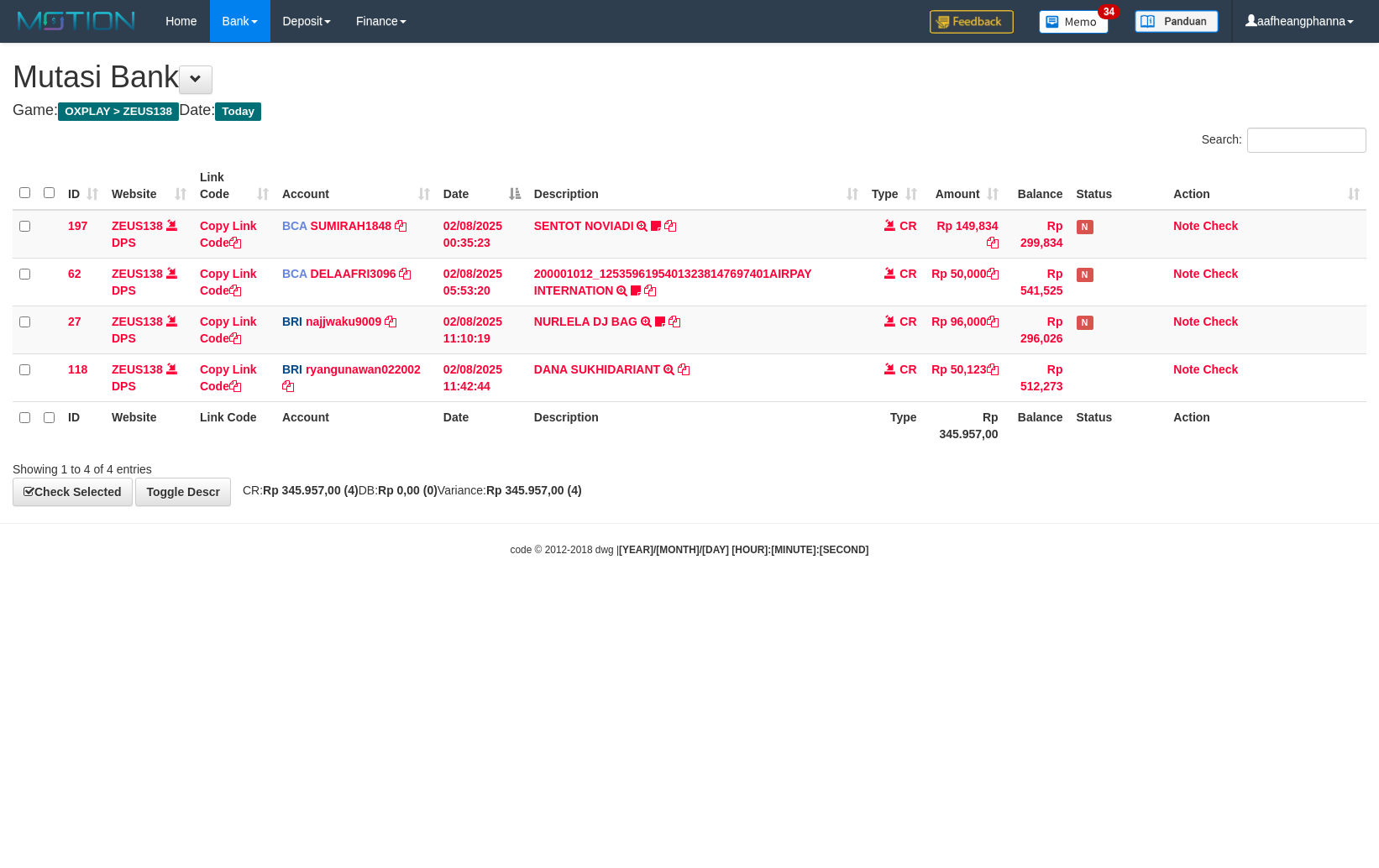 scroll, scrollTop: 0, scrollLeft: 0, axis: both 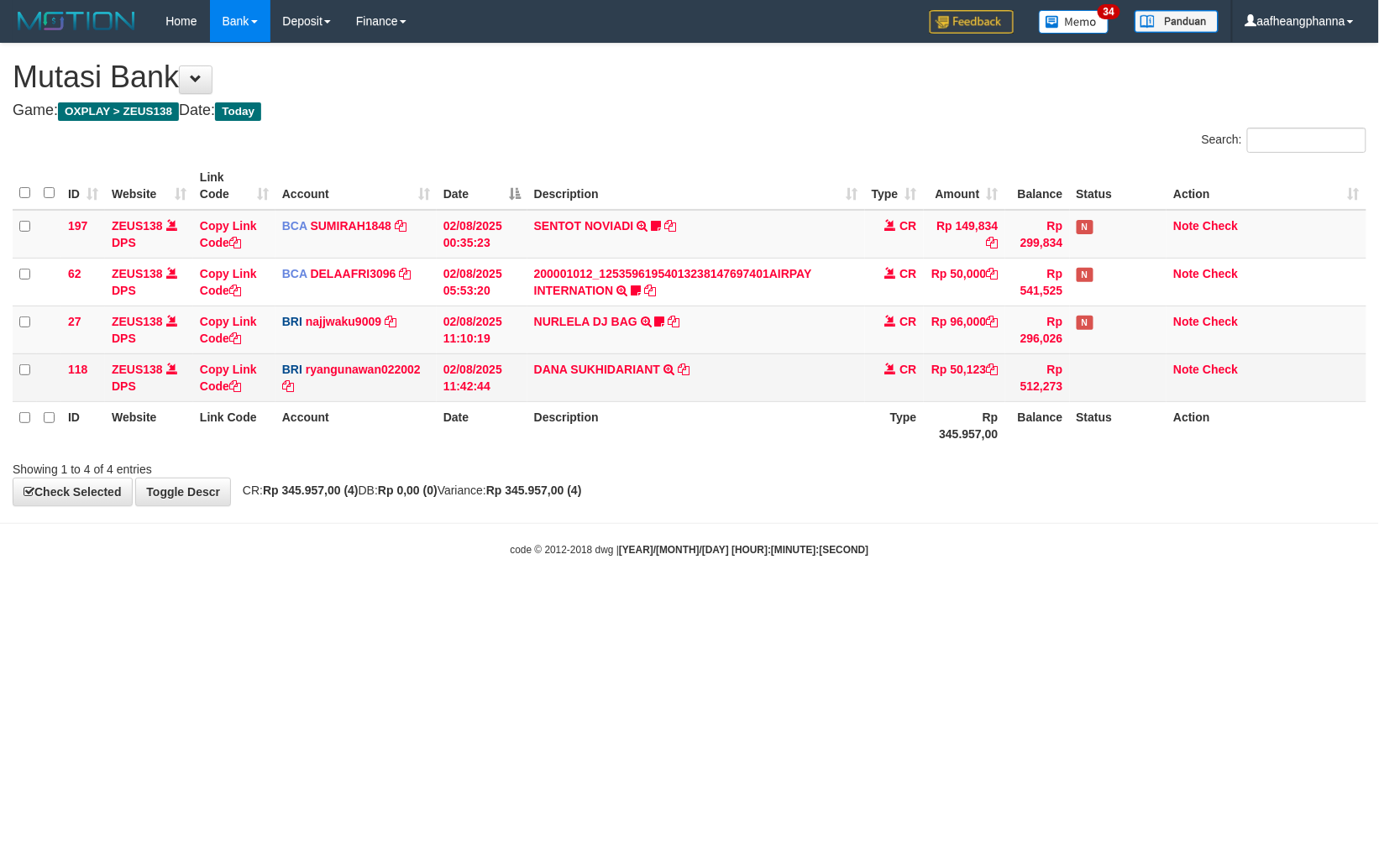 click on "DANA SUKHIDARIANT         TRANSFER NBMB DANA SUKHIDARIANT TO RYAN GUNAWAN" at bounding box center (696, 377) 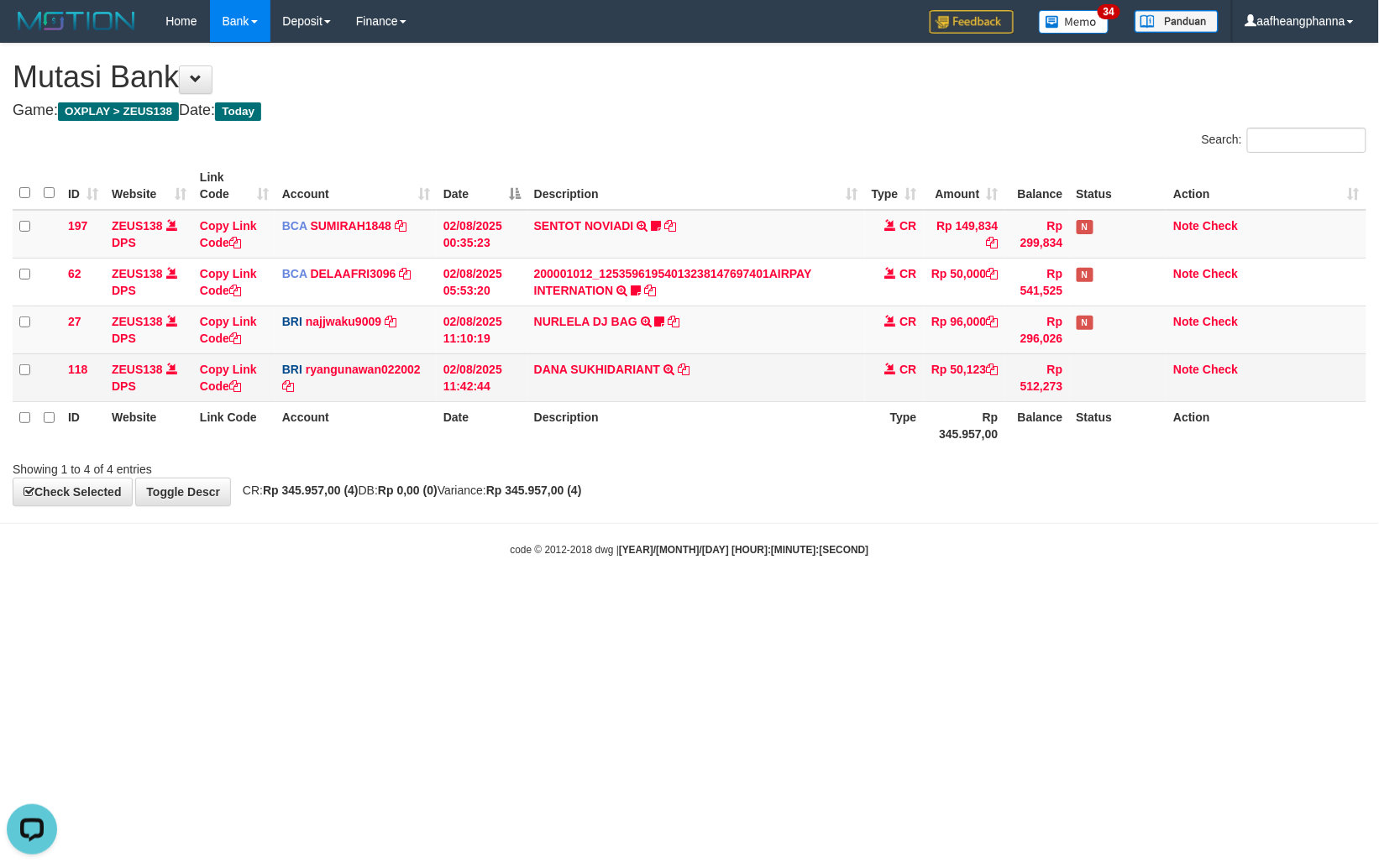 scroll, scrollTop: 0, scrollLeft: 0, axis: both 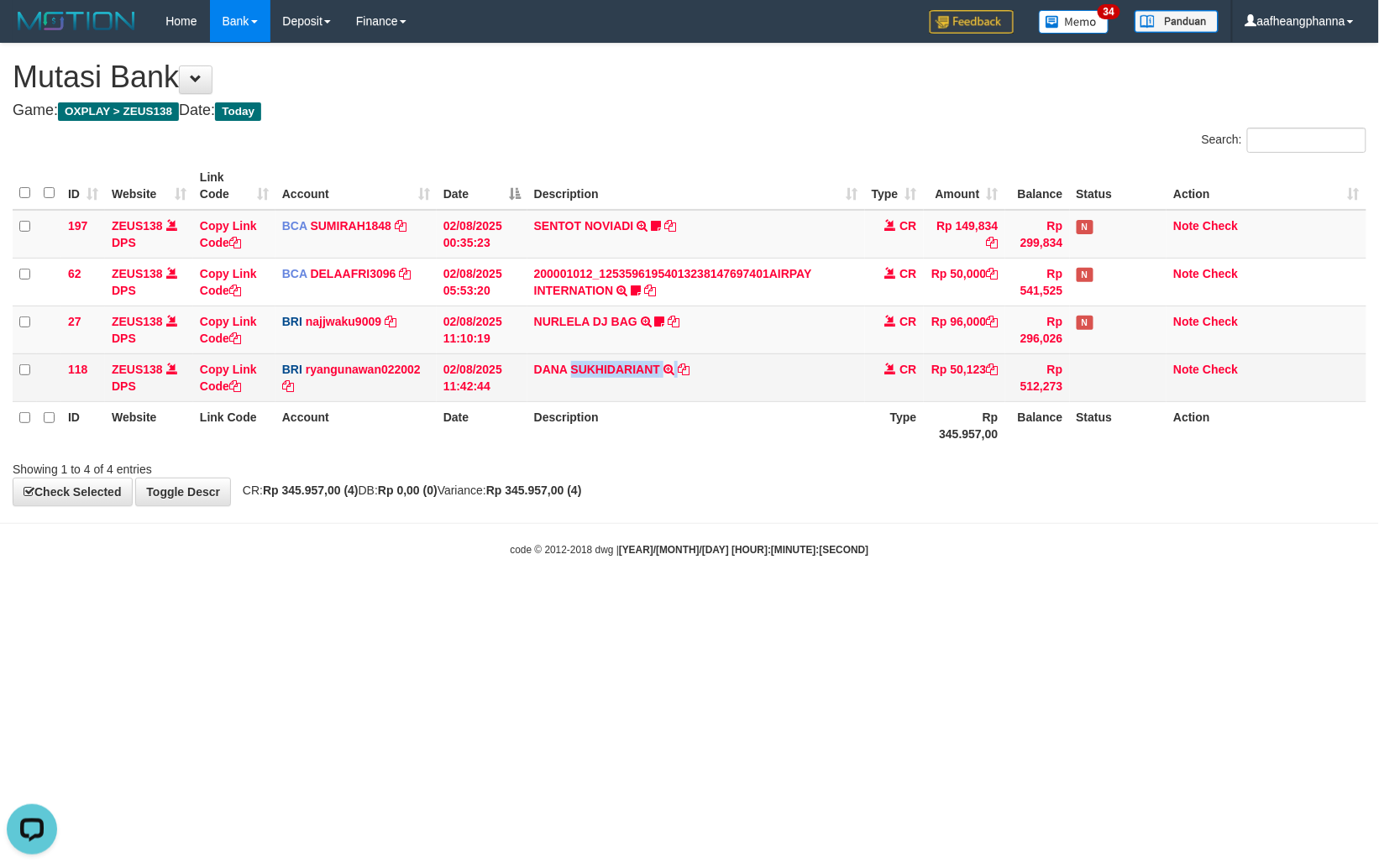 click on "DANA SUKHIDARIANT         TRANSFER NBMB DANA SUKHIDARIANT TO RYAN GUNAWAN" at bounding box center [696, 377] 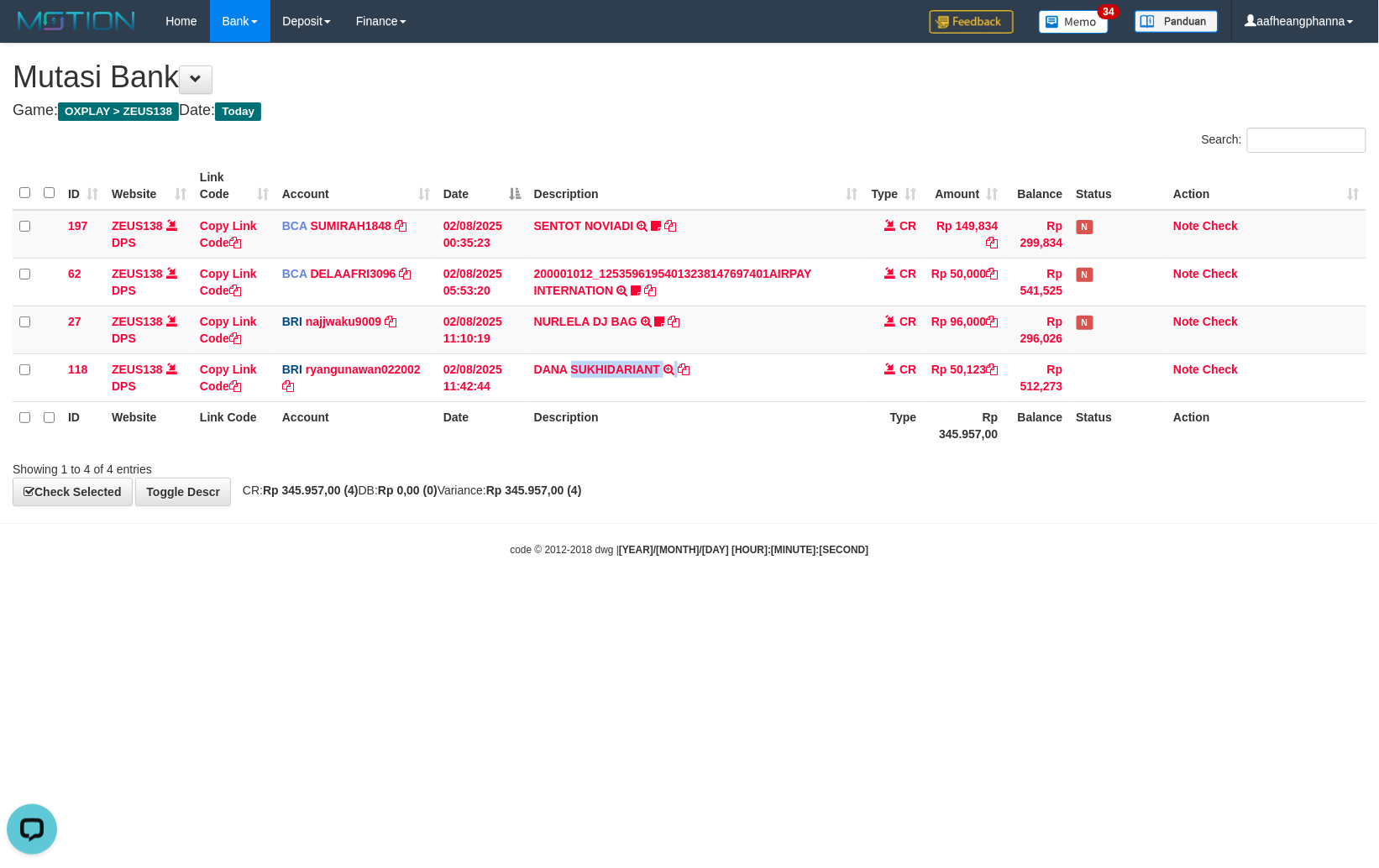 copy on "SUKHIDARIANT" 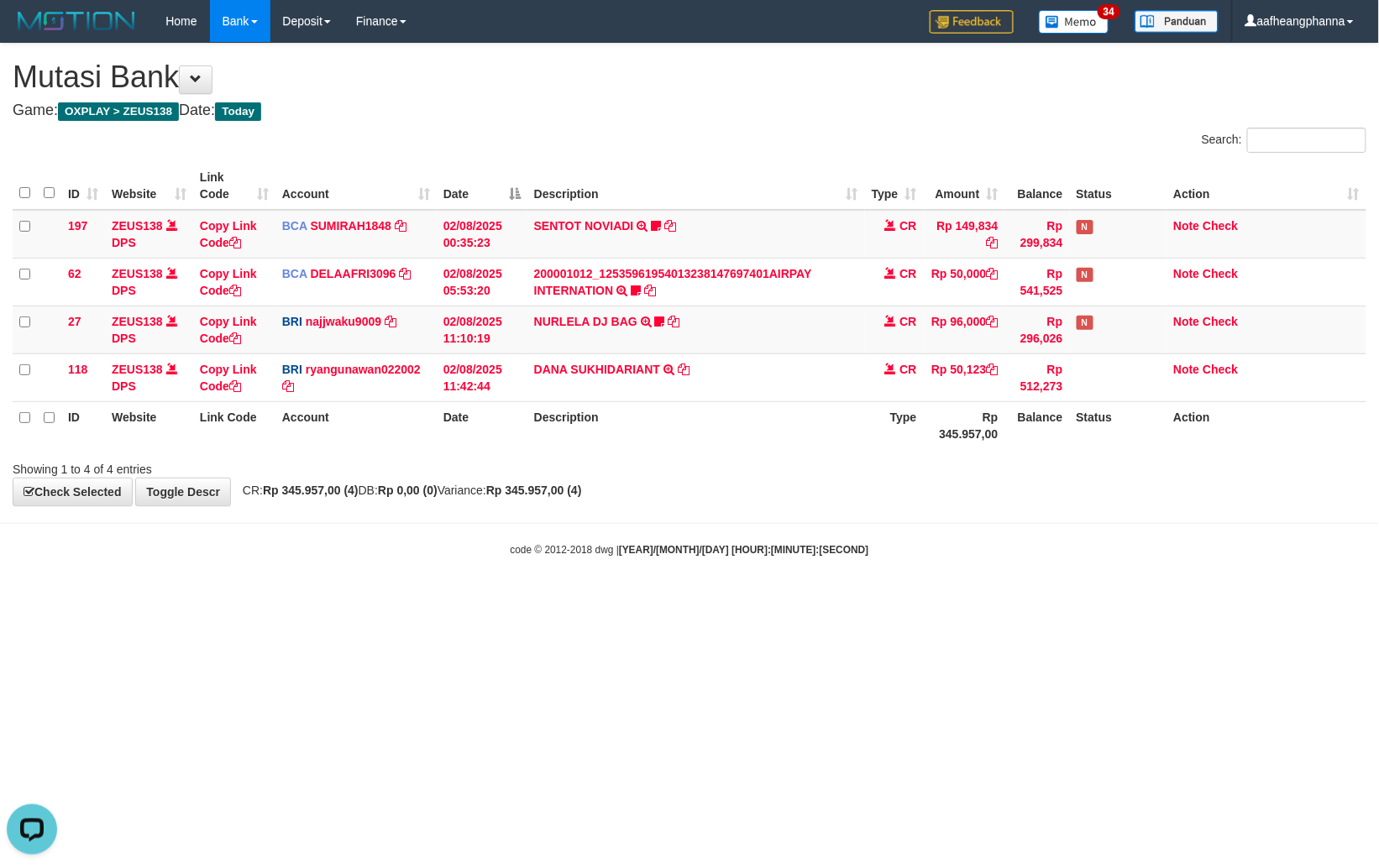 drag, startPoint x: 932, startPoint y: 635, endPoint x: 947, endPoint y: 630, distance: 15.811388 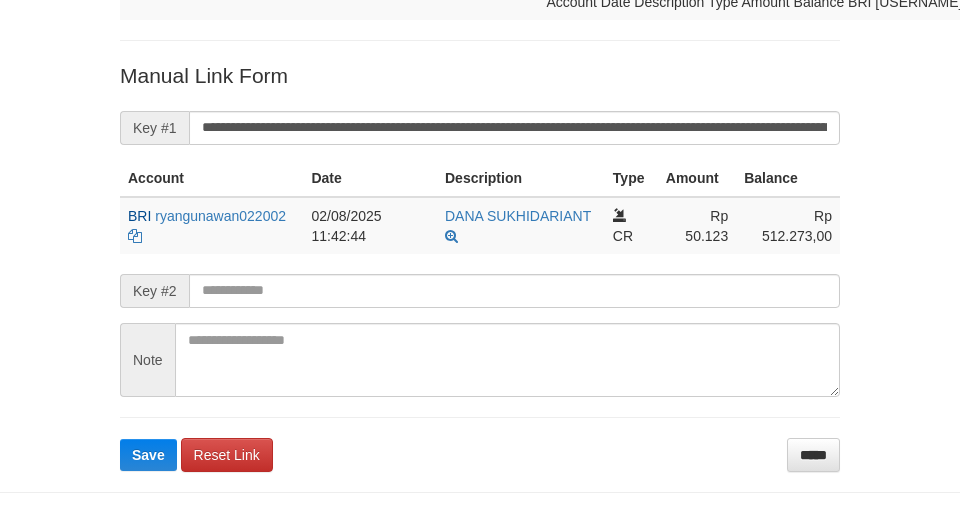 scroll, scrollTop: 413, scrollLeft: 0, axis: vertical 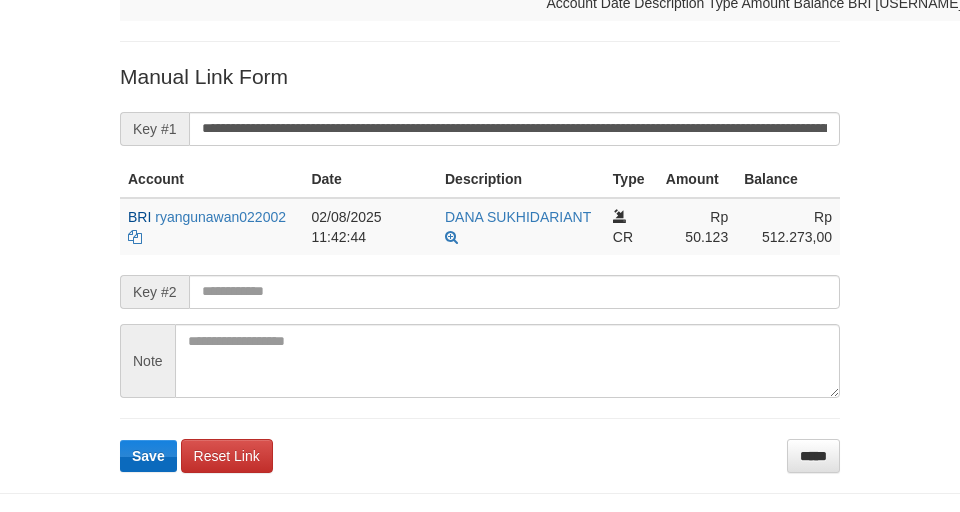 click on "Deposit Detail
Game/API
Trans ID
Date Trans.
User ID
Bank Acc. Name
Bank Acc. Number
Amount
ZEUS138
84855781
02/08/2025 11:39:38
ANTON890
SUKHIDARIANTO
DANA
[PHONE]
Rp 50,123
Manual Link History
#
Admin
Key #1
Key #2
Note
Date
1
aafkappheaktra
mutasi_20250802_3775 | 118
02-08-2025 11:42:54
Account
Date
Description
Type
Amount
Balance
BRI
[USERNAME]
DPS 																																	 CR" at bounding box center (480, 53) 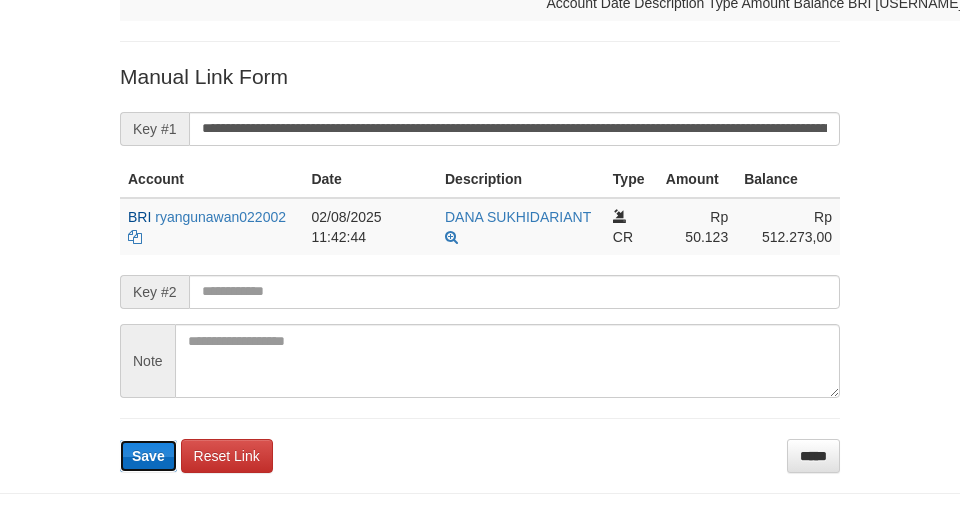 click on "Save" at bounding box center [148, 456] 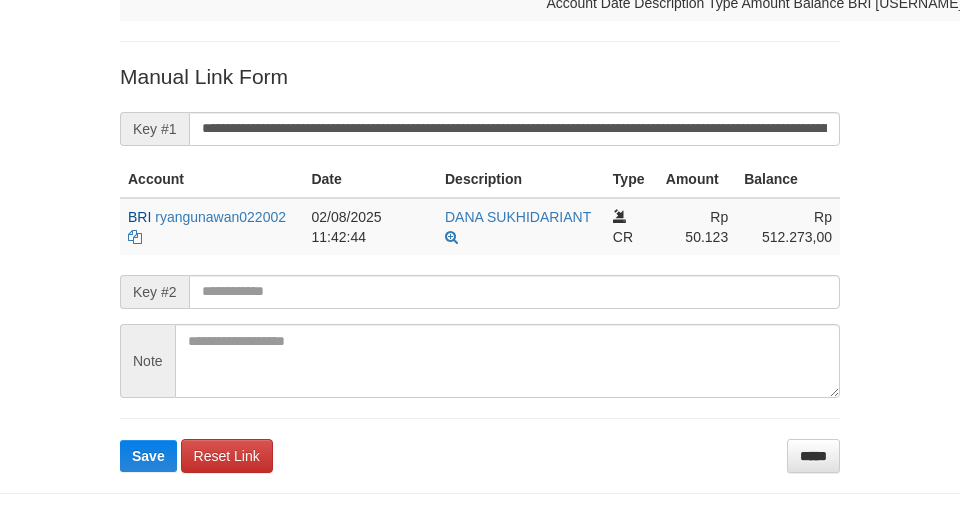 click on "**********" at bounding box center (480, 267) 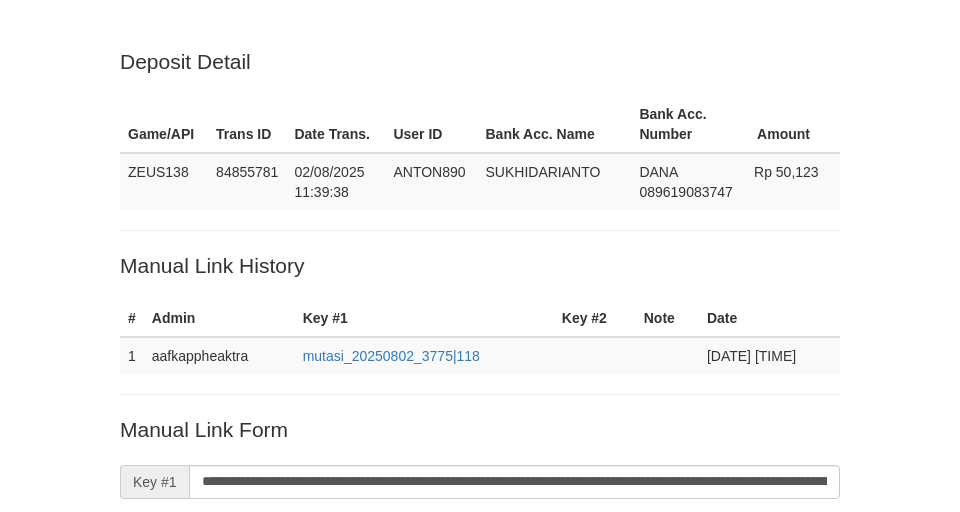 scroll, scrollTop: 413, scrollLeft: 0, axis: vertical 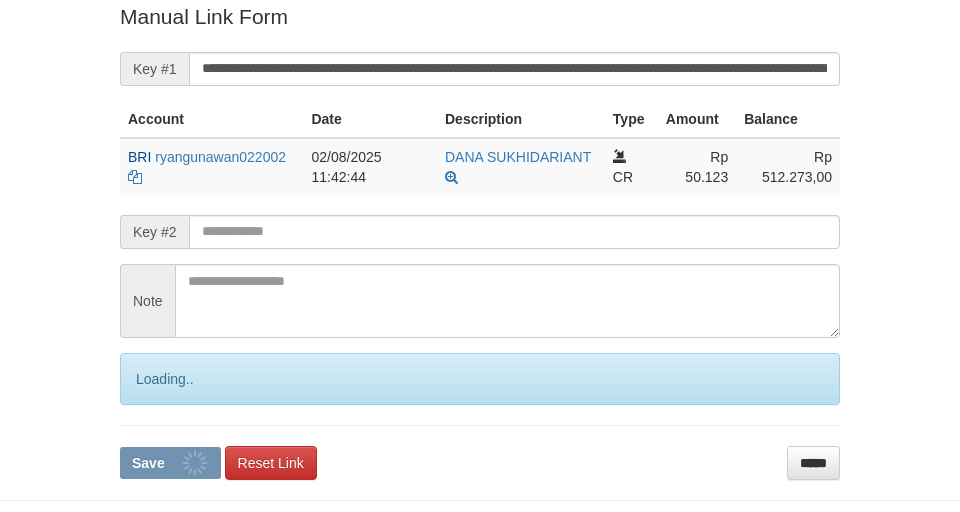 drag, startPoint x: 0, startPoint y: 0, endPoint x: 141, endPoint y: 405, distance: 428.84262 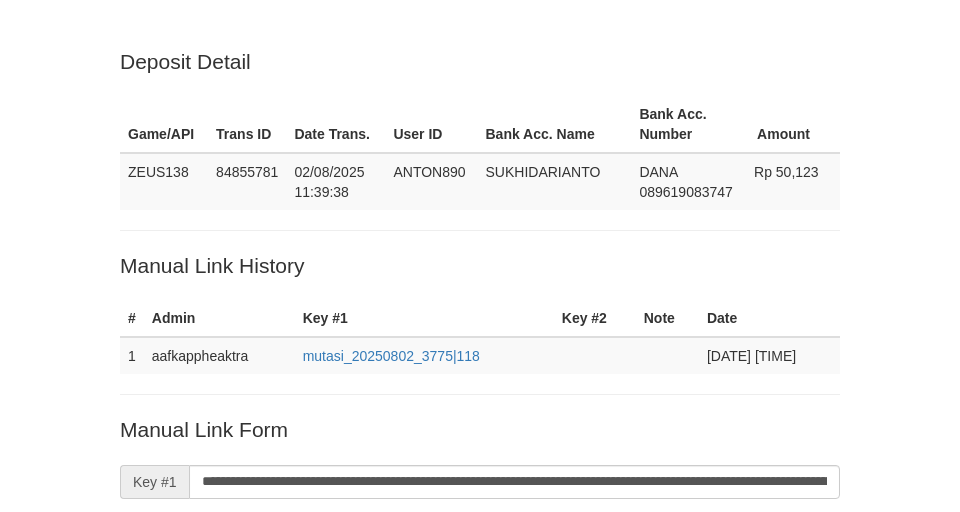 click on "Save" at bounding box center (148, 809) 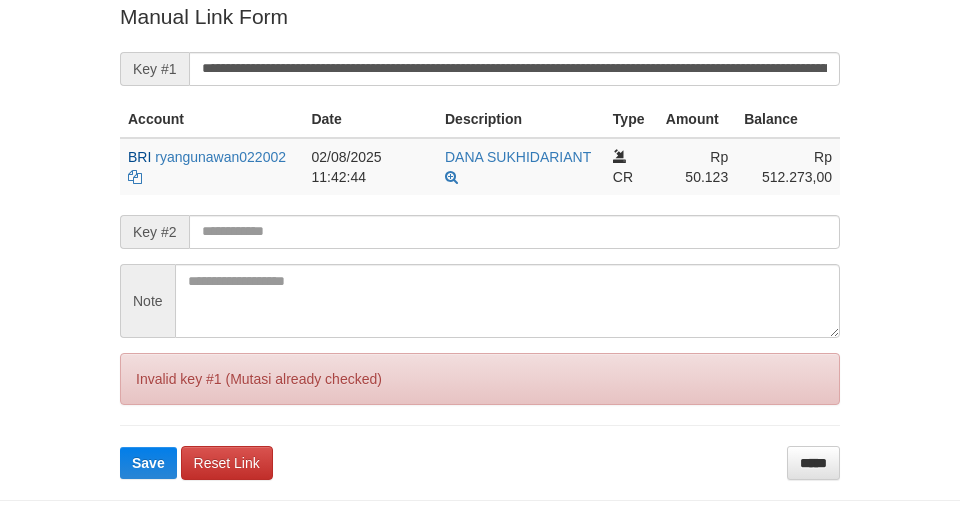 scroll, scrollTop: 412, scrollLeft: 0, axis: vertical 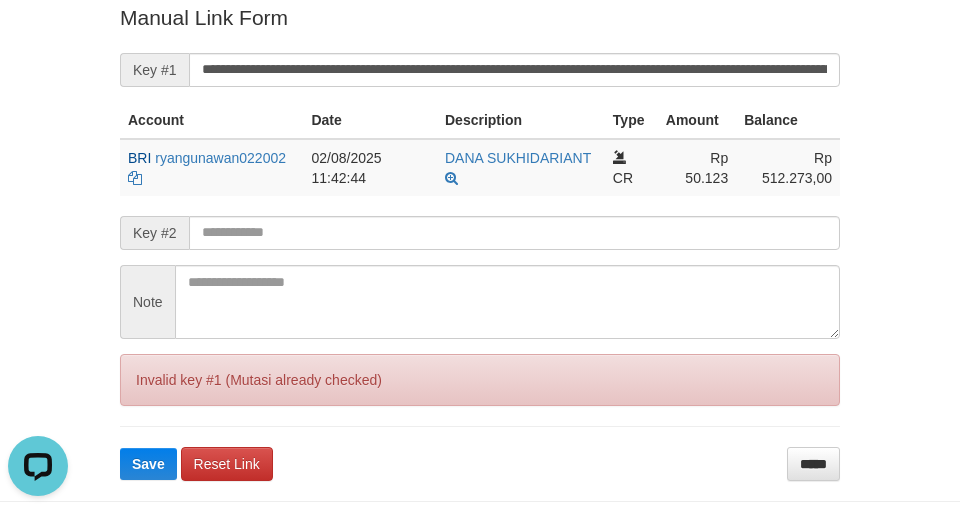 drag, startPoint x: 82, startPoint y: 100, endPoint x: 732, endPoint y: 0, distance: 657.64734 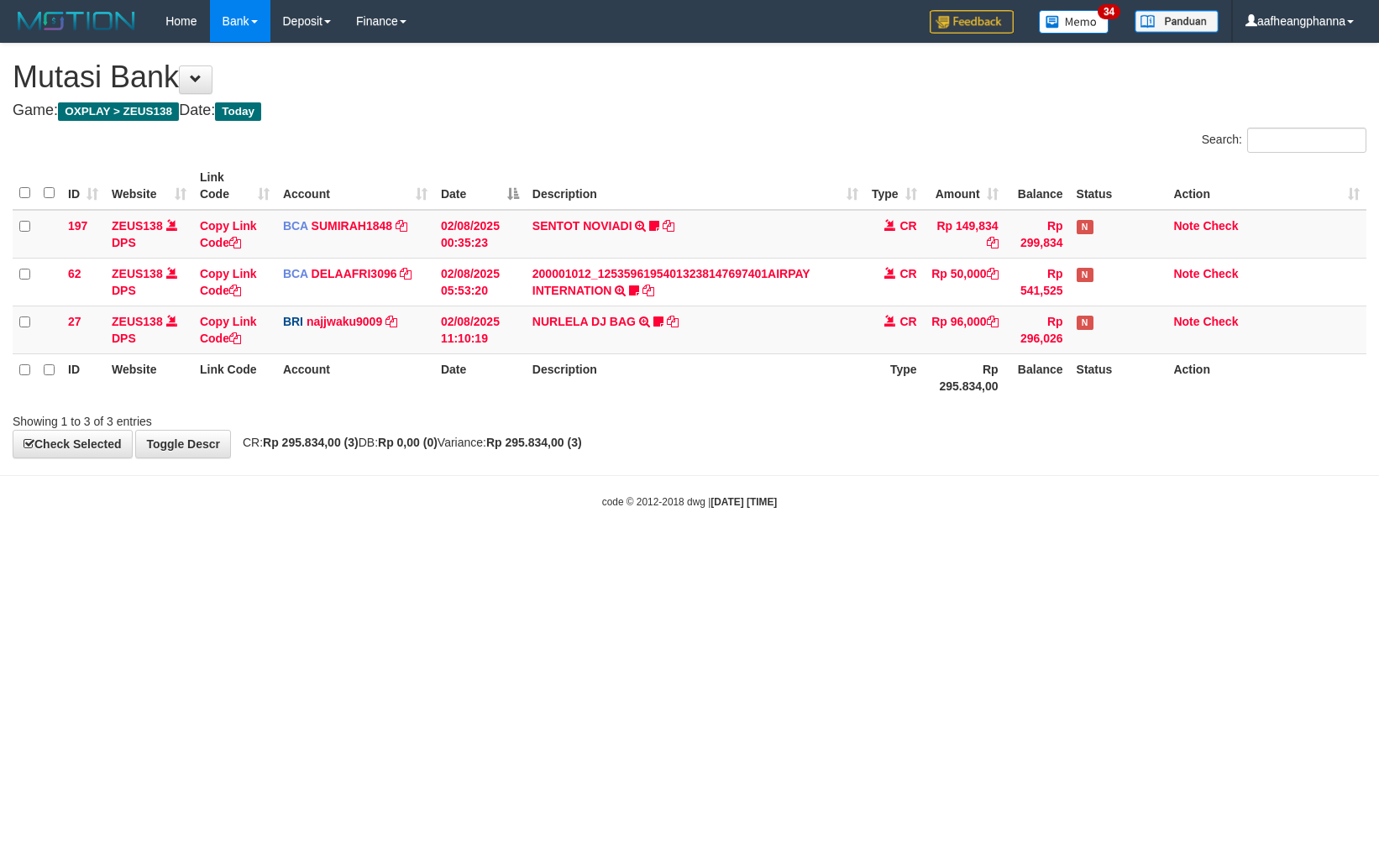 scroll, scrollTop: 0, scrollLeft: 0, axis: both 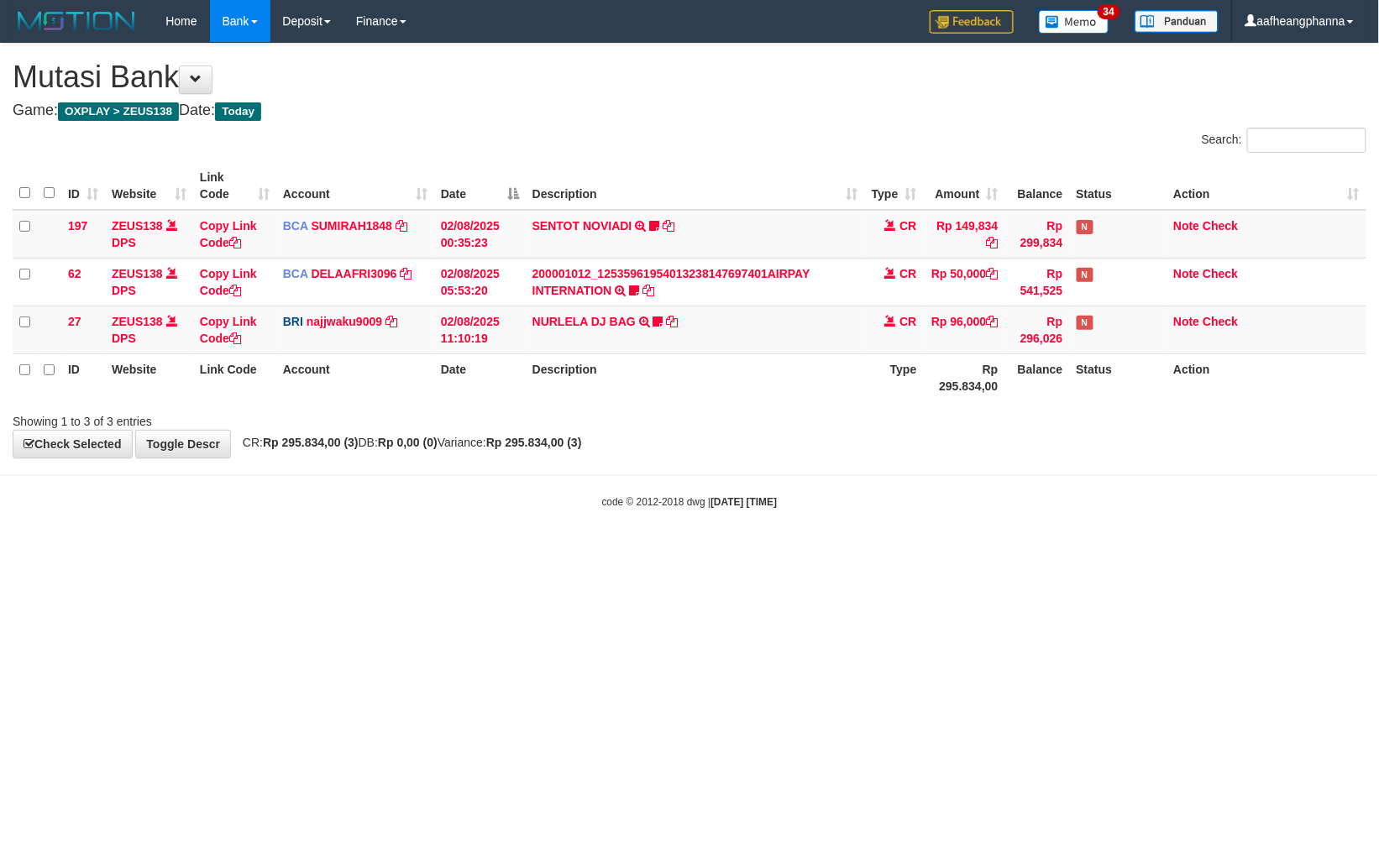 drag, startPoint x: 0, startPoint y: 0, endPoint x: 937, endPoint y: 623, distance: 1125.2102 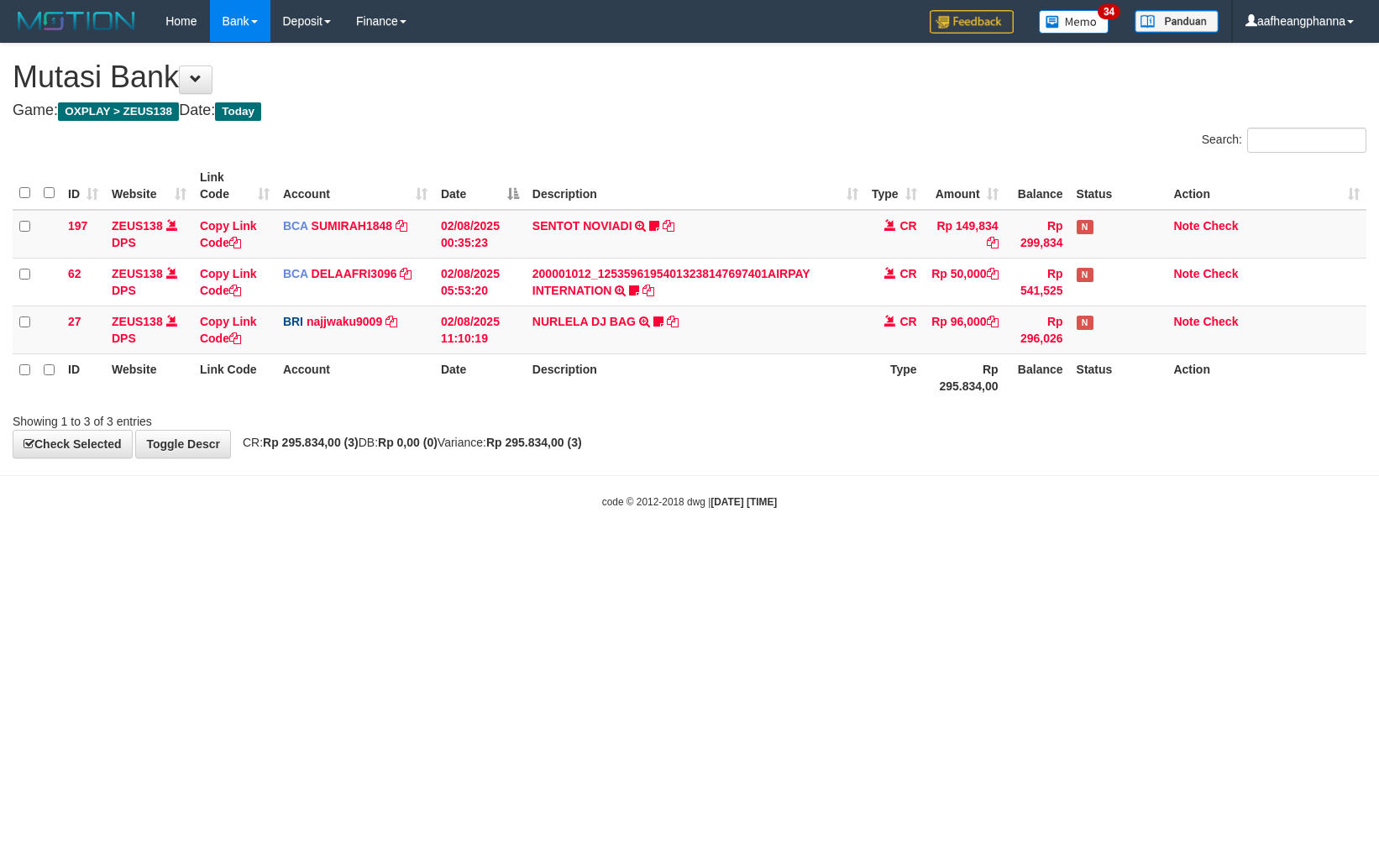 scroll, scrollTop: 0, scrollLeft: 0, axis: both 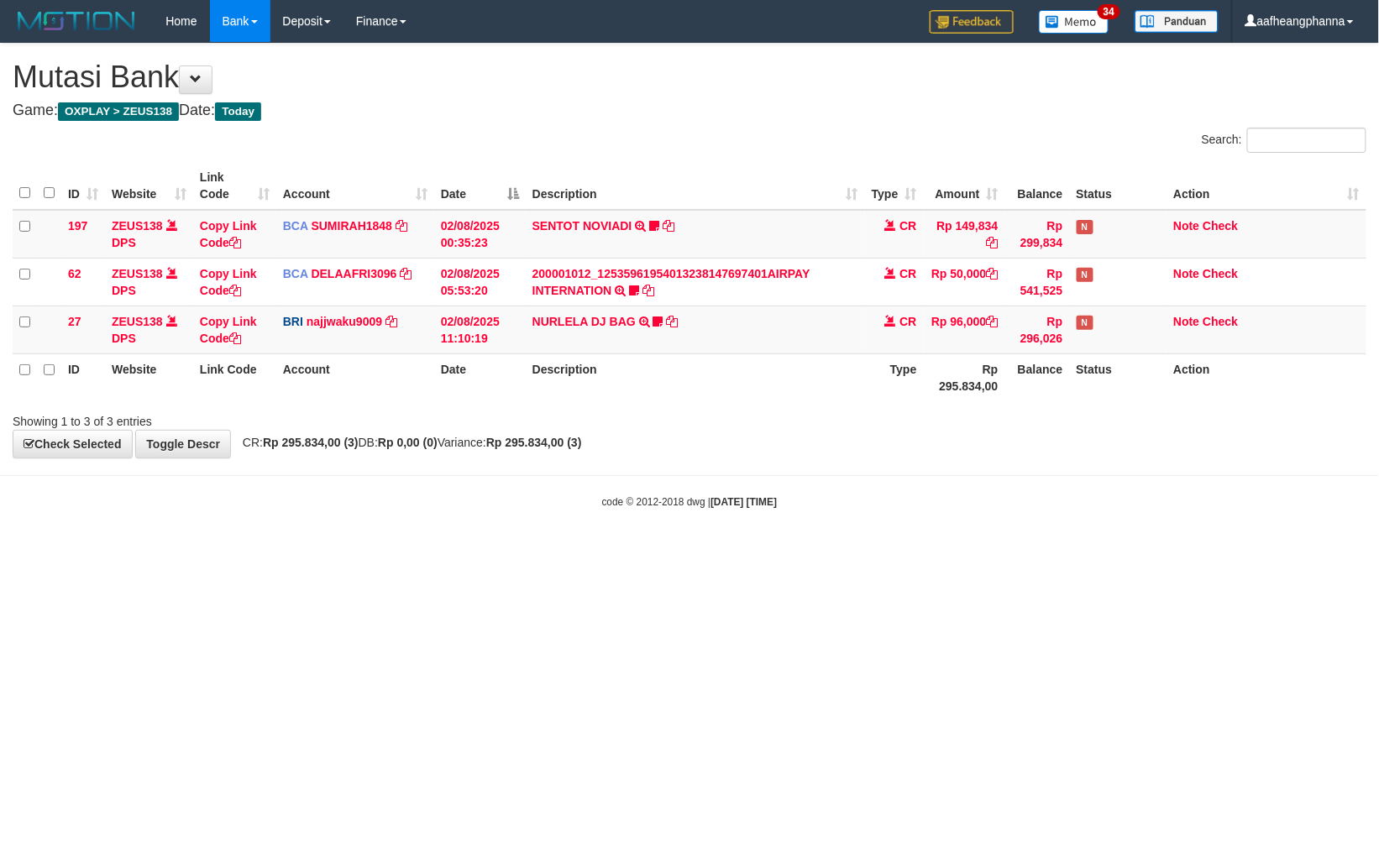 drag, startPoint x: 0, startPoint y: 0, endPoint x: 928, endPoint y: 652, distance: 1134.1464 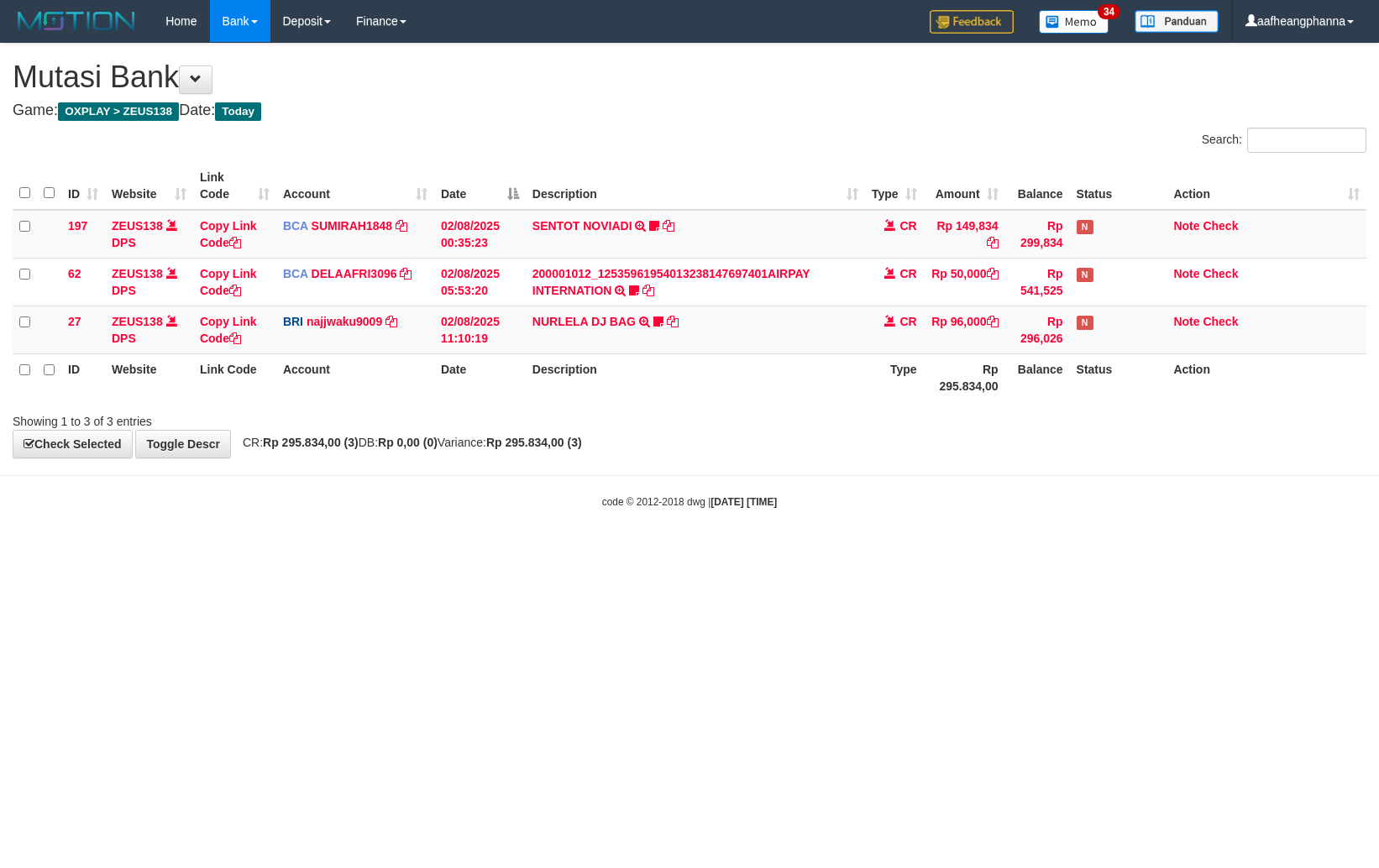 scroll, scrollTop: 0, scrollLeft: 0, axis: both 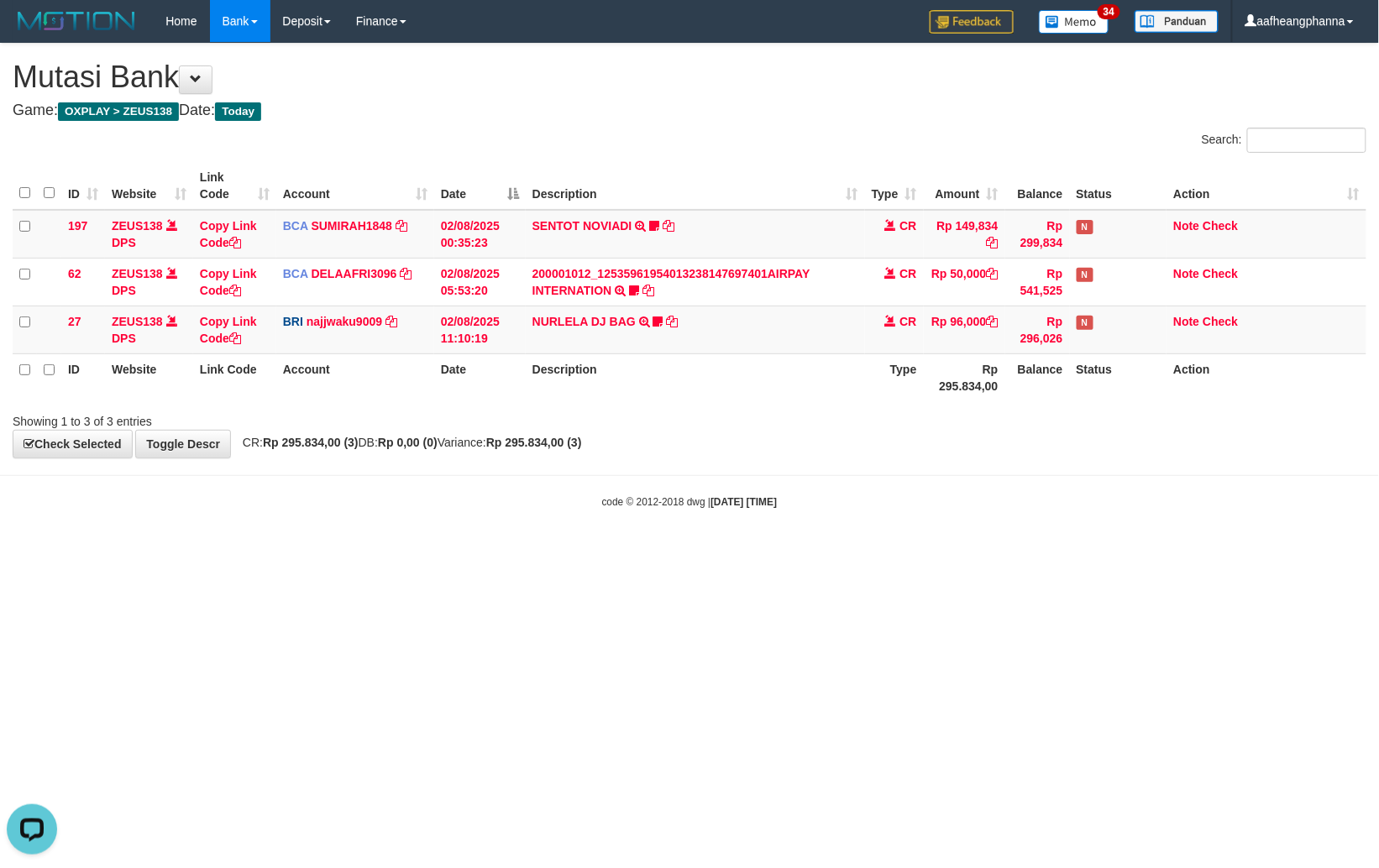 click on "Toggle navigation
Home
Bank
Account List
Load
By Website
Group
[OXPLAY]													ZEUS138
By Load Group (DPS)" at bounding box center [690, 275] 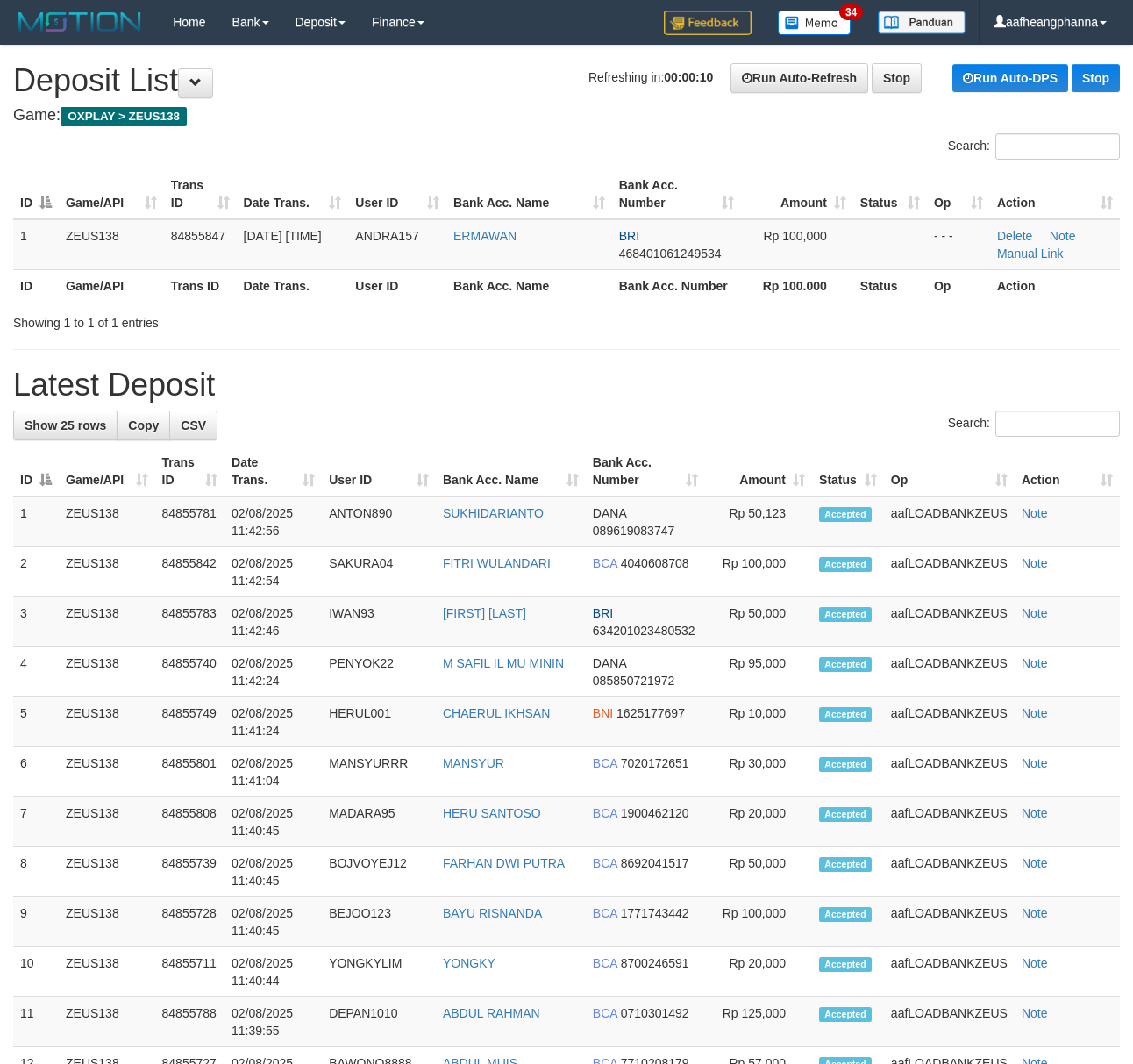 scroll, scrollTop: 0, scrollLeft: 0, axis: both 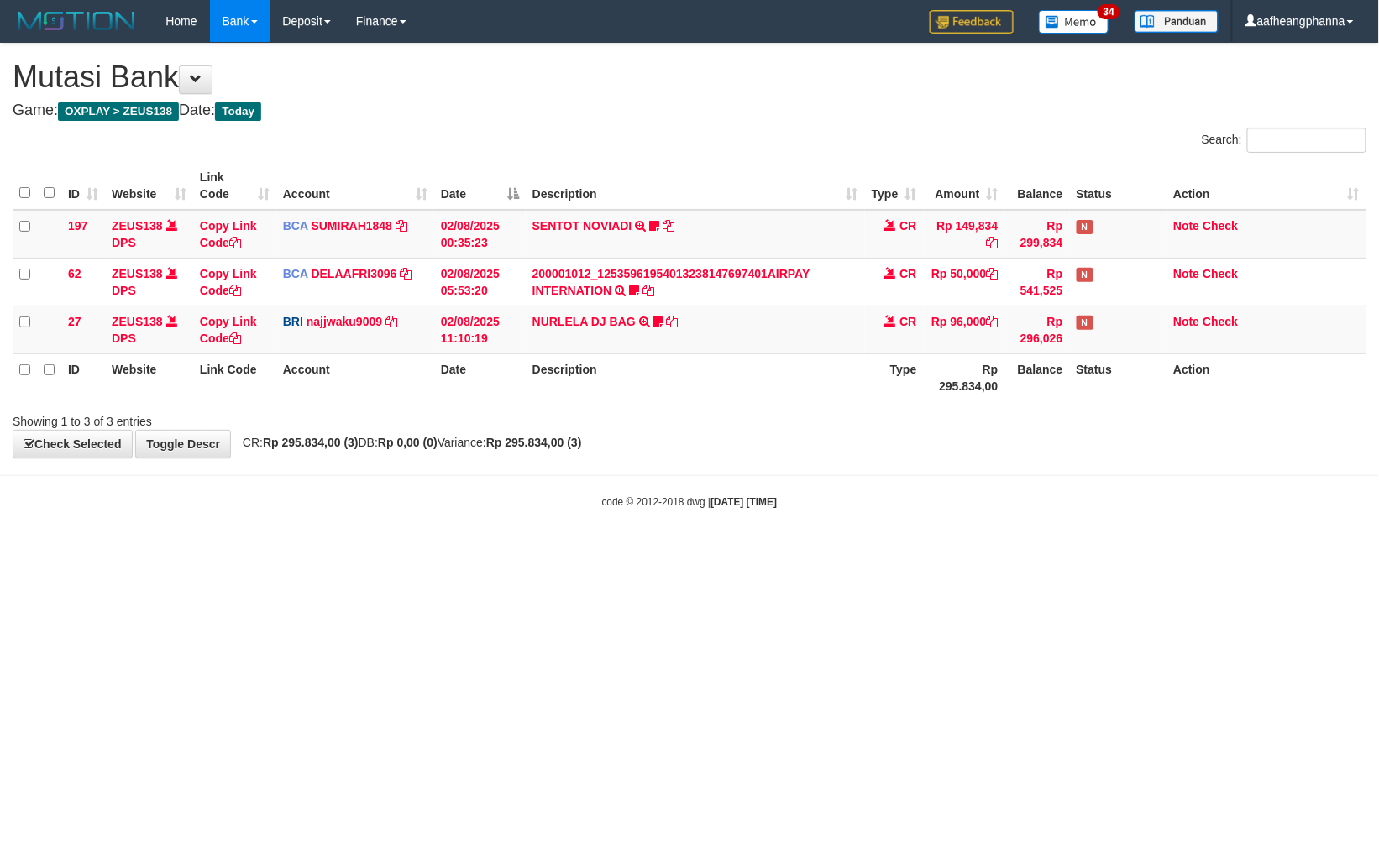 drag, startPoint x: 0, startPoint y: 0, endPoint x: 904, endPoint y: 651, distance: 1114.009 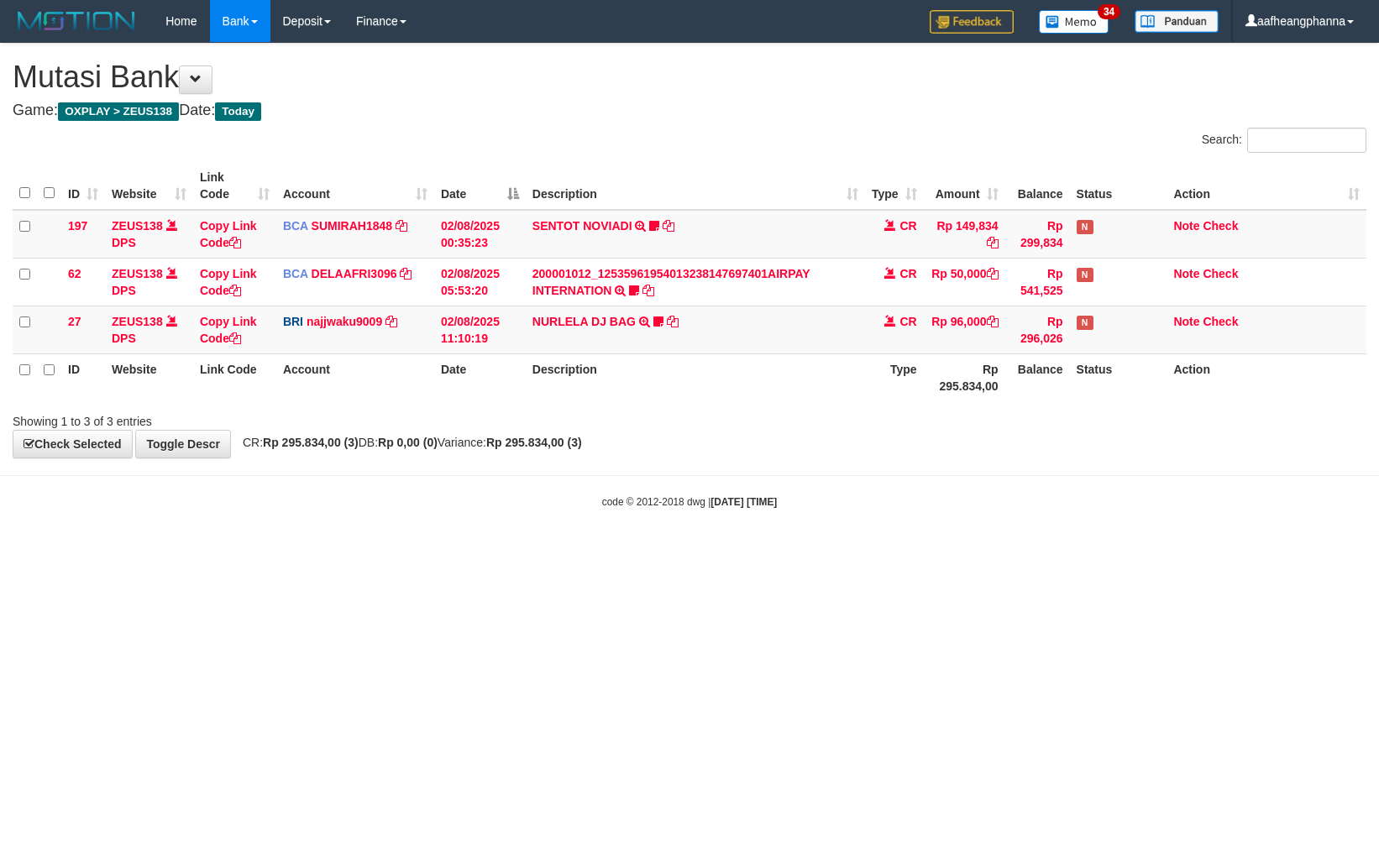 scroll, scrollTop: 0, scrollLeft: 0, axis: both 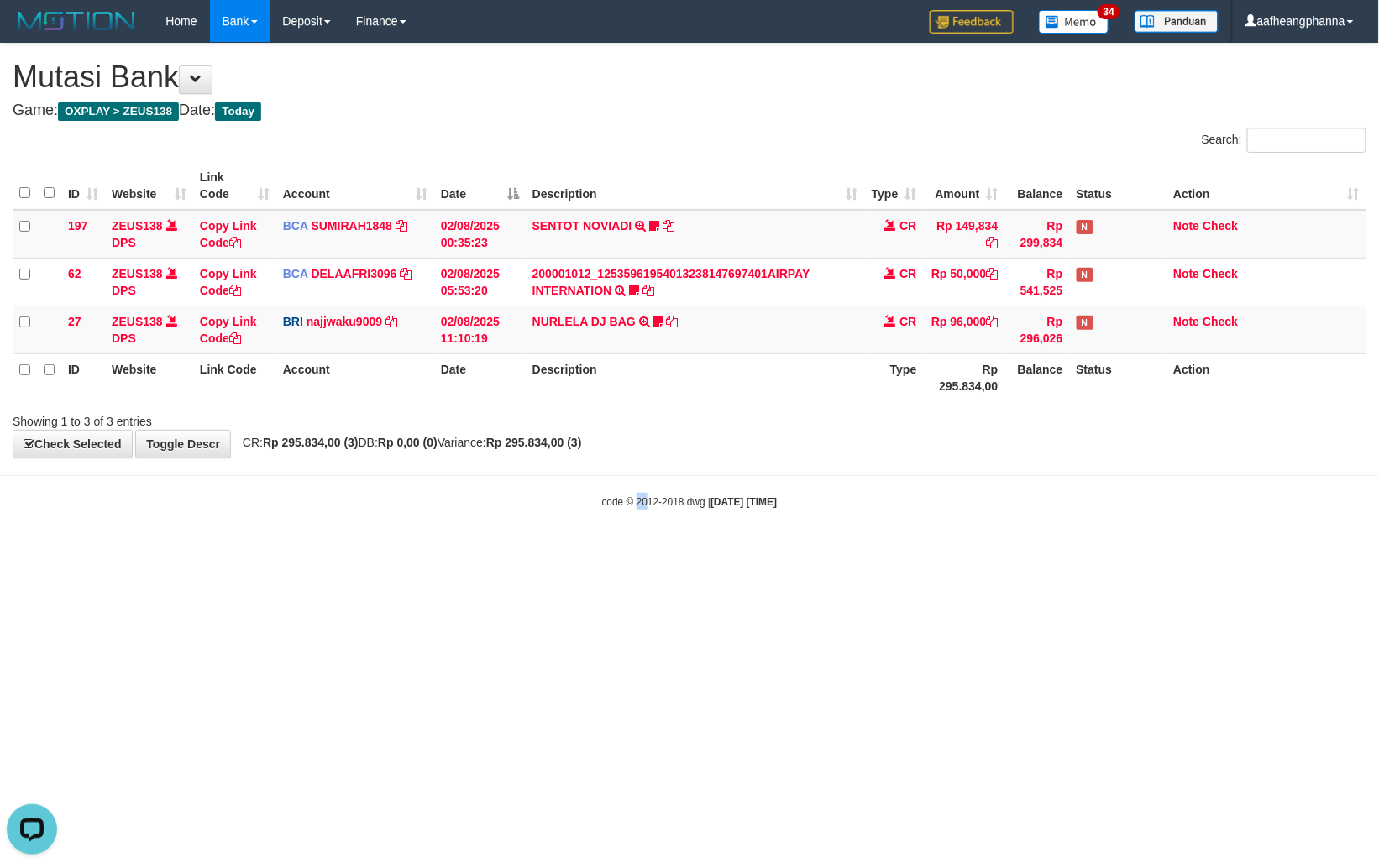 click on "Toggle navigation
Home
Bank
Account List
Load
By Website
Group
[OXPLAY]													ZEUS138
By Load Group (DPS)" at bounding box center [690, 275] 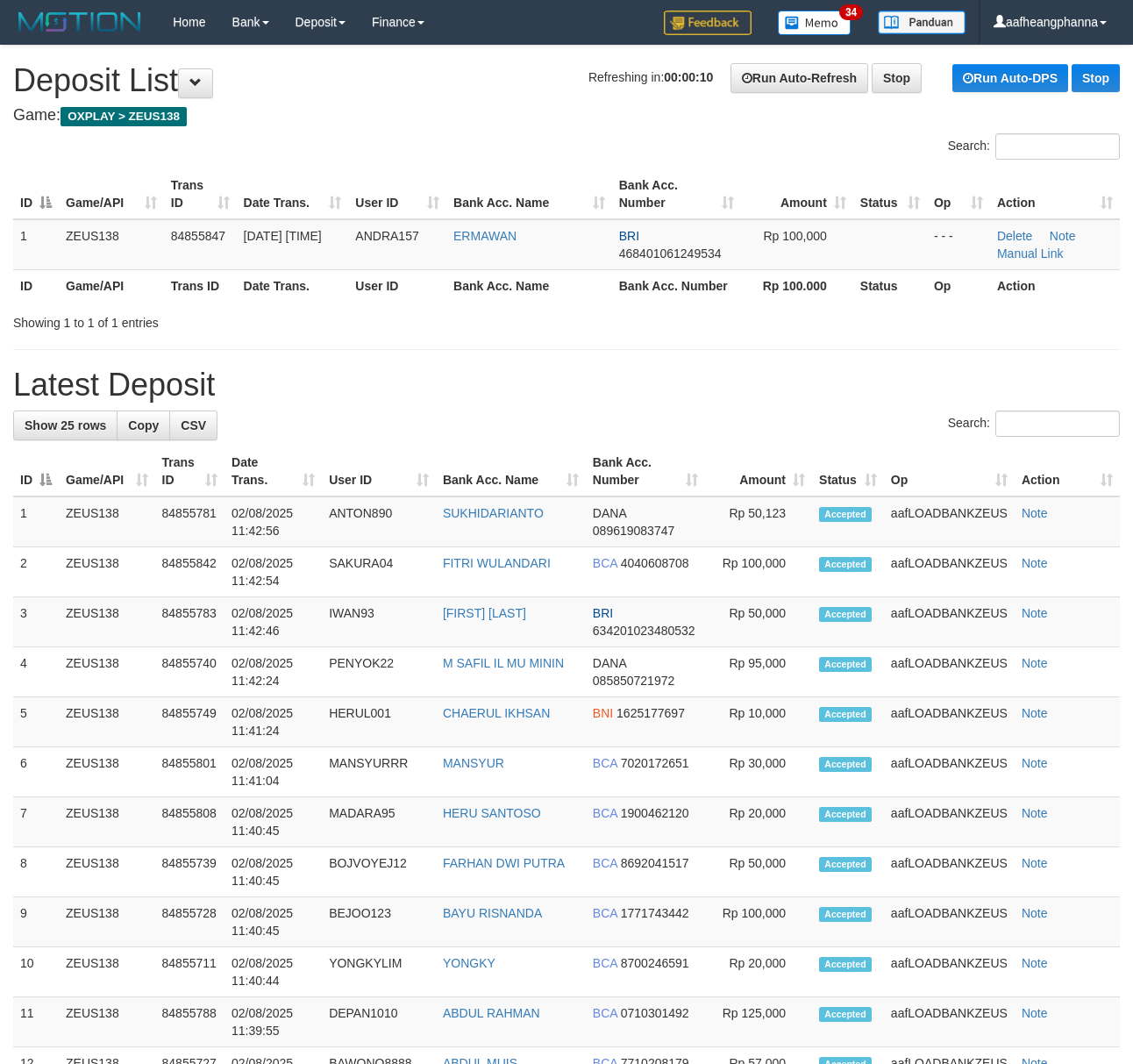 scroll, scrollTop: 0, scrollLeft: 0, axis: both 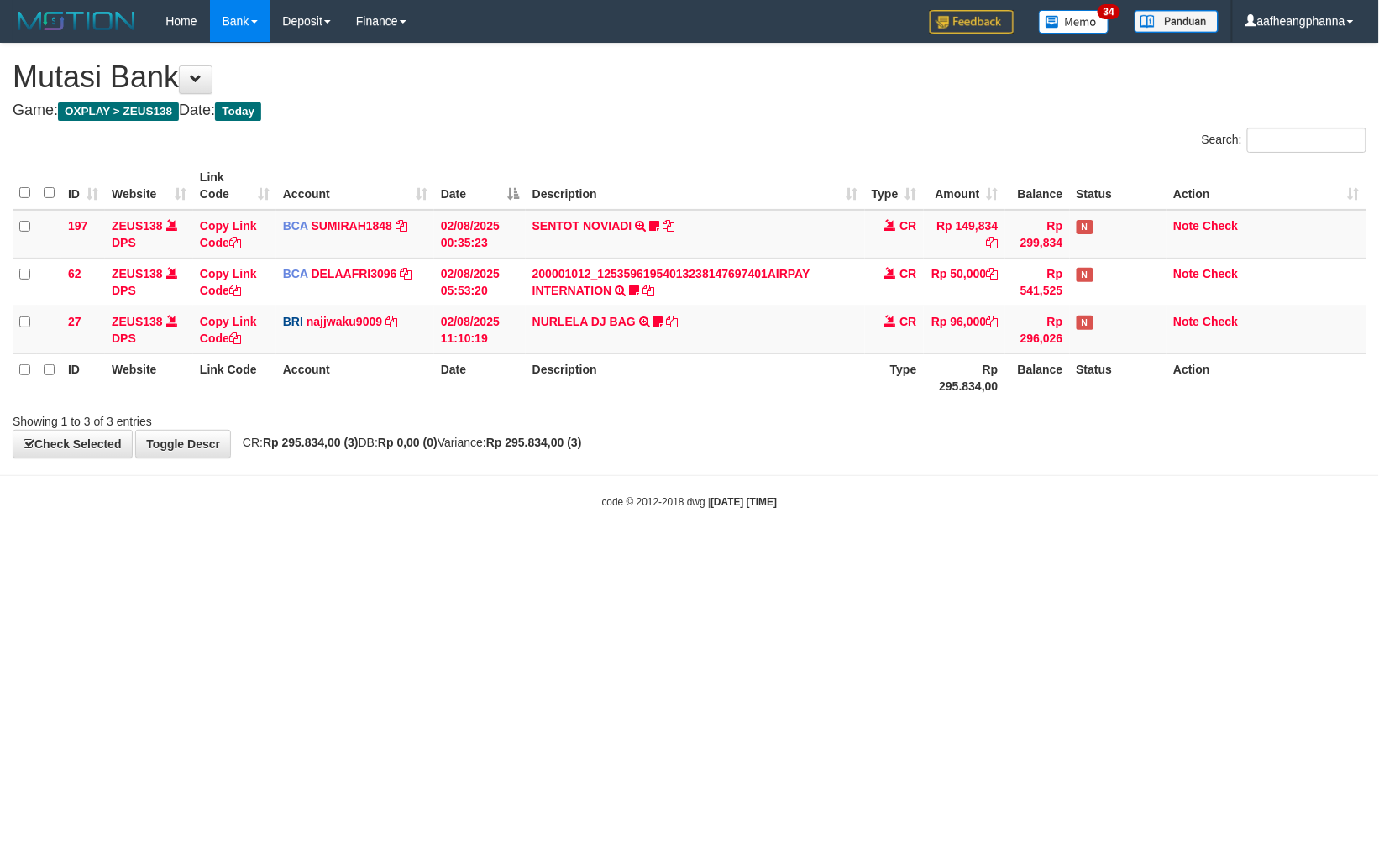 click on "Toggle navigation
Home
Bank
Account List
Load
By Website
Group
[OXPLAY]													ZEUS138
By Load Group (DPS)" at bounding box center (690, 275) 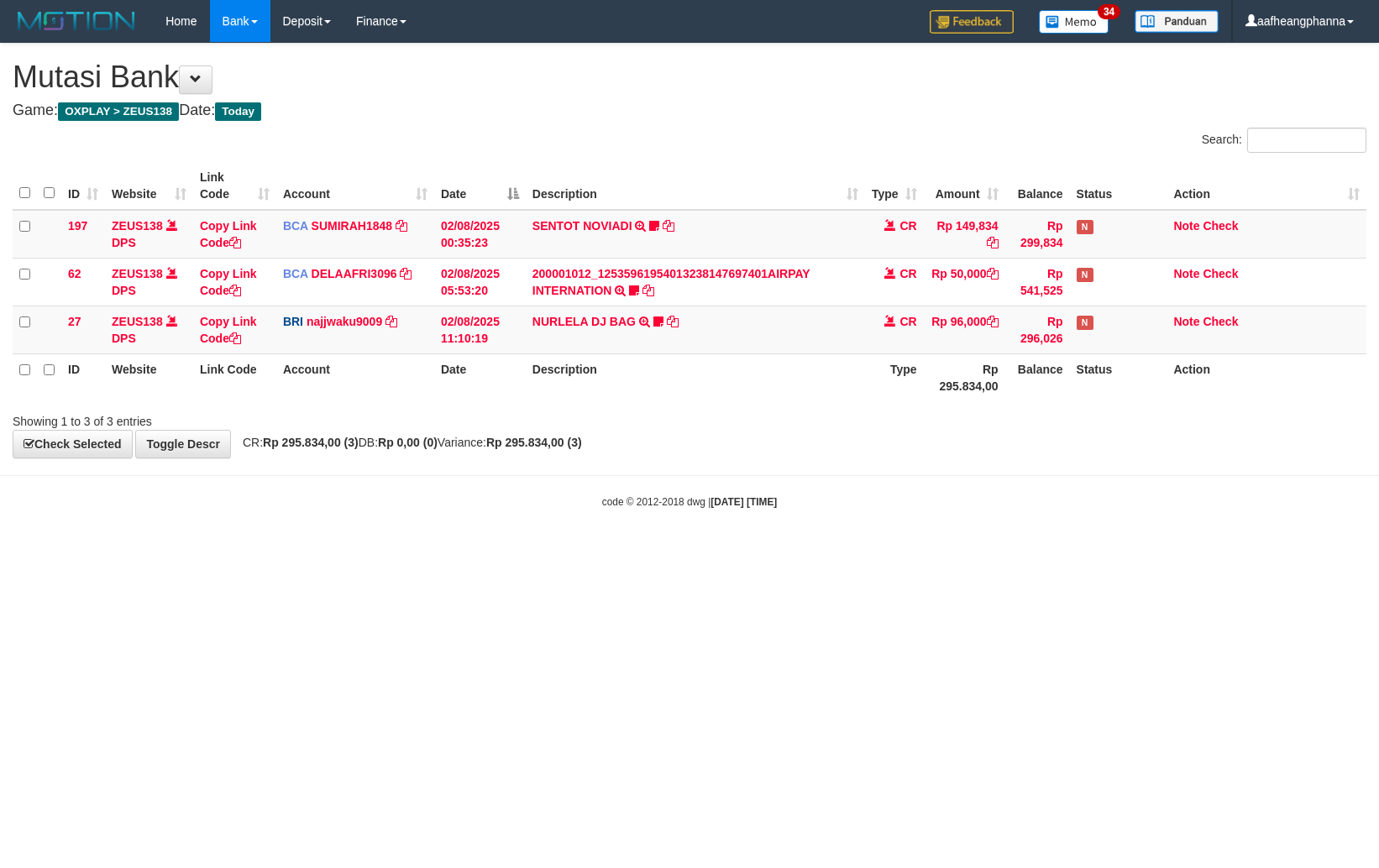 scroll, scrollTop: 0, scrollLeft: 0, axis: both 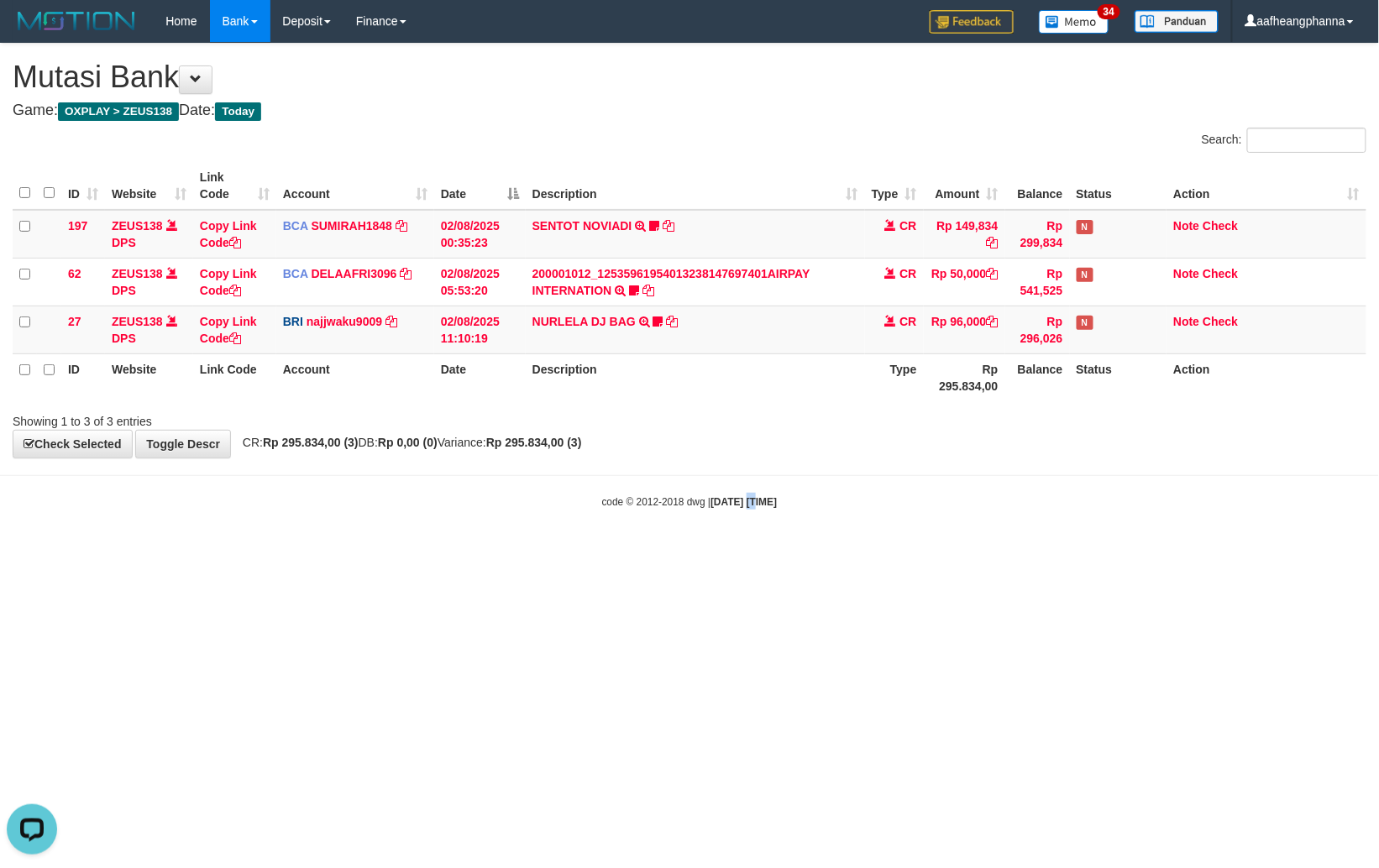 drag, startPoint x: 743, startPoint y: 632, endPoint x: 734, endPoint y: 623, distance: 12.727922 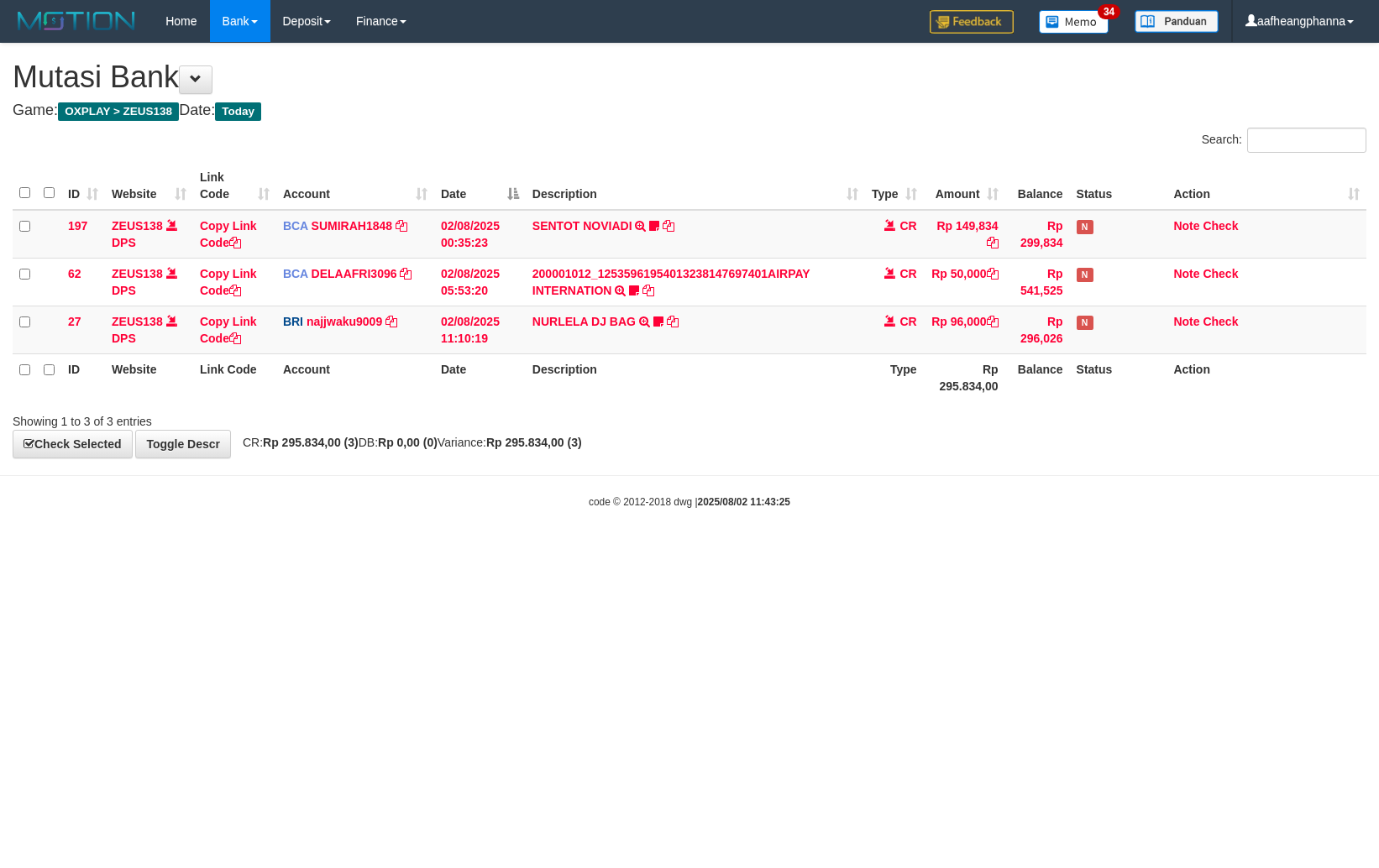 scroll, scrollTop: 0, scrollLeft: 0, axis: both 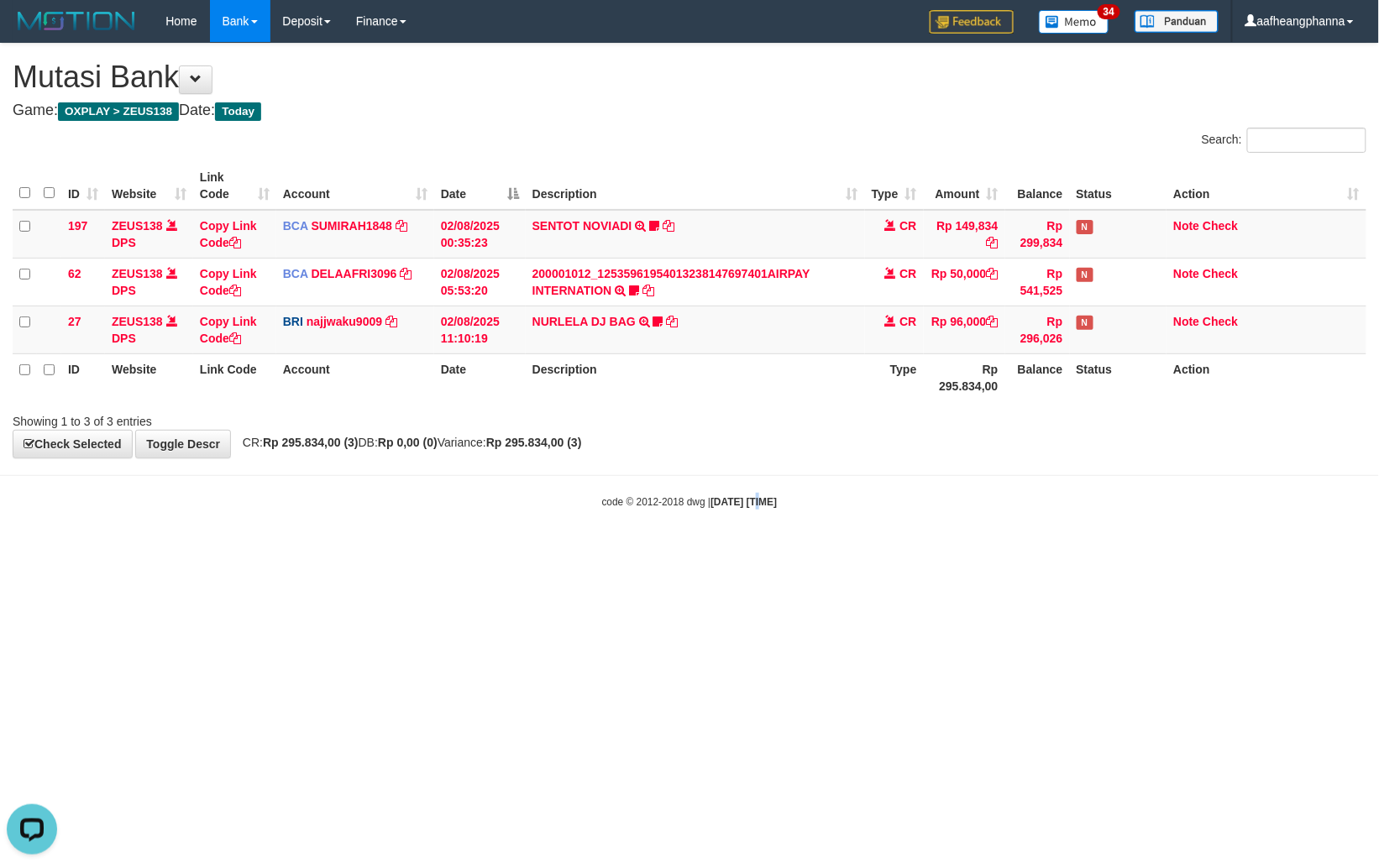 drag, startPoint x: 747, startPoint y: 545, endPoint x: 737, endPoint y: 538, distance: 12.206556 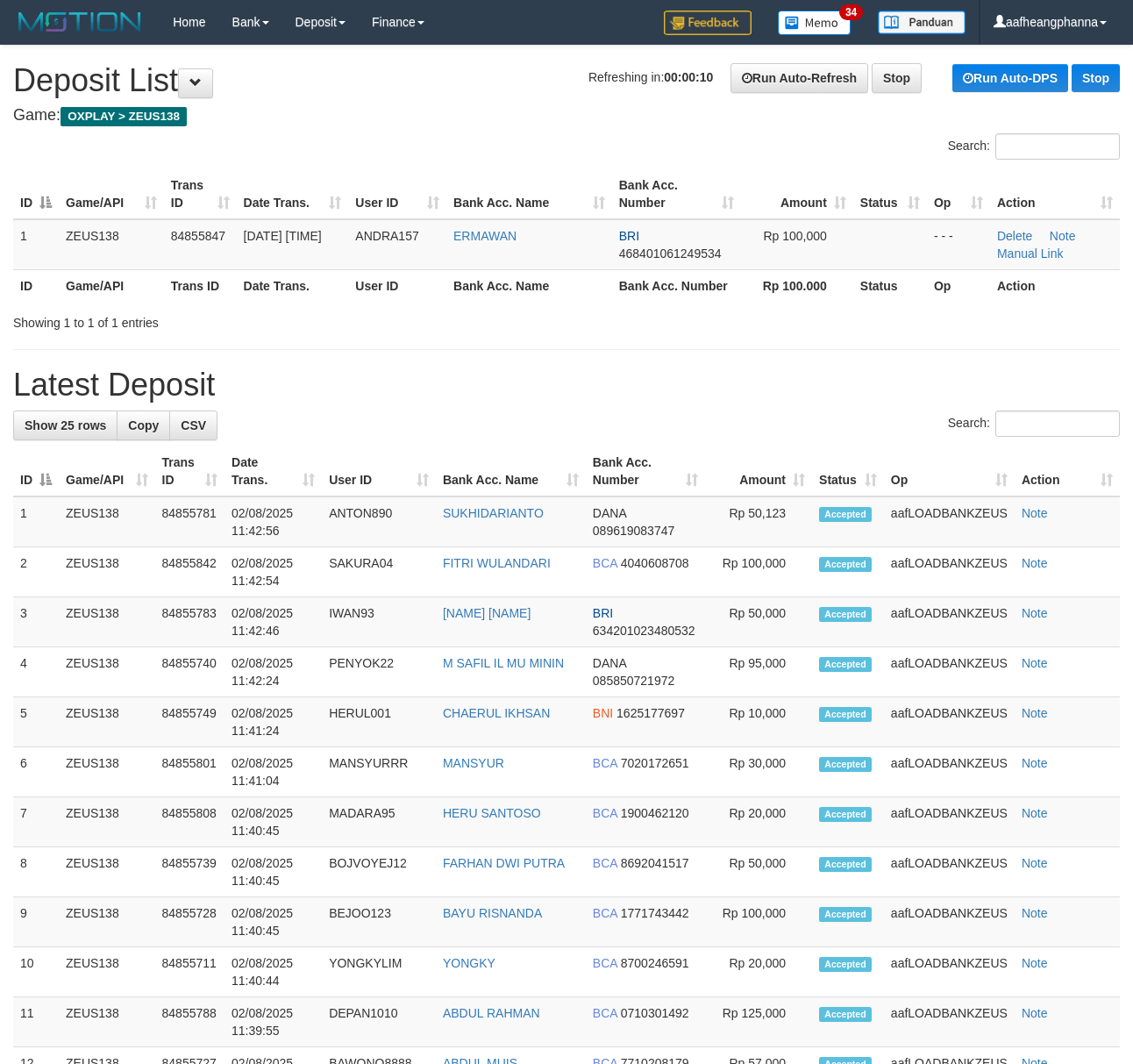 scroll, scrollTop: 0, scrollLeft: 0, axis: both 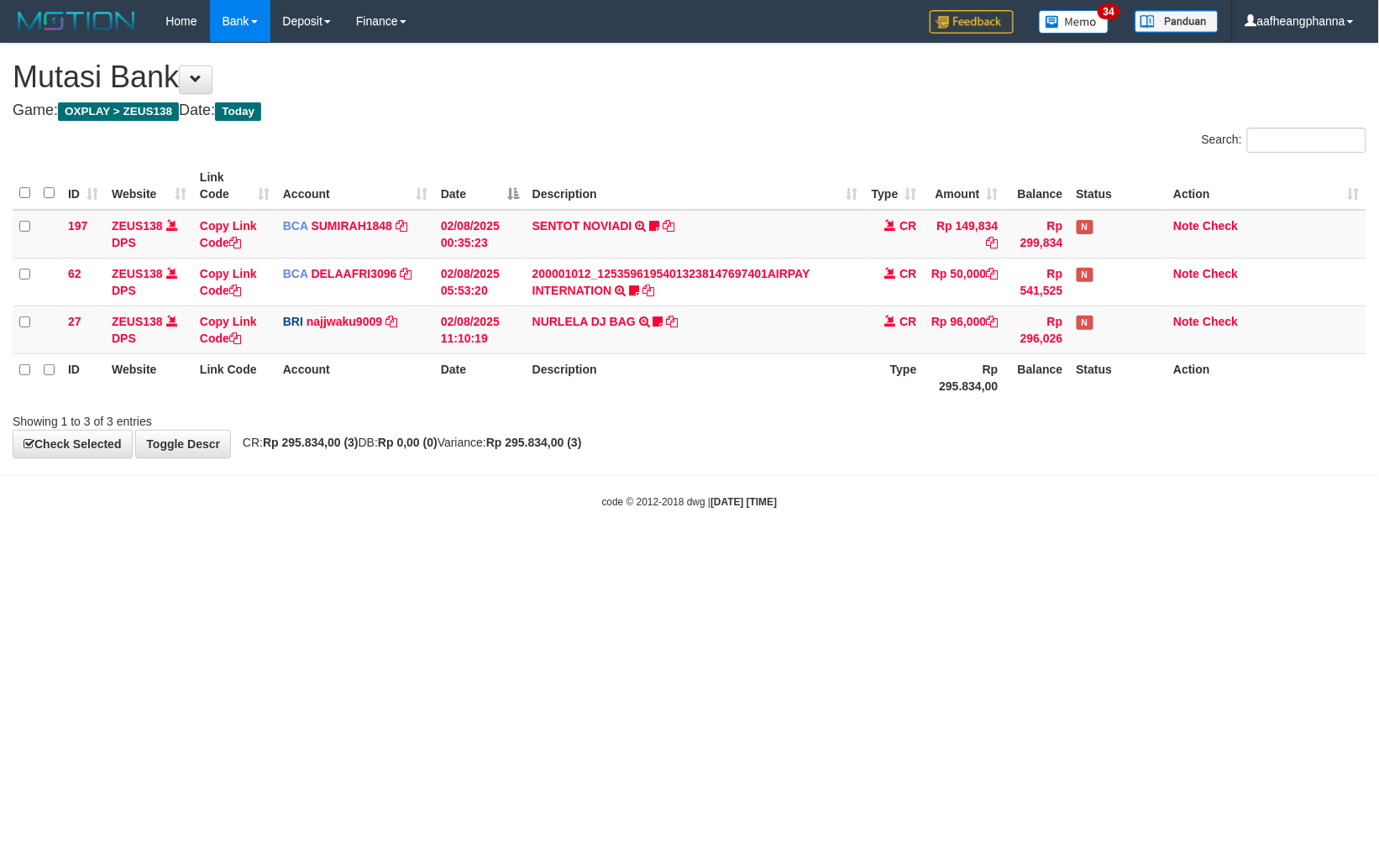 drag, startPoint x: 857, startPoint y: 534, endPoint x: 833, endPoint y: 521, distance: 27.294688 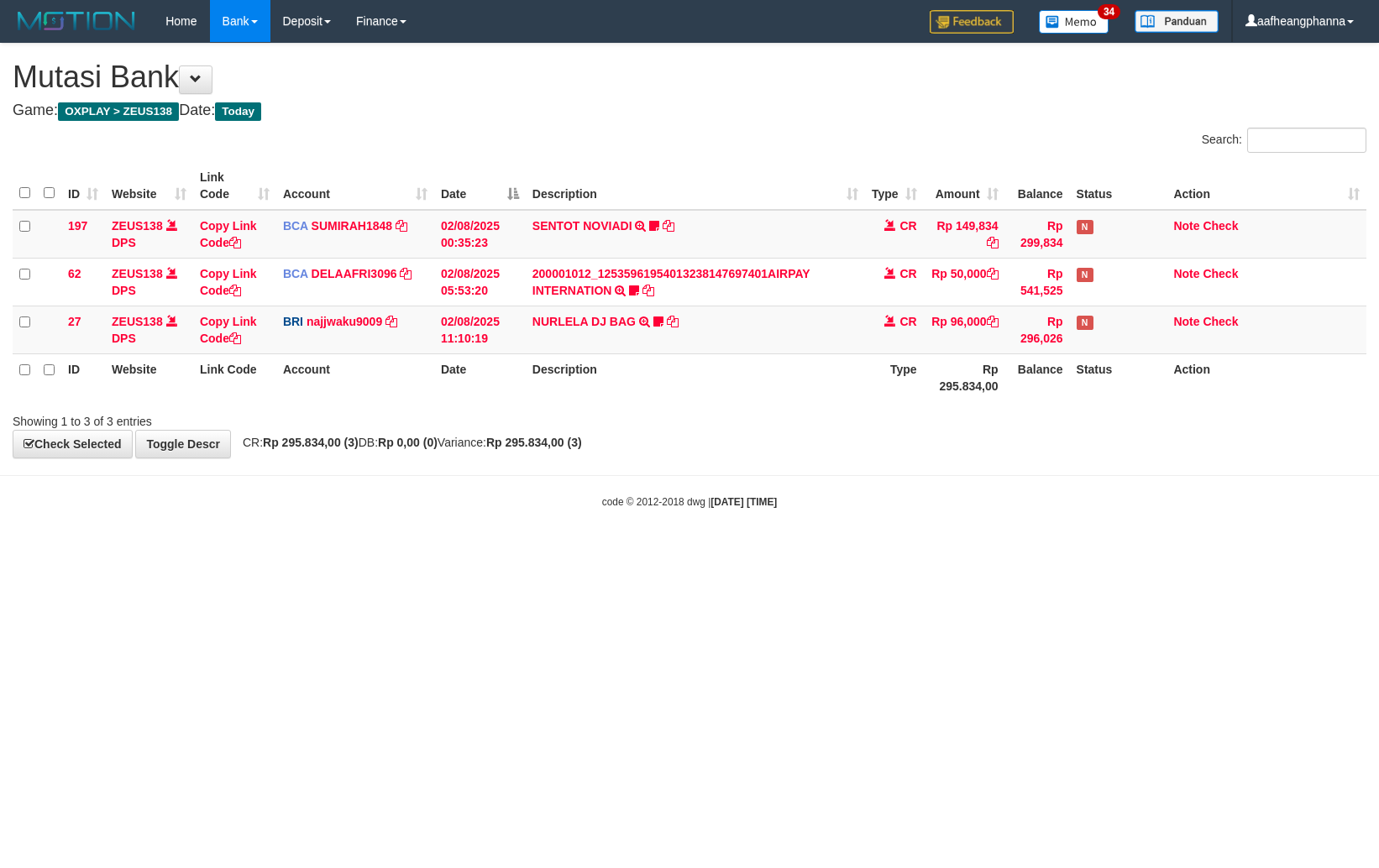 scroll, scrollTop: 0, scrollLeft: 0, axis: both 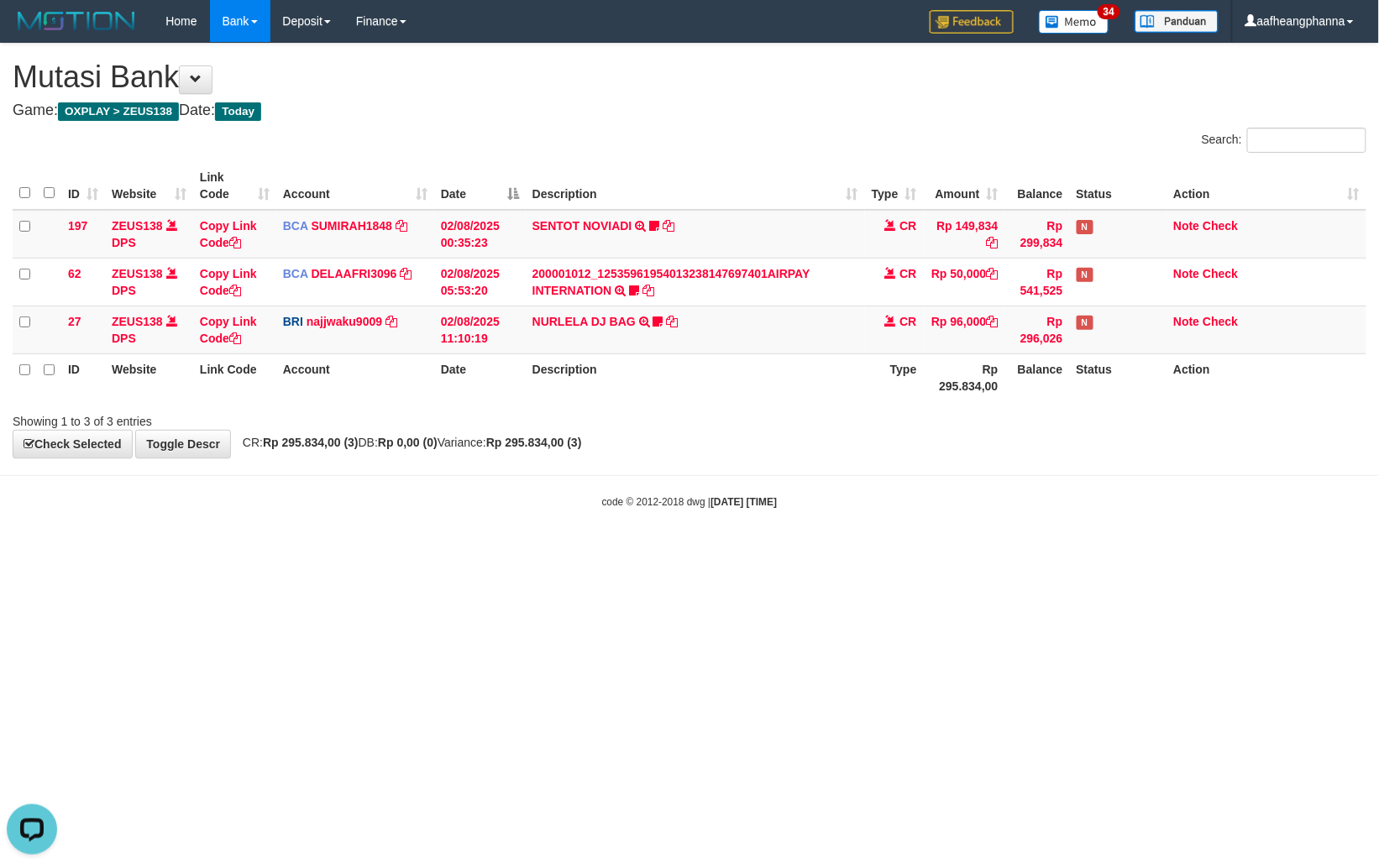 click on "Toggle navigation
Home
Bank
Account List
Load
By Website
Group
[OXPLAY]													ZEUS138
By Load Group (DPS)" at bounding box center [690, 275] 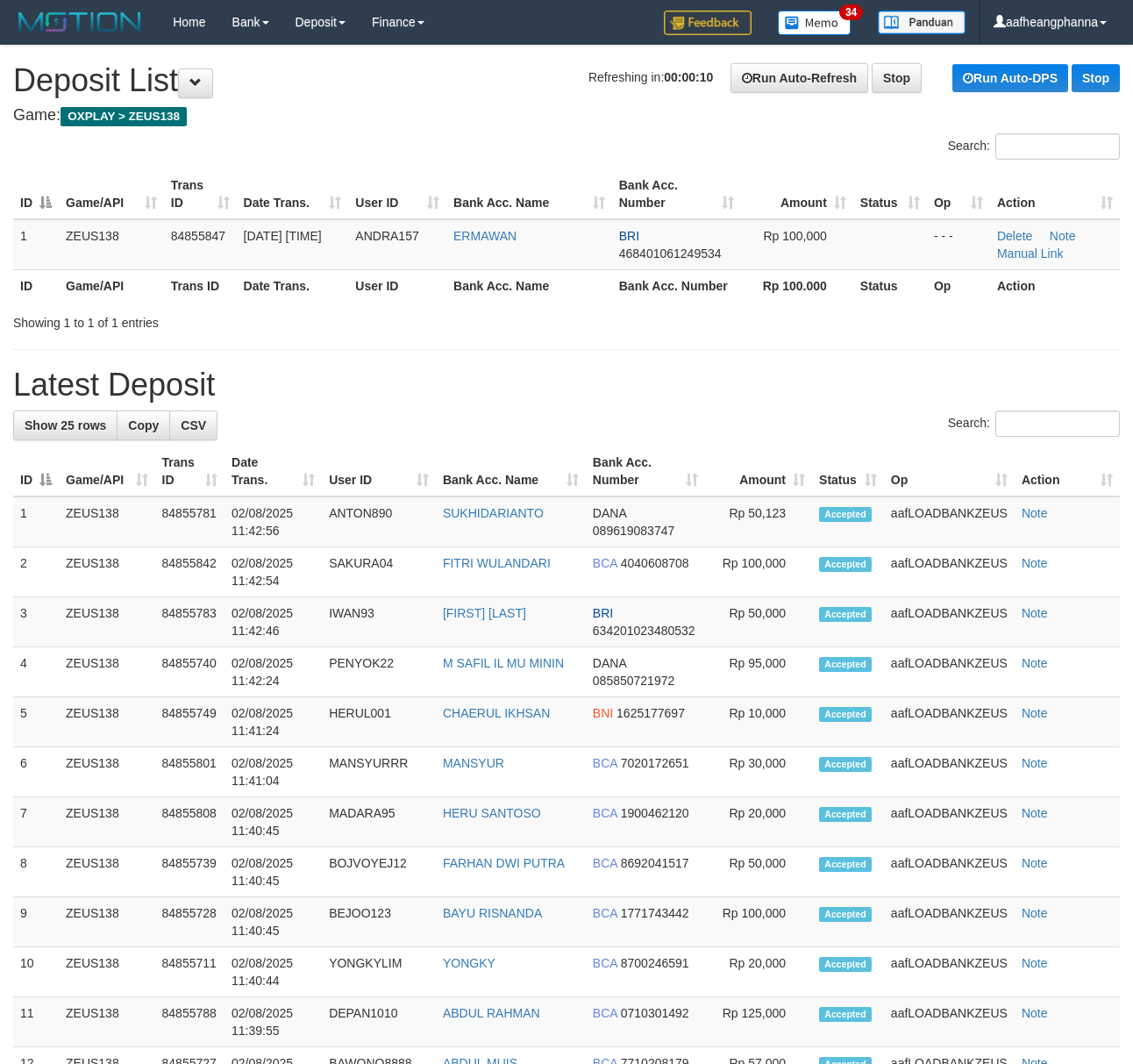 scroll, scrollTop: 0, scrollLeft: 0, axis: both 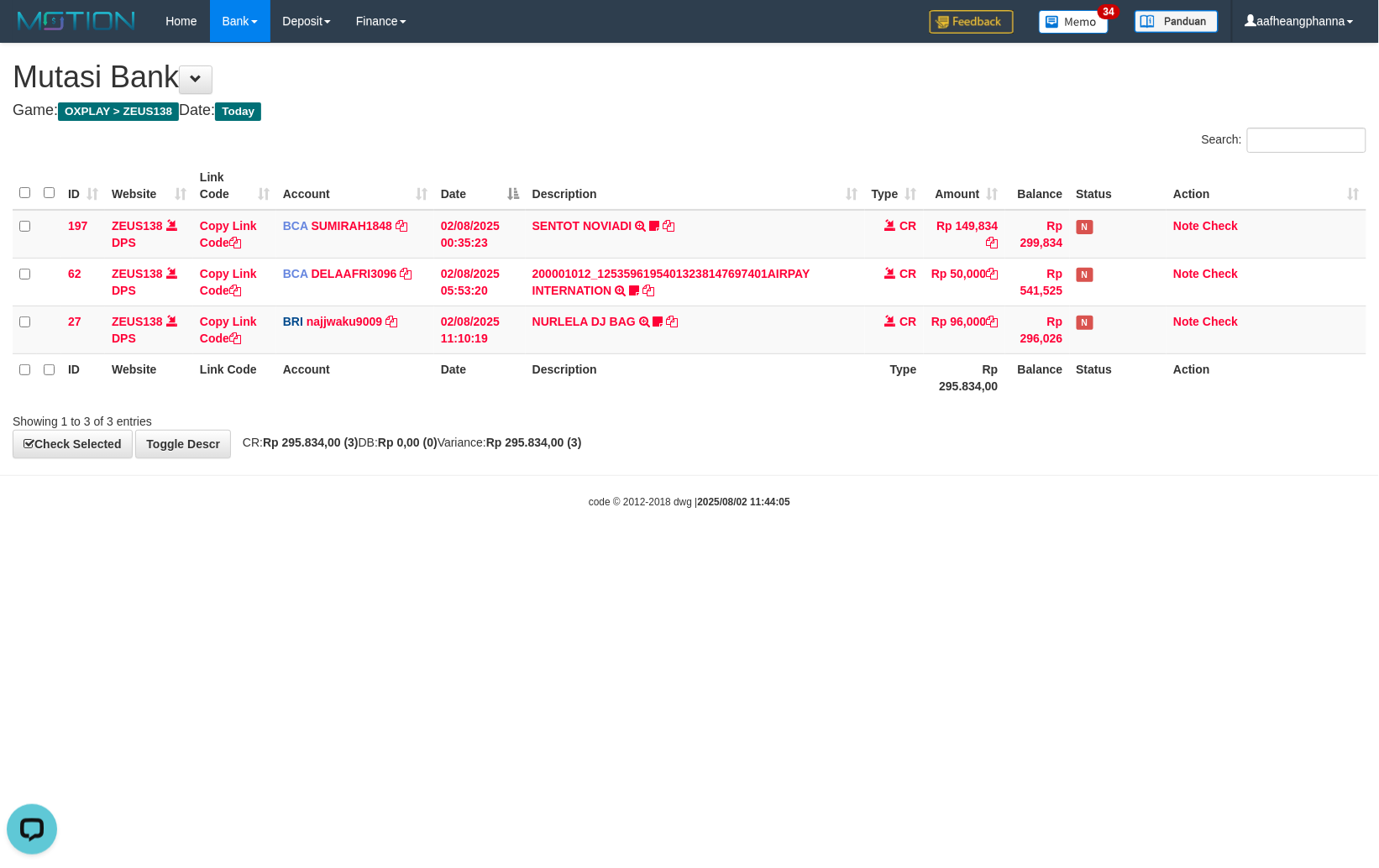 drag, startPoint x: 1033, startPoint y: 682, endPoint x: 1025, endPoint y: 682, distance: 8 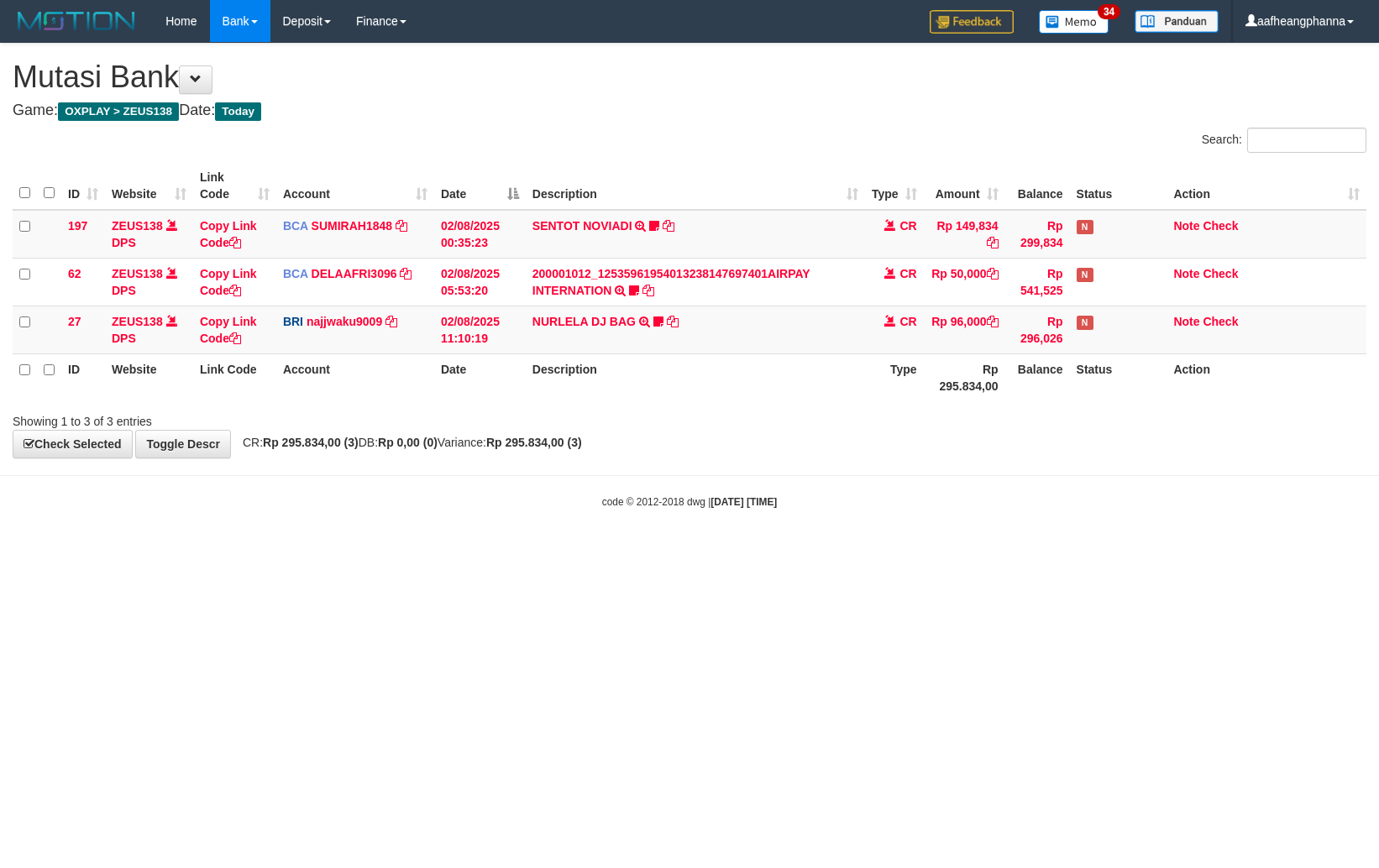 scroll, scrollTop: 0, scrollLeft: 0, axis: both 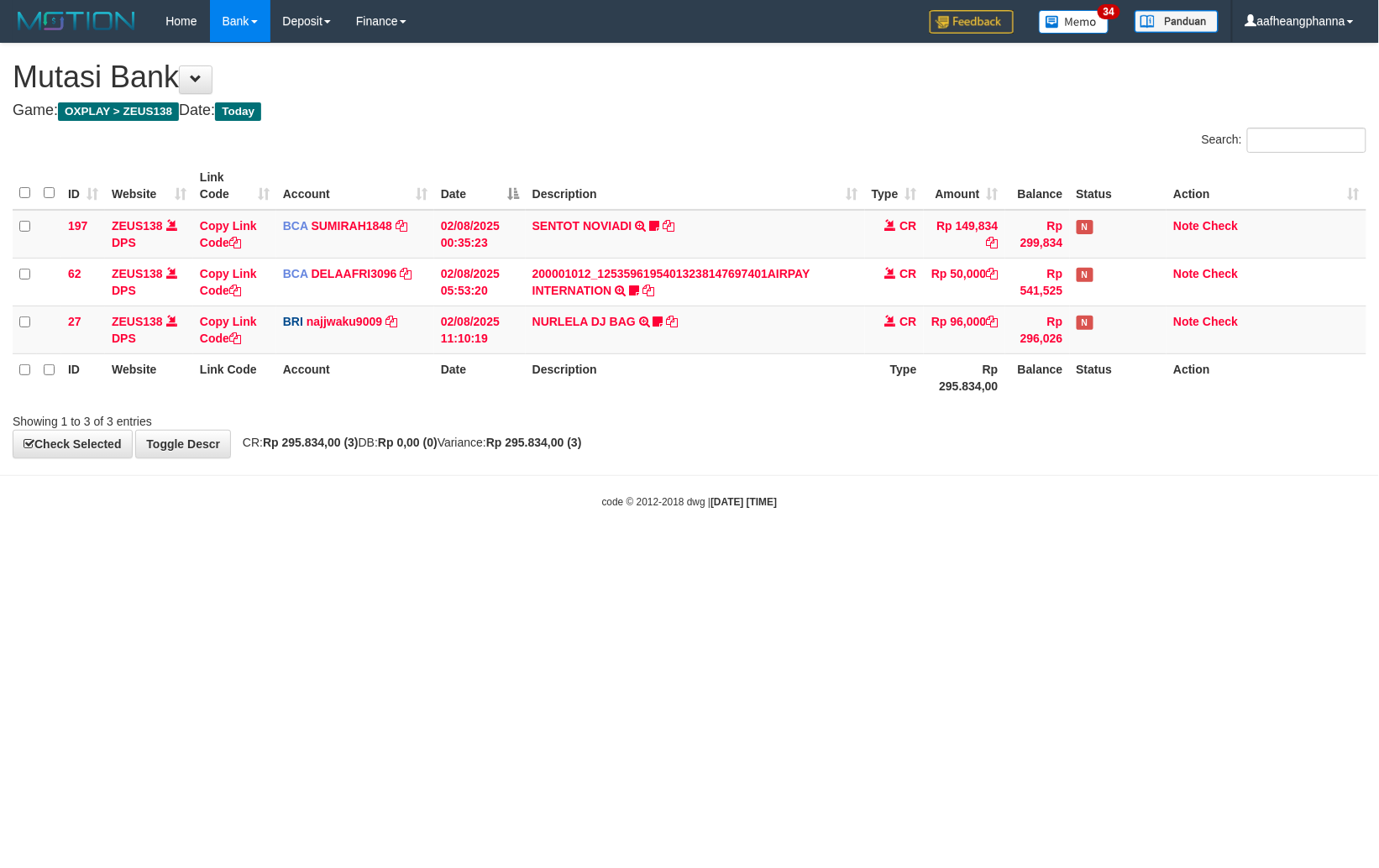 click on "Toggle navigation
Home
Bank
Account List
Load
By Website
Group
[OXPLAY]													ZEUS138
By Load Group (DPS)" at bounding box center [690, 275] 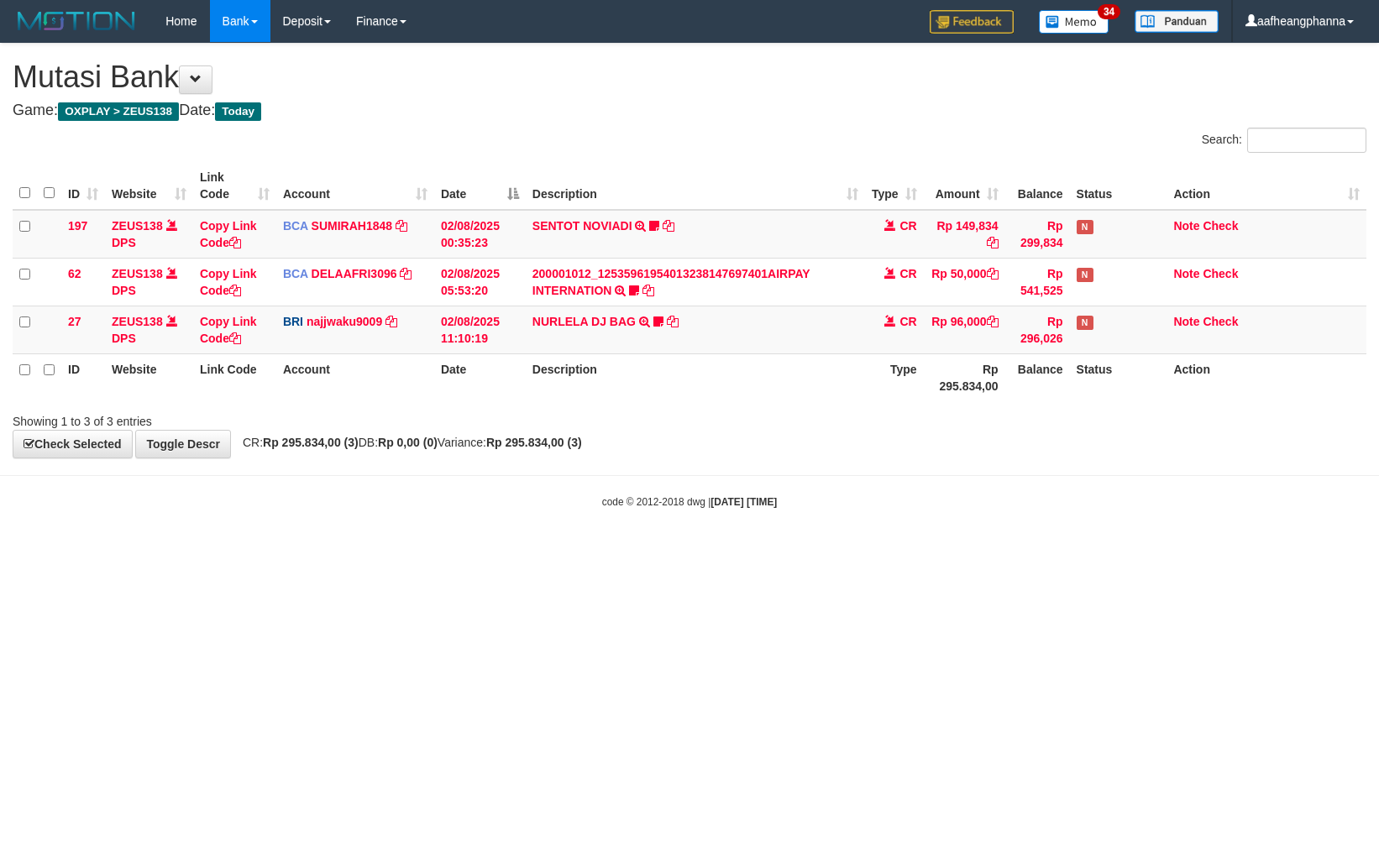 scroll, scrollTop: 0, scrollLeft: 0, axis: both 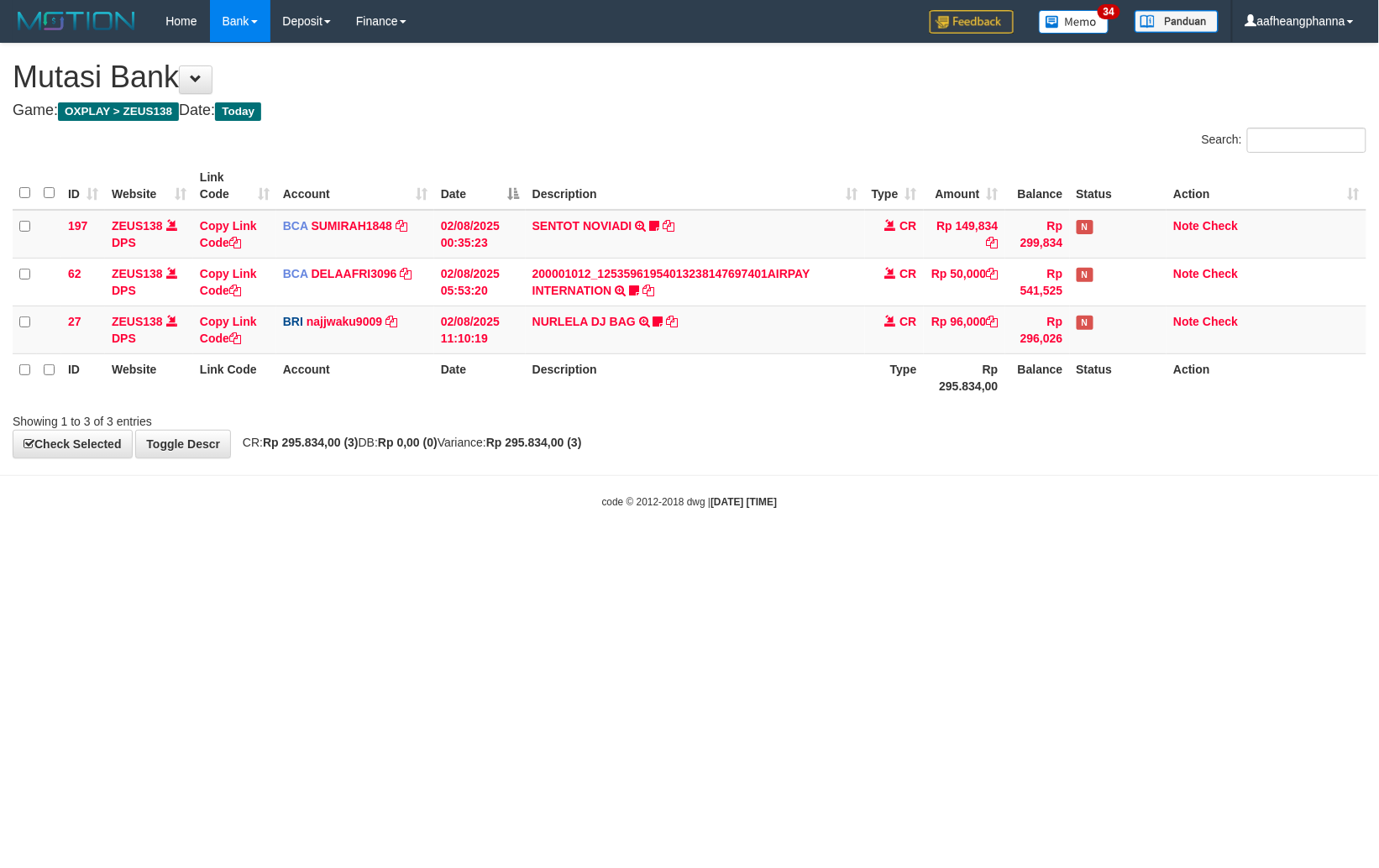 drag, startPoint x: 1030, startPoint y: 669, endPoint x: 1019, endPoint y: 662, distance: 13.038405 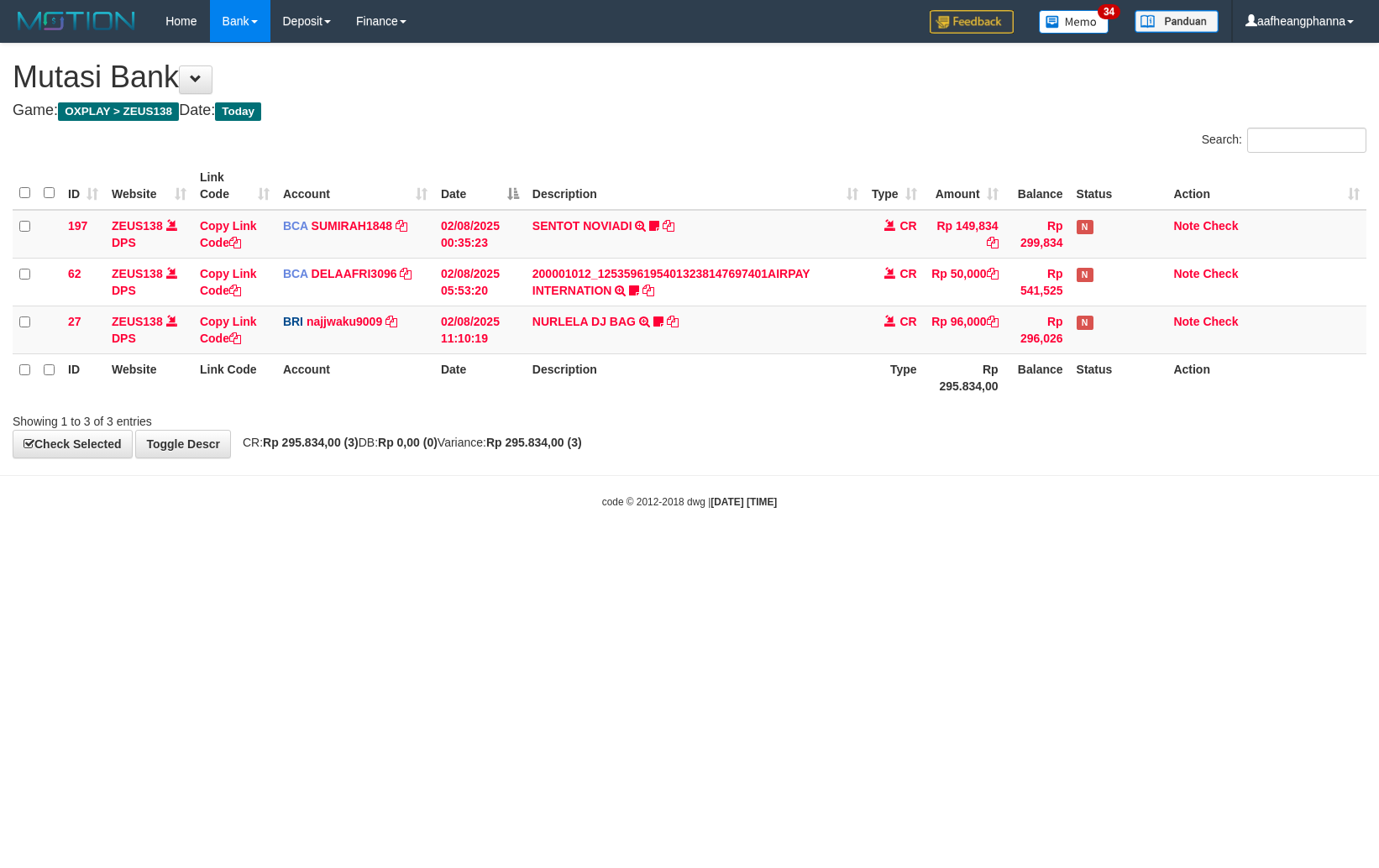 scroll, scrollTop: 0, scrollLeft: 0, axis: both 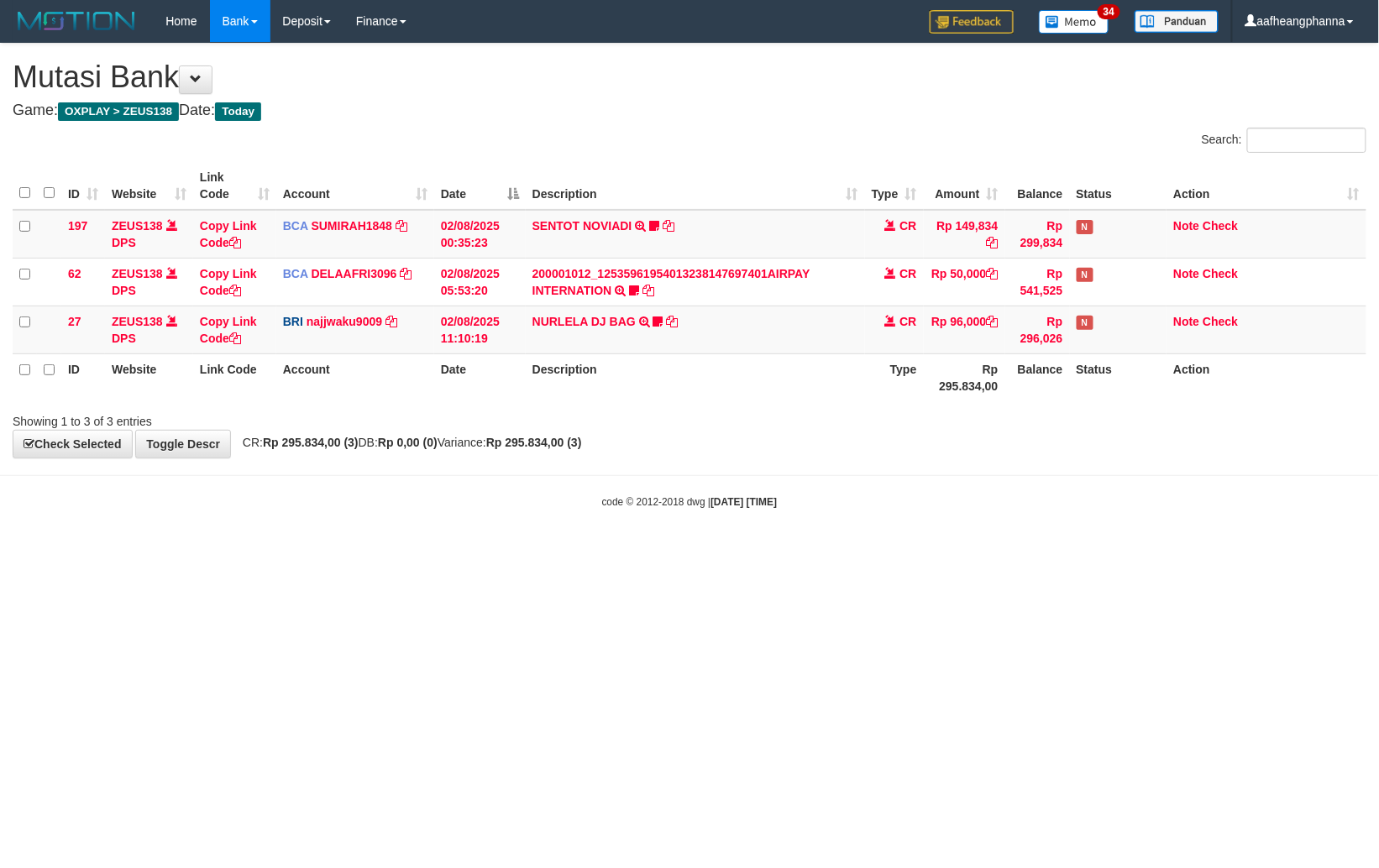 click on "Toggle navigation
Home
Bank
Account List
Load
By Website
Group
[OXPLAY]													ZEUS138
By Load Group (DPS)" at bounding box center [690, 275] 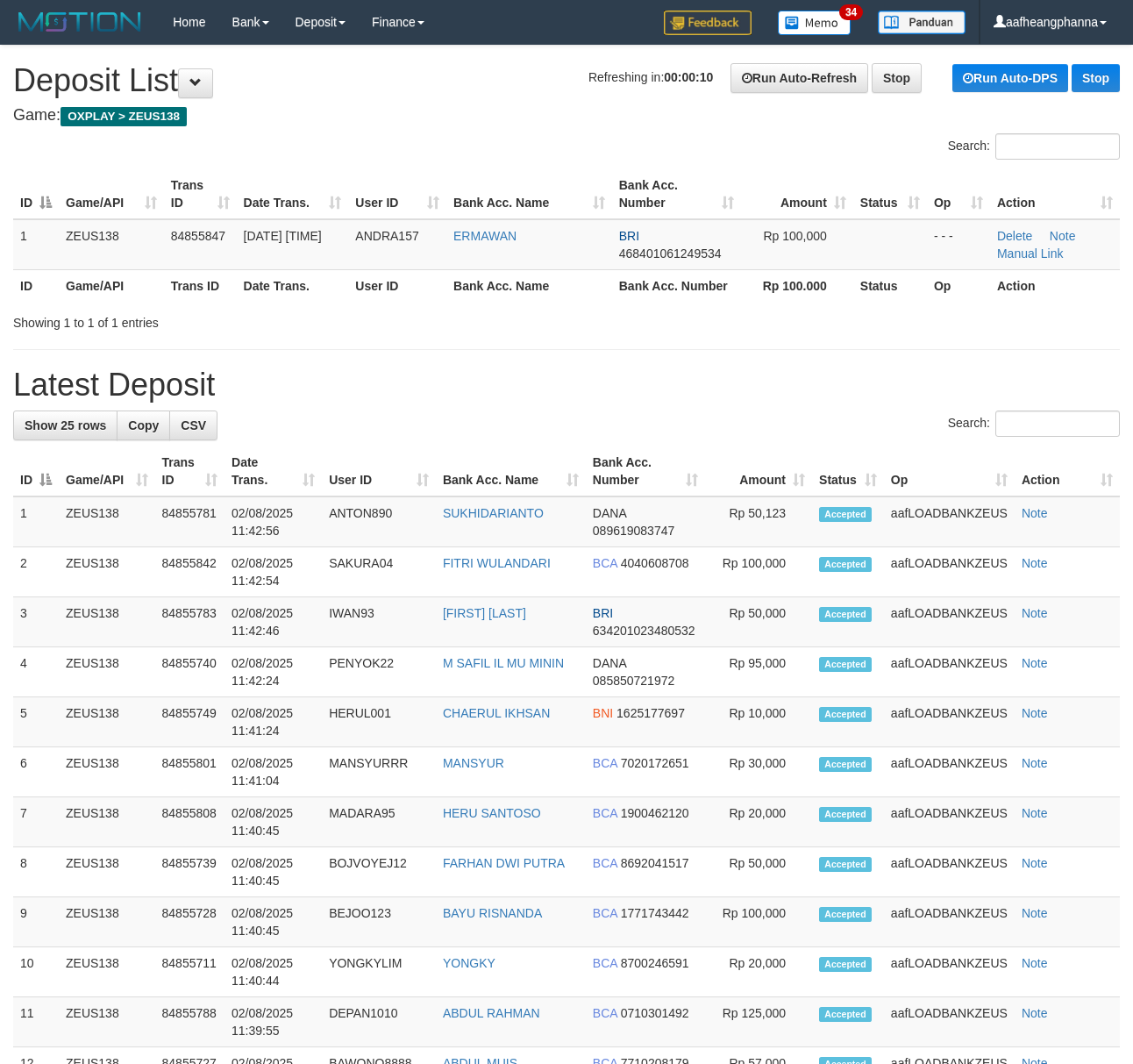 scroll, scrollTop: 0, scrollLeft: 0, axis: both 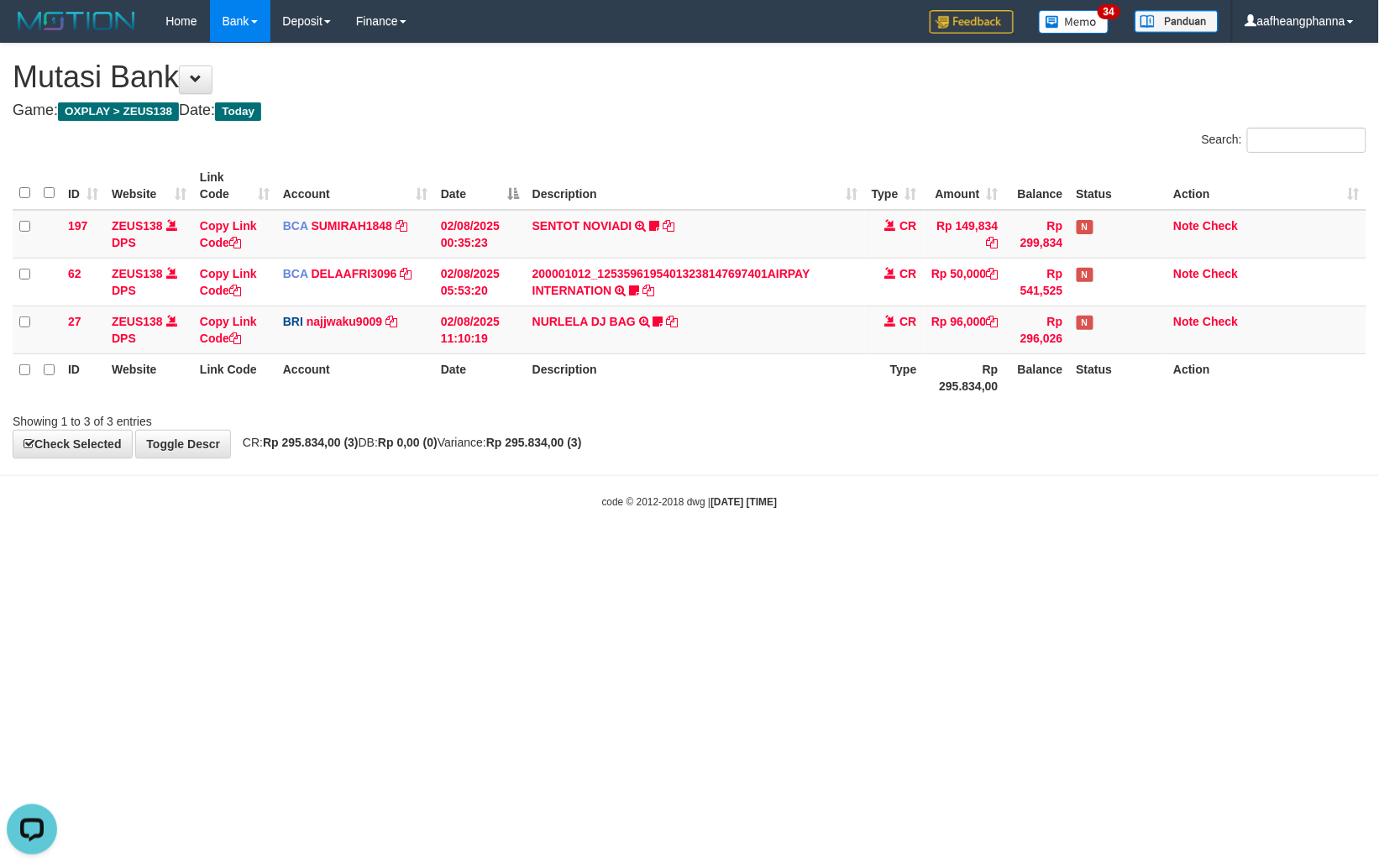 click on "Toggle navigation
Home
Bank
Account List
Load
By Website
Group
[OXPLAY]													ZEUS138
By Load Group (DPS)" at bounding box center (690, 275) 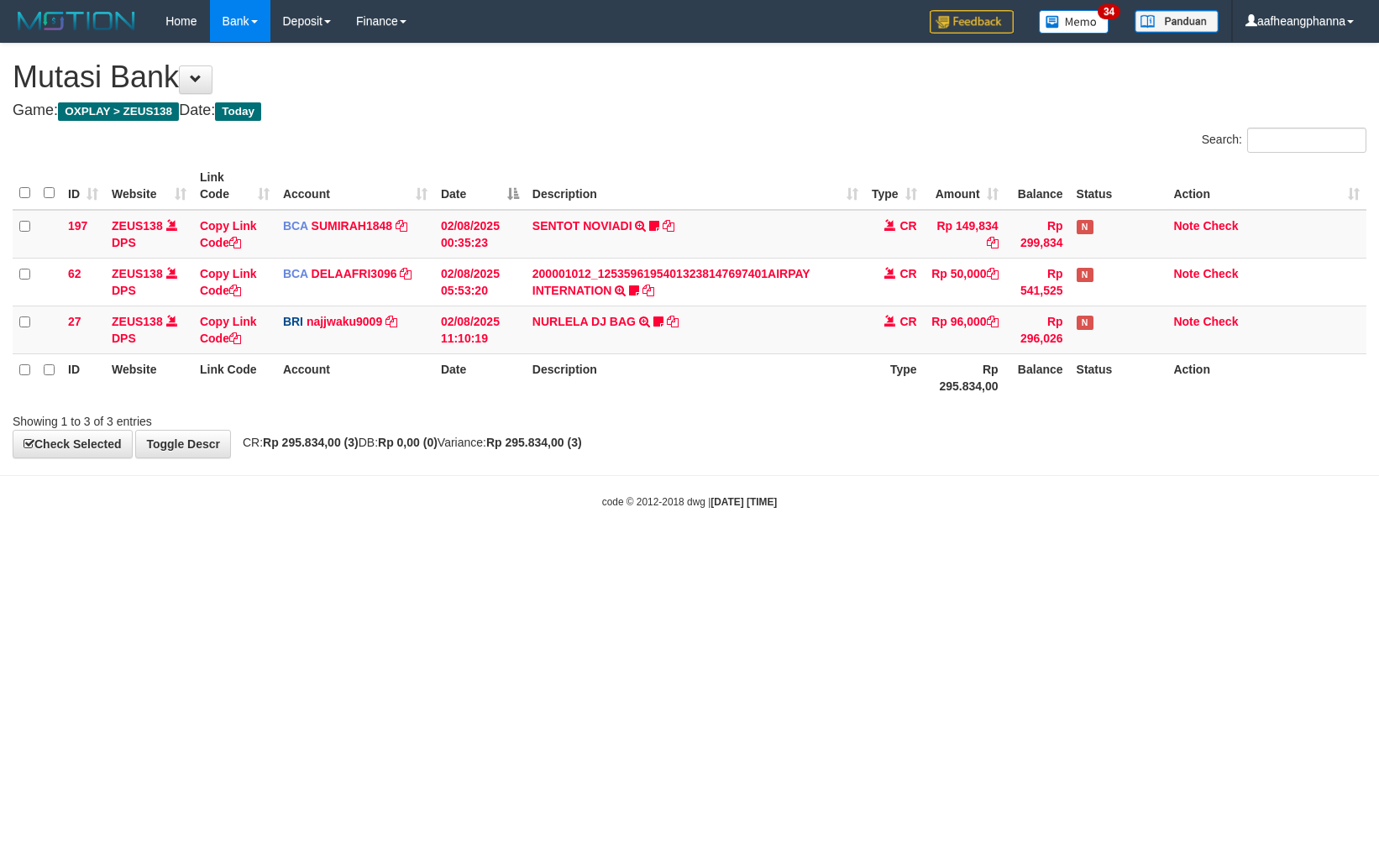 scroll, scrollTop: 0, scrollLeft: 0, axis: both 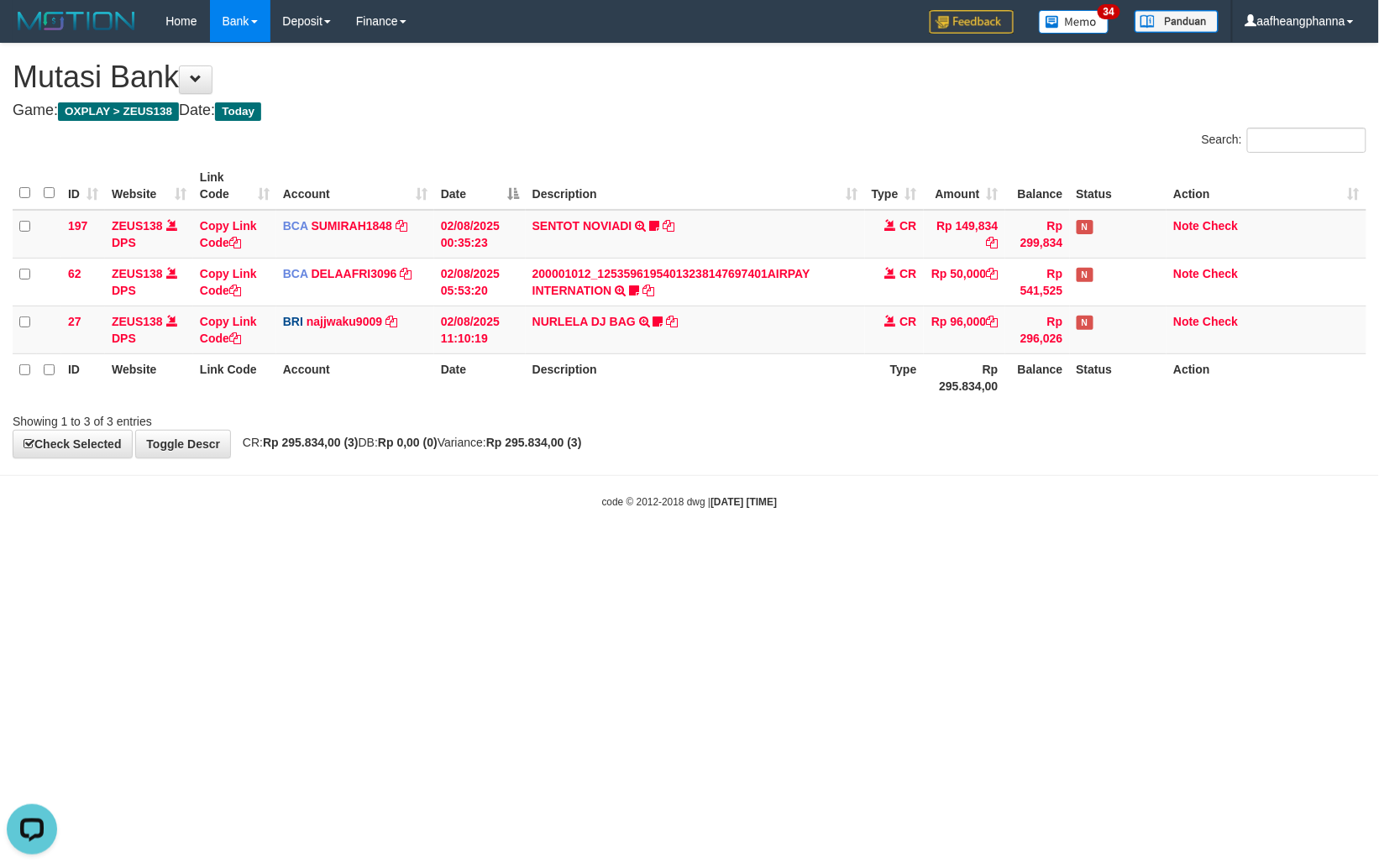 click on "Toggle navigation
Home
Bank
Account List
Load
By Website
Group
[OXPLAY]													ZEUS138
By Load Group (DPS)" at bounding box center [690, 275] 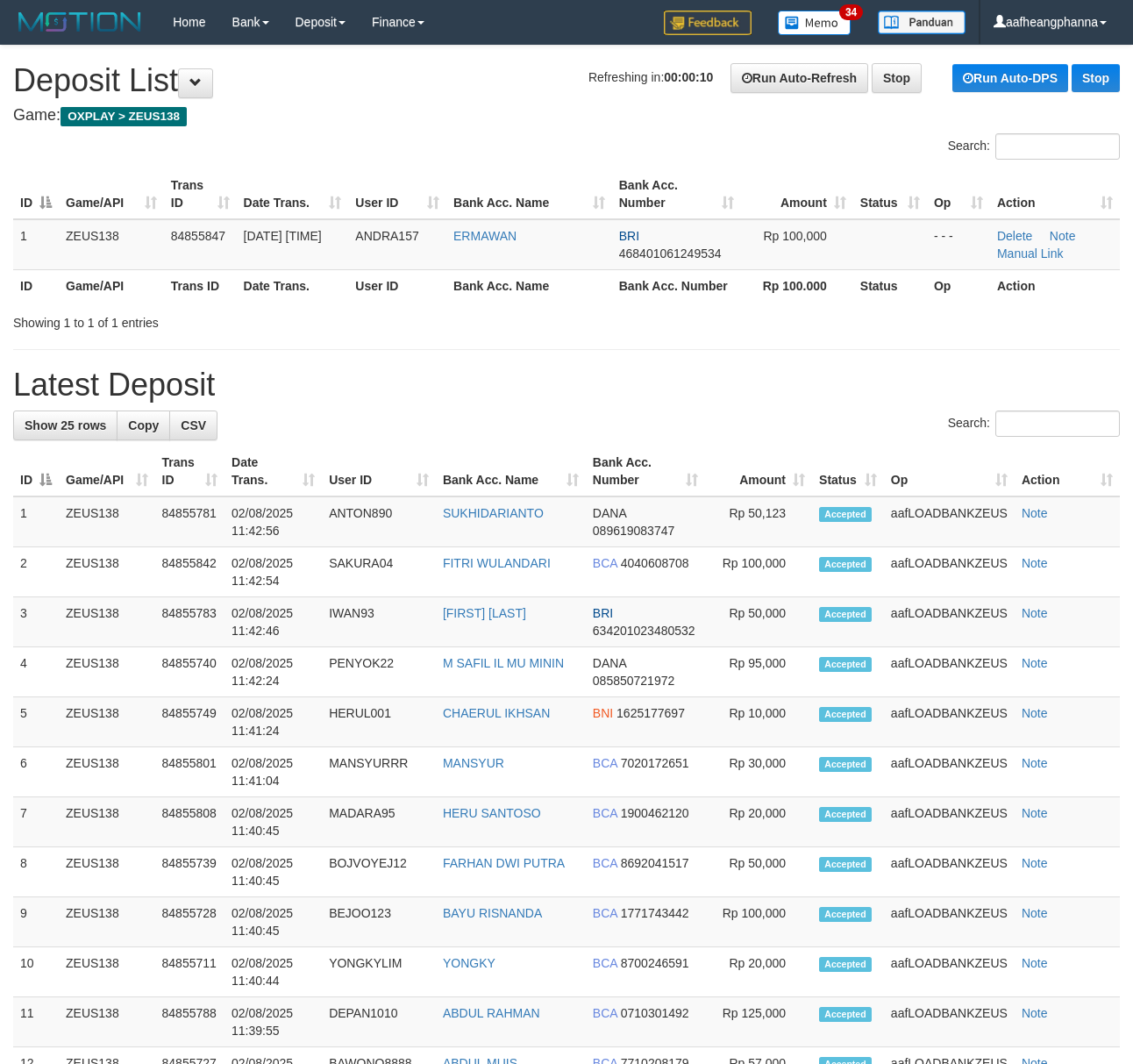scroll, scrollTop: 0, scrollLeft: 0, axis: both 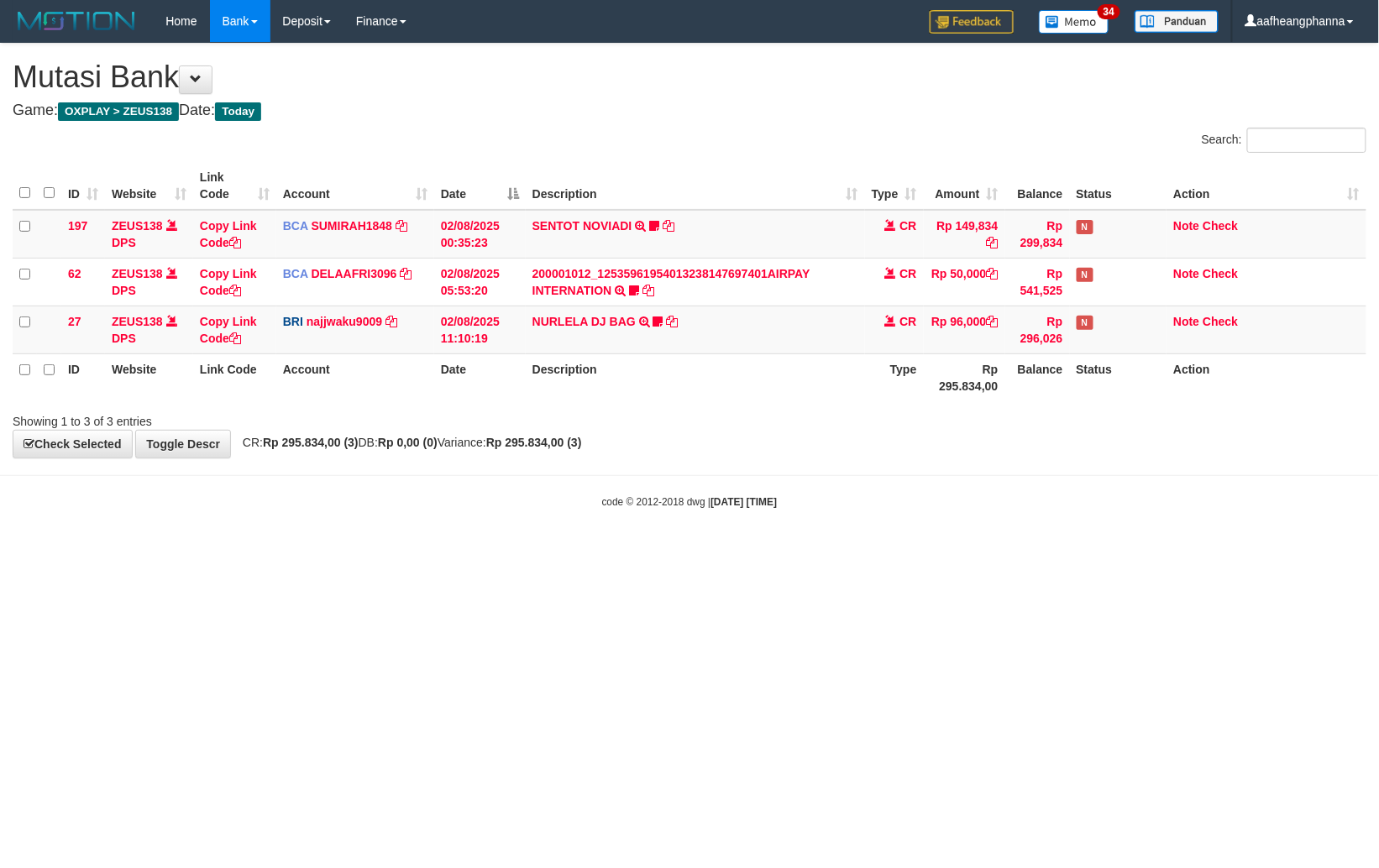 click on "Toggle navigation
Home
Bank
Account List
Load
By Website
Group
[OXPLAY]													ZEUS138
By Load Group (DPS)" at bounding box center [690, 275] 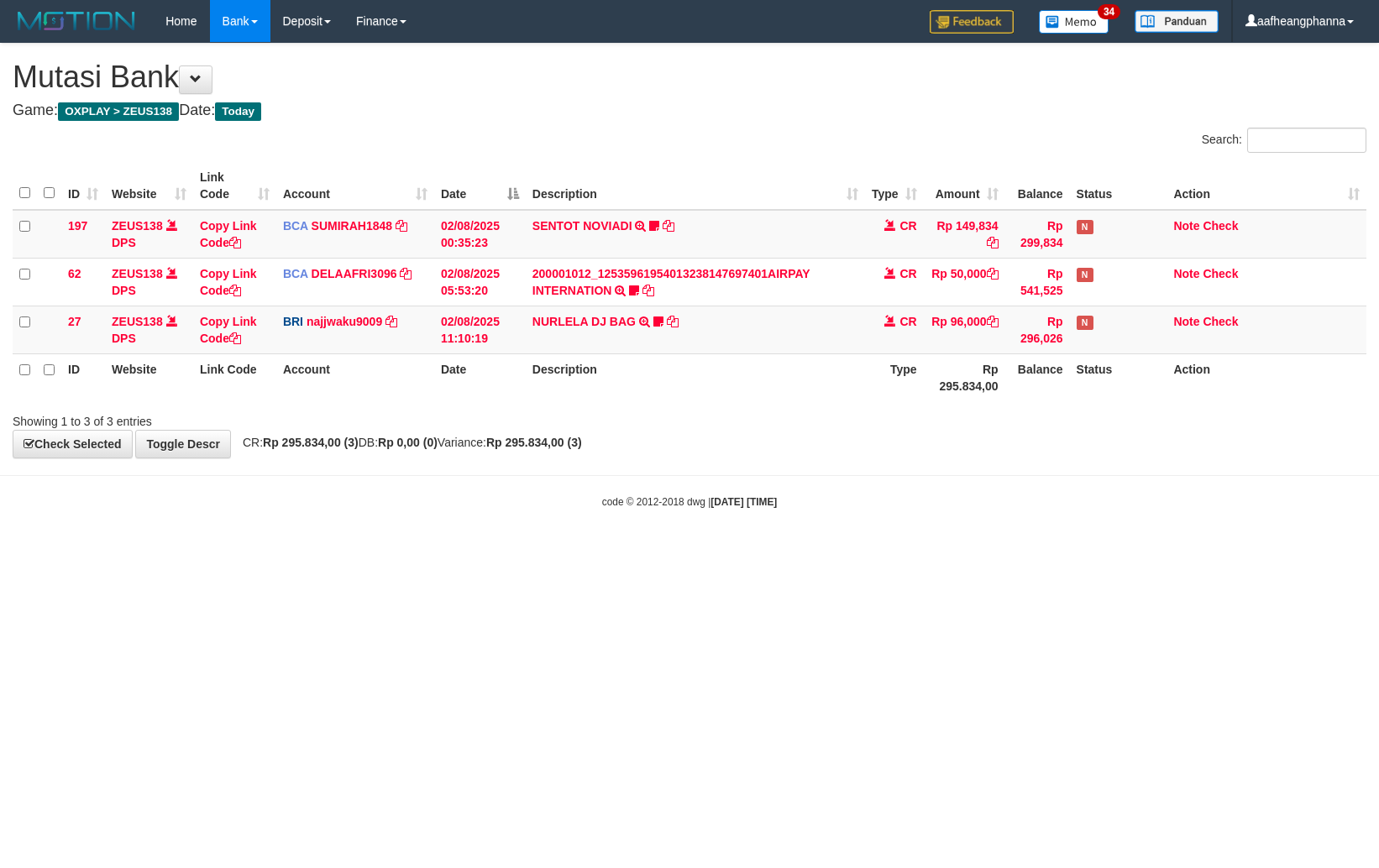 scroll, scrollTop: 0, scrollLeft: 0, axis: both 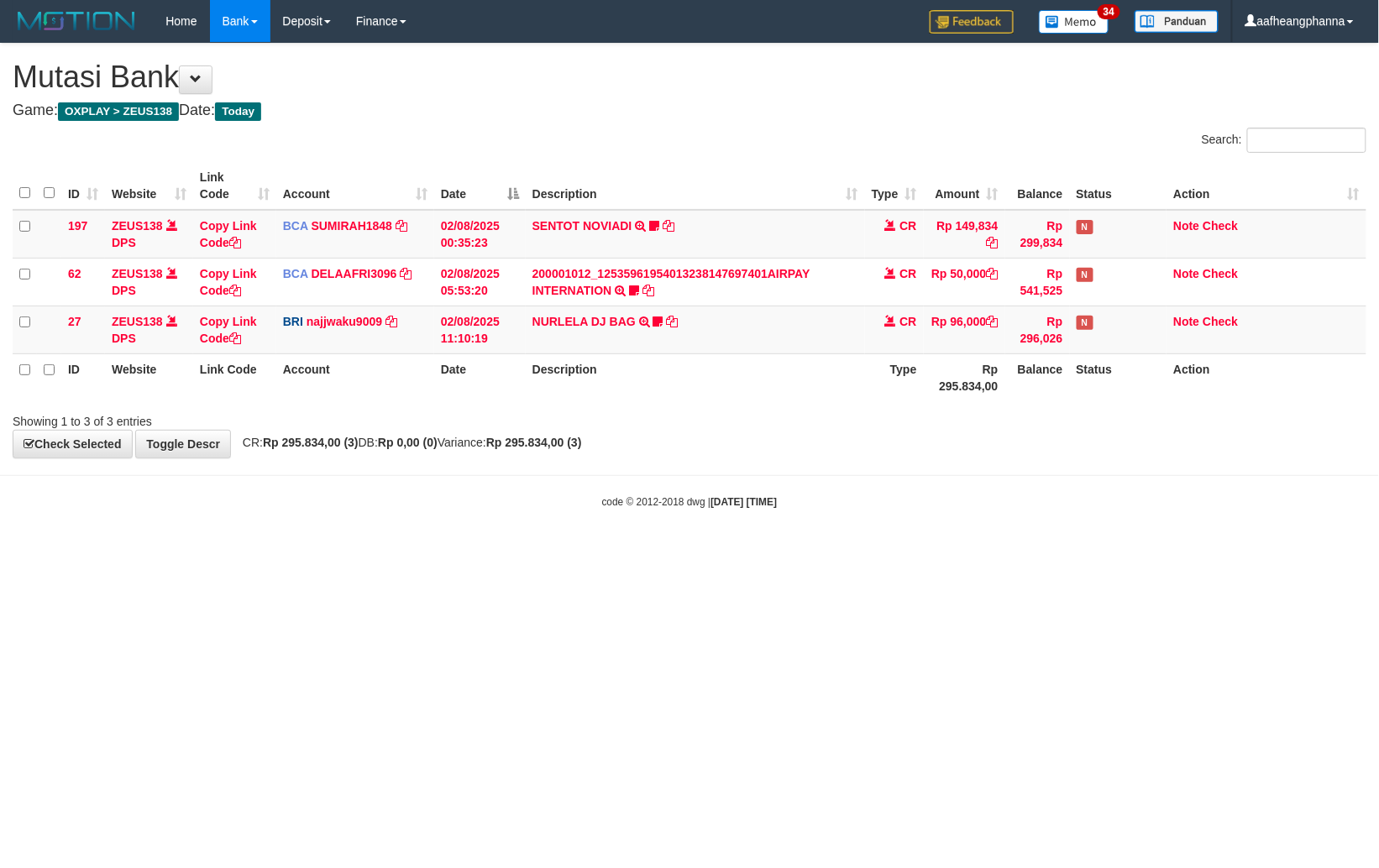 click on "Toggle navigation
Home
Bank
Account List
Load
By Website
Group
[OXPLAY]													ZEUS138
By Load Group (DPS)" at bounding box center (690, 275) 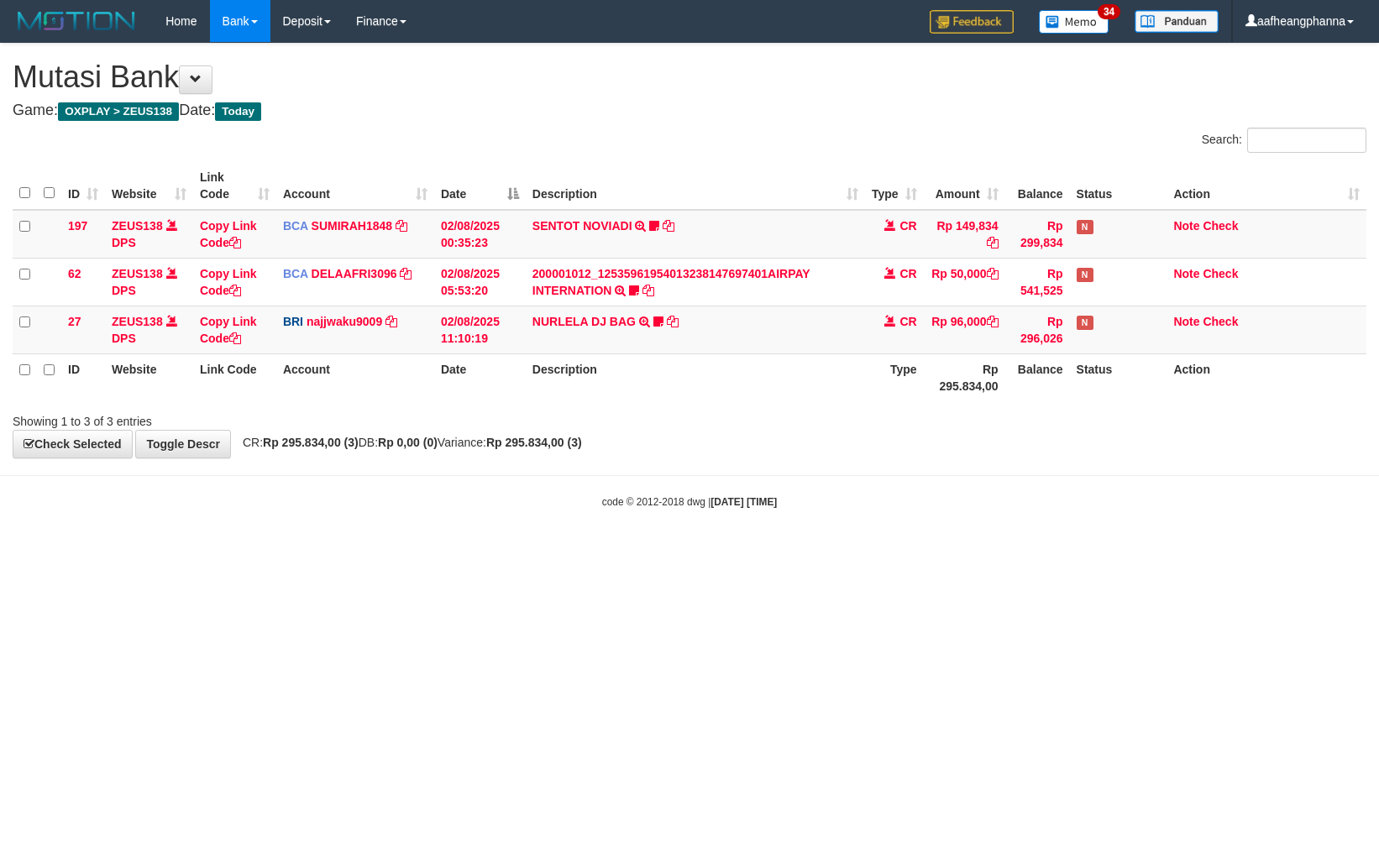 scroll, scrollTop: 0, scrollLeft: 0, axis: both 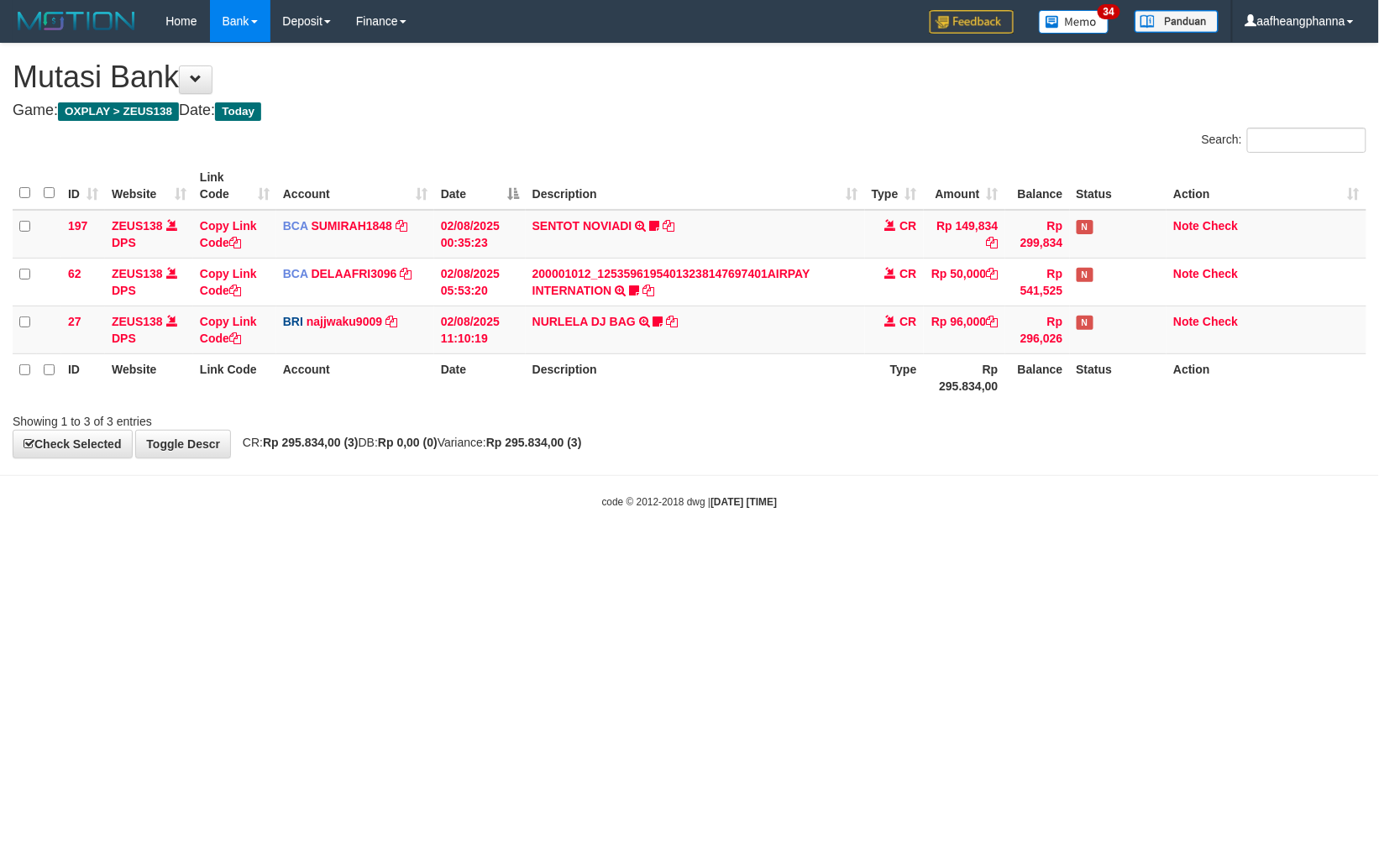 drag, startPoint x: 0, startPoint y: 0, endPoint x: 995, endPoint y: 707, distance: 1220.6039 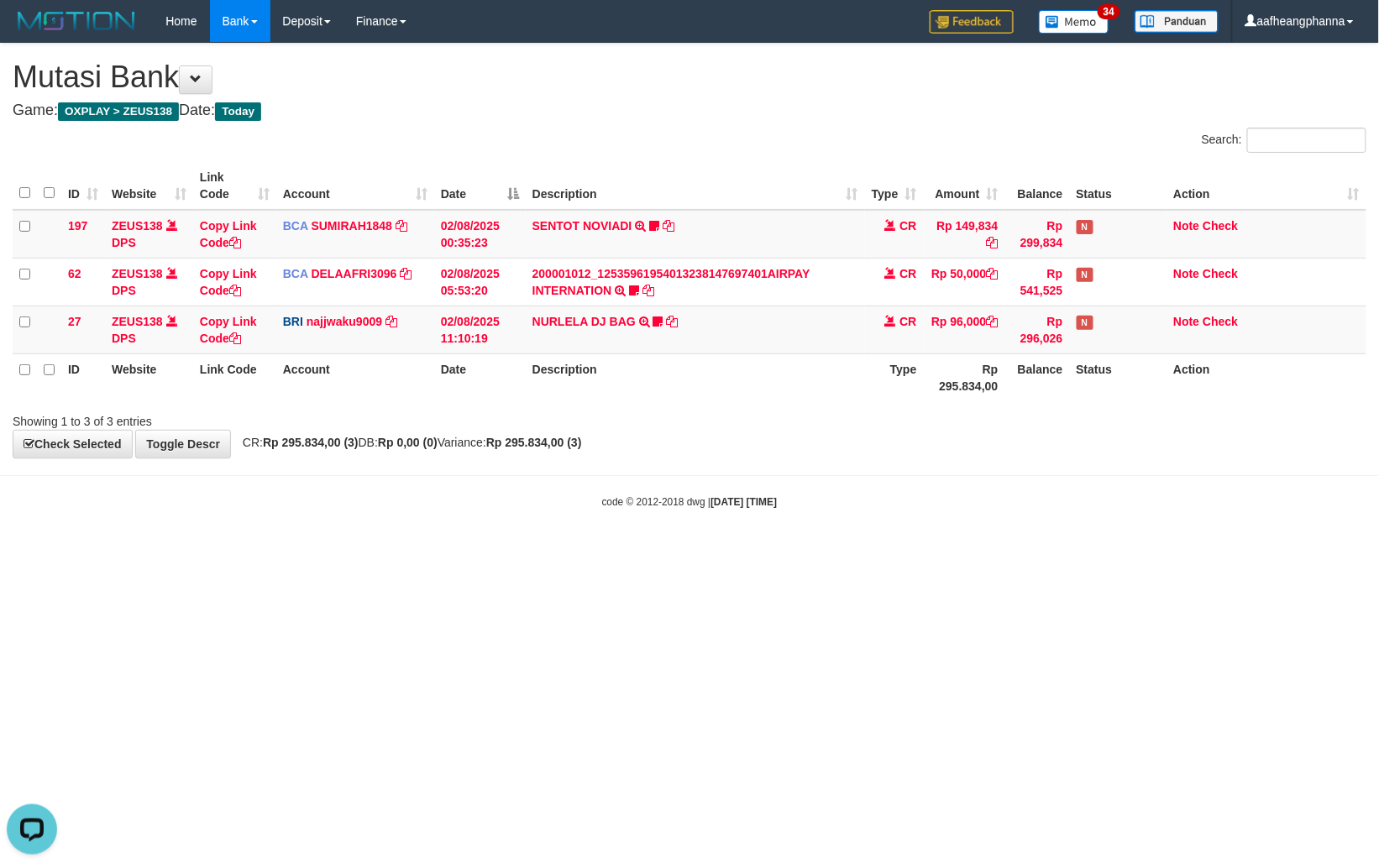 scroll, scrollTop: 0, scrollLeft: 0, axis: both 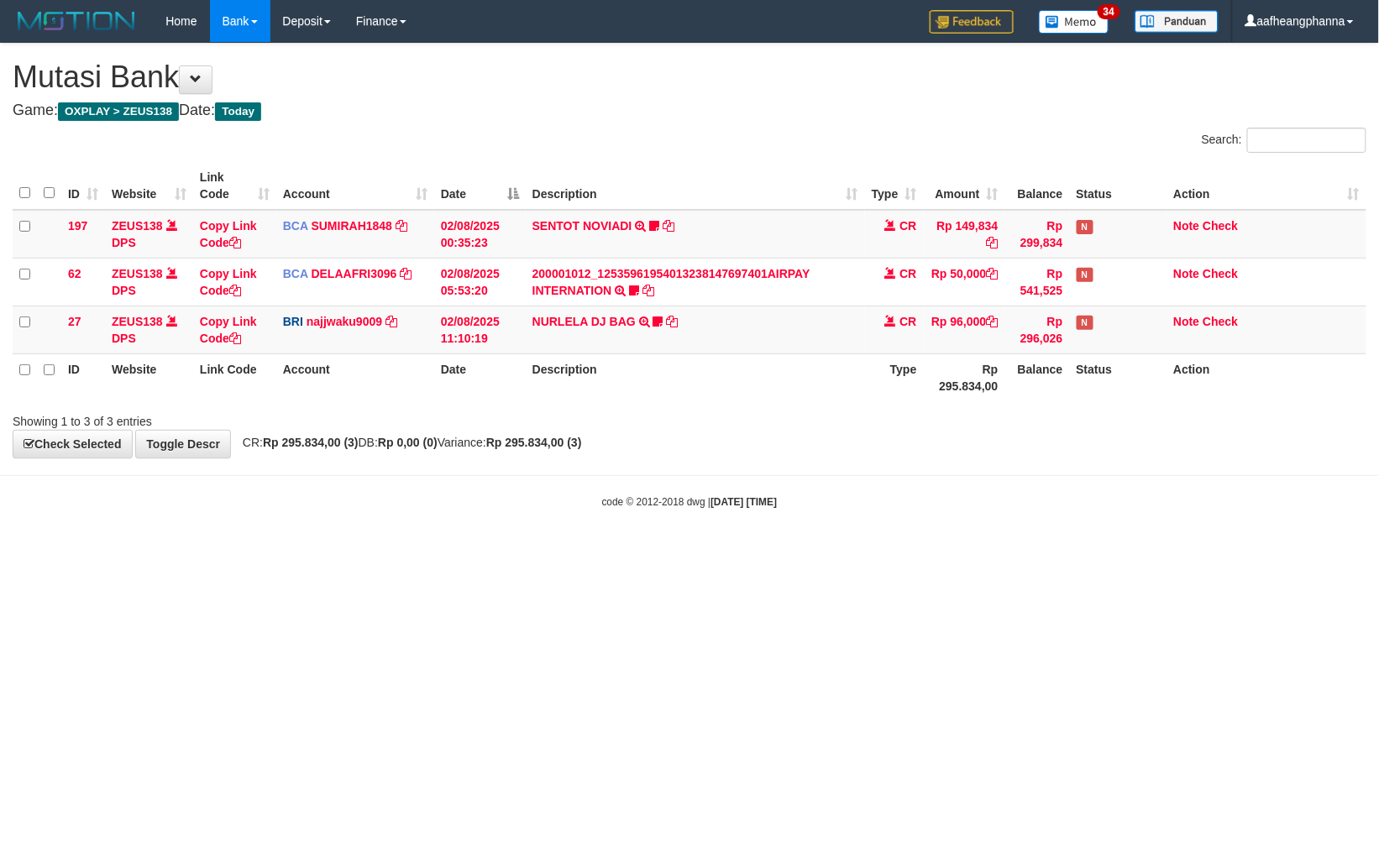 drag, startPoint x: 0, startPoint y: 0, endPoint x: 994, endPoint y: 706, distance: 1219.2096 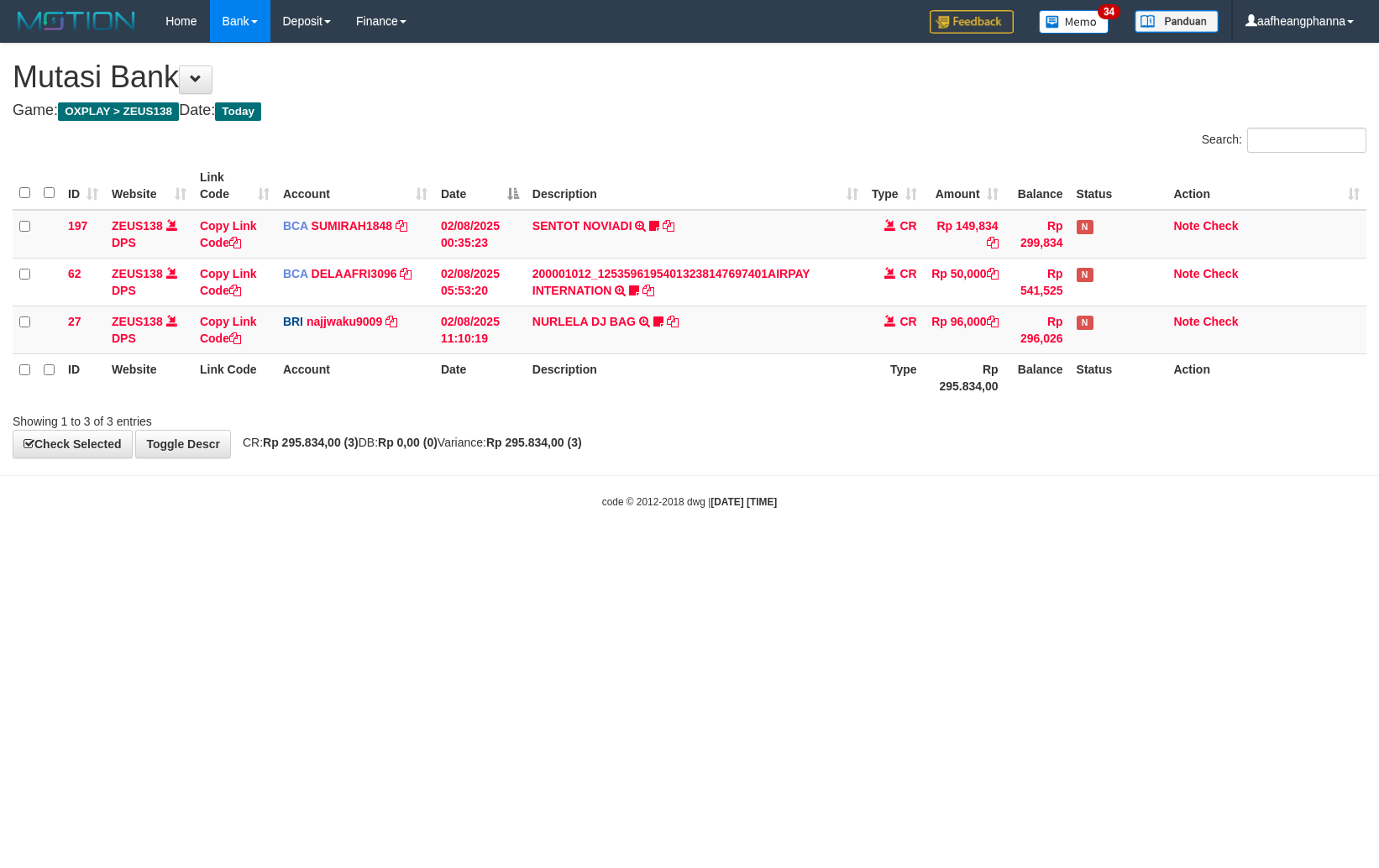 scroll, scrollTop: 0, scrollLeft: 0, axis: both 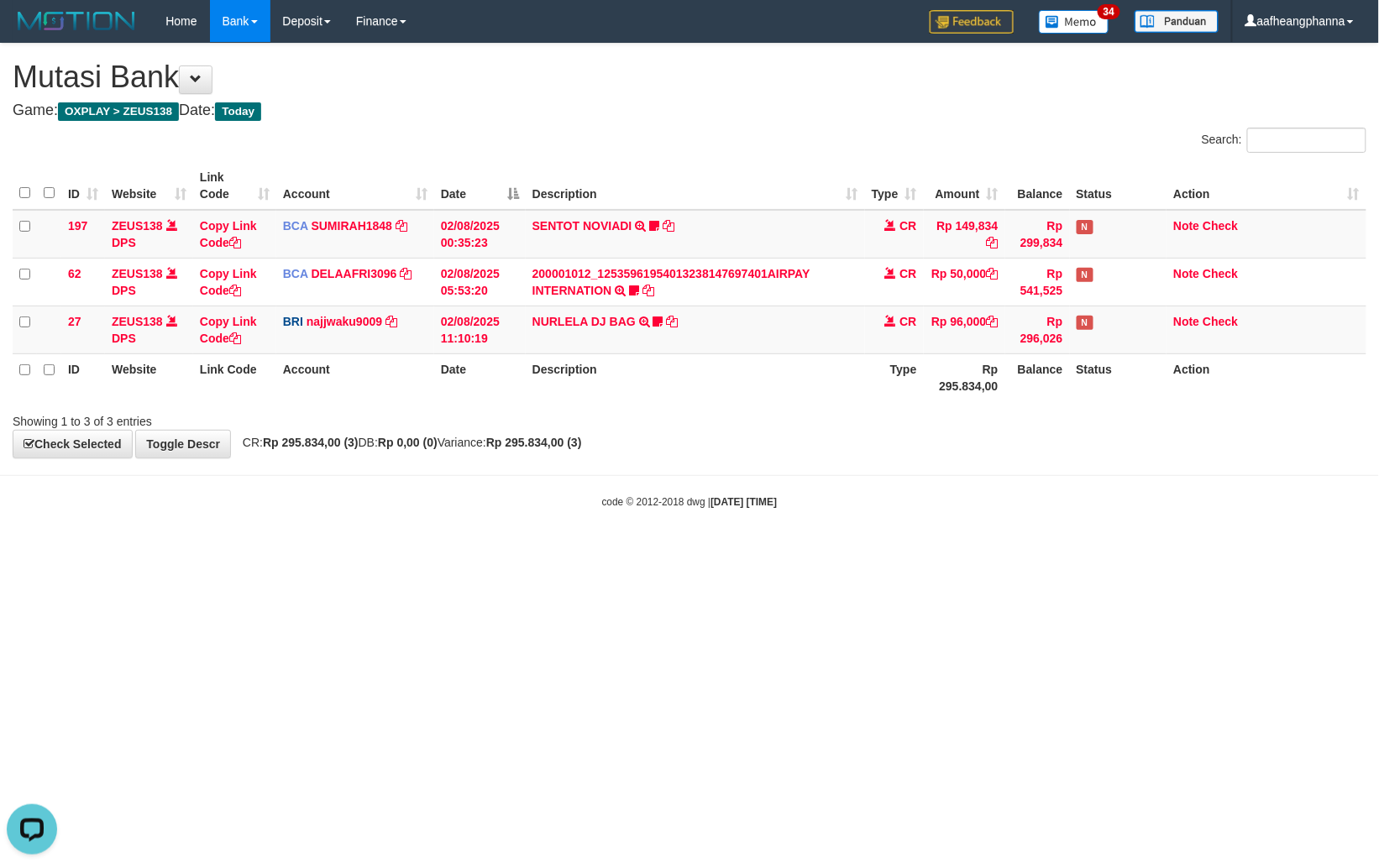 click on "Toggle navigation
Home
Bank
Account List
Load
By Website
Group
[OXPLAY]													ZEUS138
By Load Group (DPS)" at bounding box center [690, 275] 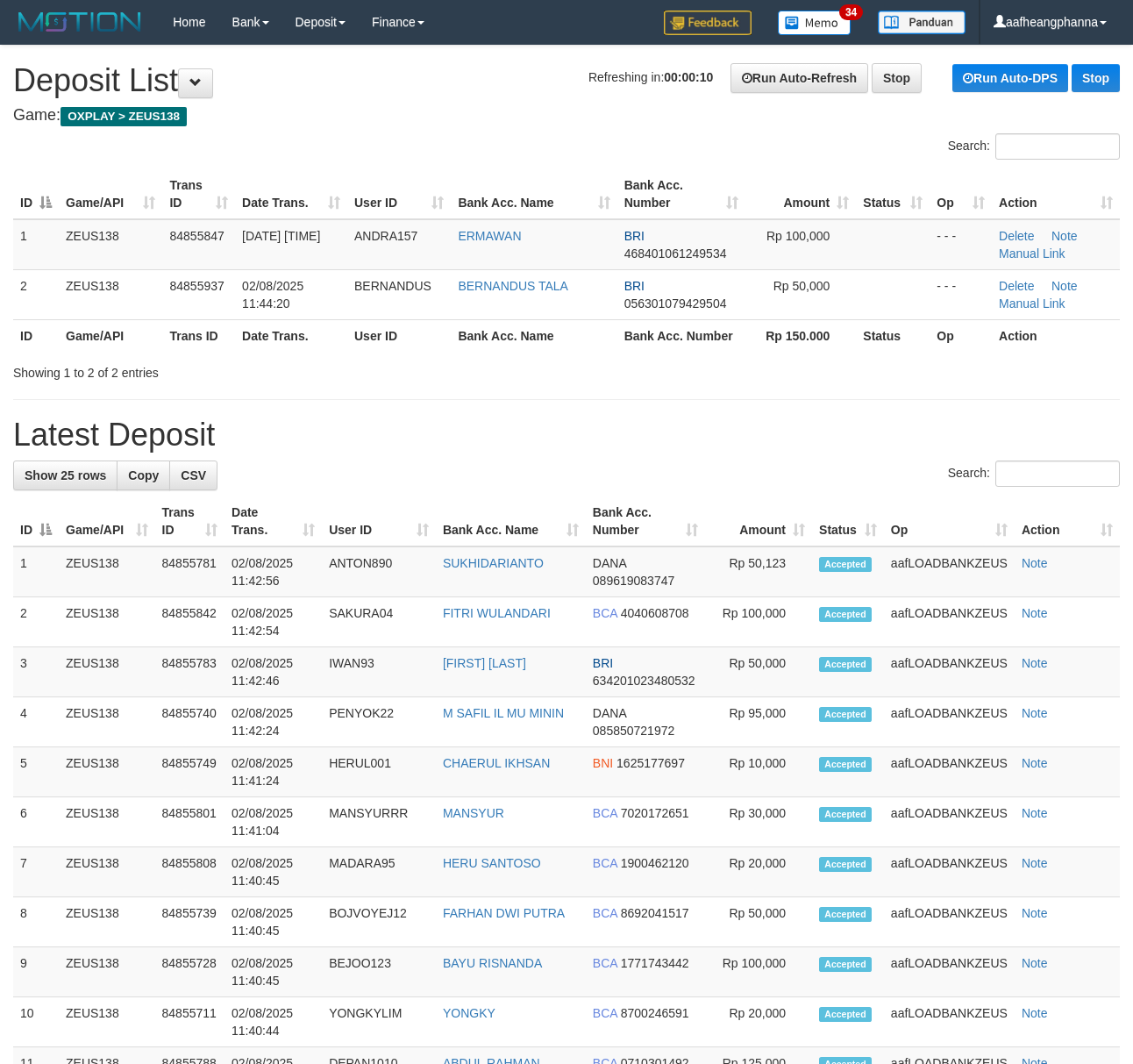 scroll, scrollTop: 0, scrollLeft: 0, axis: both 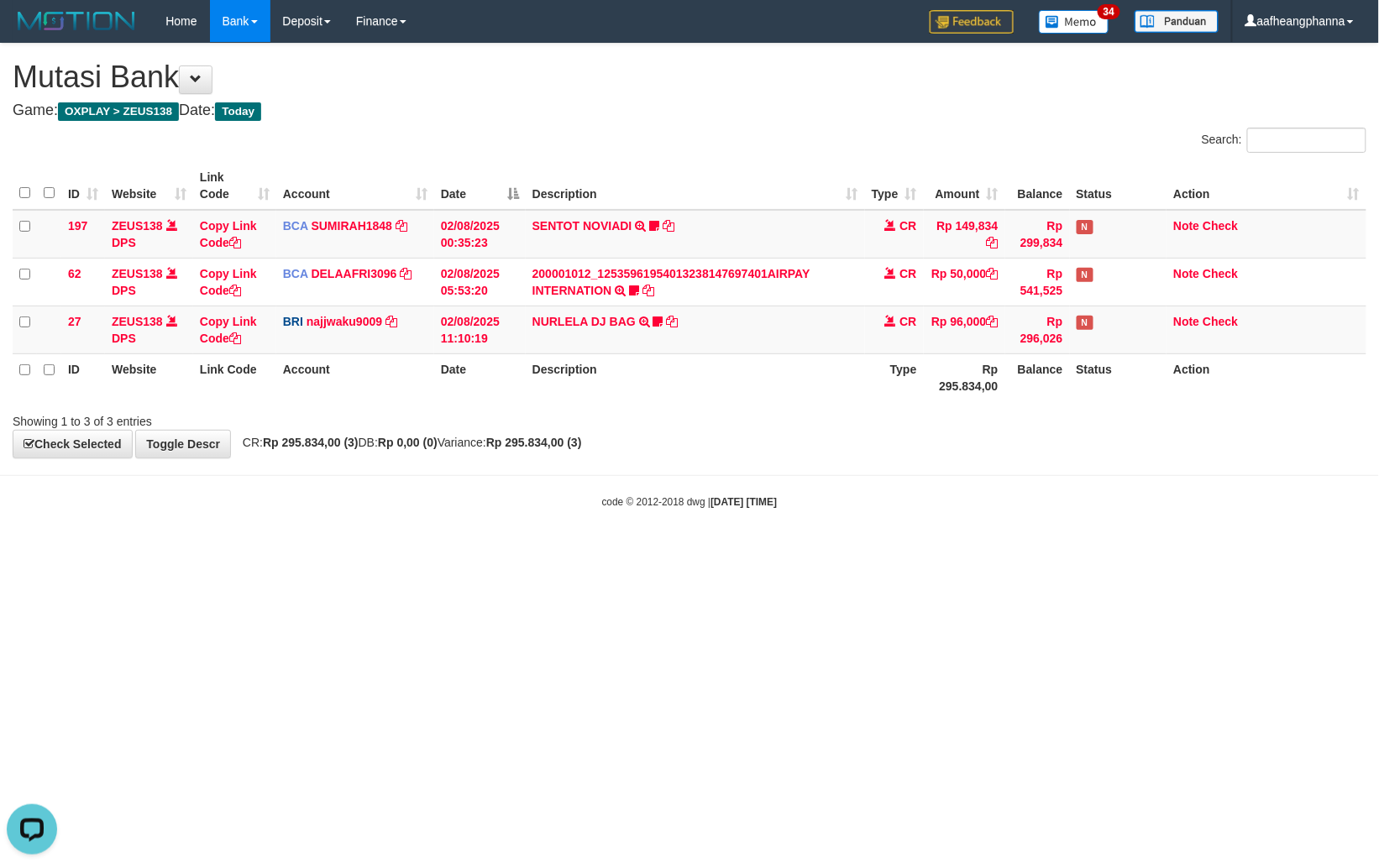 drag, startPoint x: 850, startPoint y: 705, endPoint x: 851, endPoint y: 723, distance: 18.027756 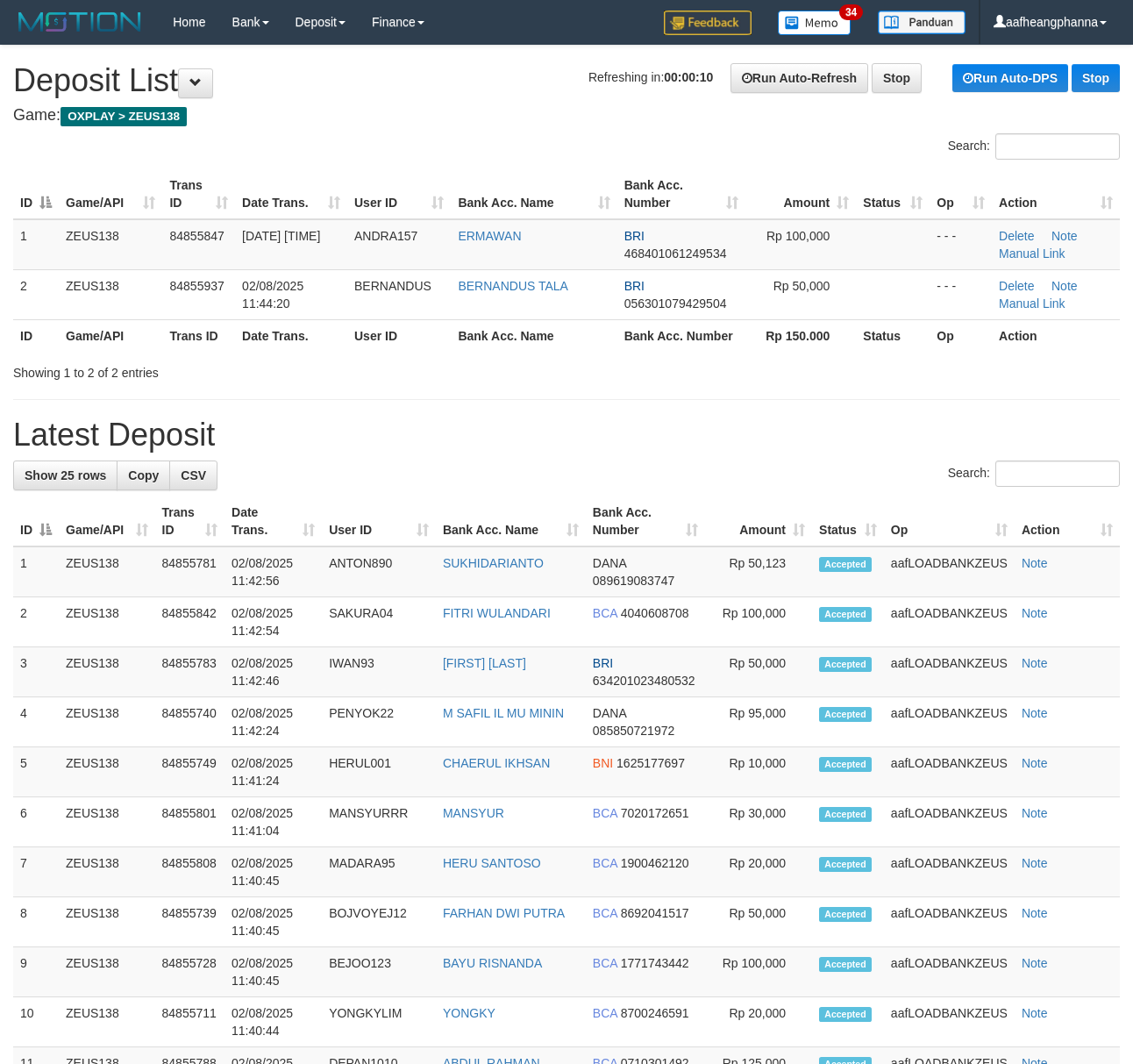 scroll, scrollTop: 0, scrollLeft: 0, axis: both 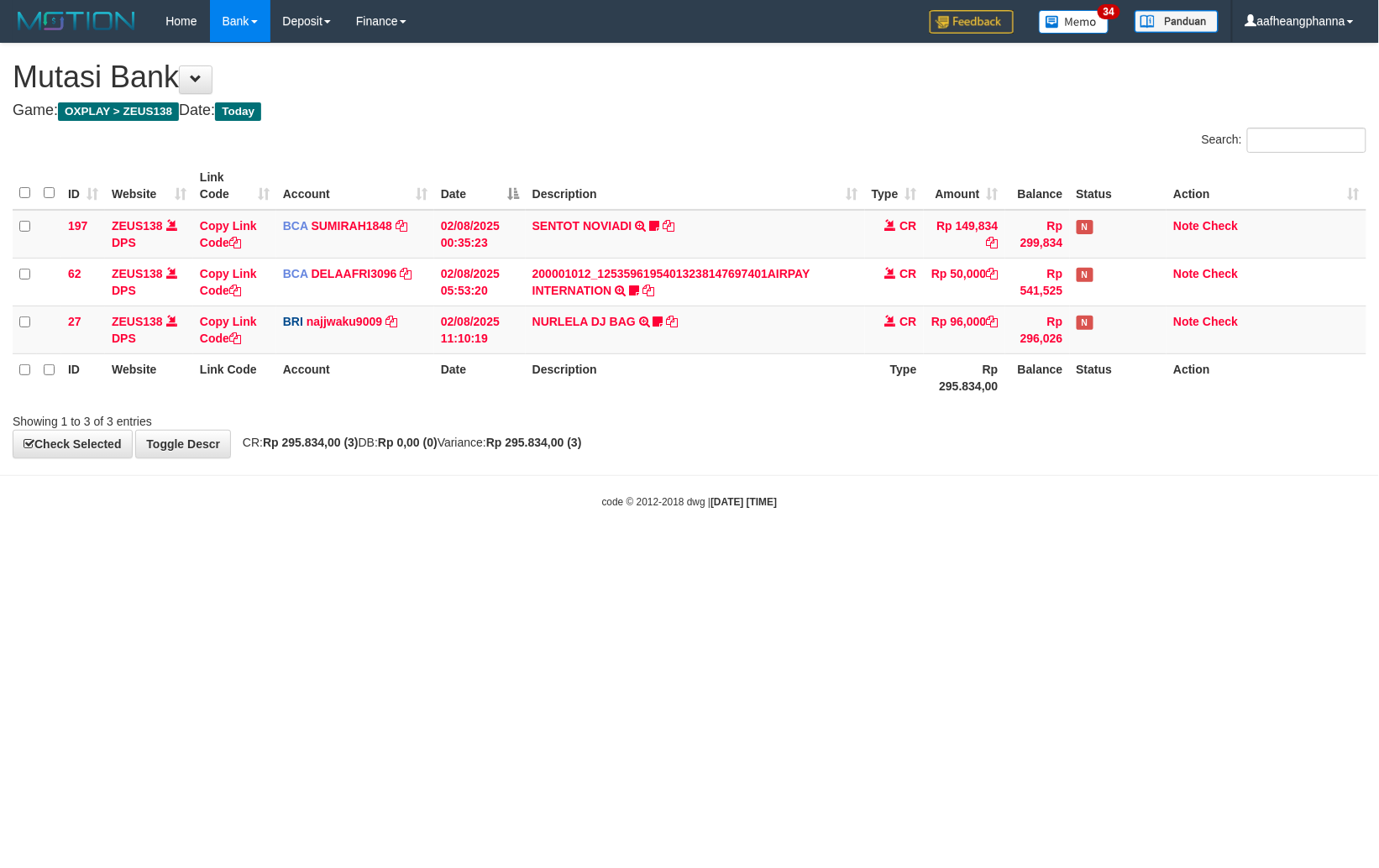 drag, startPoint x: 867, startPoint y: 727, endPoint x: 844, endPoint y: 717, distance: 25.079872 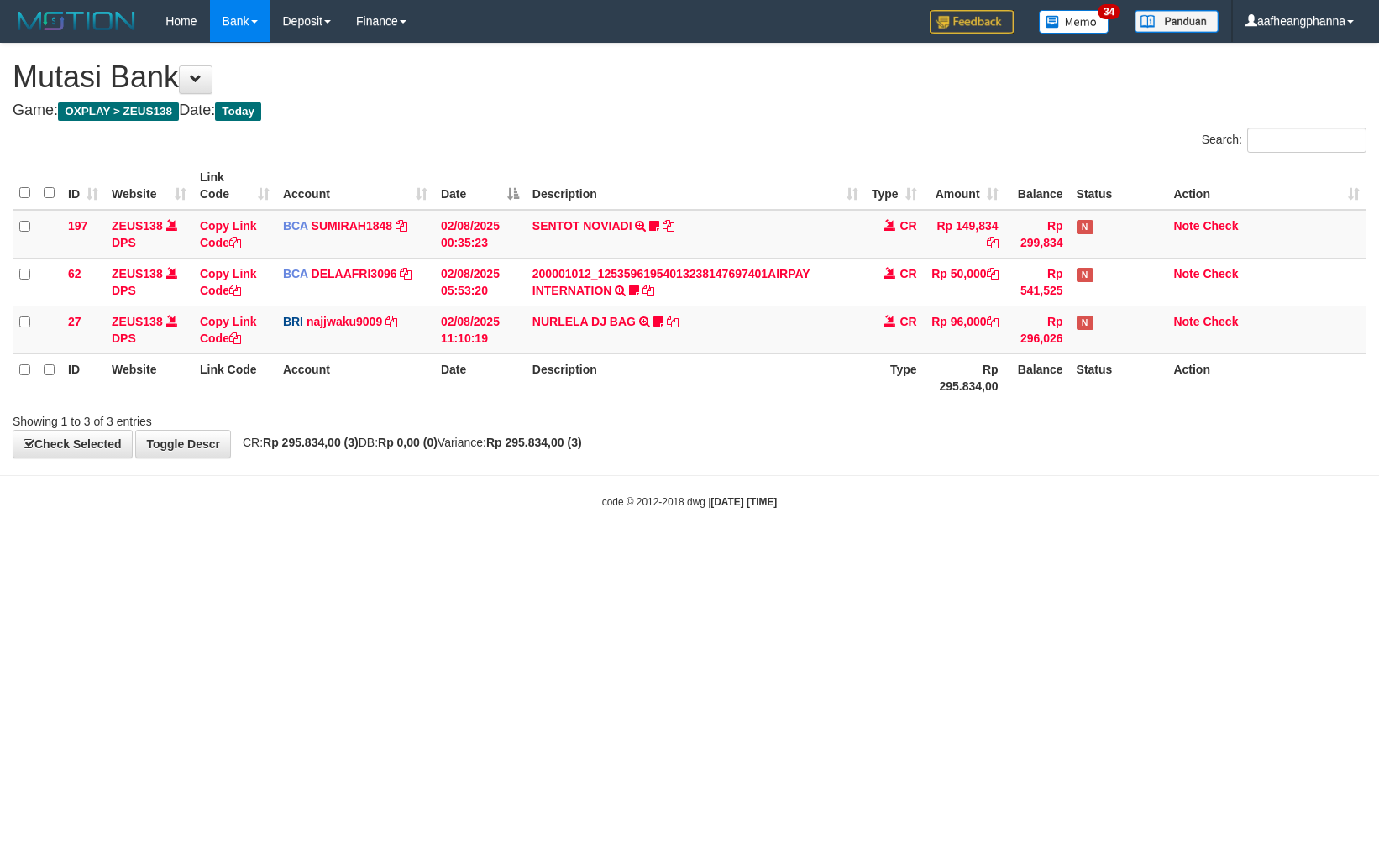 scroll, scrollTop: 0, scrollLeft: 0, axis: both 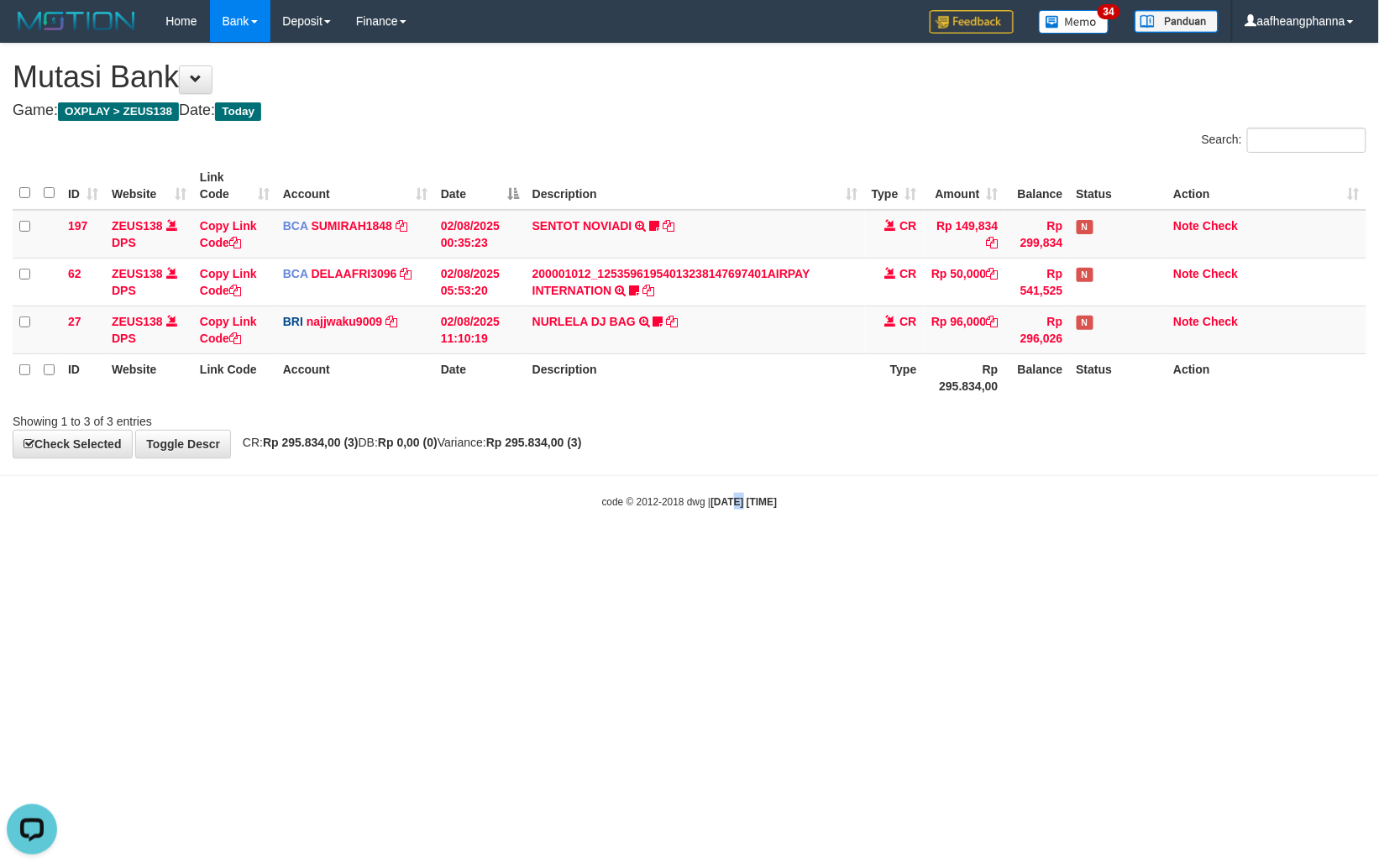 drag, startPoint x: 727, startPoint y: 602, endPoint x: 716, endPoint y: 612, distance: 14.866069 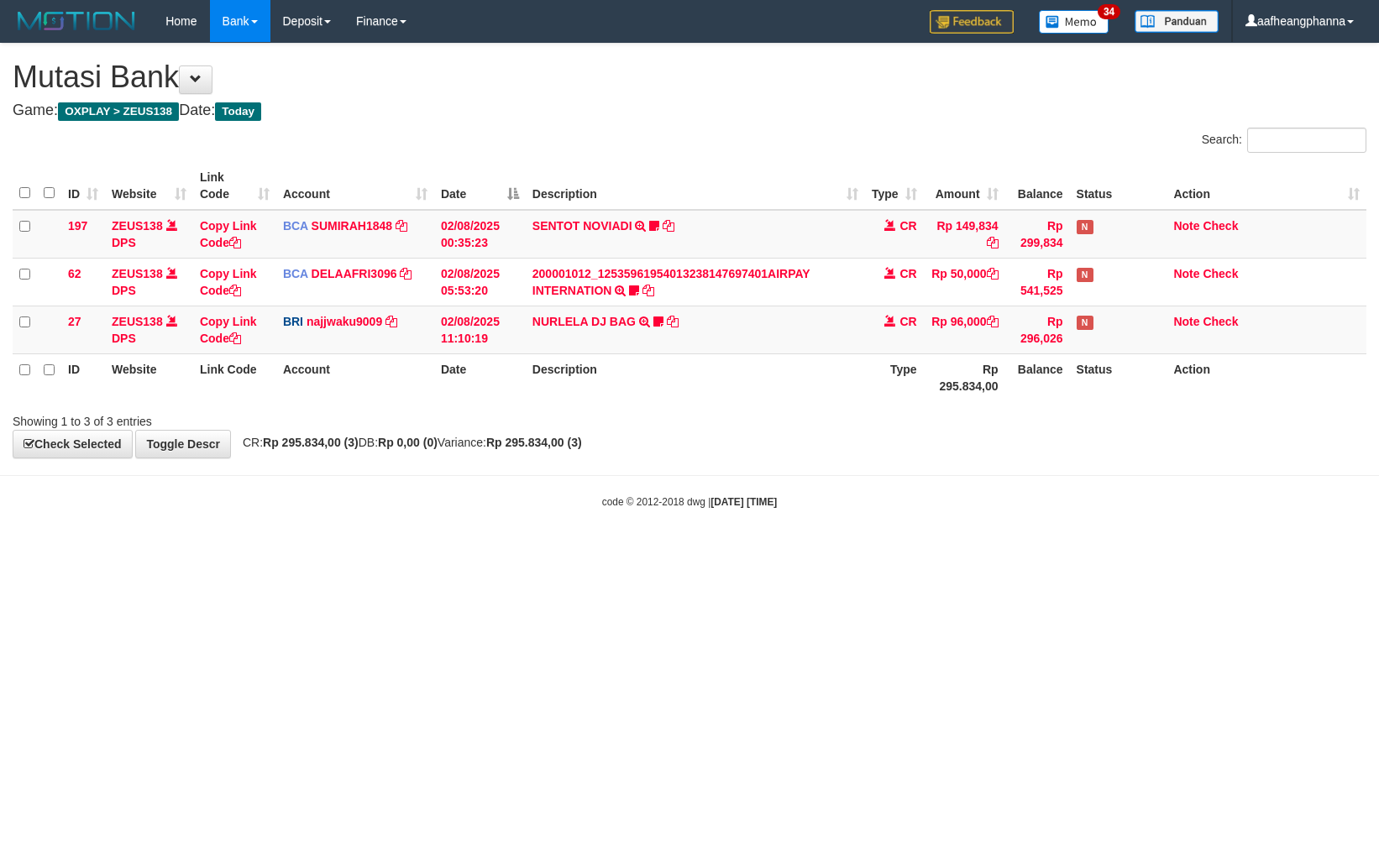 scroll, scrollTop: 0, scrollLeft: 0, axis: both 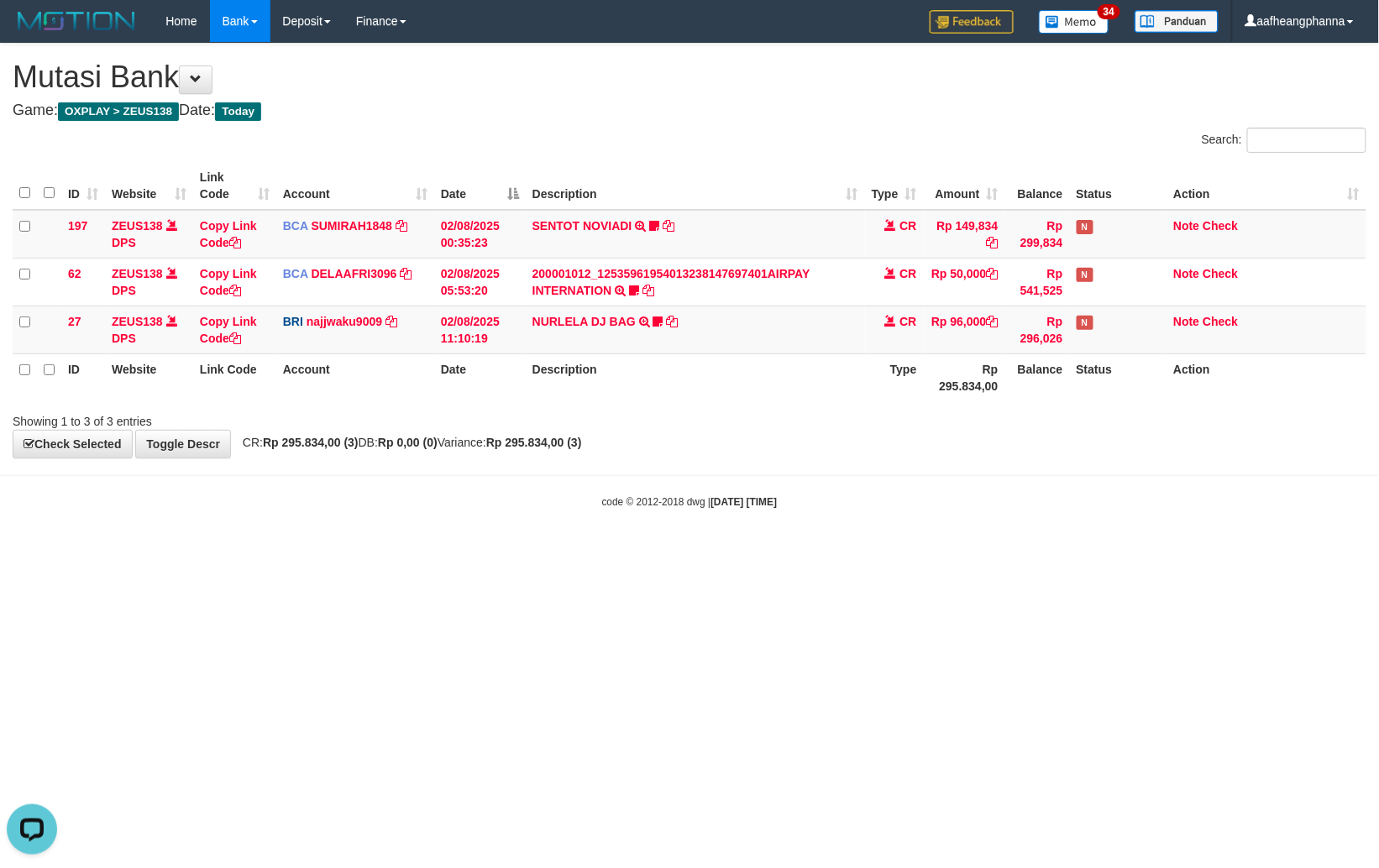 click on "Toggle navigation
Home
Bank
Account List
Load
By Website
Group
[OXPLAY]													ZEUS138
By Load Group (DPS)" at bounding box center (690, 275) 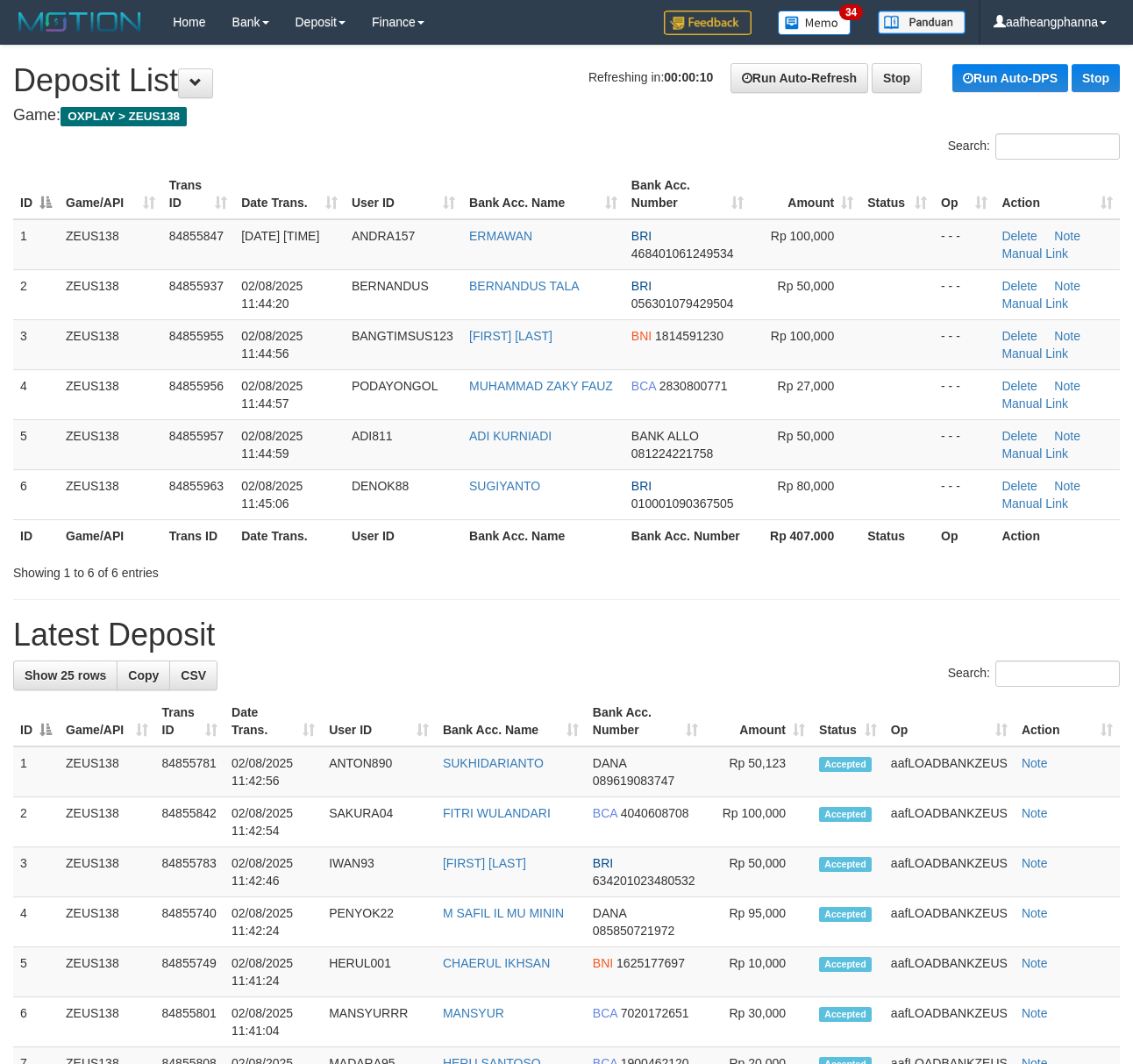 scroll, scrollTop: 0, scrollLeft: 0, axis: both 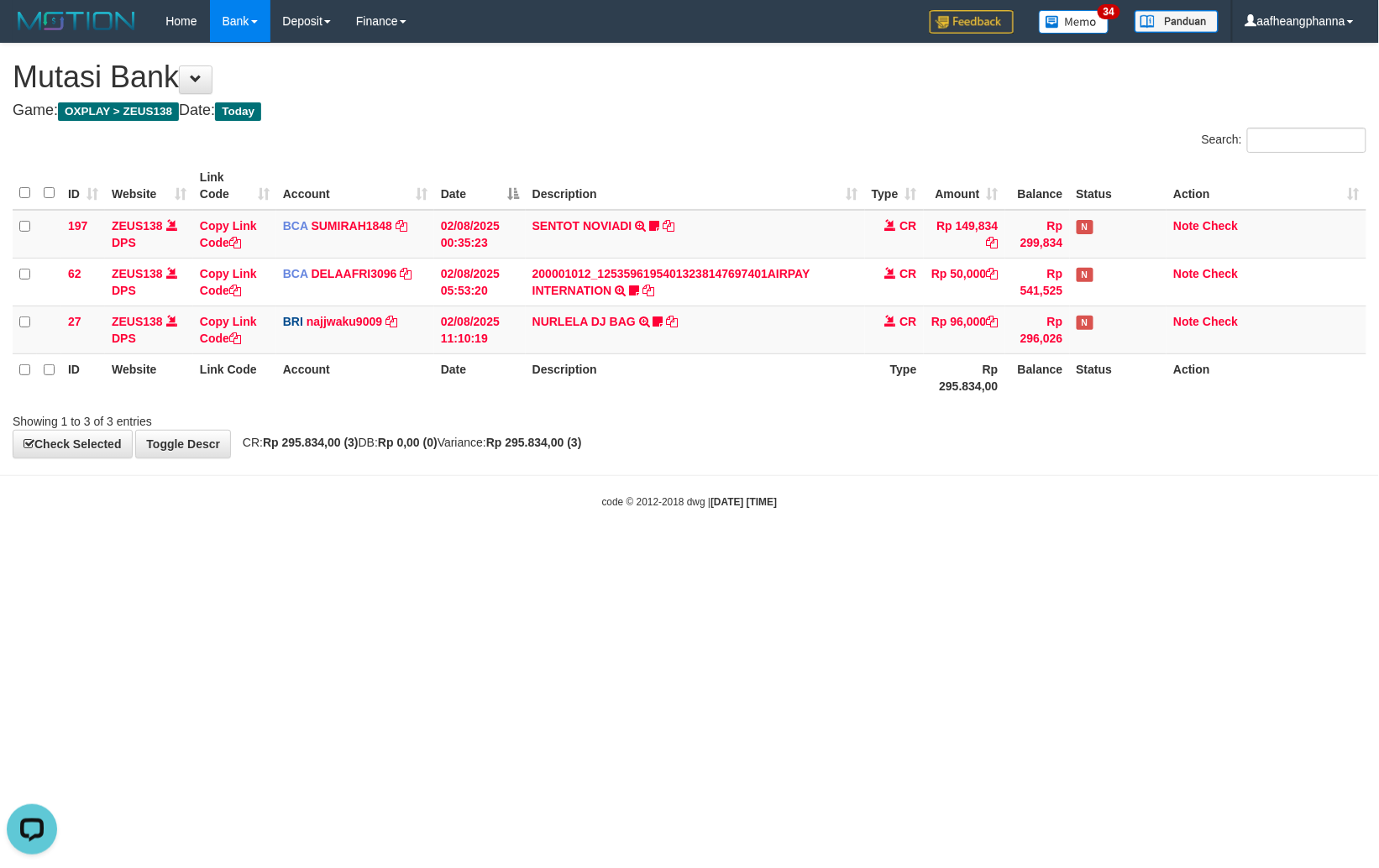 click on "Toggle navigation
Home
Bank
Account List
Load
By Website
Group
[OXPLAY]													ZEUS138
By Load Group (DPS)" at bounding box center (690, 275) 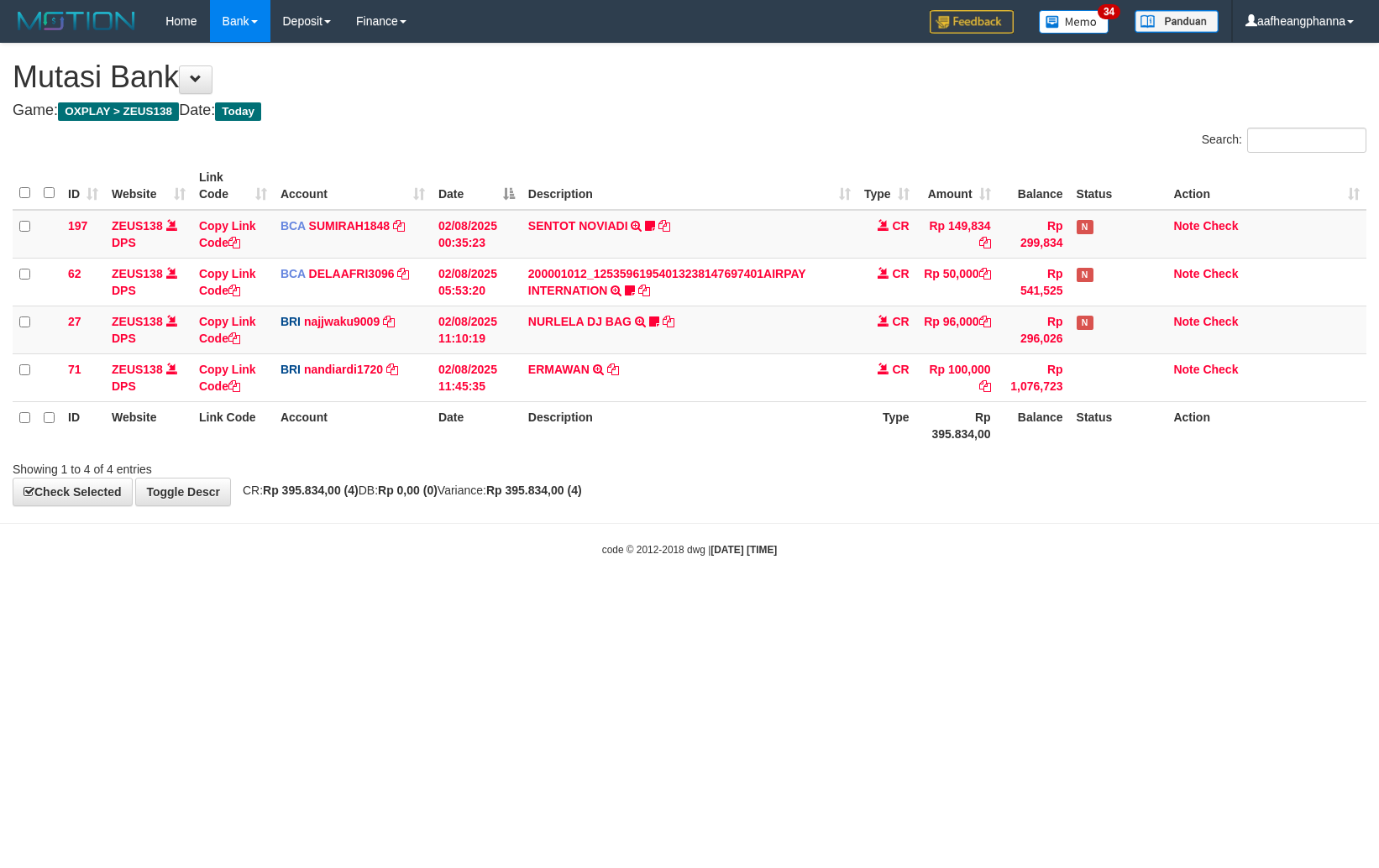 scroll, scrollTop: 0, scrollLeft: 0, axis: both 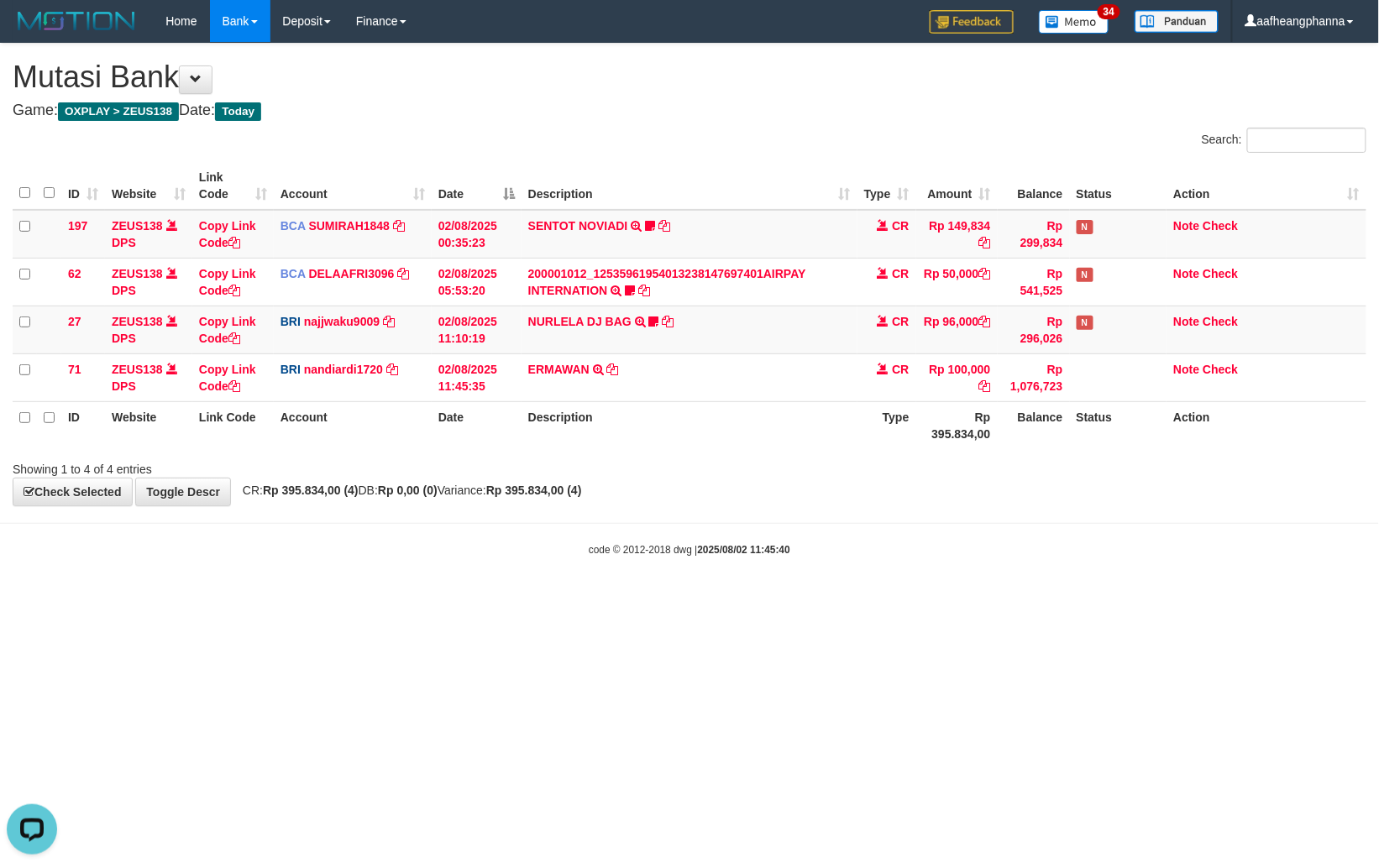 click on "Toggle navigation
Home
Bank
Account List
Load
By Website
Group
[OXPLAY]													ZEUS138
By Load Group (DPS)" at bounding box center (690, 300) 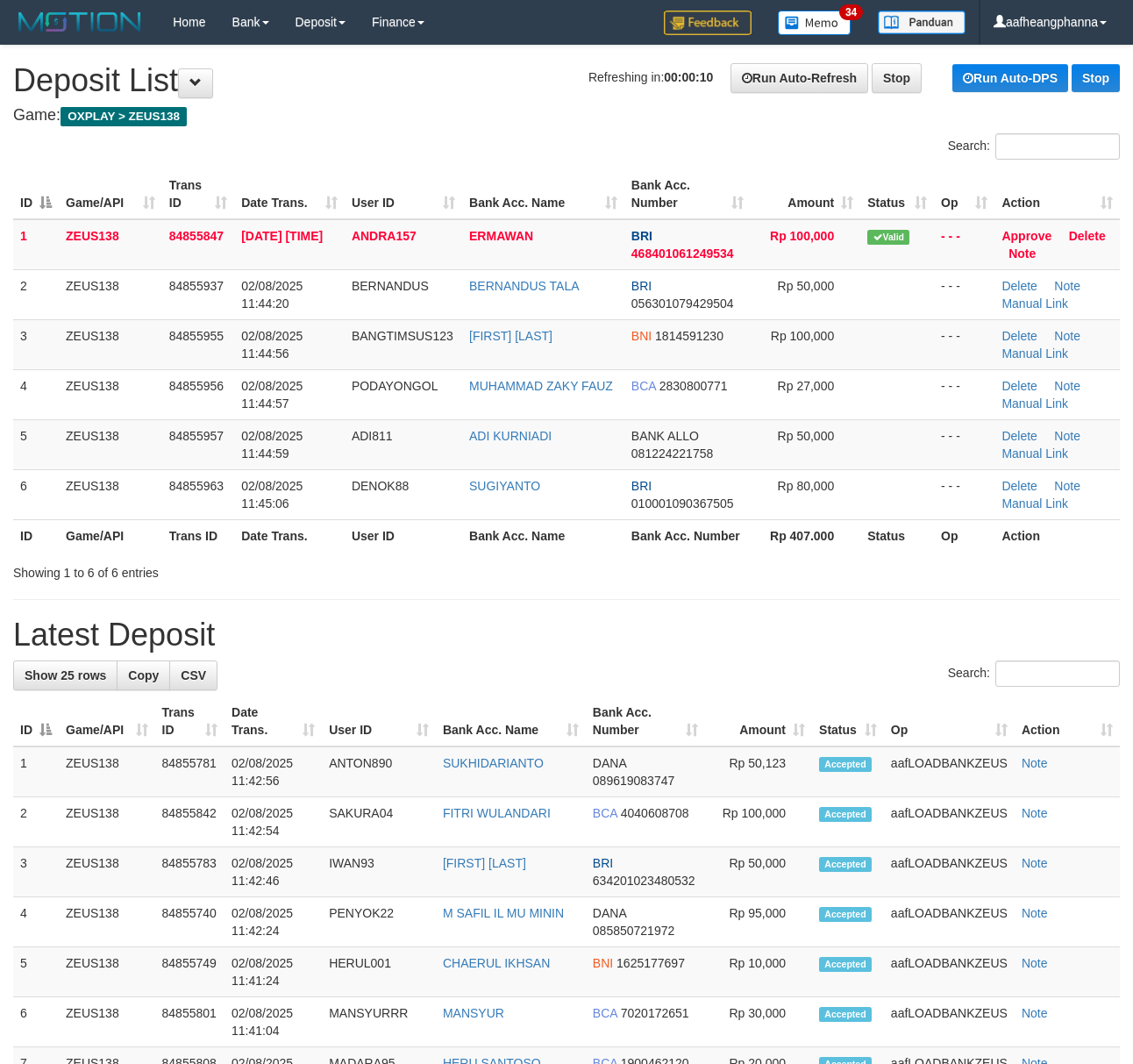 scroll, scrollTop: 0, scrollLeft: 0, axis: both 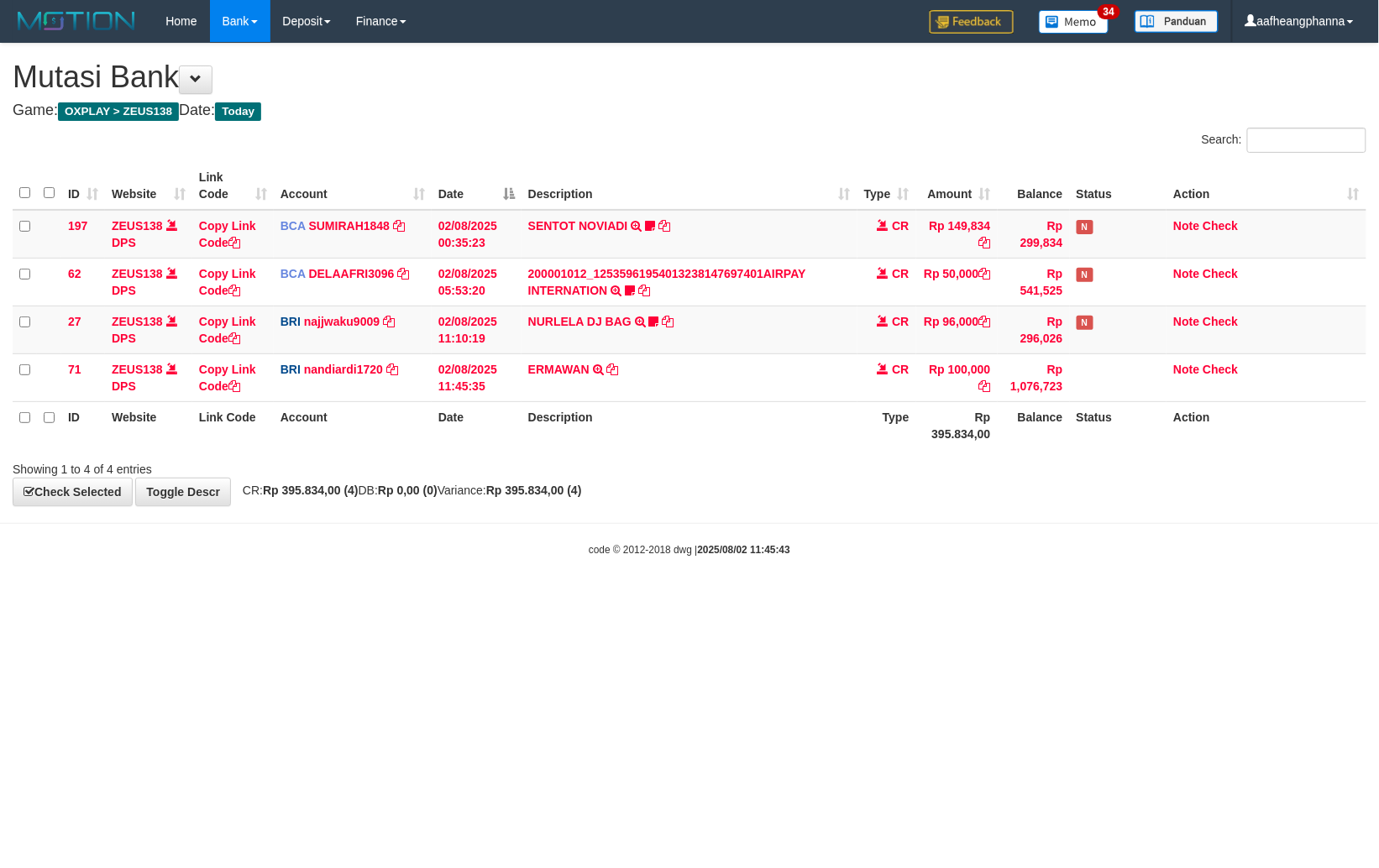 click on "Toggle navigation
Home
Bank
Account List
Load
By Website
Group
[OXPLAY]													ZEUS138
By Load Group (DPS)" at bounding box center [690, 300] 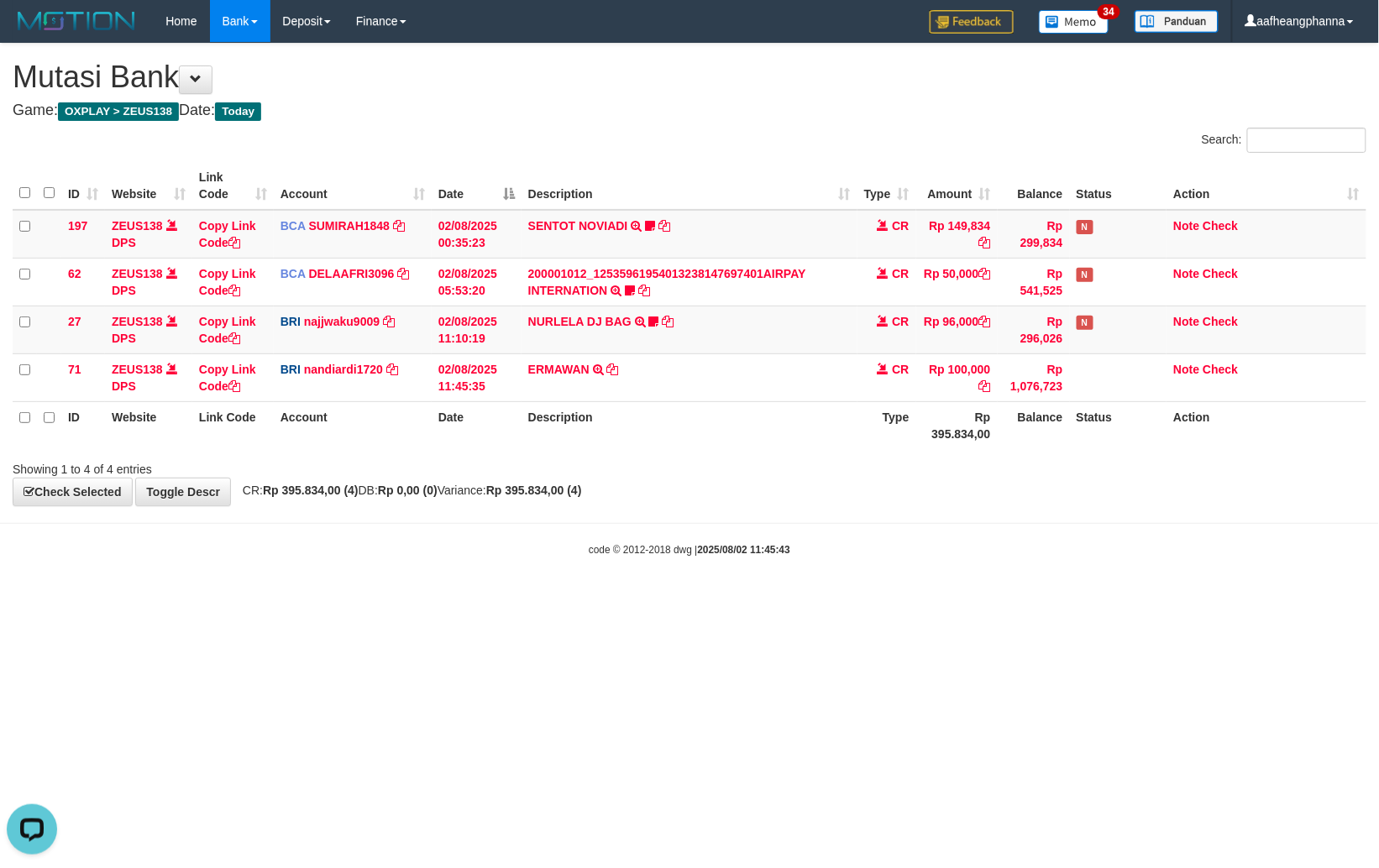 scroll, scrollTop: 0, scrollLeft: 0, axis: both 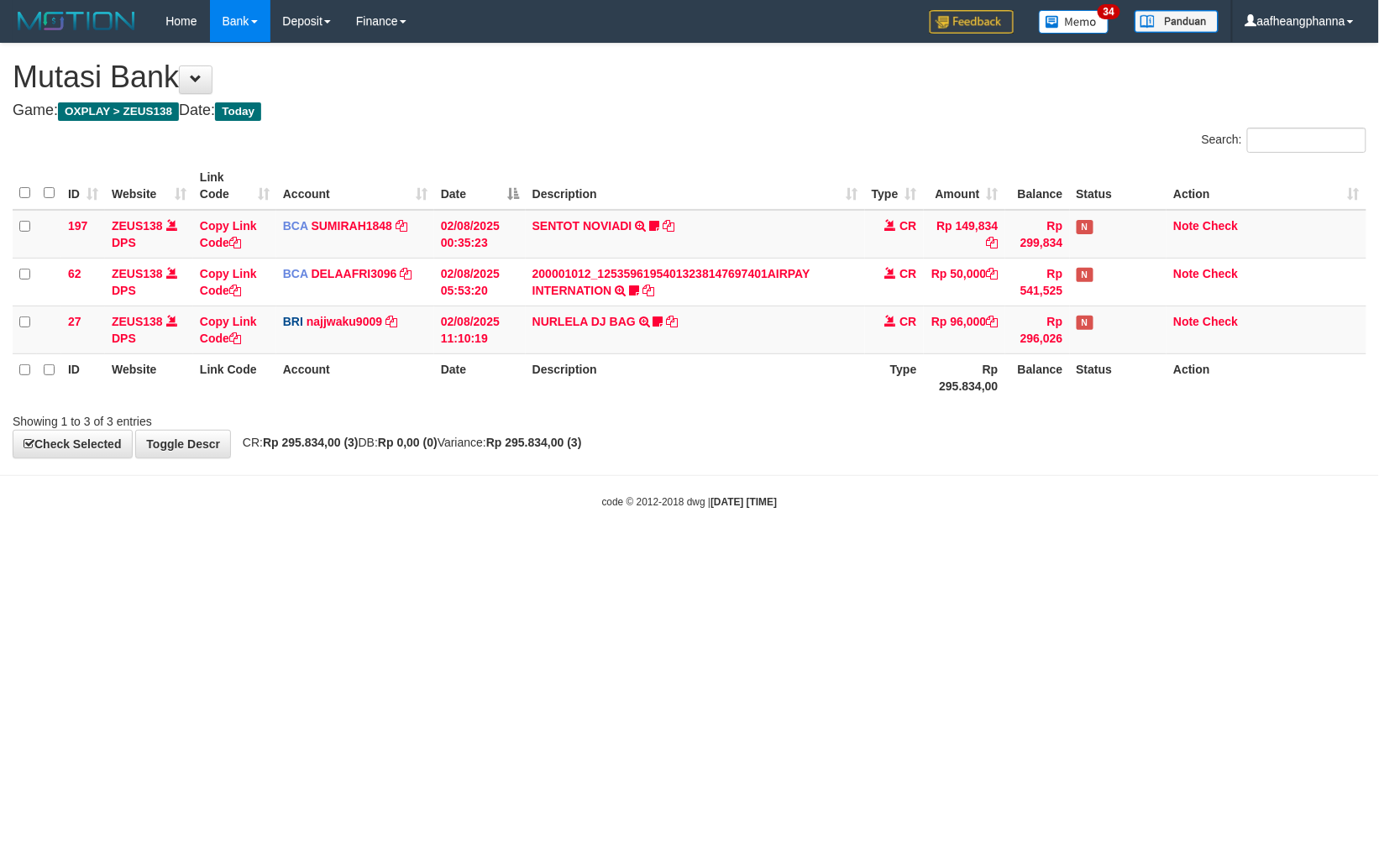 drag, startPoint x: 897, startPoint y: 526, endPoint x: 905, endPoint y: 515, distance: 13.60147 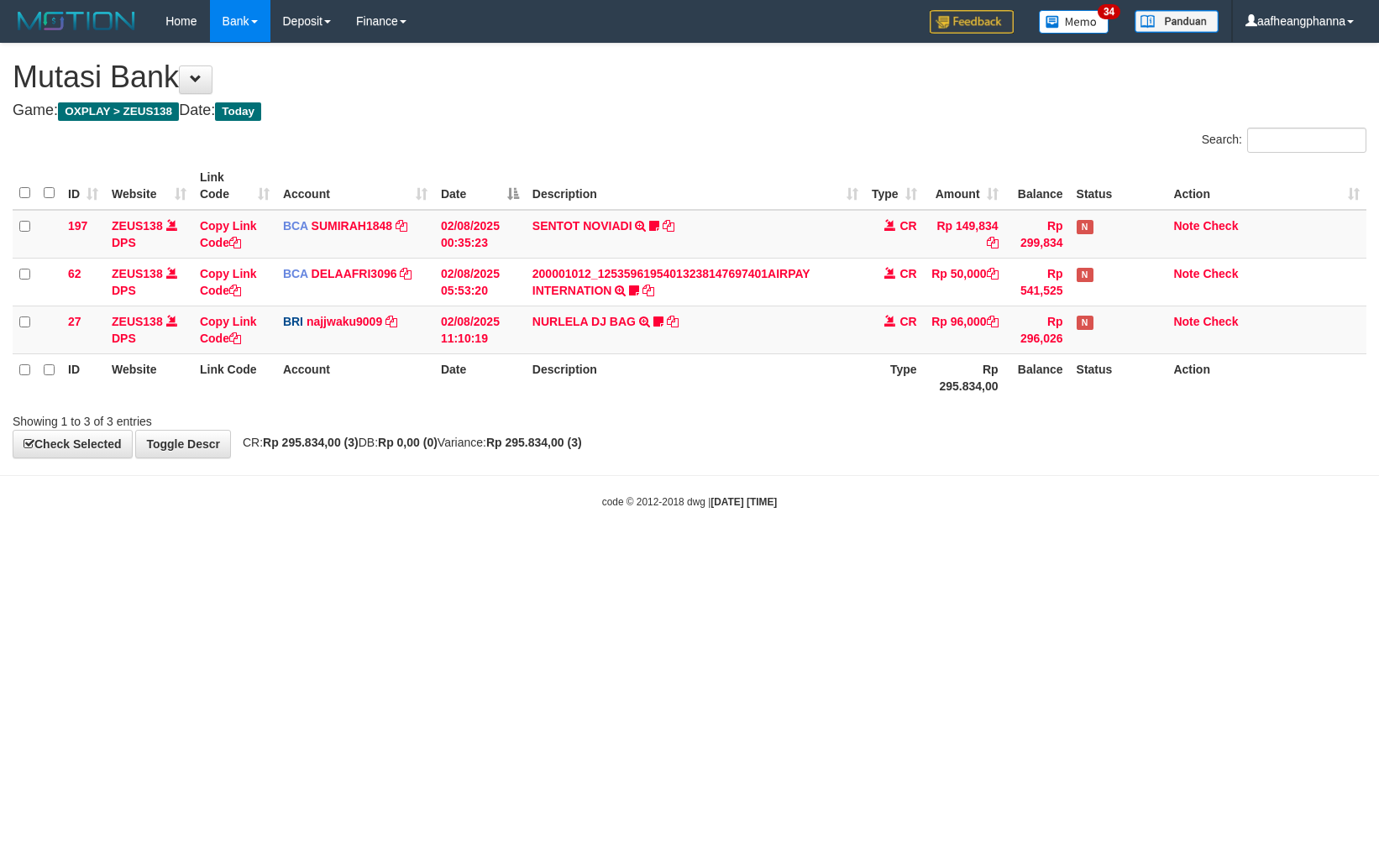 scroll, scrollTop: 0, scrollLeft: 0, axis: both 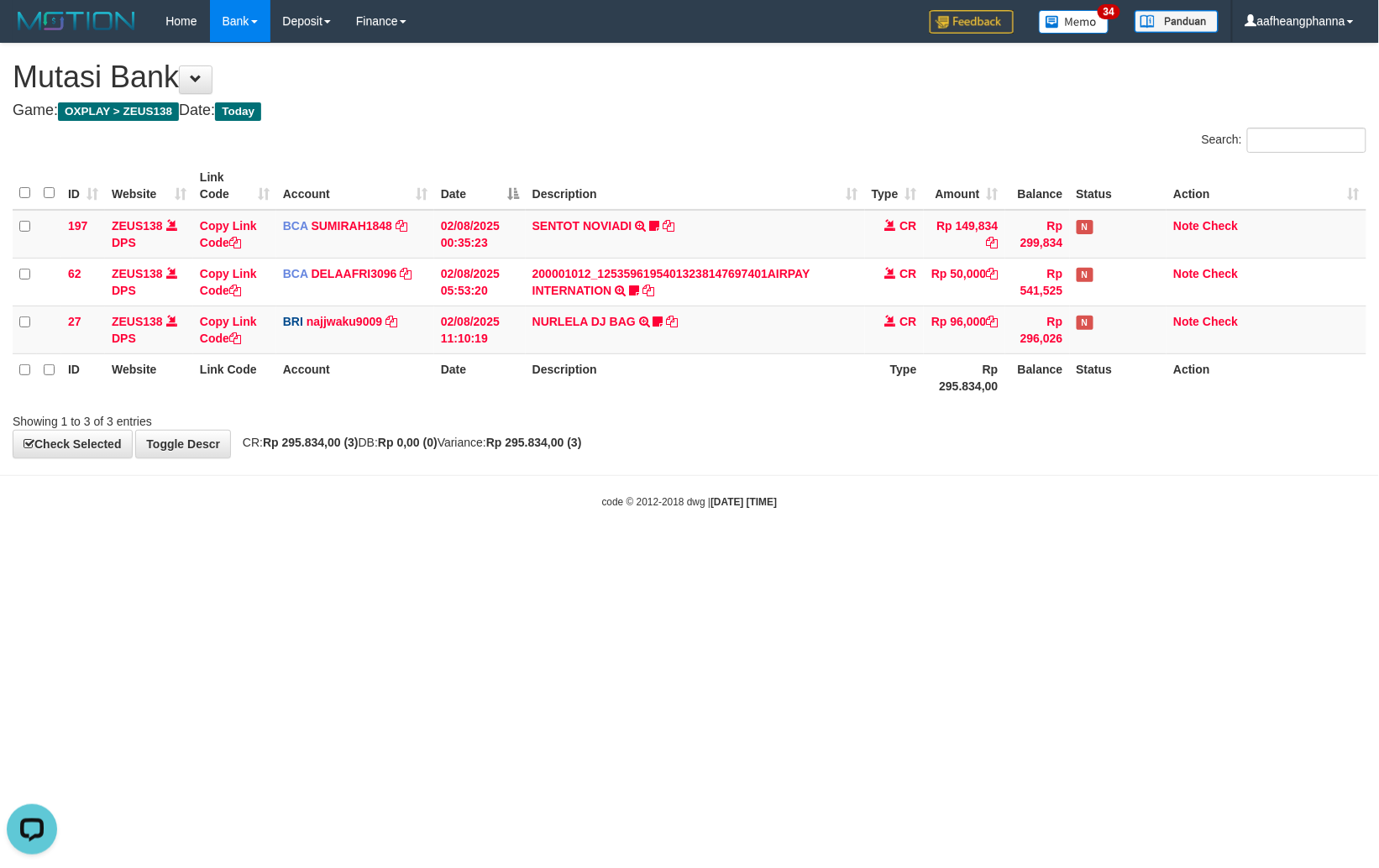 click on "code © 2012-2018 dwg |  2025/08/02 11:45:46" at bounding box center [690, 502] 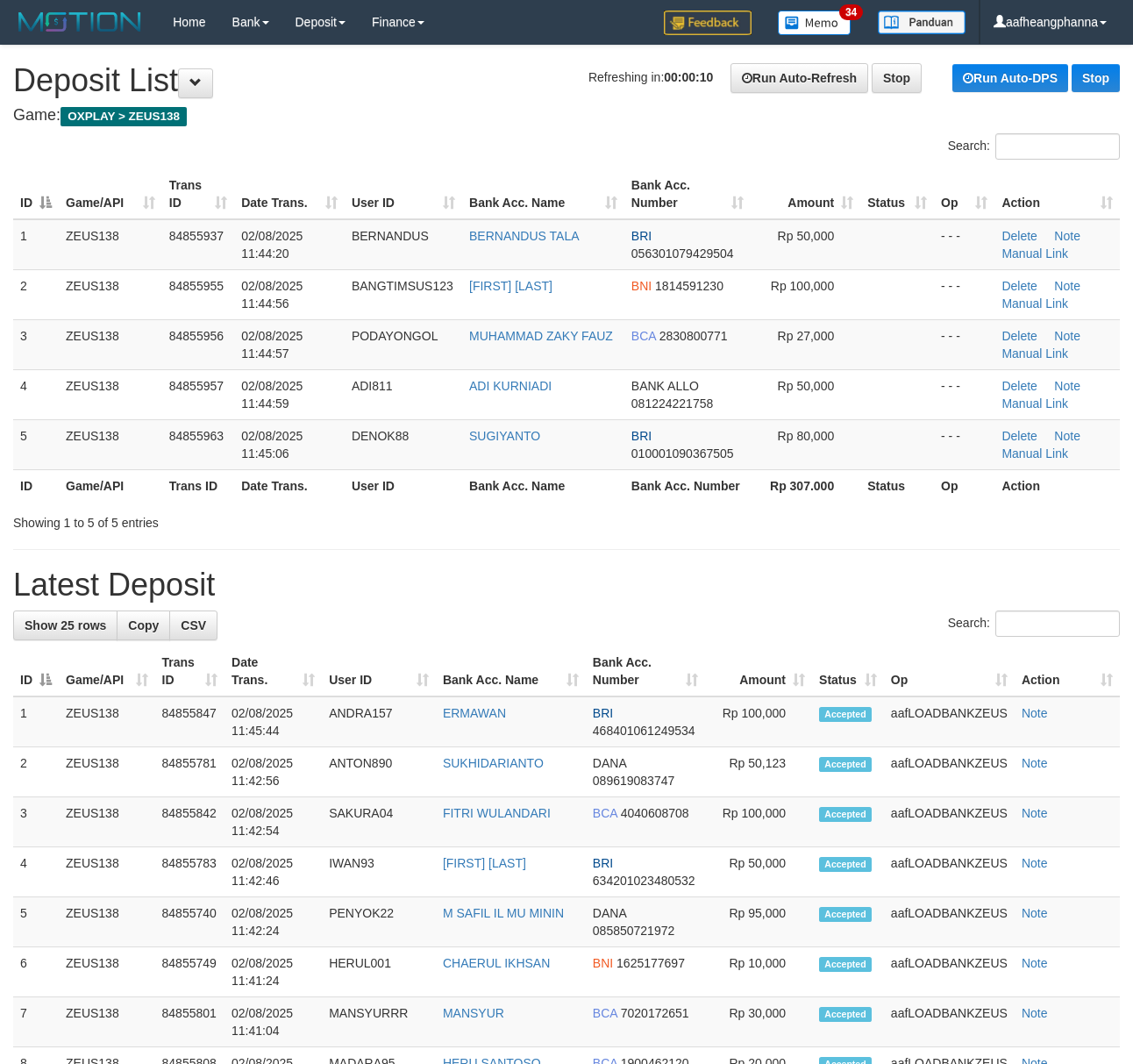 scroll, scrollTop: 0, scrollLeft: 0, axis: both 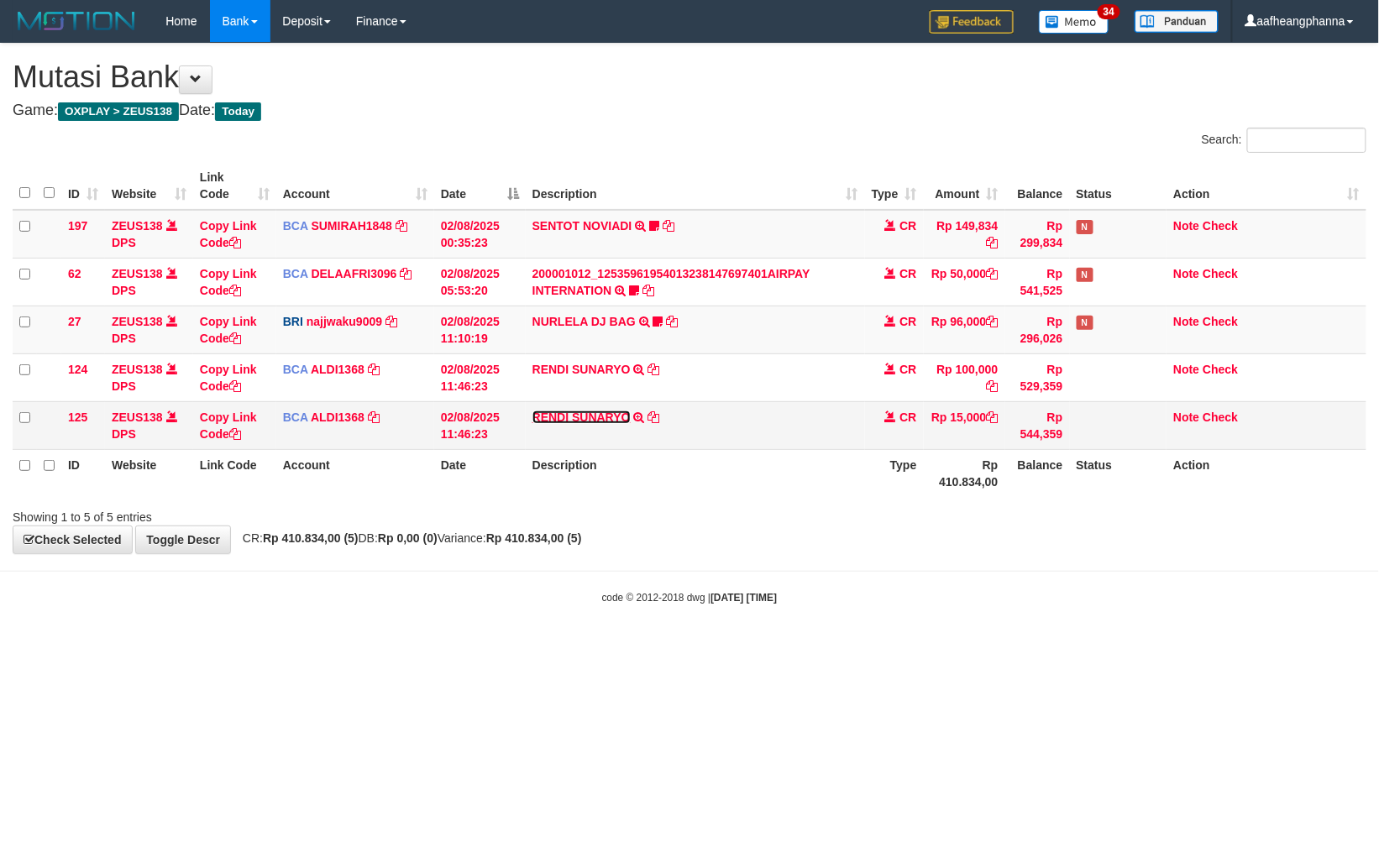 click on "RENDI SUNARYO" at bounding box center (581, 417) 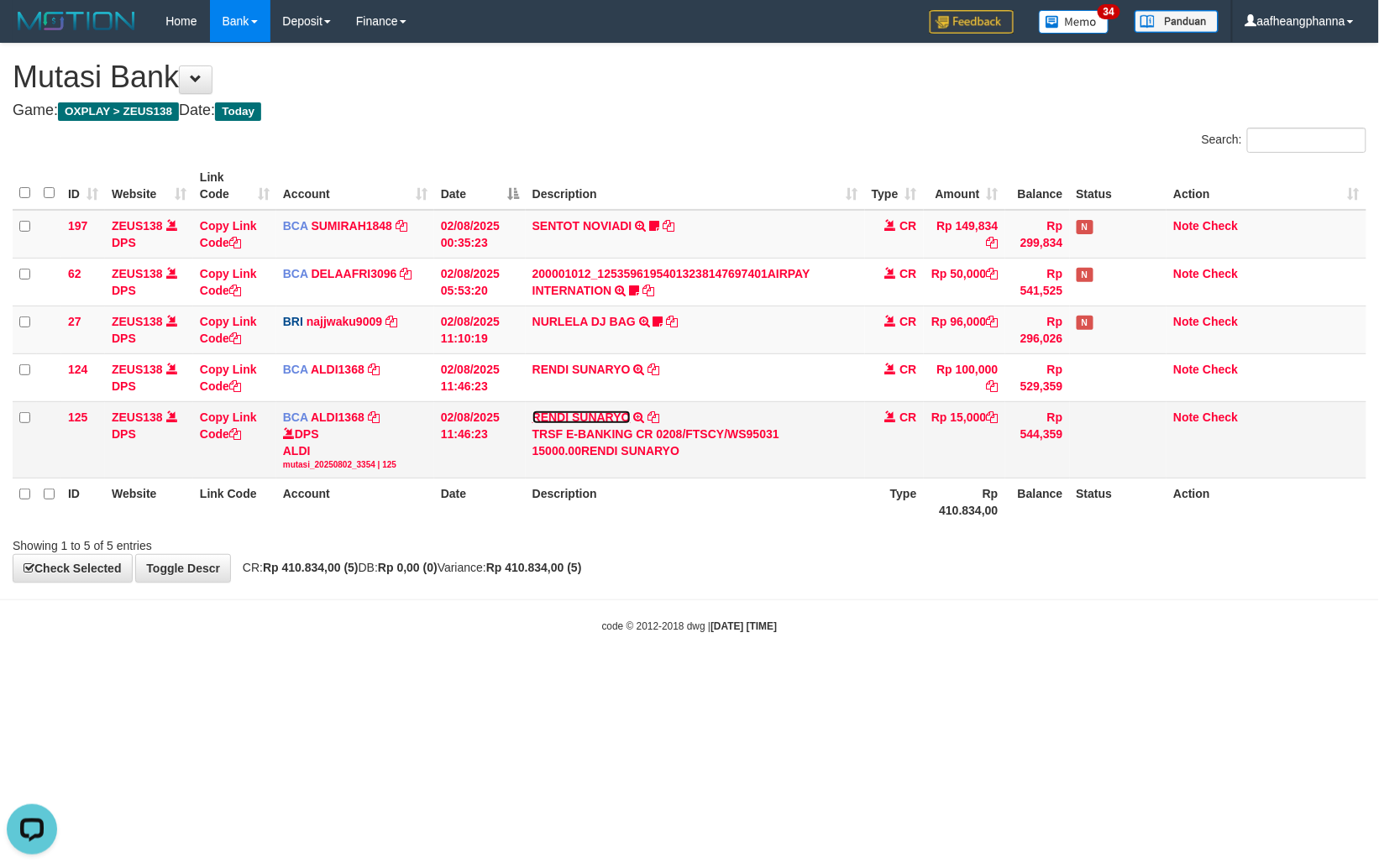 scroll, scrollTop: 0, scrollLeft: 0, axis: both 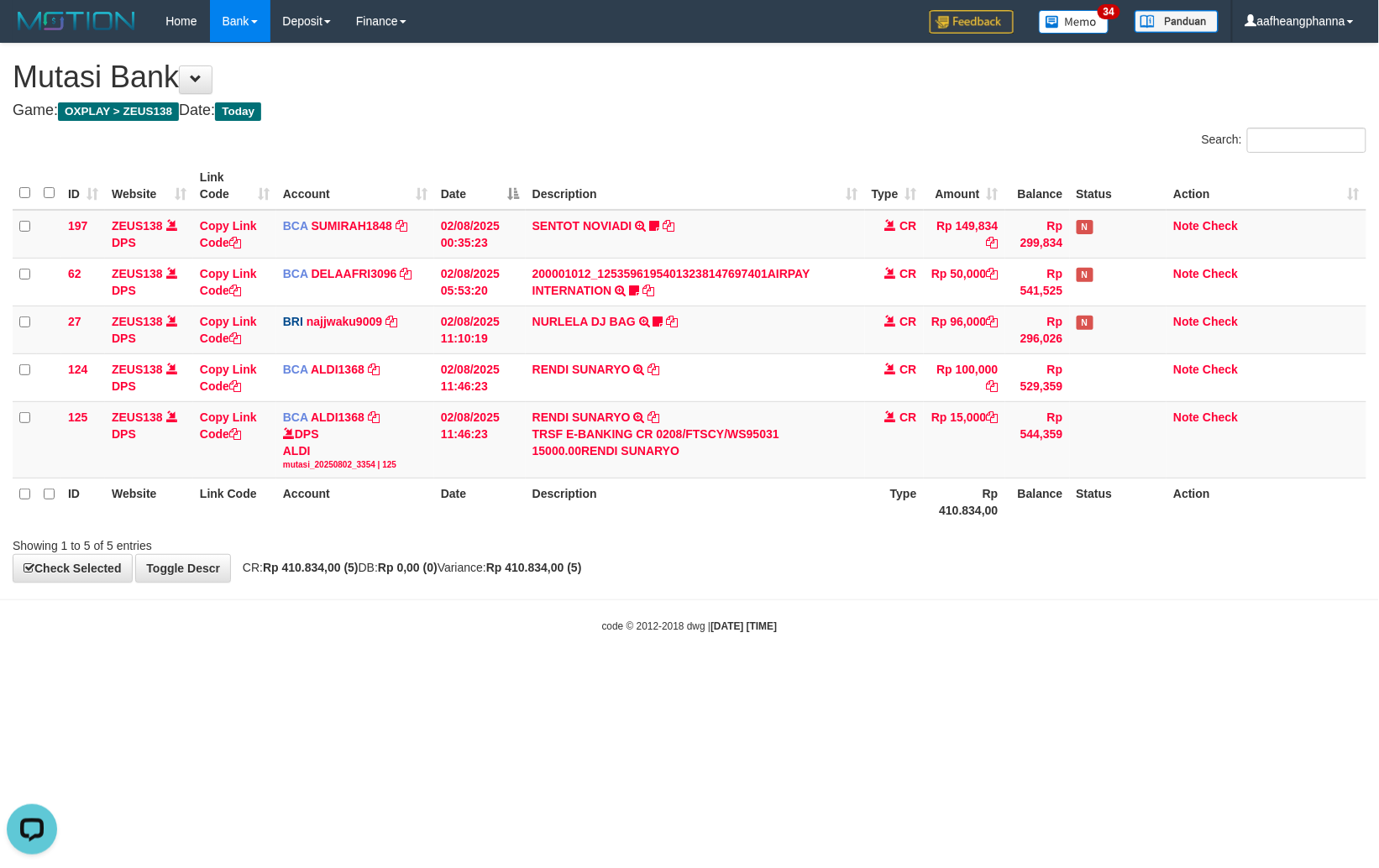 click on "**********" at bounding box center [690, 313] 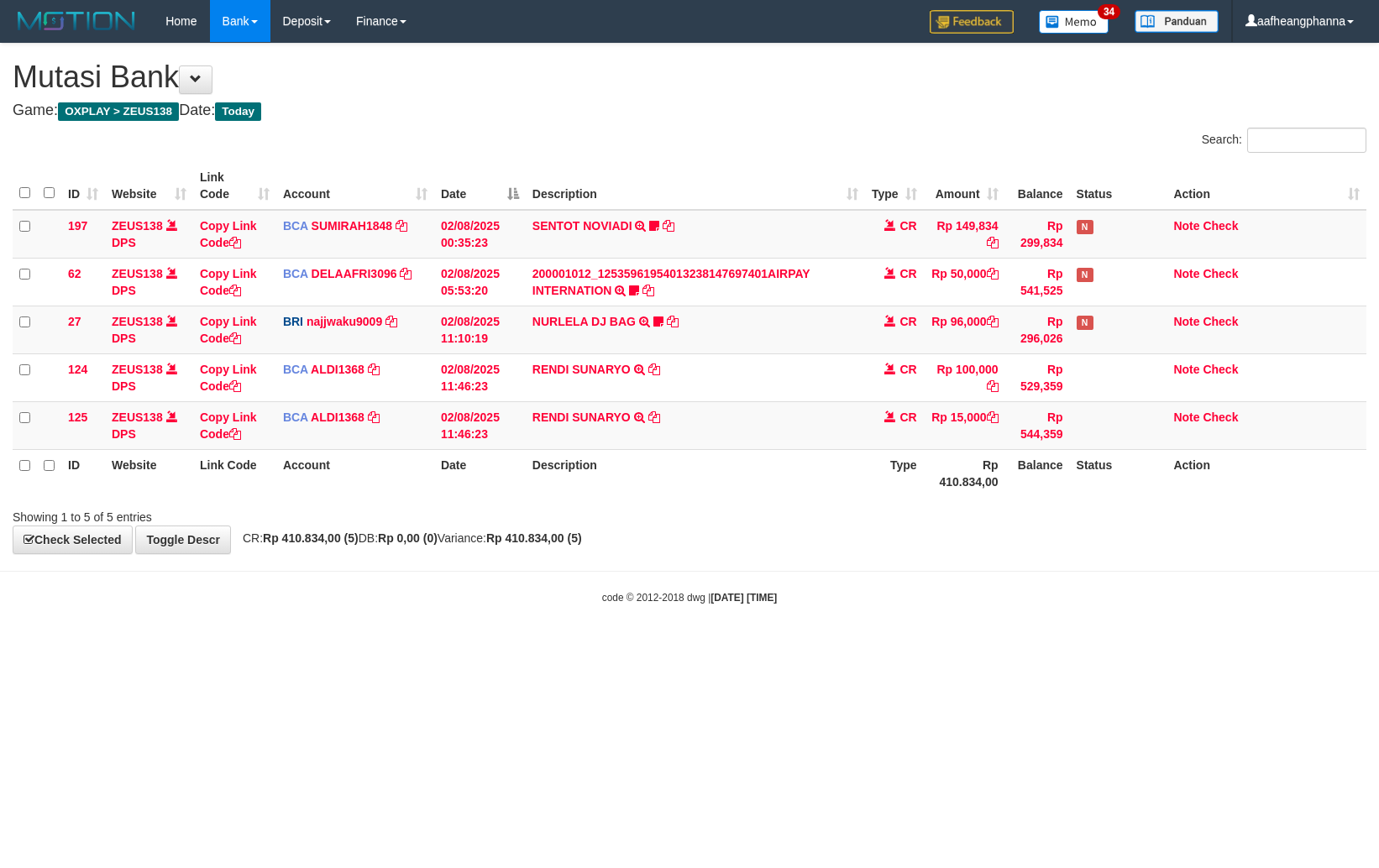 scroll, scrollTop: 0, scrollLeft: 0, axis: both 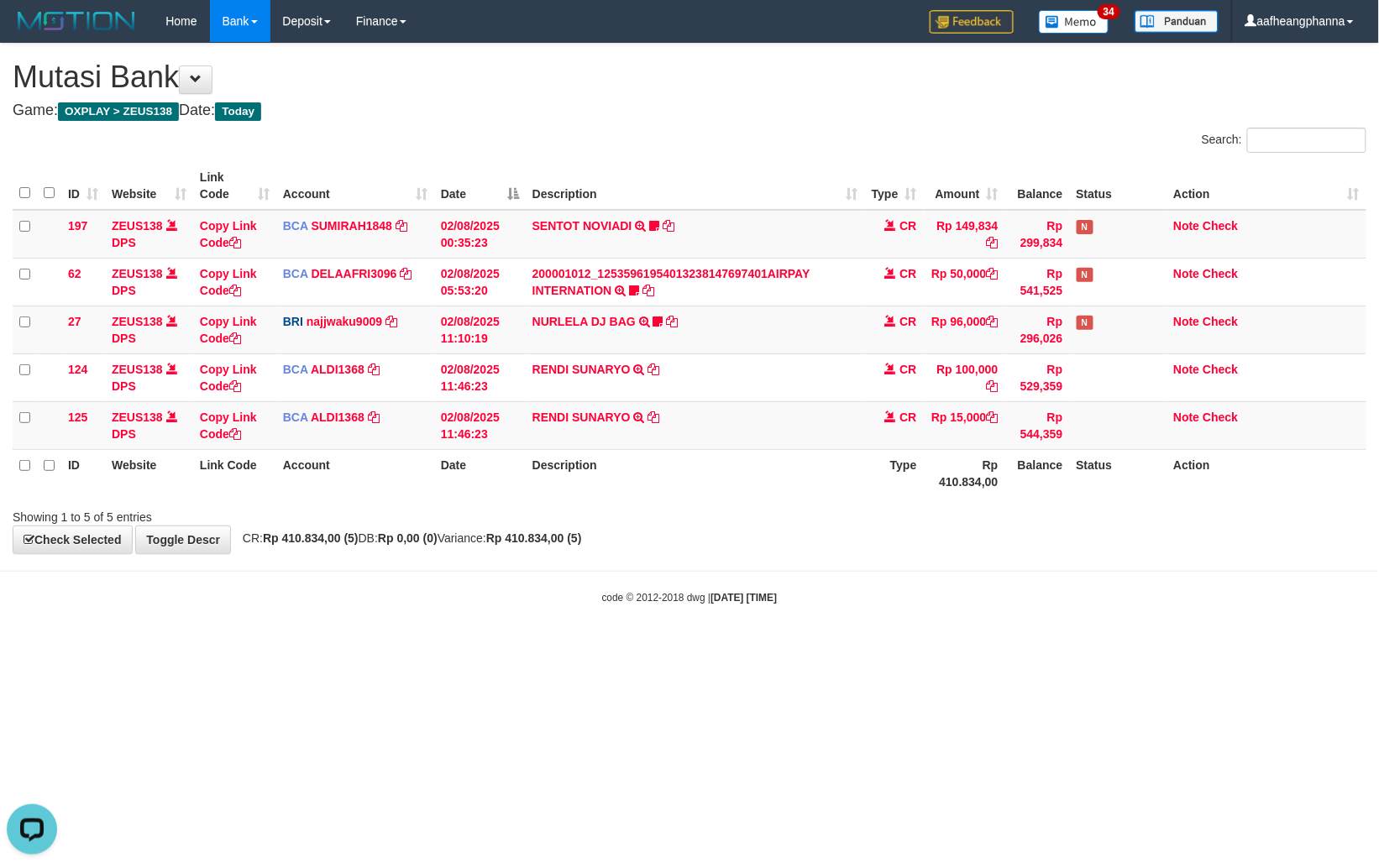 click on "Toggle navigation
Home
Bank
Account List
Load
By Website
Group
[OXPLAY]													ZEUS138
By Load Group (DPS)" at bounding box center (690, 323) 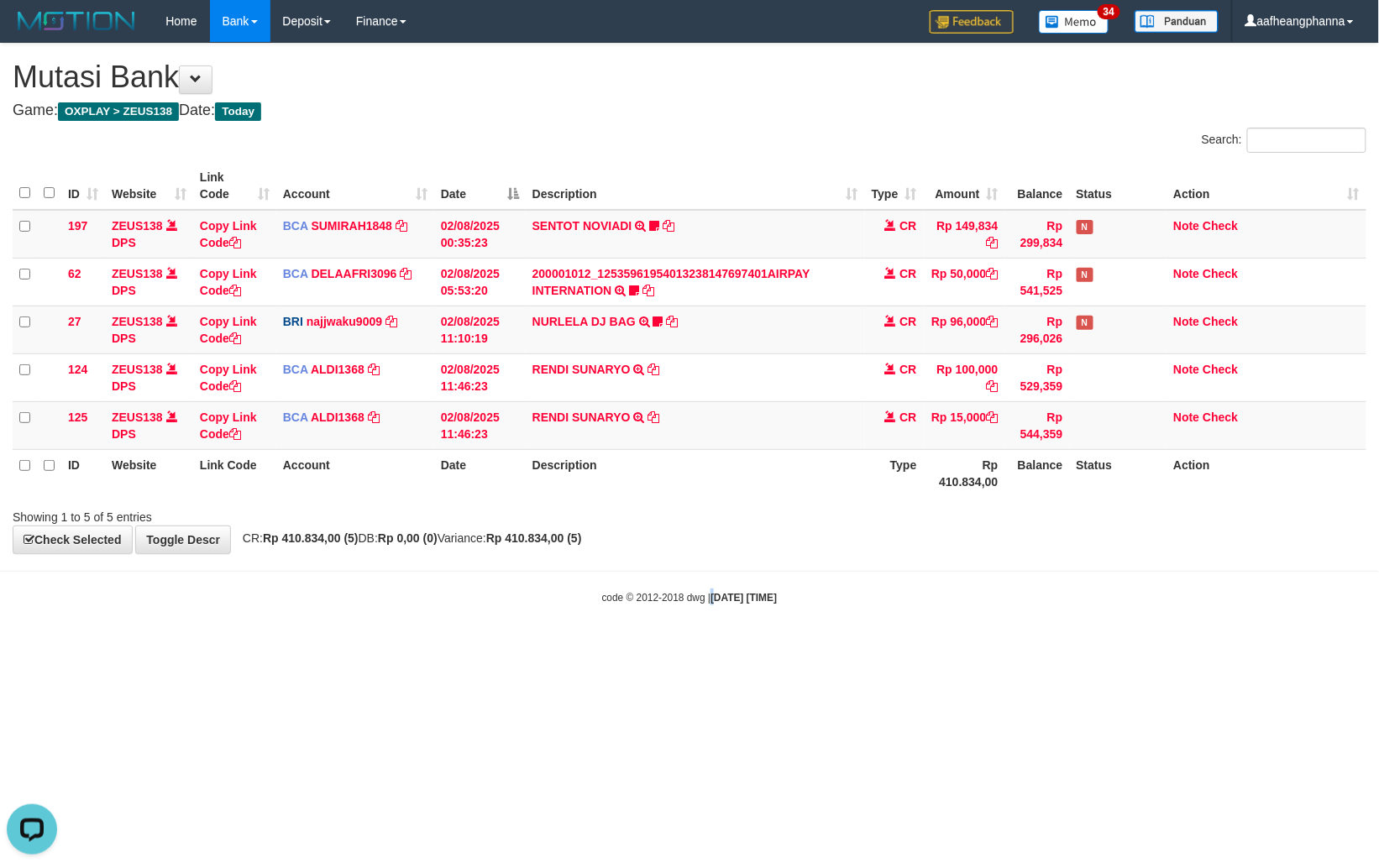 click on "Toggle navigation
Home
Bank
Account List
Load
By Website
Group
[OXPLAY]													ZEUS138
By Load Group (DPS)" at bounding box center (690, 323) 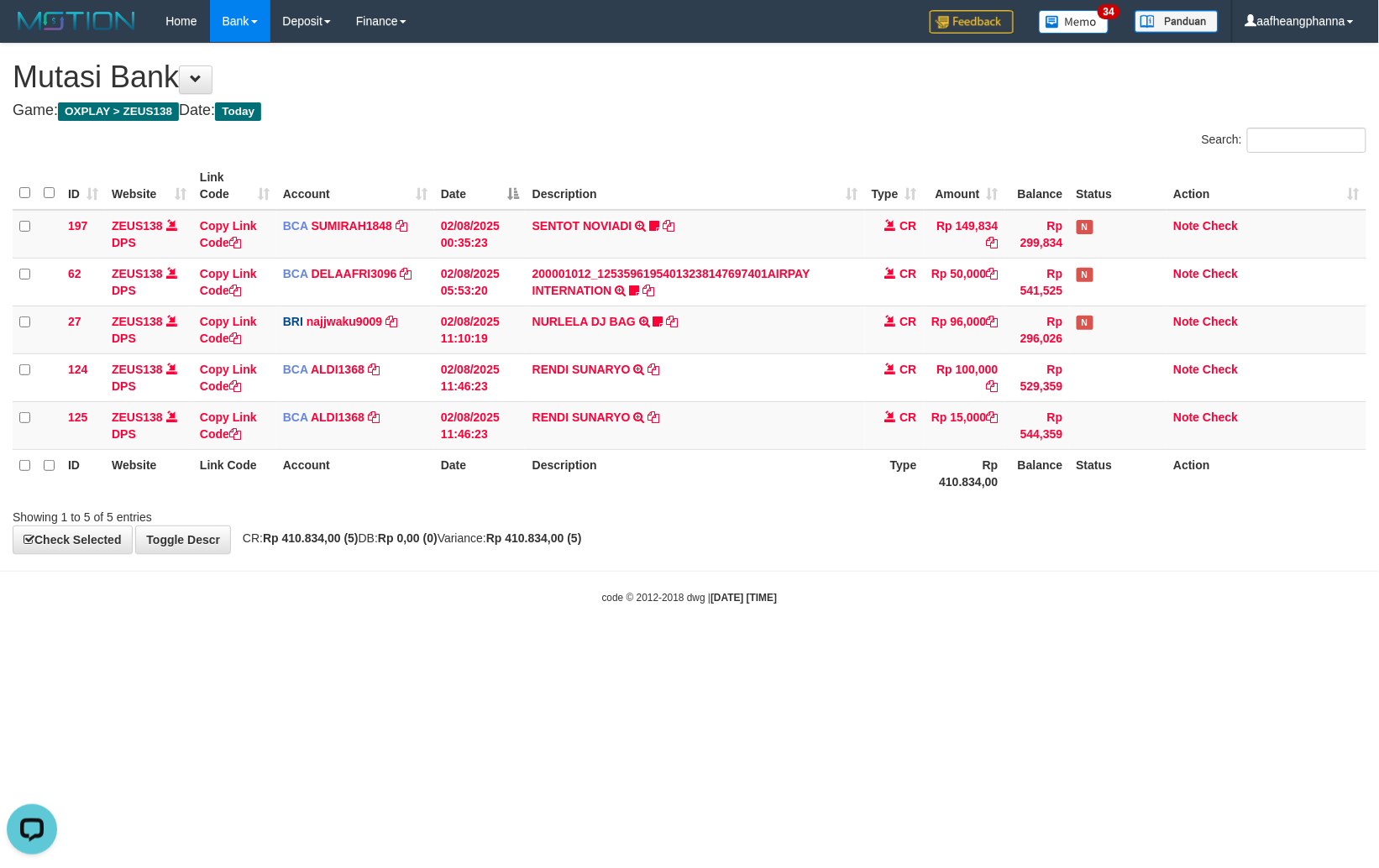 click on "Toggle navigation
Home
Bank
Account List
Load
By Website
Group
[OXPLAY]													ZEUS138
By Load Group (DPS)" at bounding box center (690, 323) 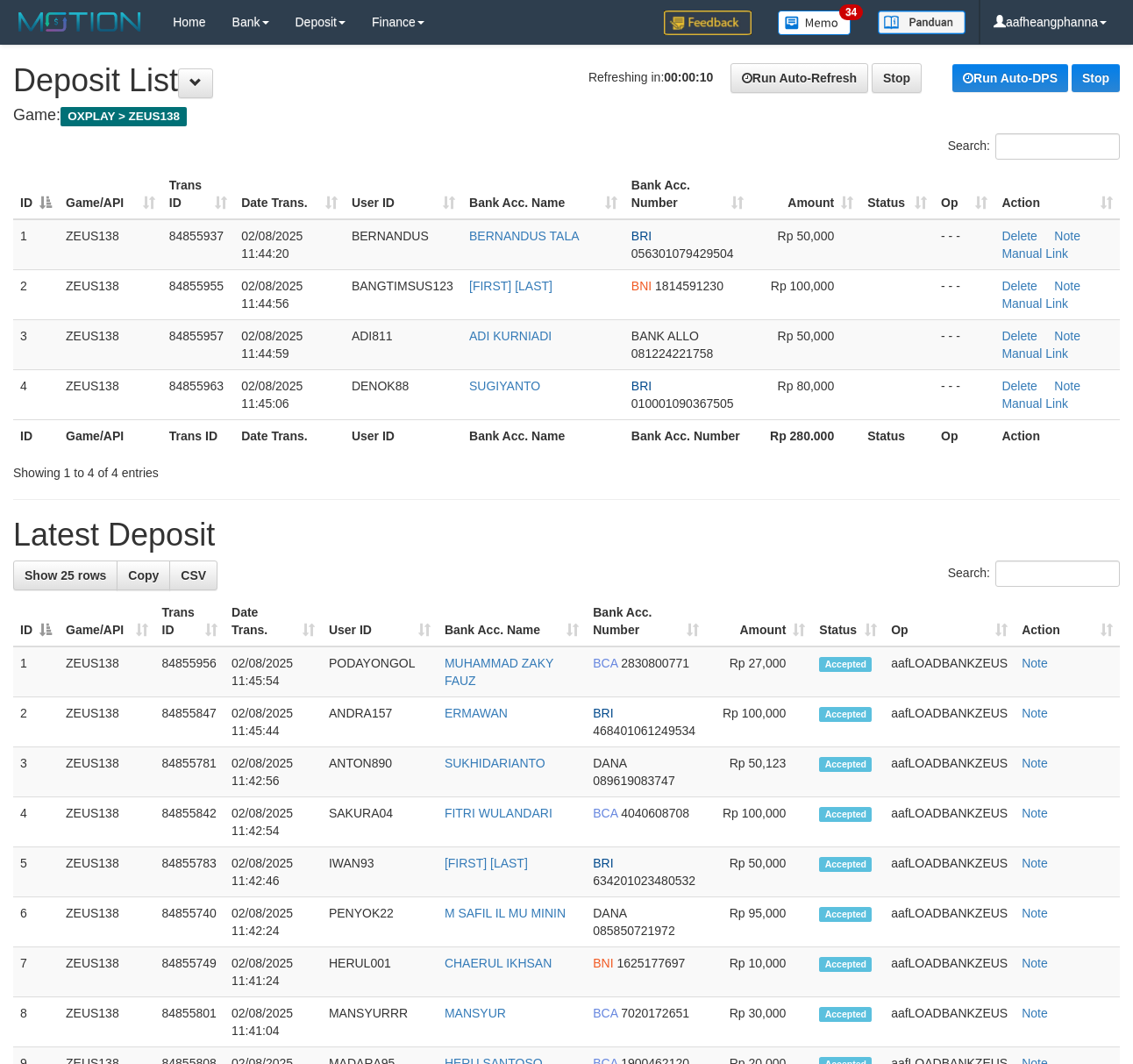 scroll, scrollTop: 0, scrollLeft: 0, axis: both 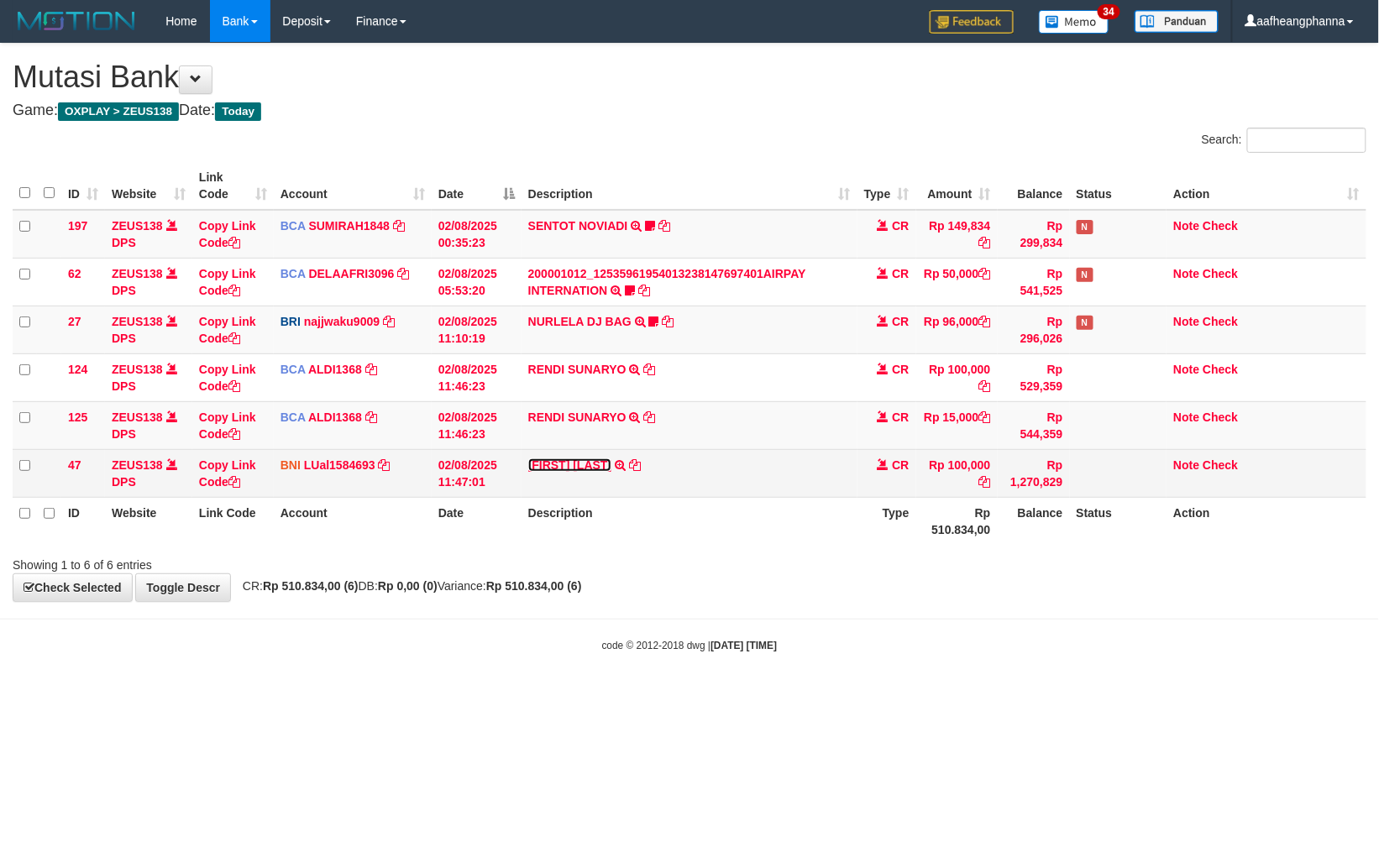 drag, startPoint x: 558, startPoint y: 470, endPoint x: 588, endPoint y: 458, distance: 32.310989 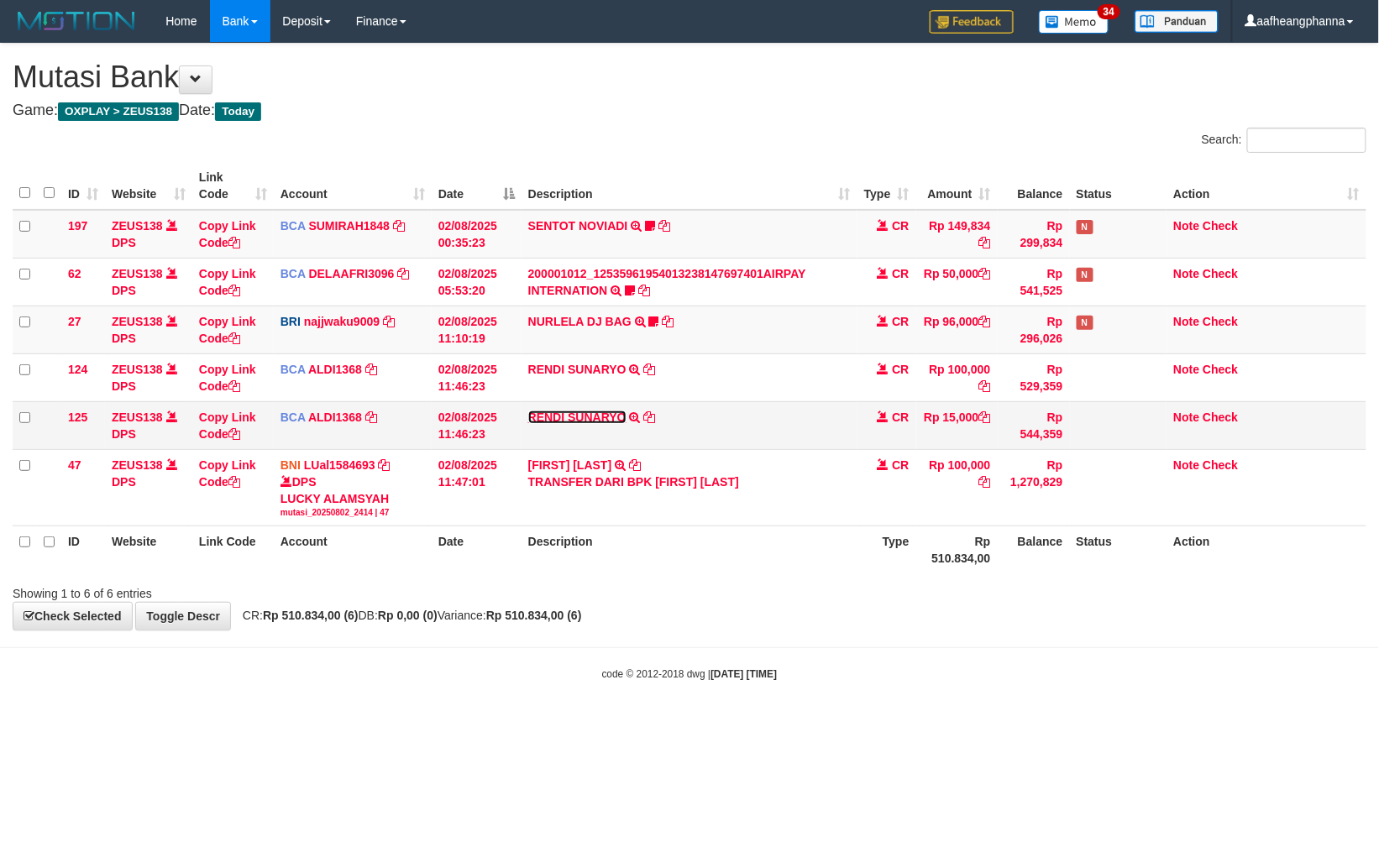 click on "RENDI SUNARYO" at bounding box center [577, 417] 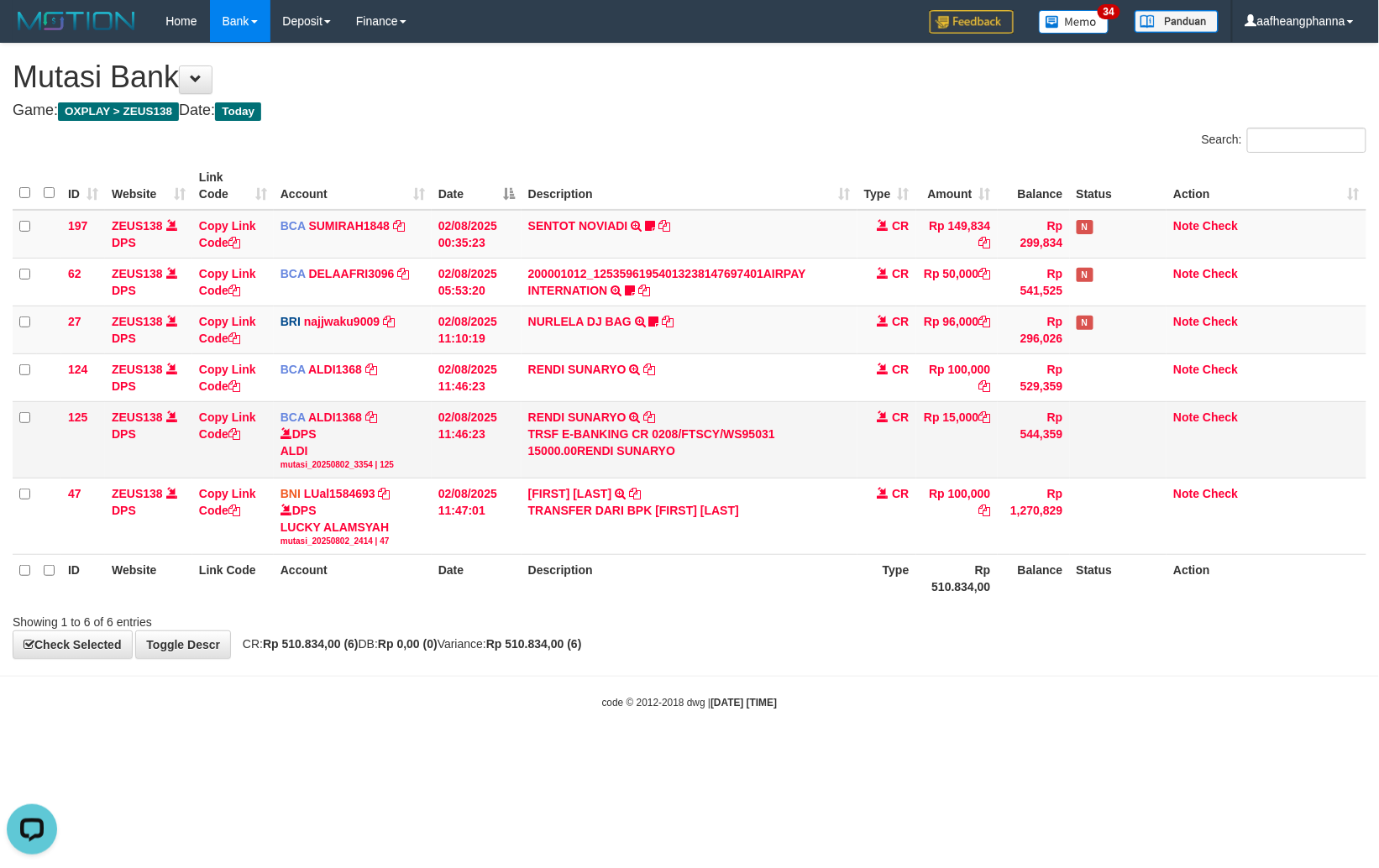 scroll, scrollTop: 0, scrollLeft: 0, axis: both 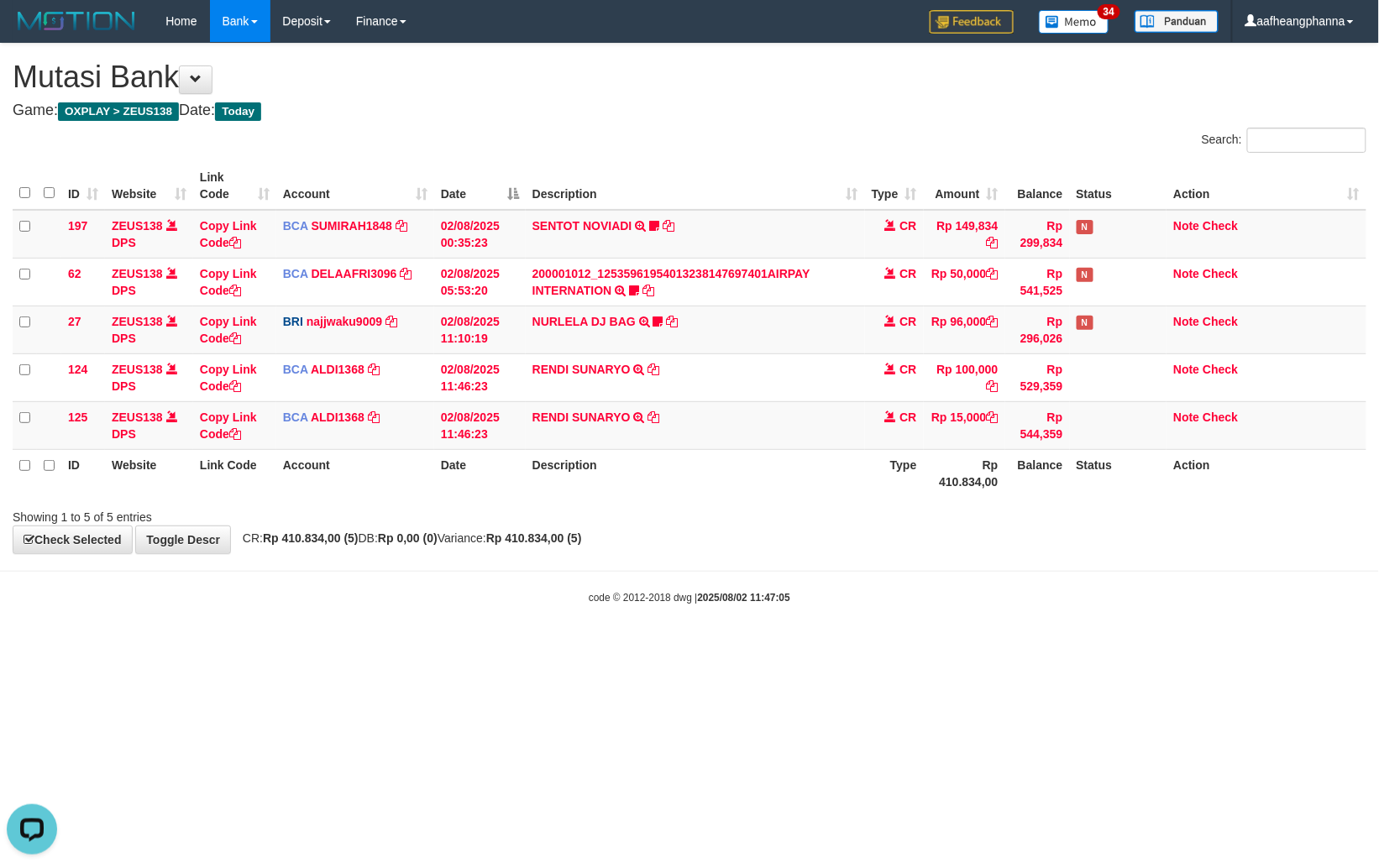 click on "Description" at bounding box center [695, 473] 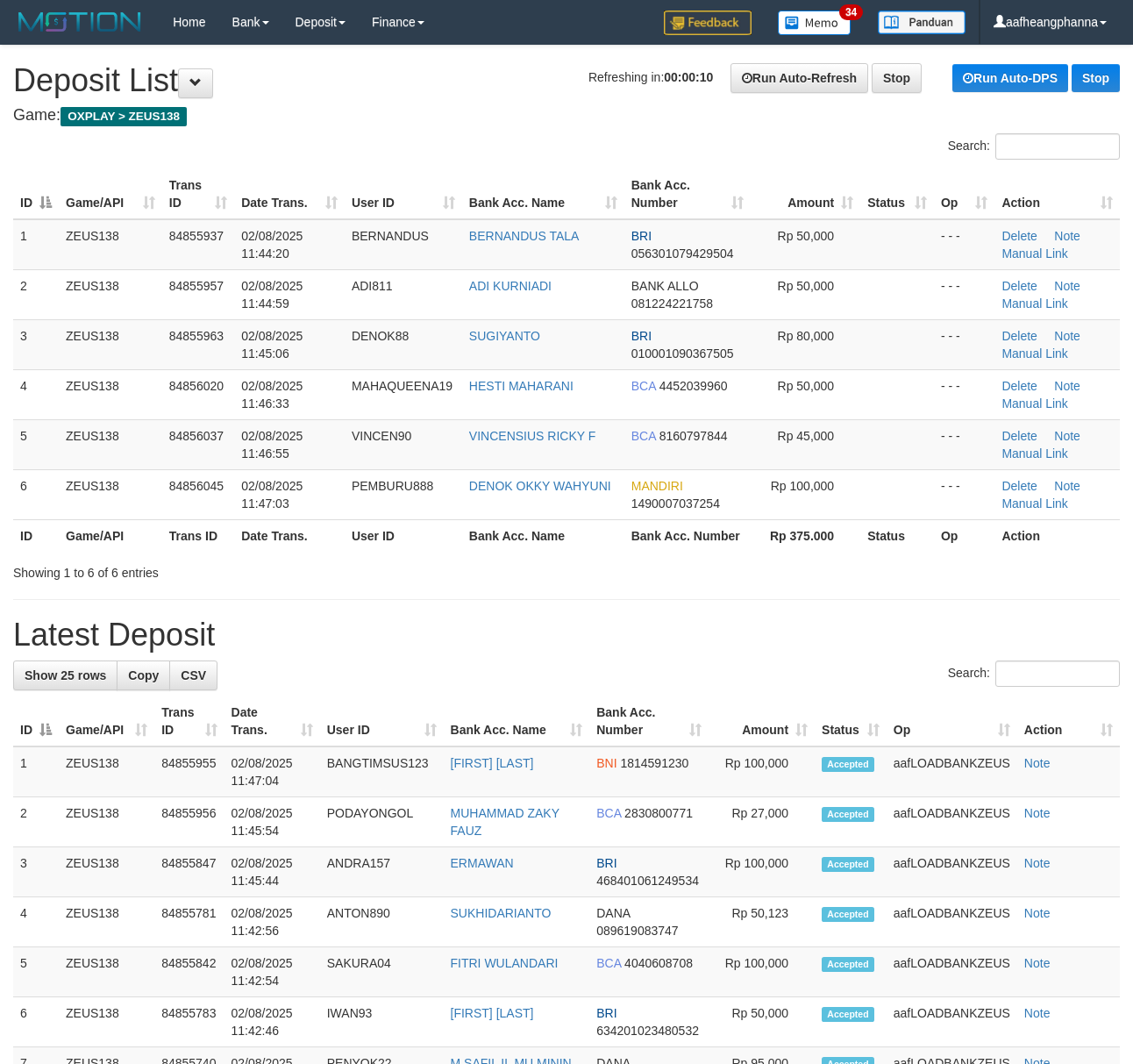 scroll, scrollTop: 0, scrollLeft: 0, axis: both 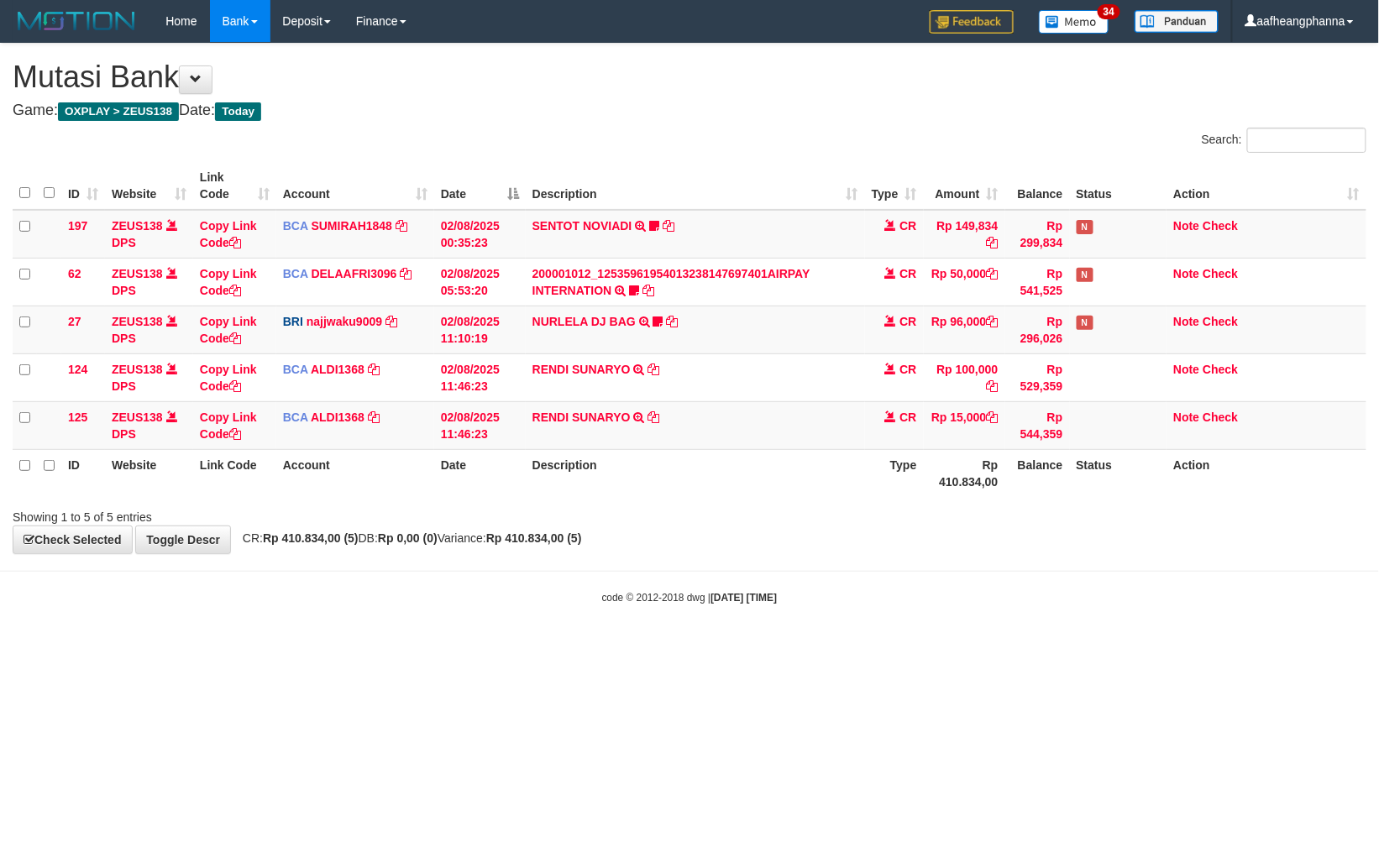 click on "Description" at bounding box center (695, 473) 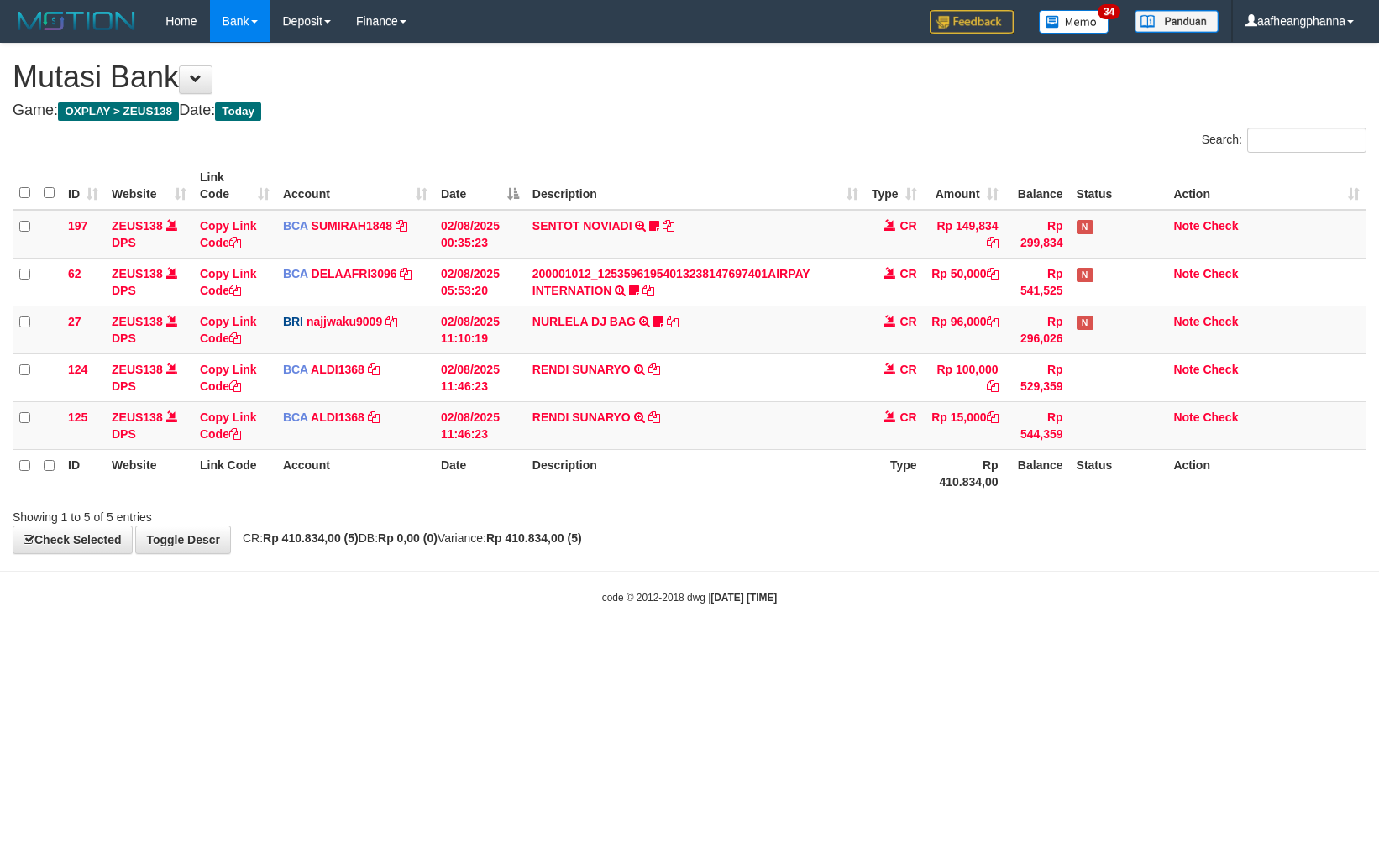 scroll, scrollTop: 0, scrollLeft: 0, axis: both 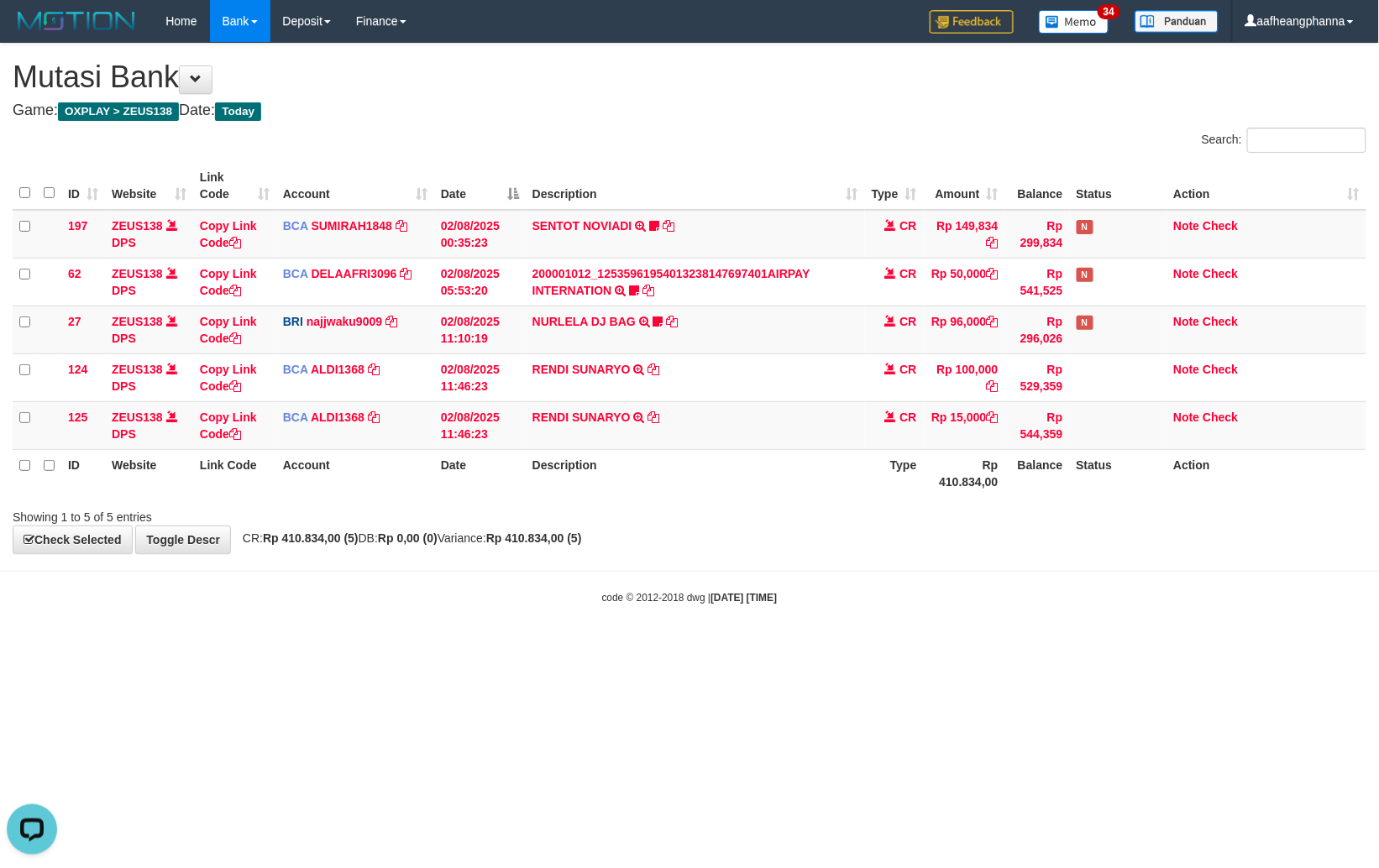 click on "Description" at bounding box center [695, 473] 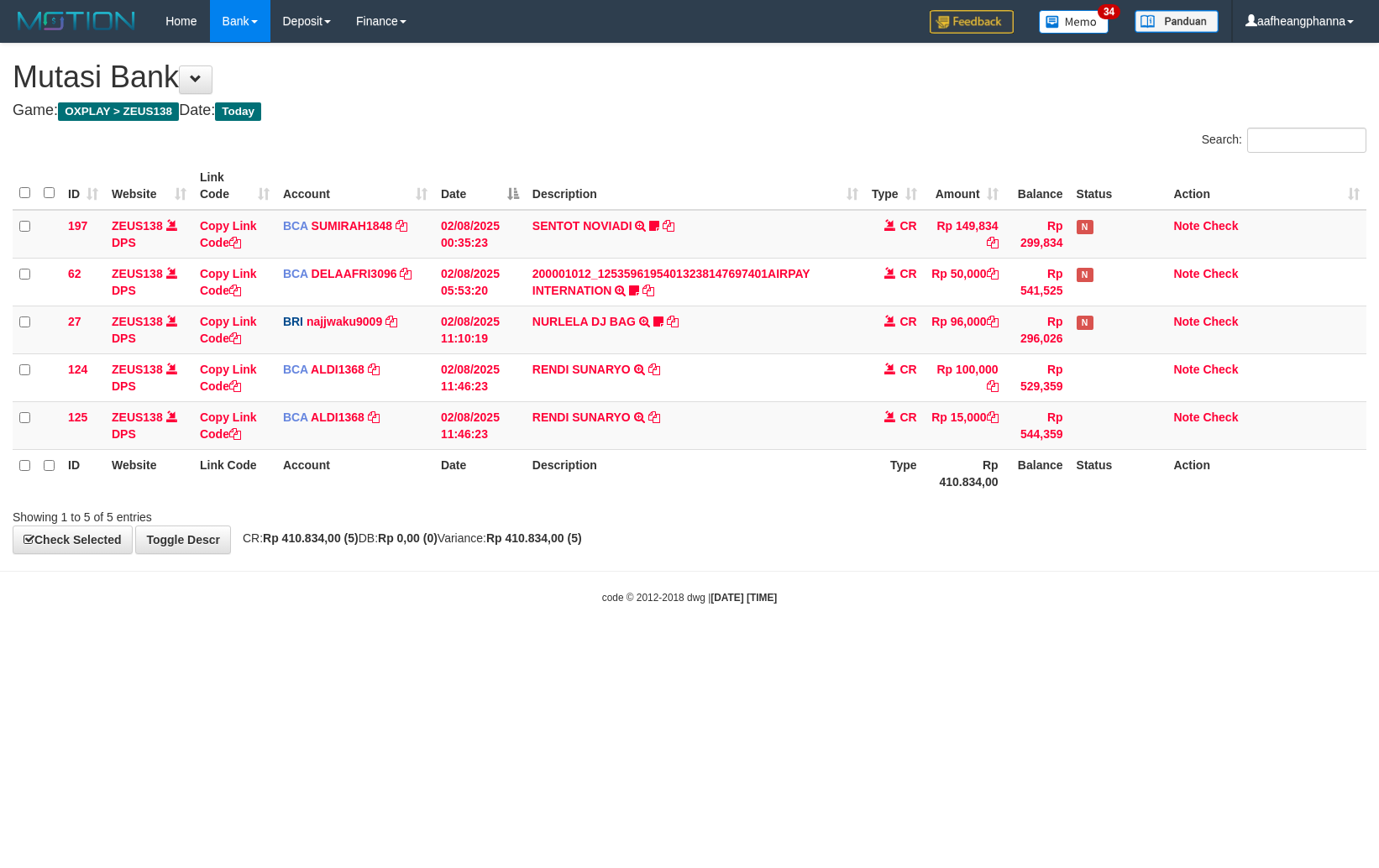 scroll, scrollTop: 0, scrollLeft: 0, axis: both 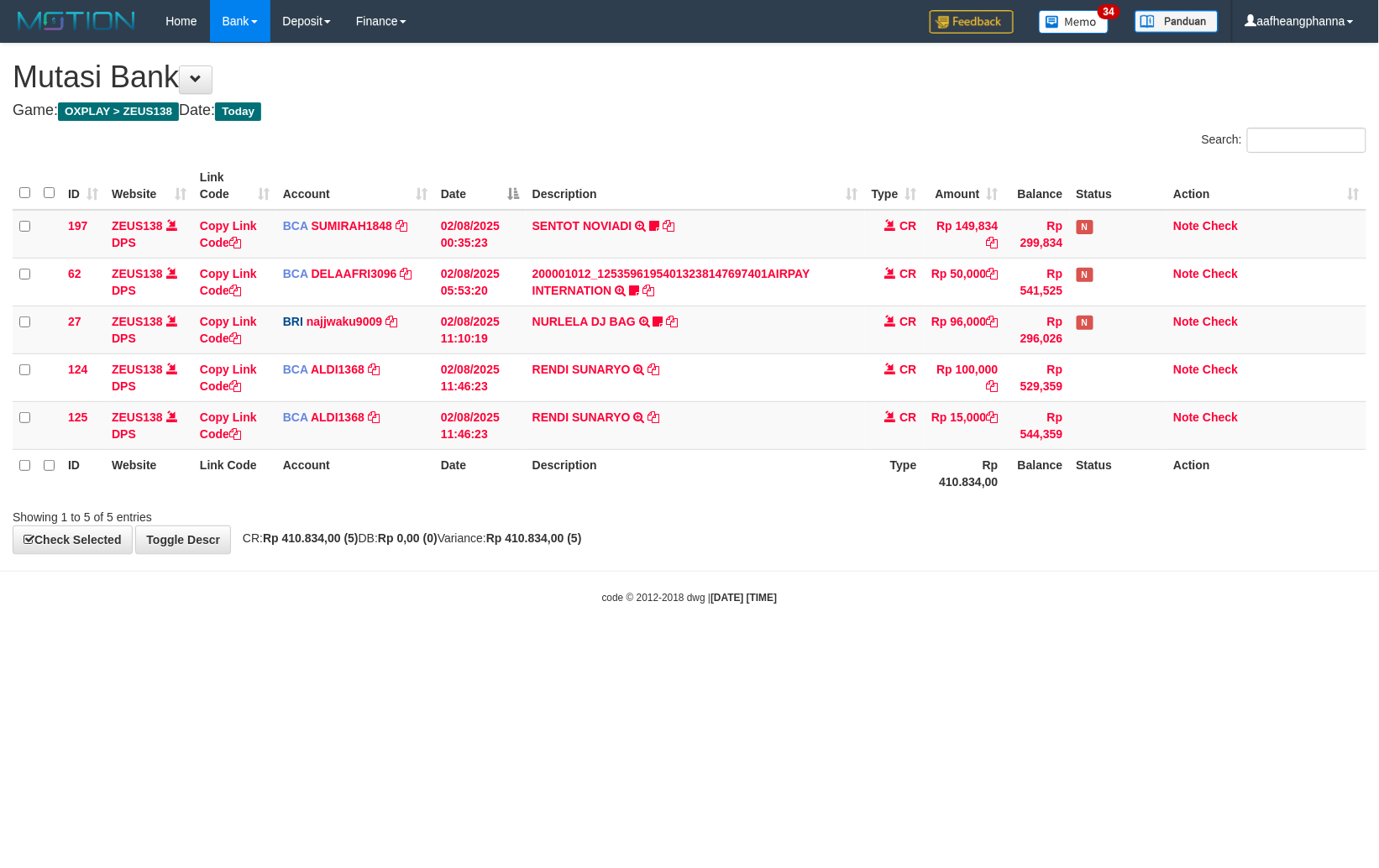 click on "Description" at bounding box center (695, 473) 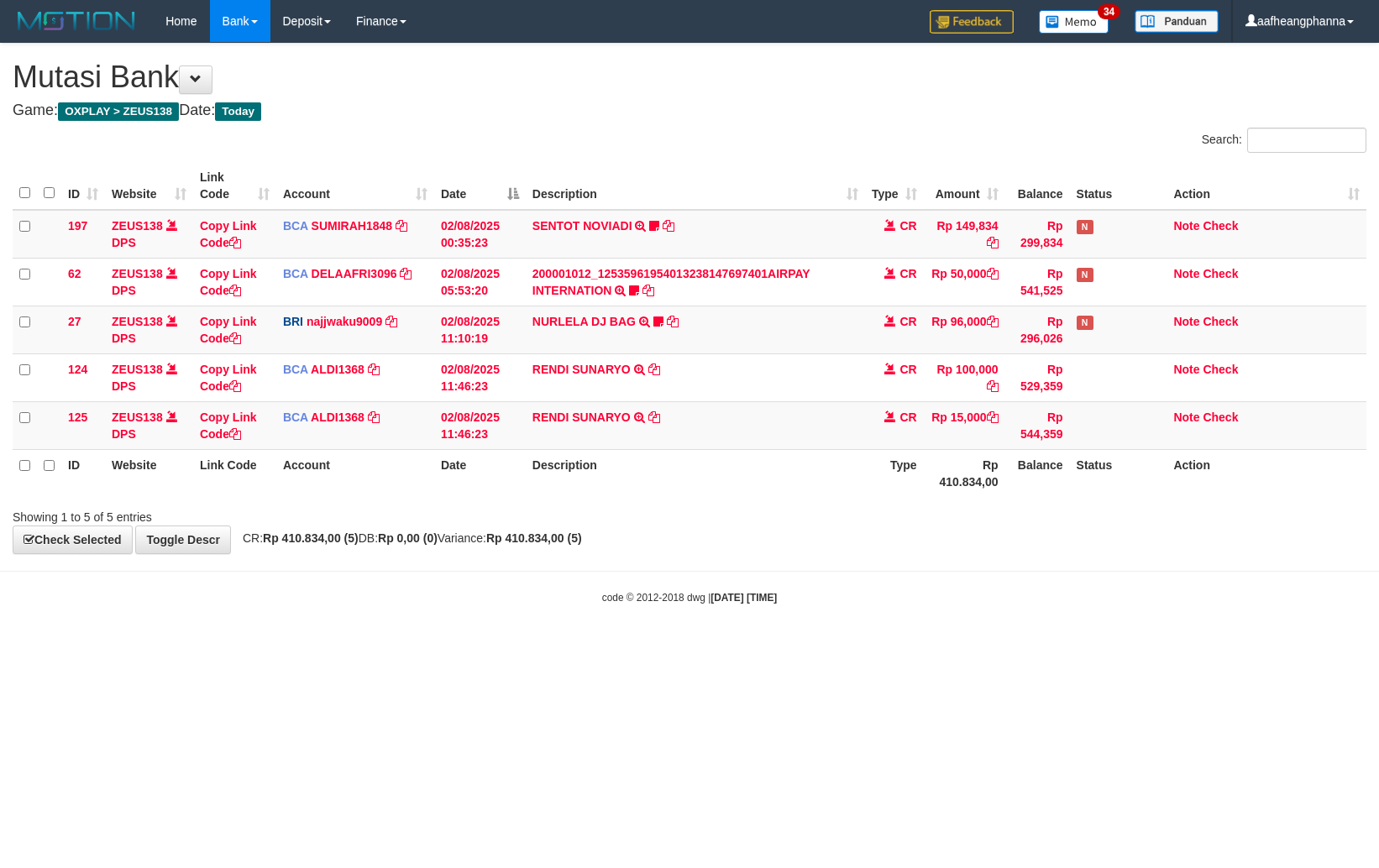scroll, scrollTop: 0, scrollLeft: 0, axis: both 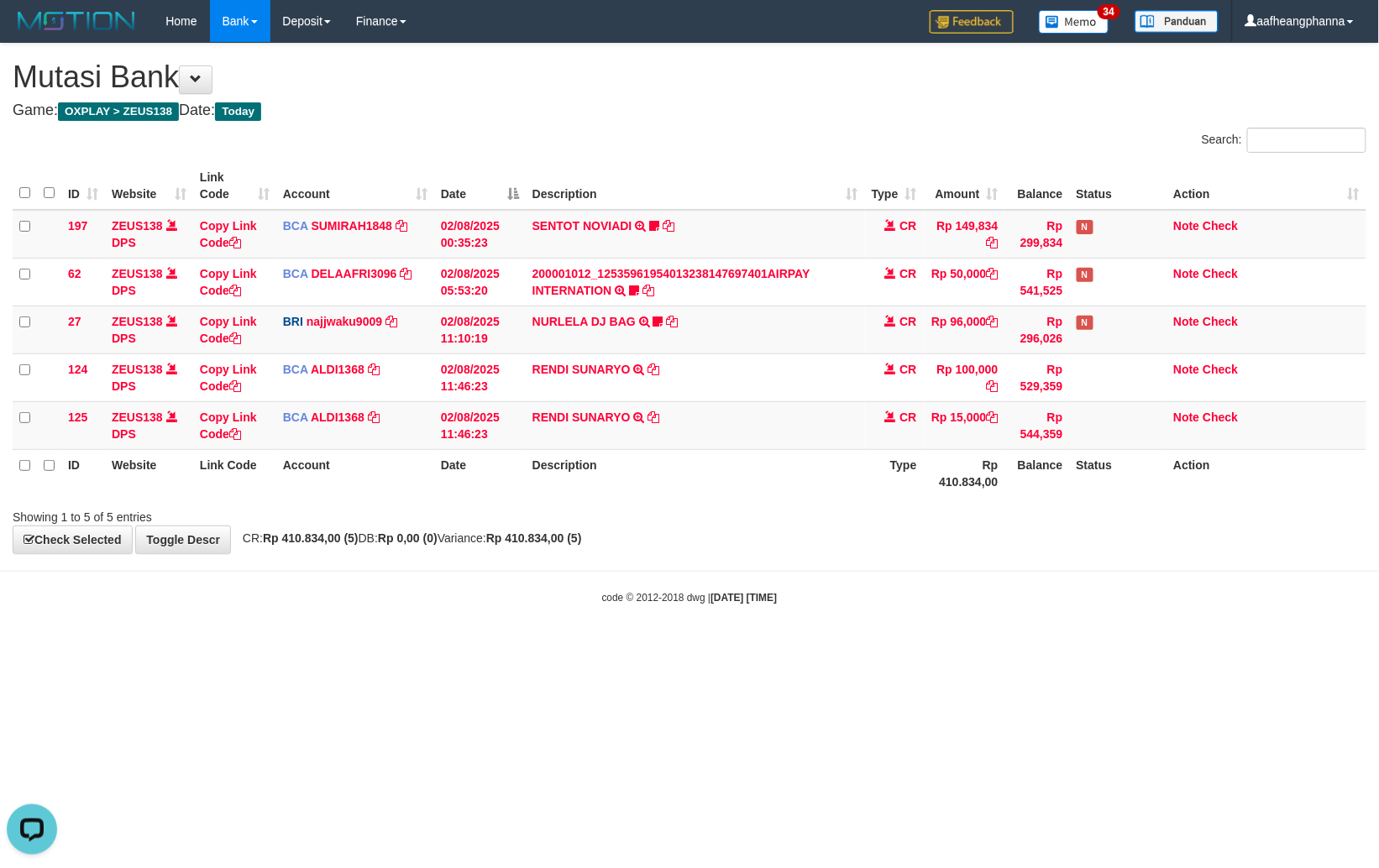 click on "Description" at bounding box center [695, 473] 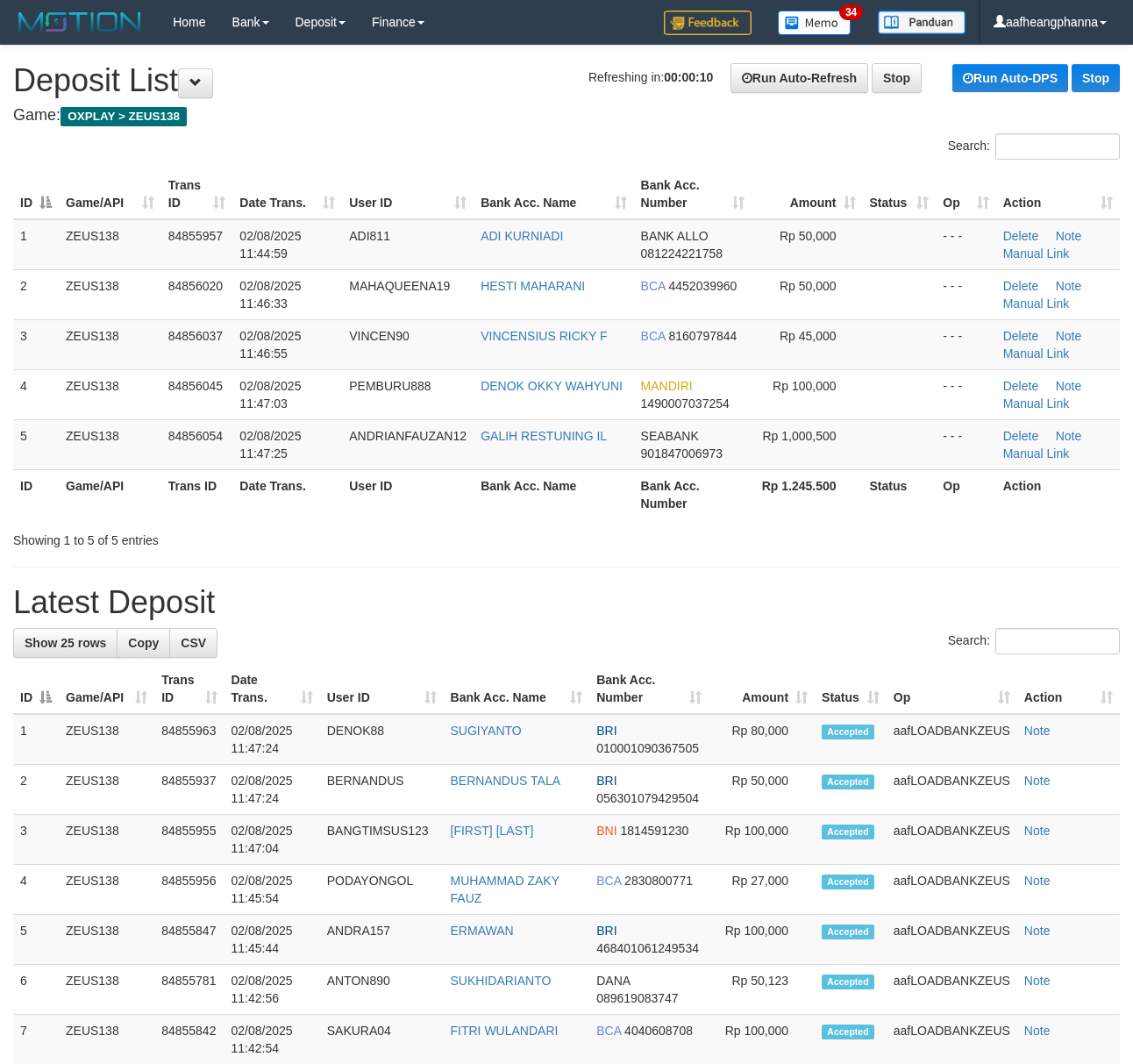 scroll, scrollTop: 0, scrollLeft: 0, axis: both 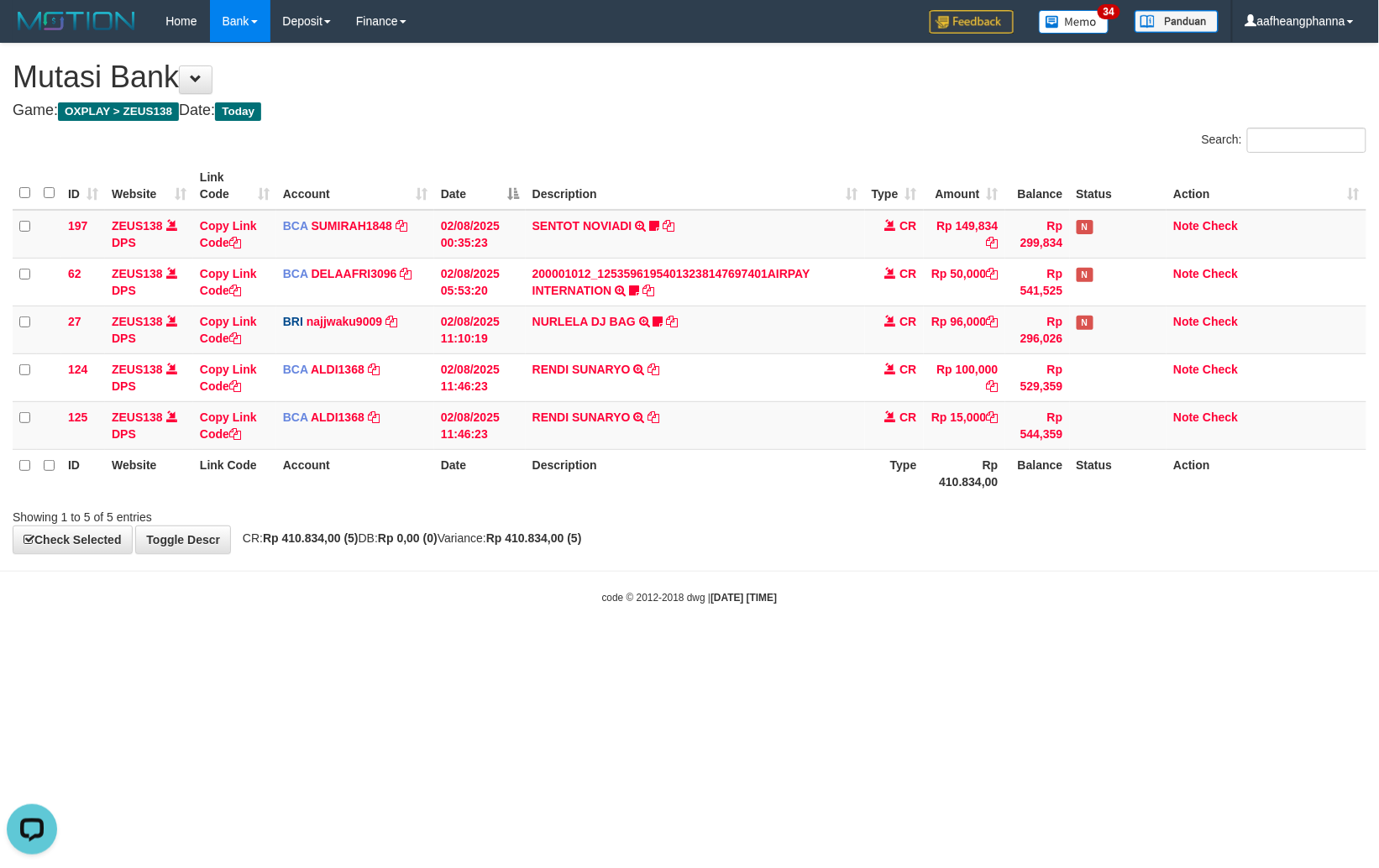 click on "Description" at bounding box center [695, 473] 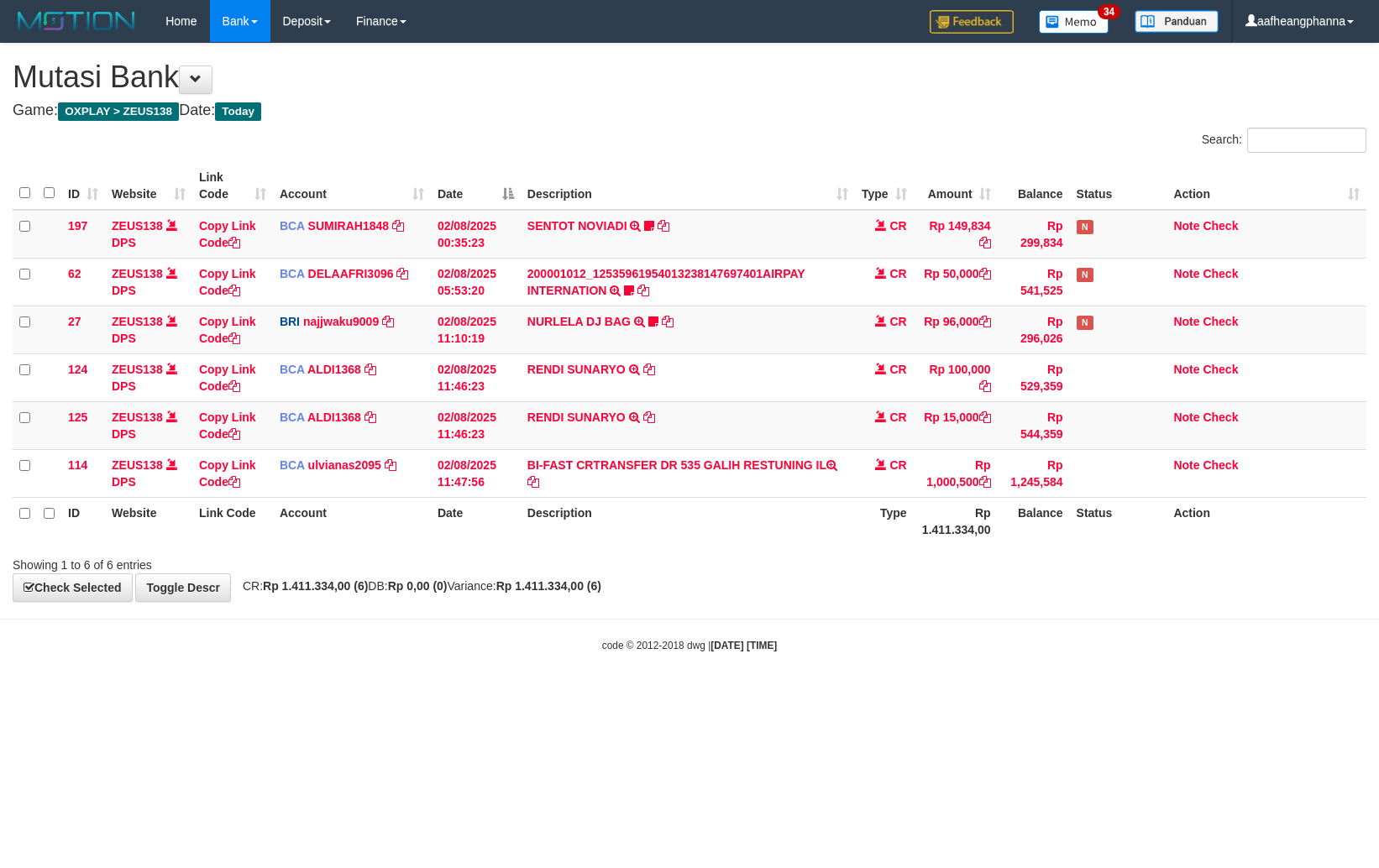 scroll, scrollTop: 0, scrollLeft: 0, axis: both 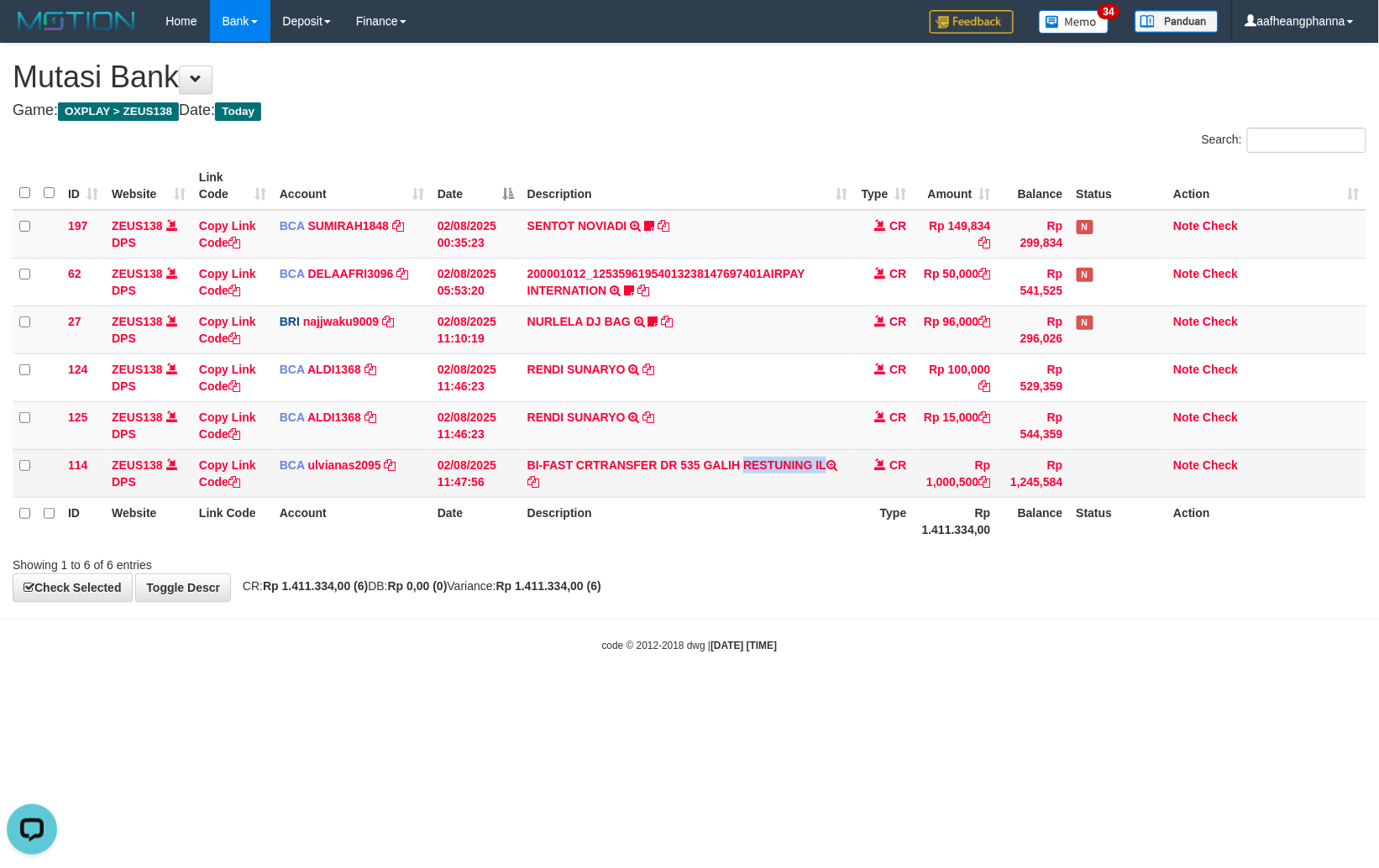 drag, startPoint x: 706, startPoint y: 467, endPoint x: 835, endPoint y: 465, distance: 129.0155 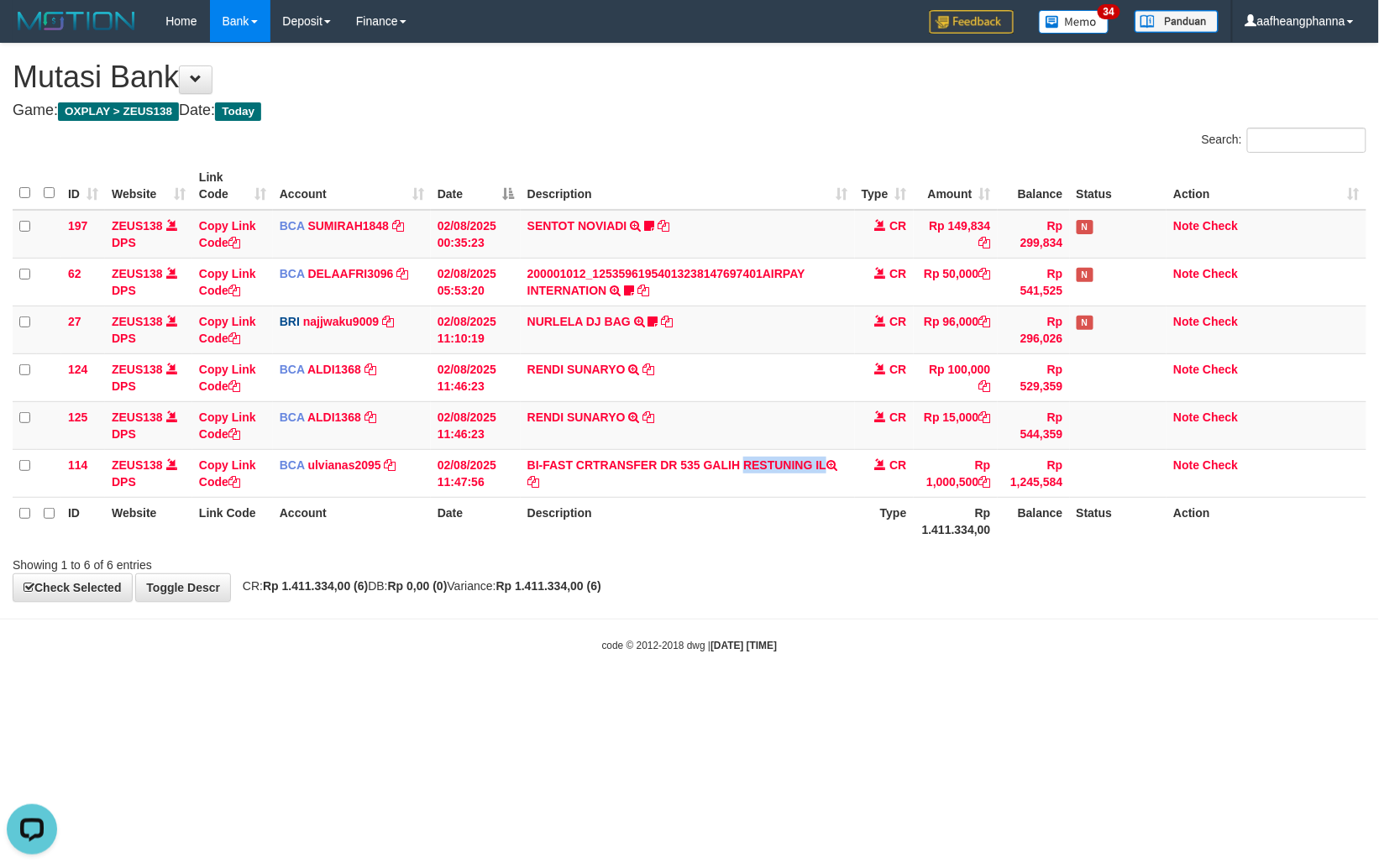 copy on "GALIH RESTUNING IL" 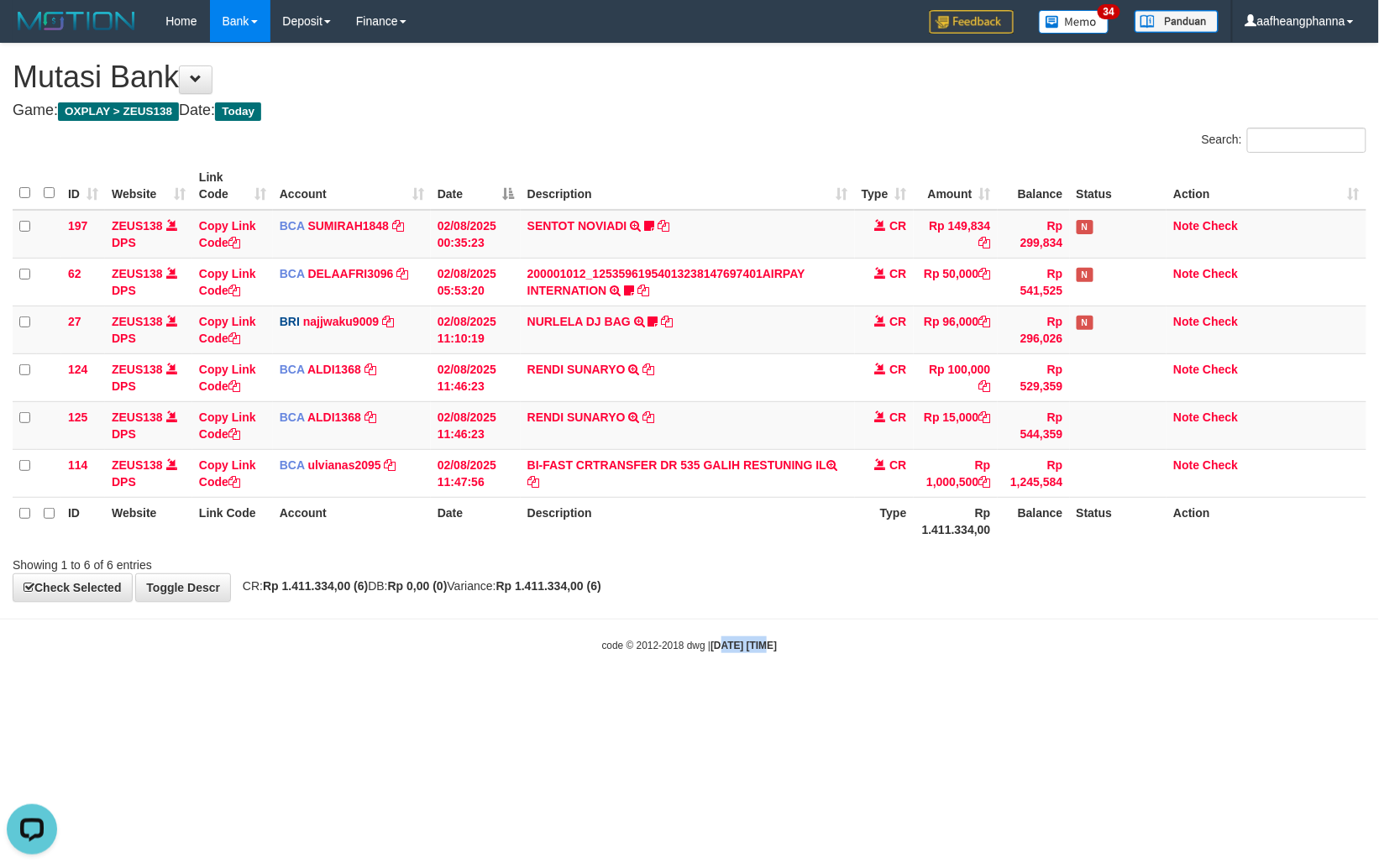 click on "Toggle navigation
Home
Bank
Account List
Load
By Website
Group
[OXPLAY]													ZEUS138
By Load Group (DPS)" at bounding box center [690, 348] 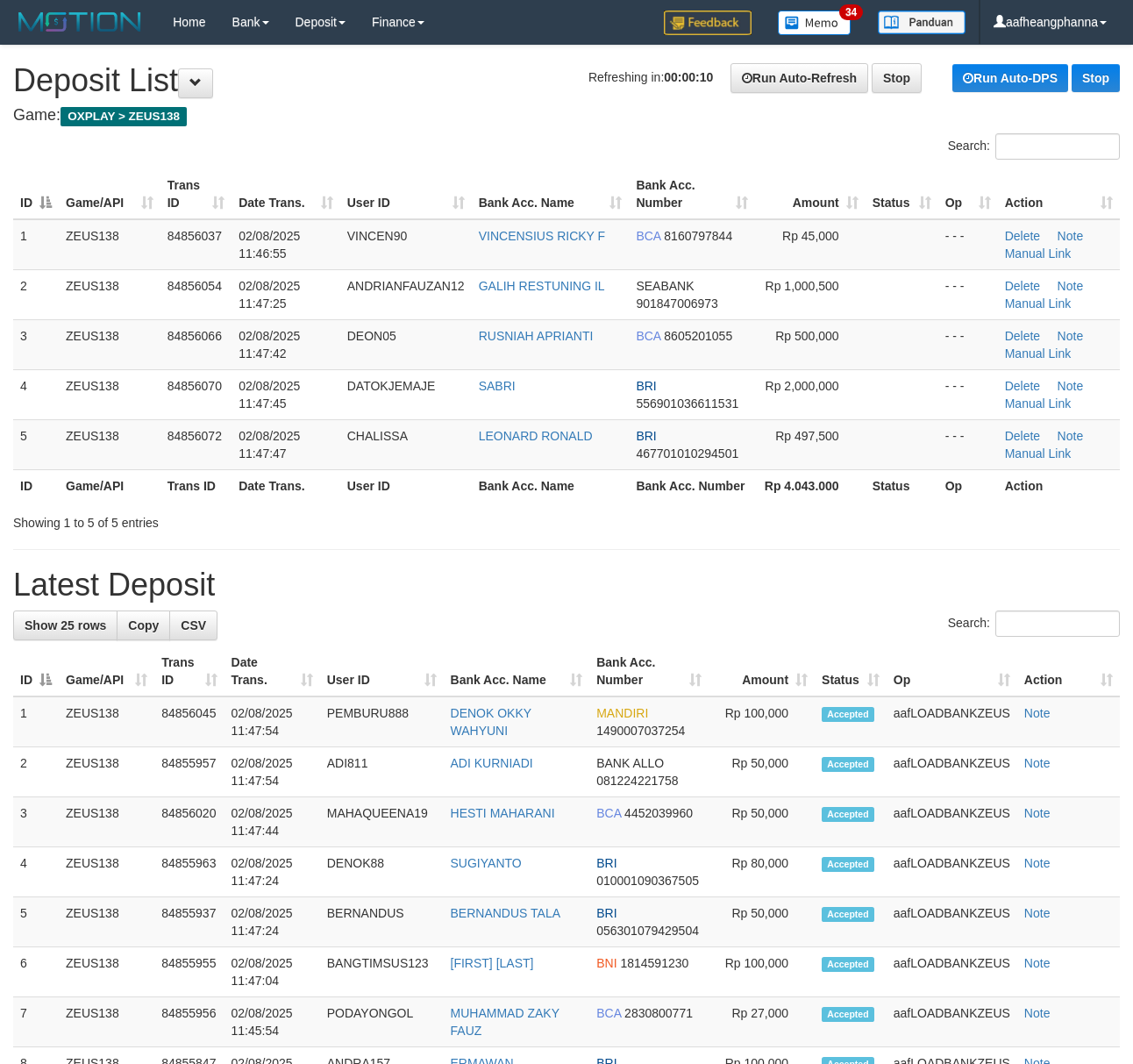 scroll, scrollTop: 0, scrollLeft: 0, axis: both 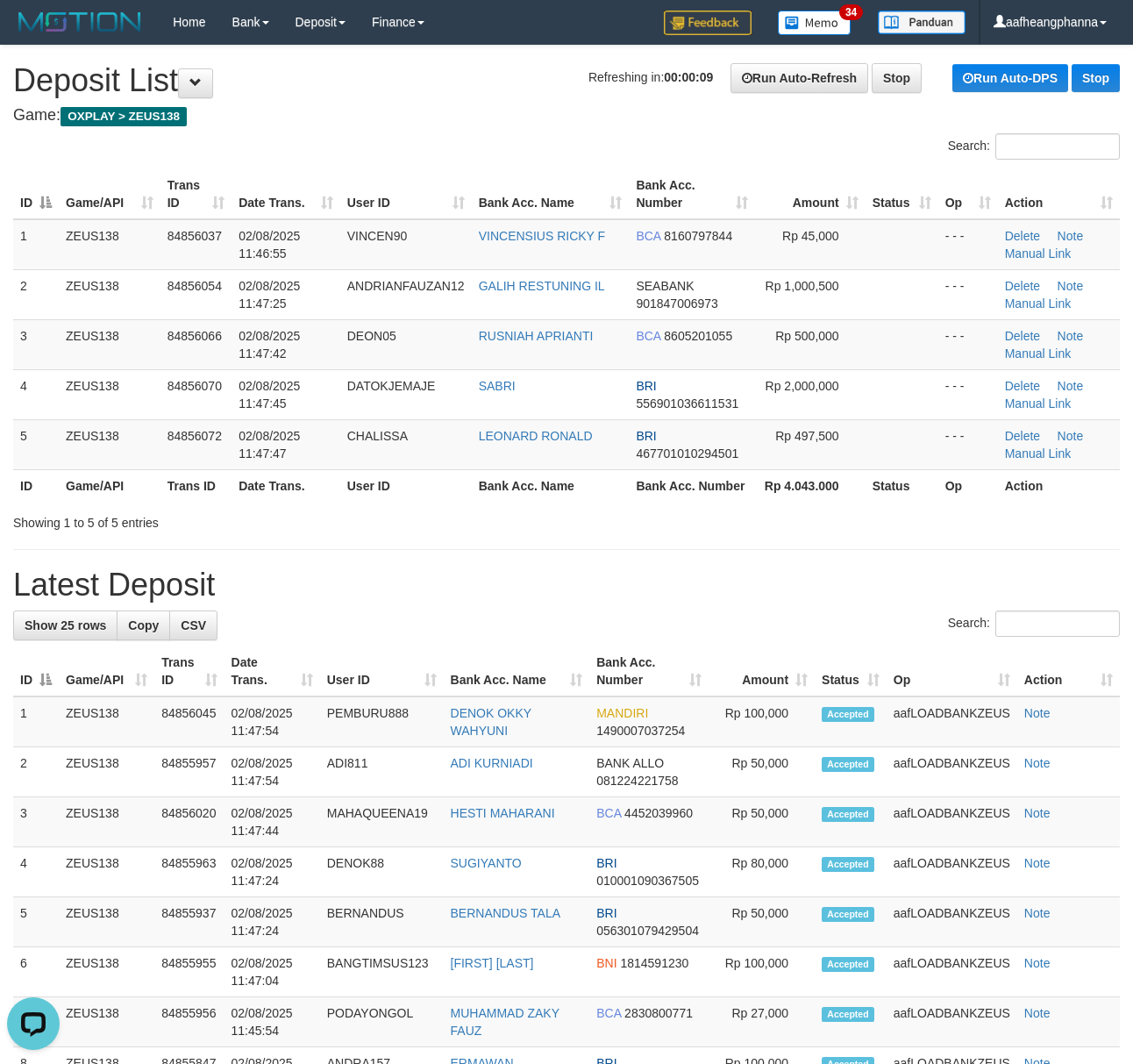 drag, startPoint x: 566, startPoint y: 546, endPoint x: 591, endPoint y: 541, distance: 25.495098 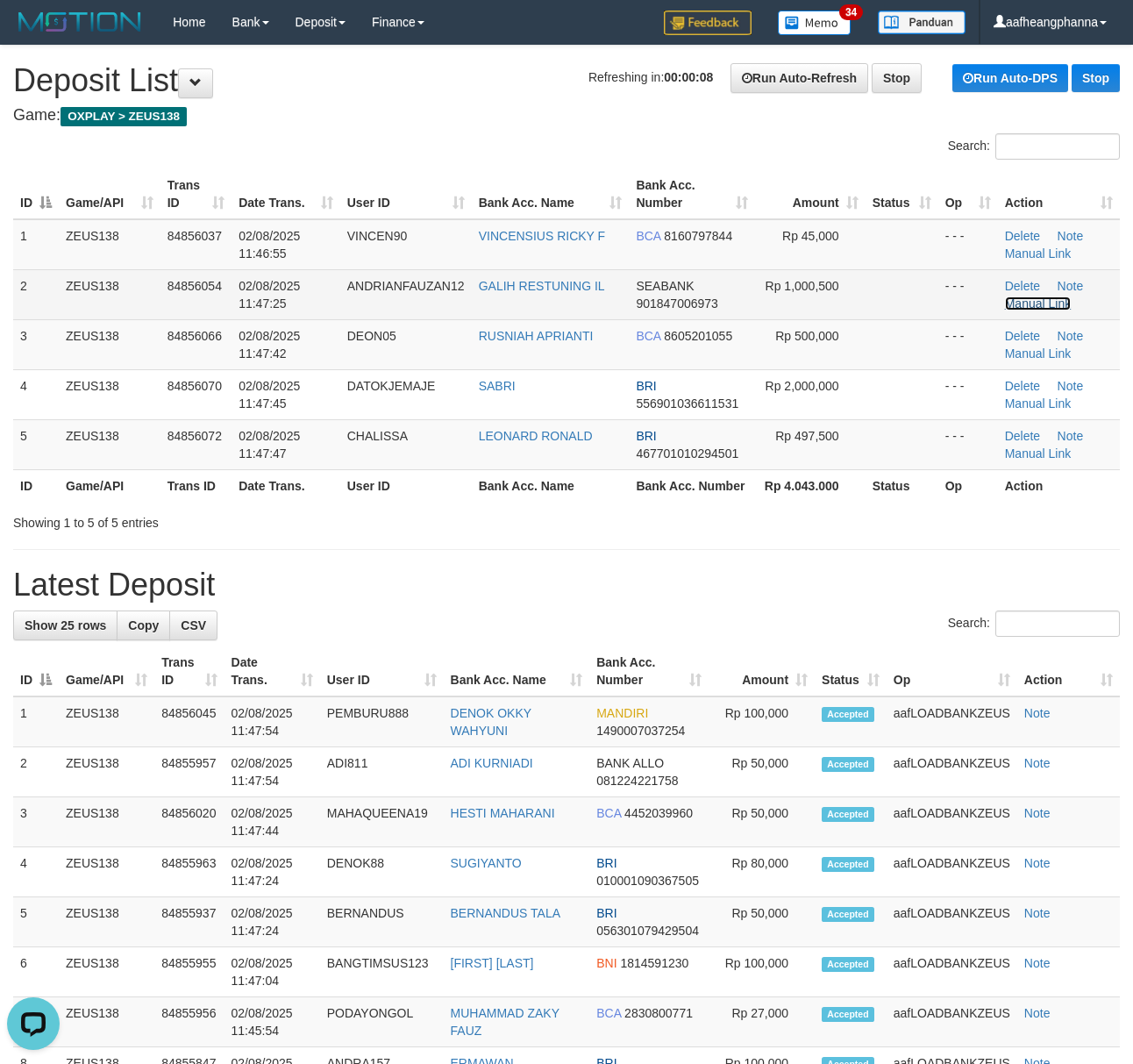 click on "Manual Link" at bounding box center [1038, 303] 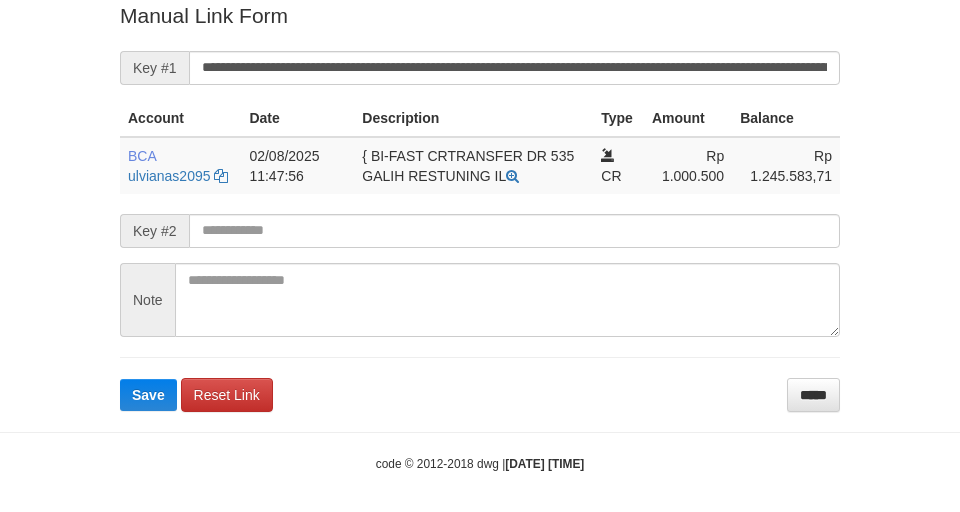 scroll, scrollTop: 433, scrollLeft: 0, axis: vertical 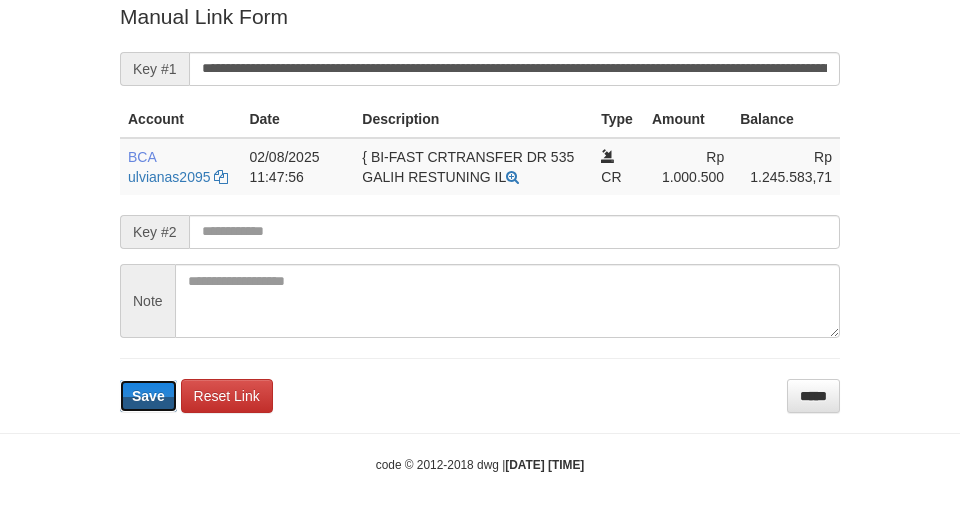 click on "Save" at bounding box center [148, 396] 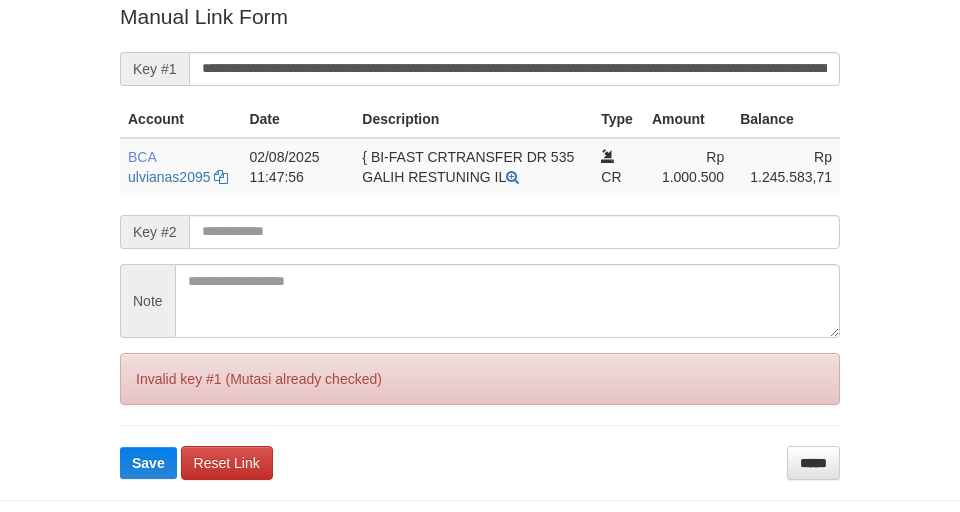 scroll, scrollTop: 432, scrollLeft: 0, axis: vertical 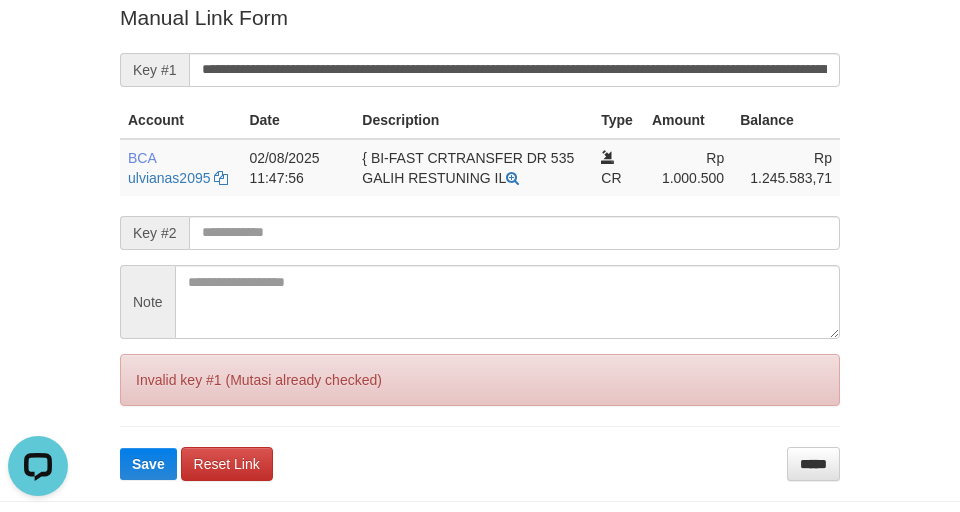drag, startPoint x: 156, startPoint y: 66, endPoint x: 352, endPoint y: 54, distance: 196.367 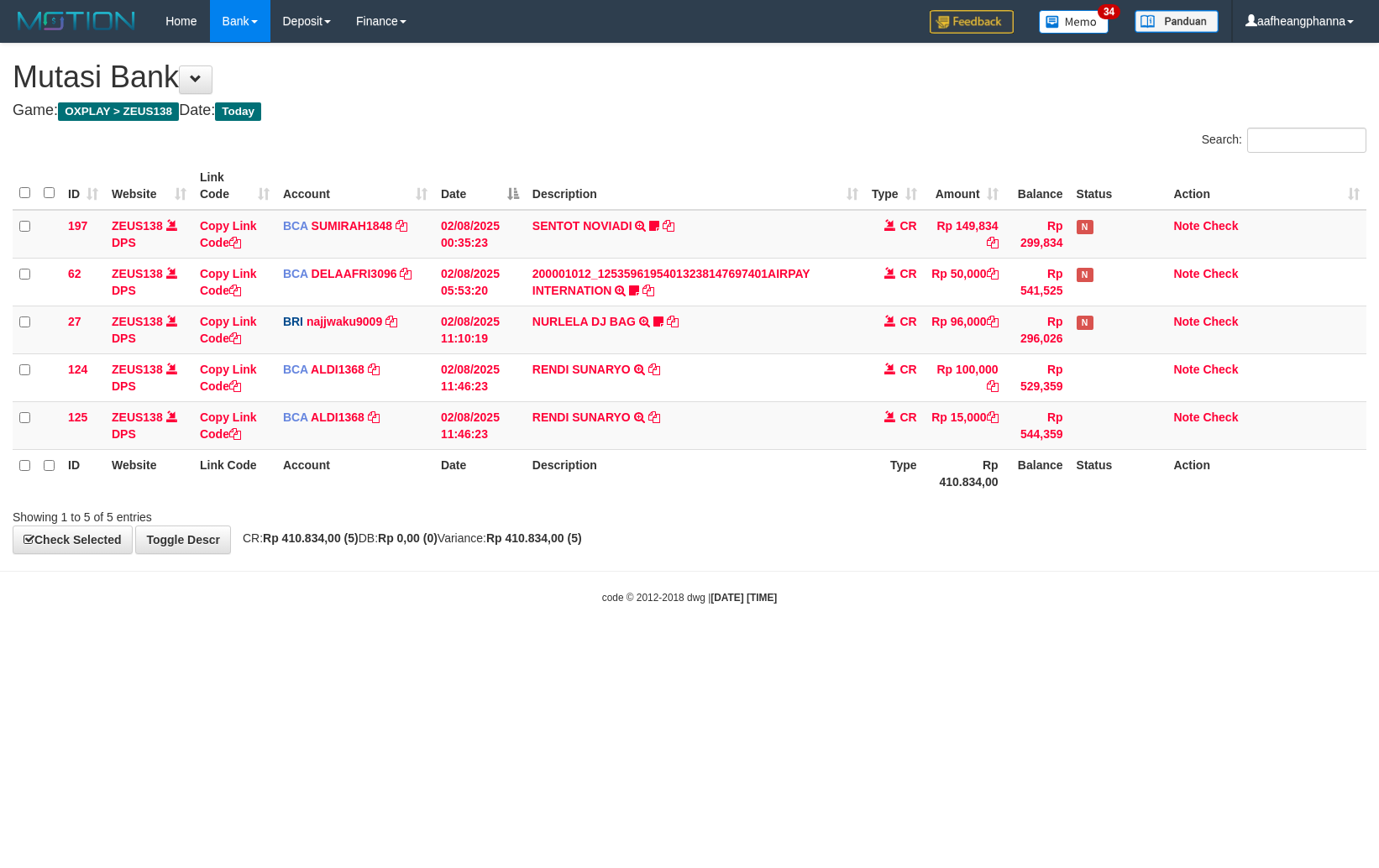 scroll, scrollTop: 0, scrollLeft: 0, axis: both 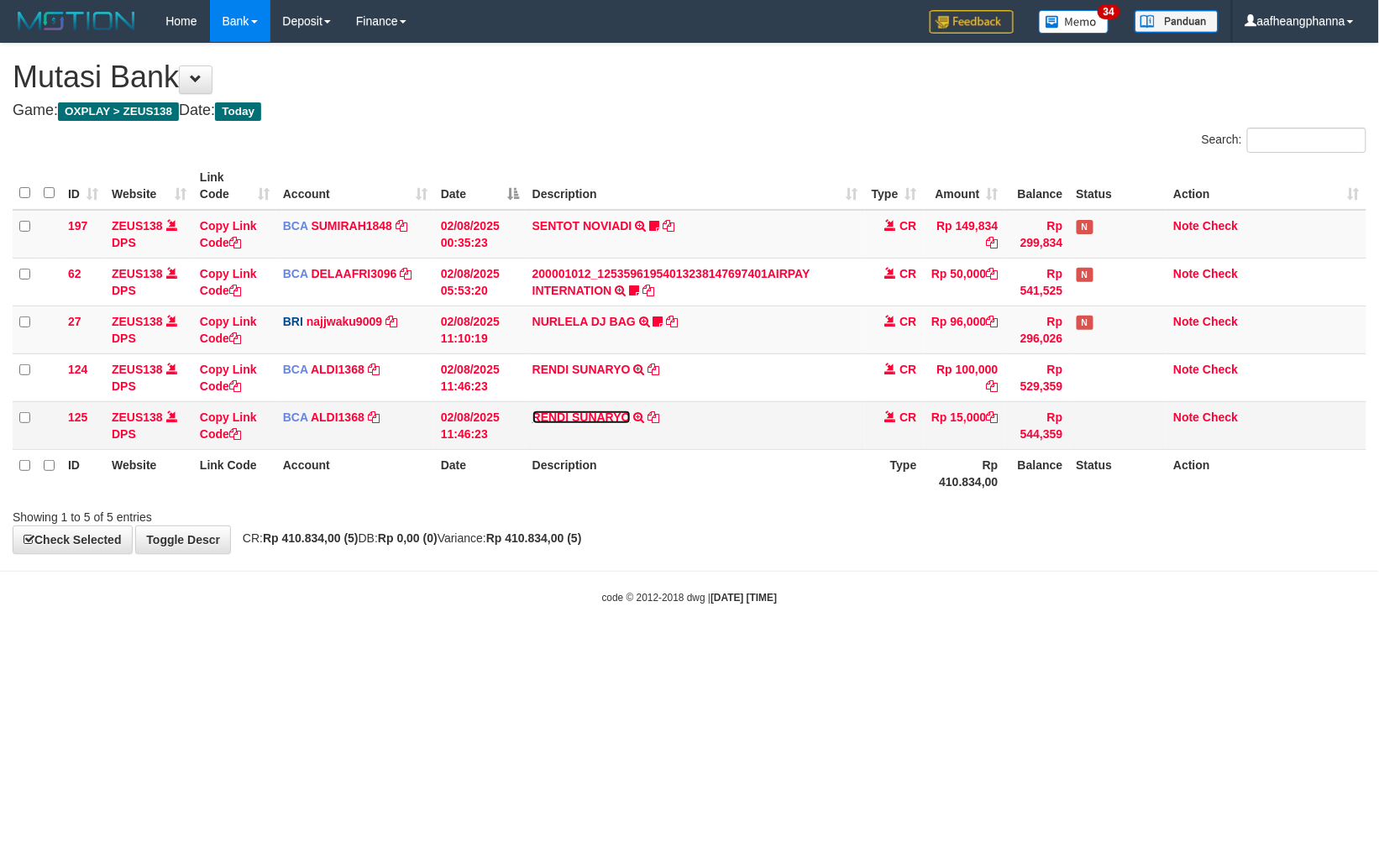click on "RENDI SUNARYO" at bounding box center (581, 417) 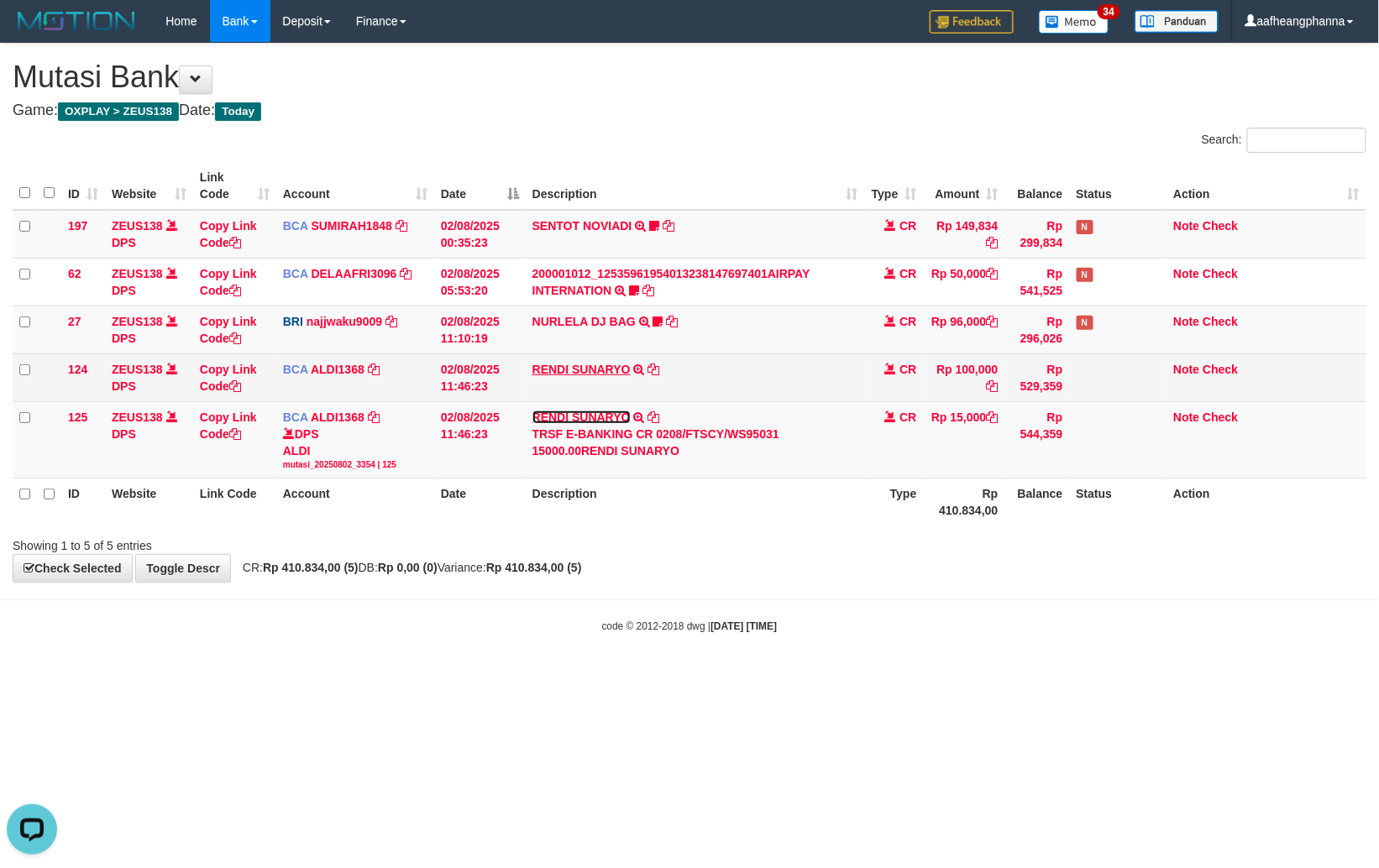scroll, scrollTop: 0, scrollLeft: 0, axis: both 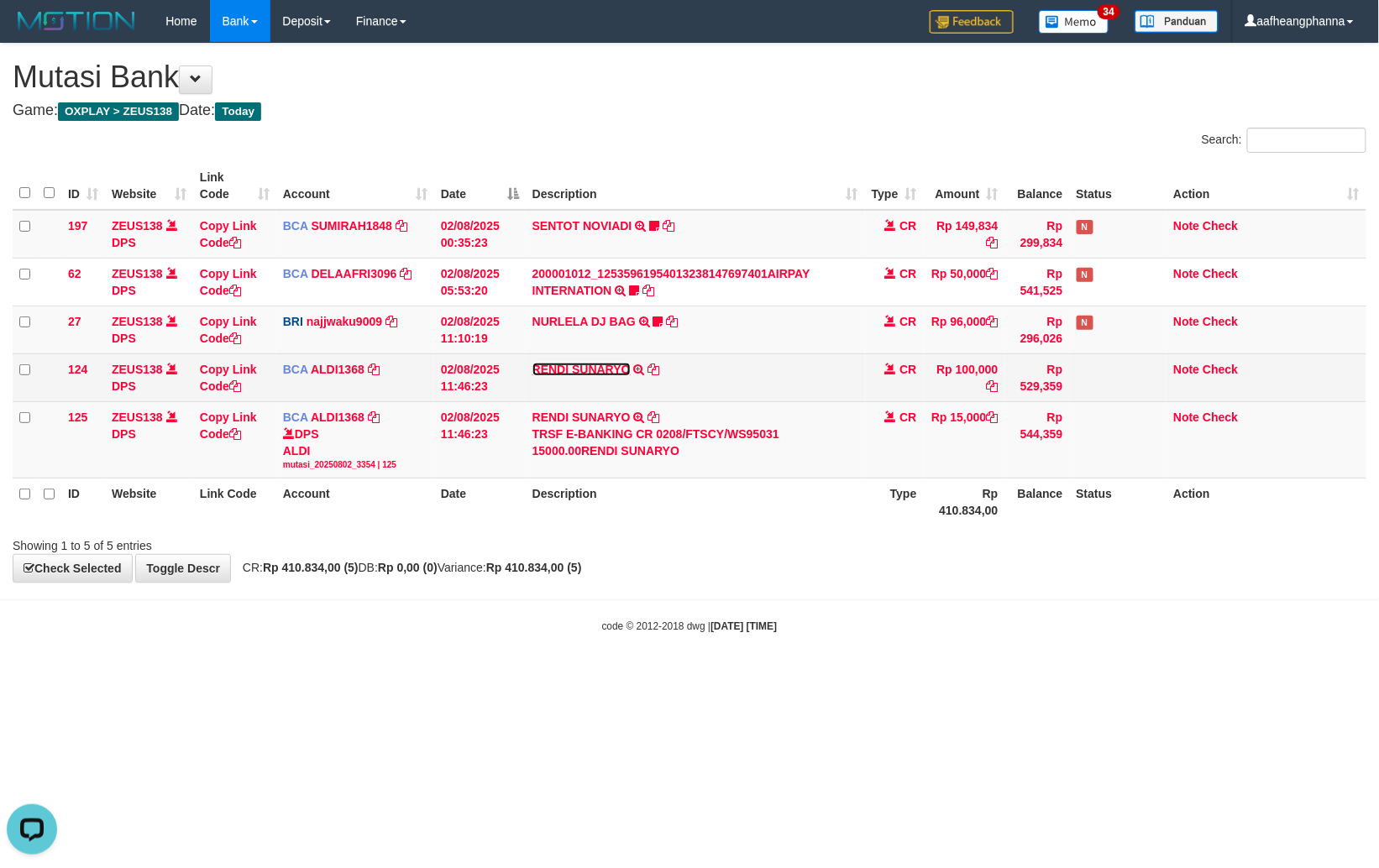 click on "RENDI SUNARYO" at bounding box center [581, 369] 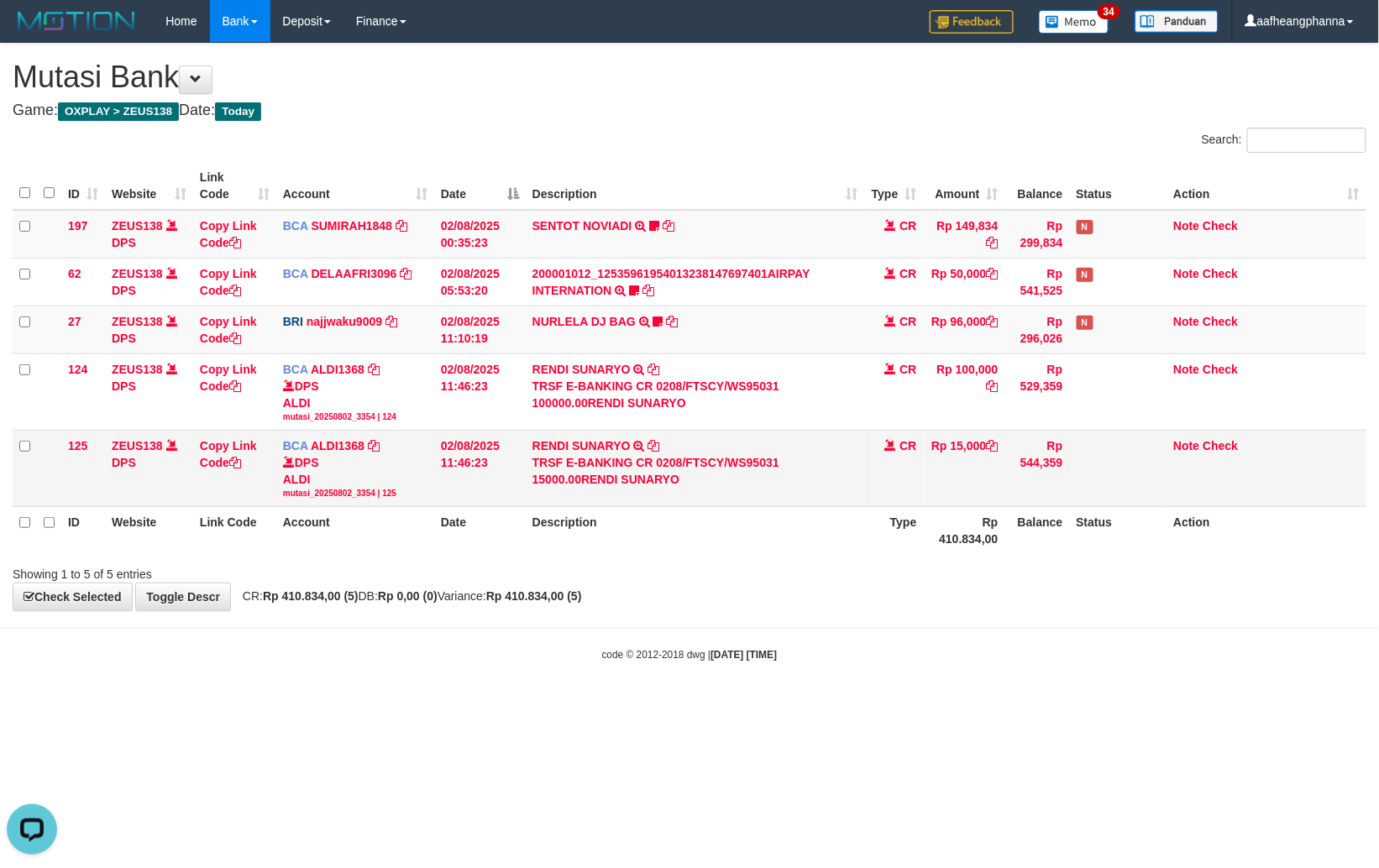 click on "RENDI SUNARYO         TRSF E-BANKING CR 0208/FTSCY/WS95031
15000.00RENDI SUNARYO" at bounding box center [695, 468] 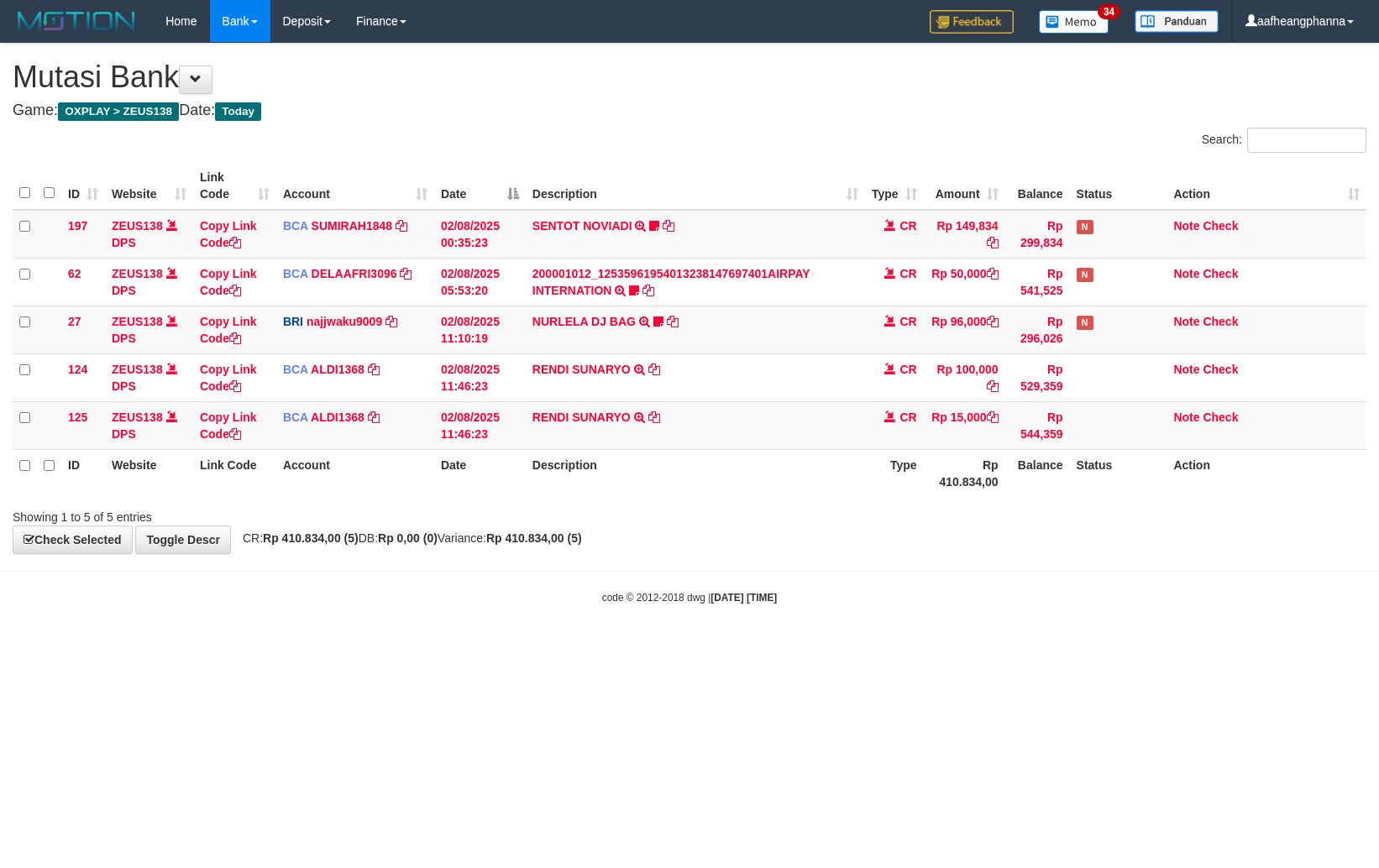 scroll, scrollTop: 0, scrollLeft: 0, axis: both 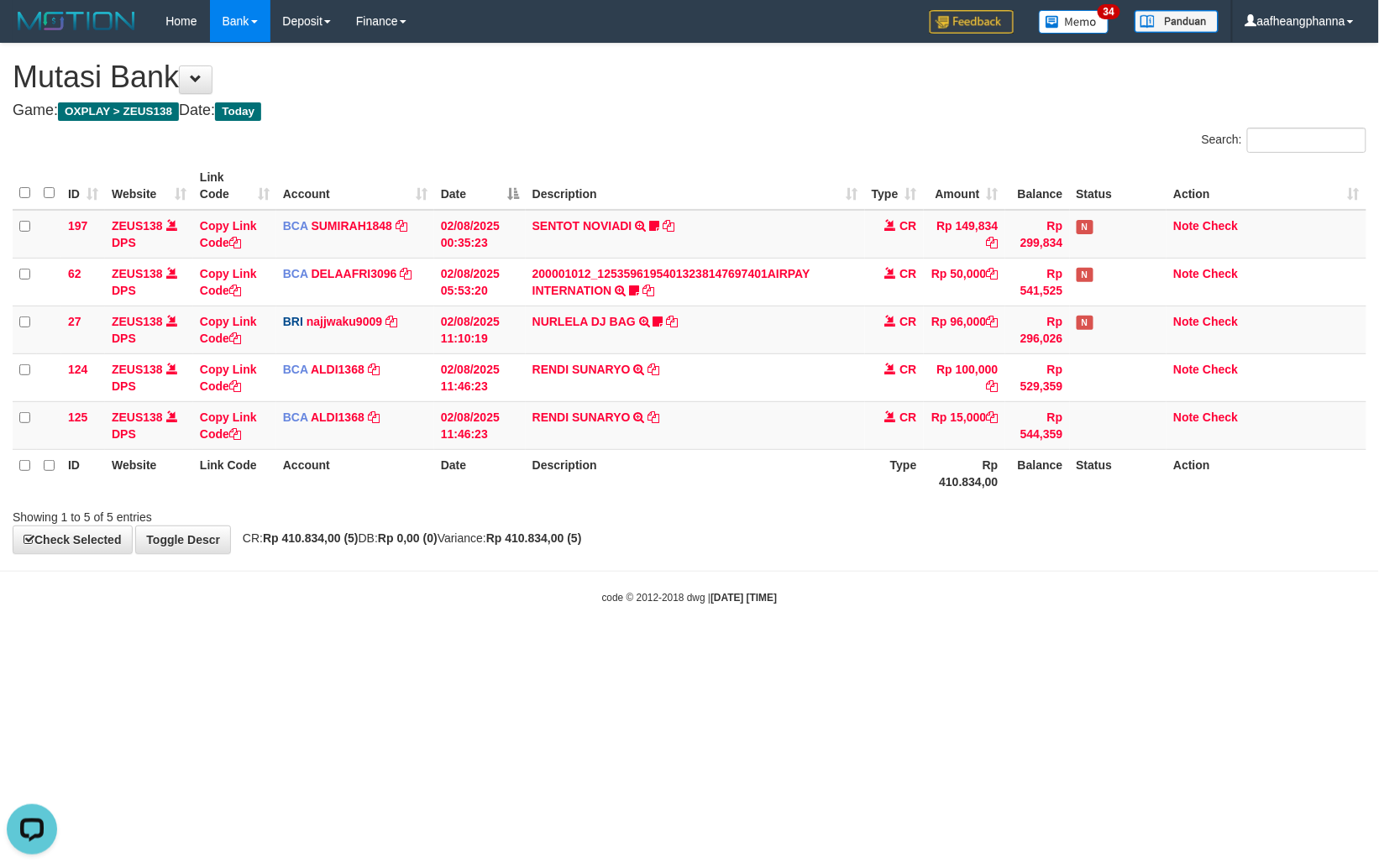 drag, startPoint x: 0, startPoint y: 0, endPoint x: 697, endPoint y: 524, distance: 872.0006 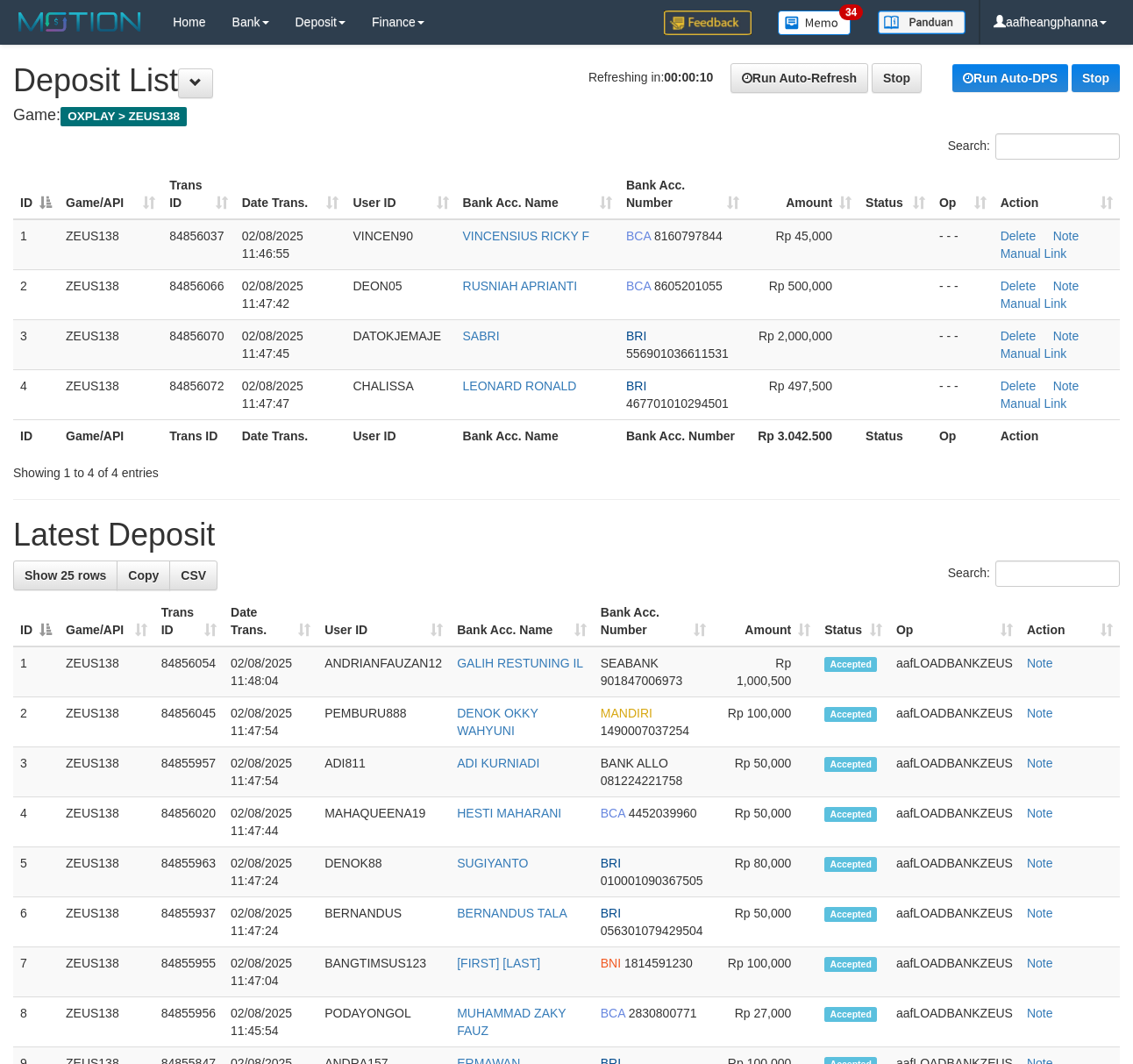 scroll, scrollTop: 0, scrollLeft: 0, axis: both 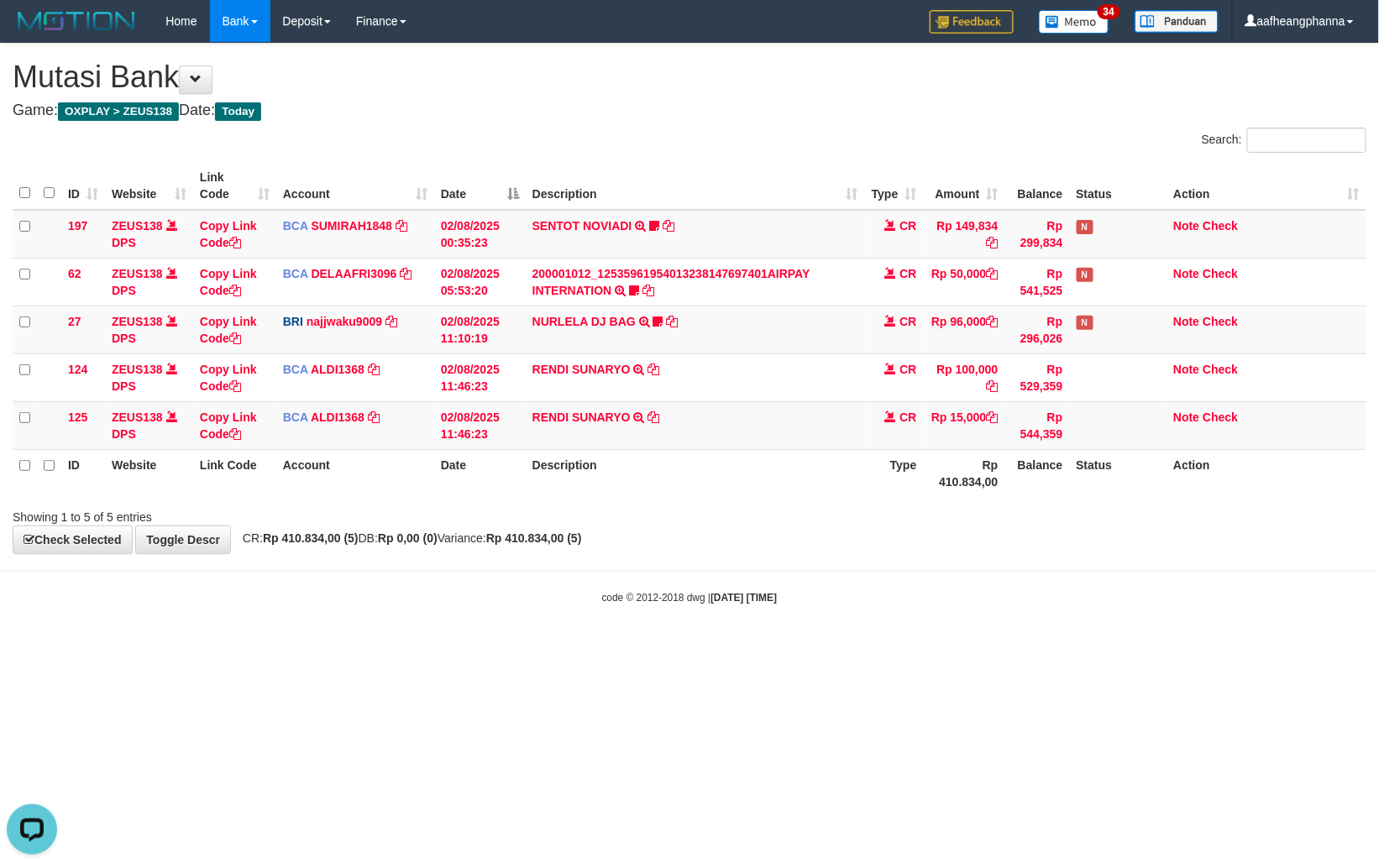 click on "**********" at bounding box center (690, 298) 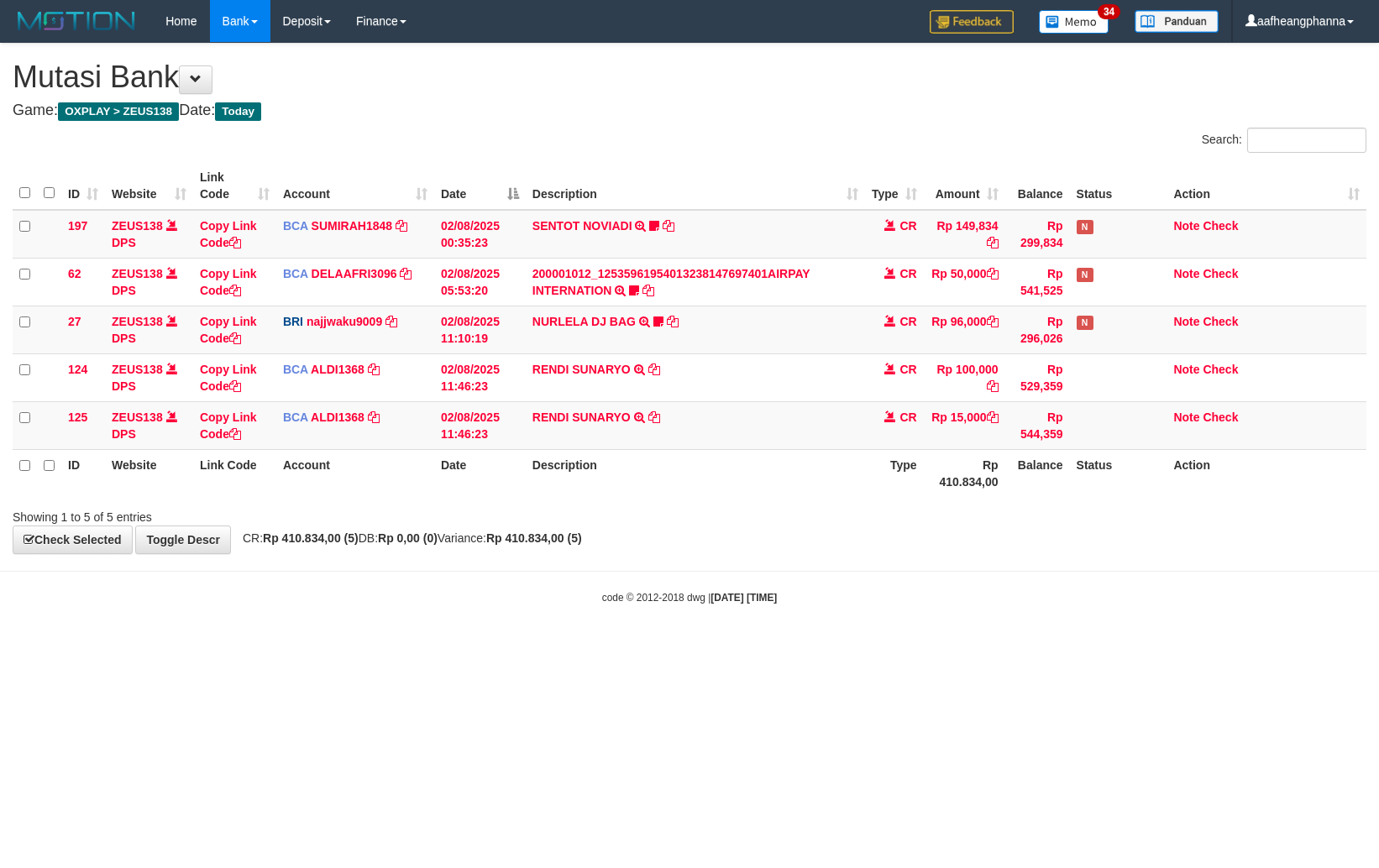 scroll, scrollTop: 0, scrollLeft: 0, axis: both 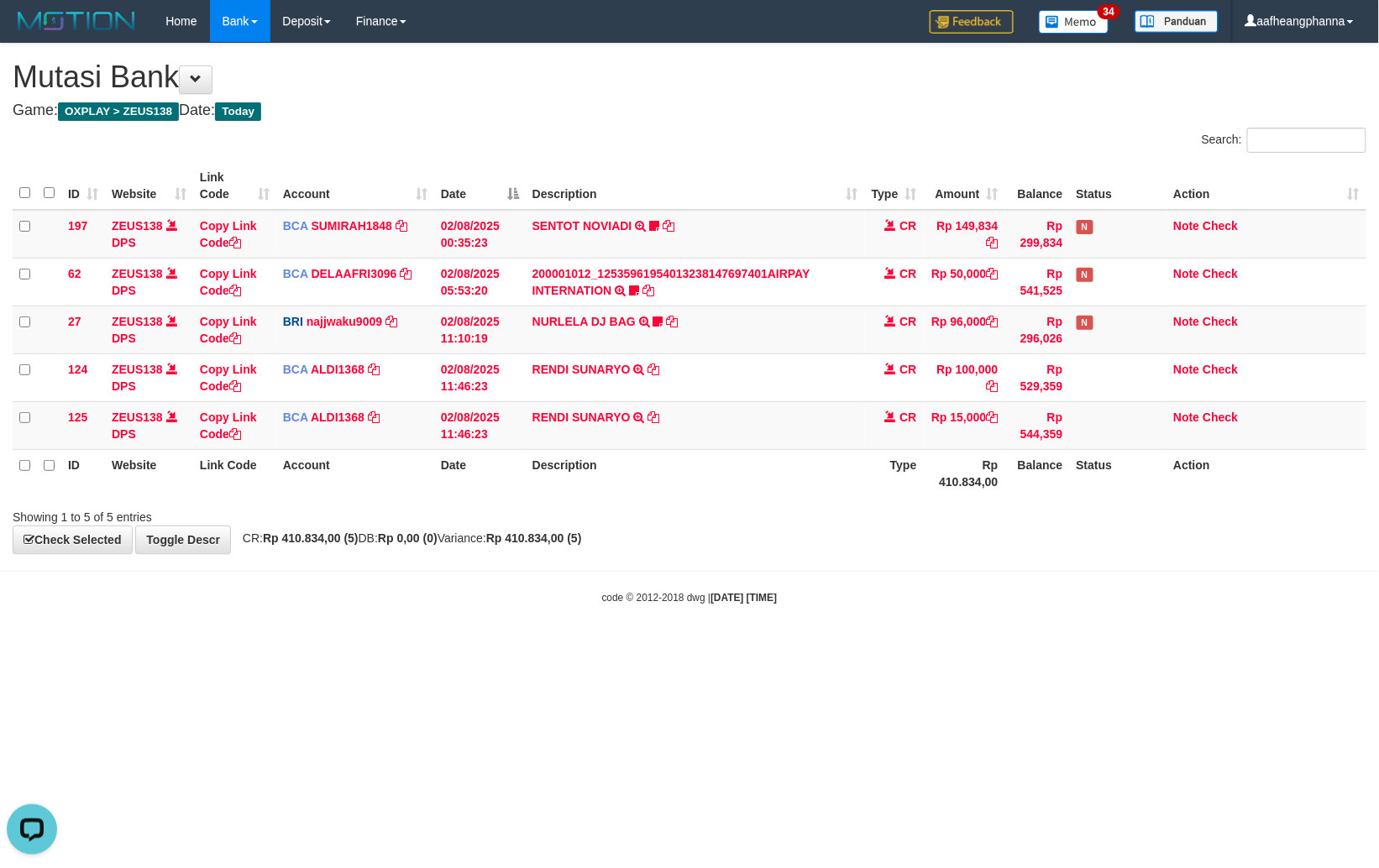 click on "Toggle navigation
Home
Bank
Account List
Load
By Website
Group
[OXPLAY]													ZEUS138
By Load Group (DPS)" at bounding box center (690, 323) 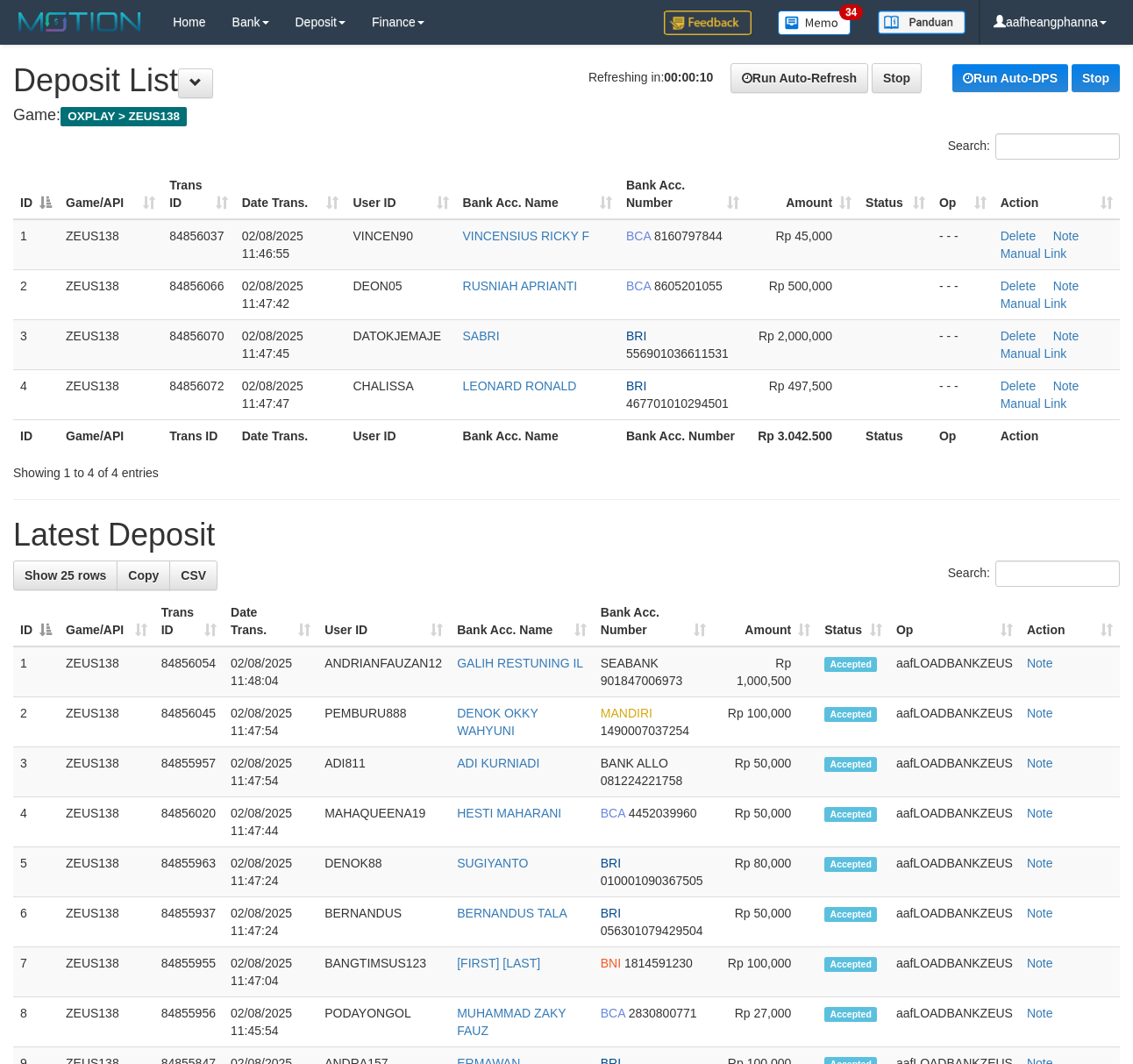 scroll, scrollTop: 0, scrollLeft: 0, axis: both 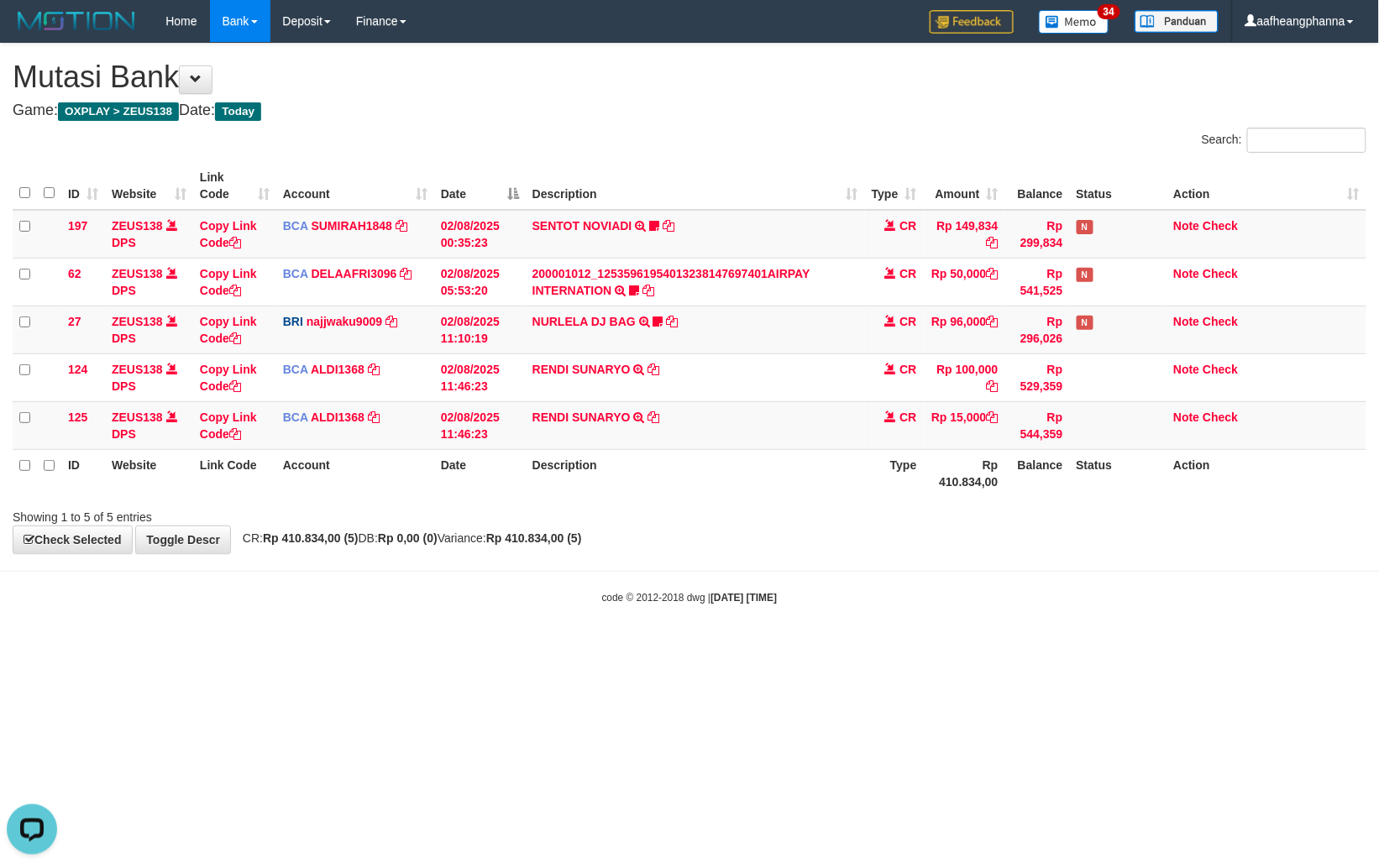 click on "Toggle navigation
Home
Bank
Account List
Load
By Website
Group
[OXPLAY]													ZEUS138
By Load Group (DPS)" at bounding box center [690, 323] 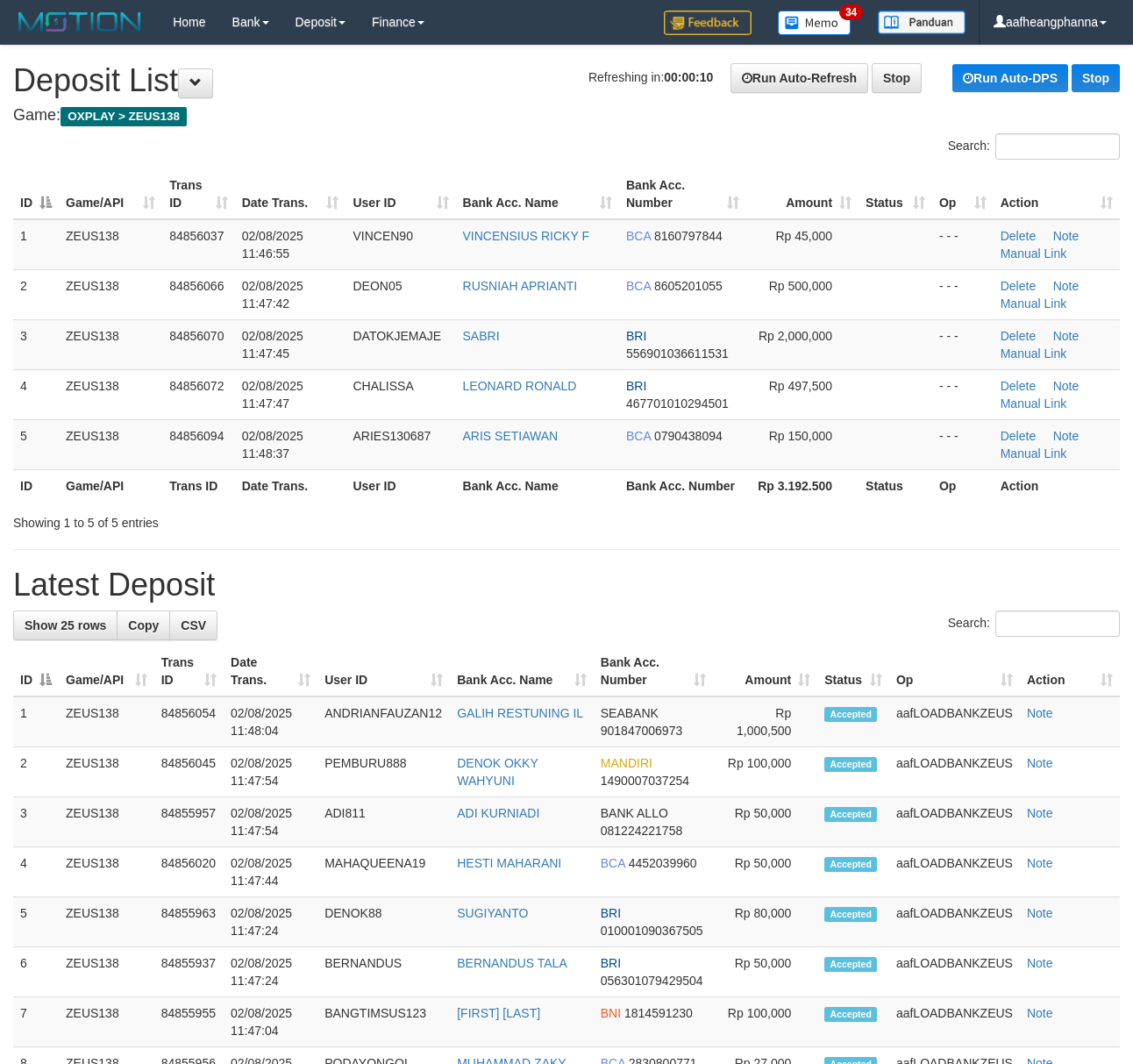 scroll, scrollTop: 0, scrollLeft: 0, axis: both 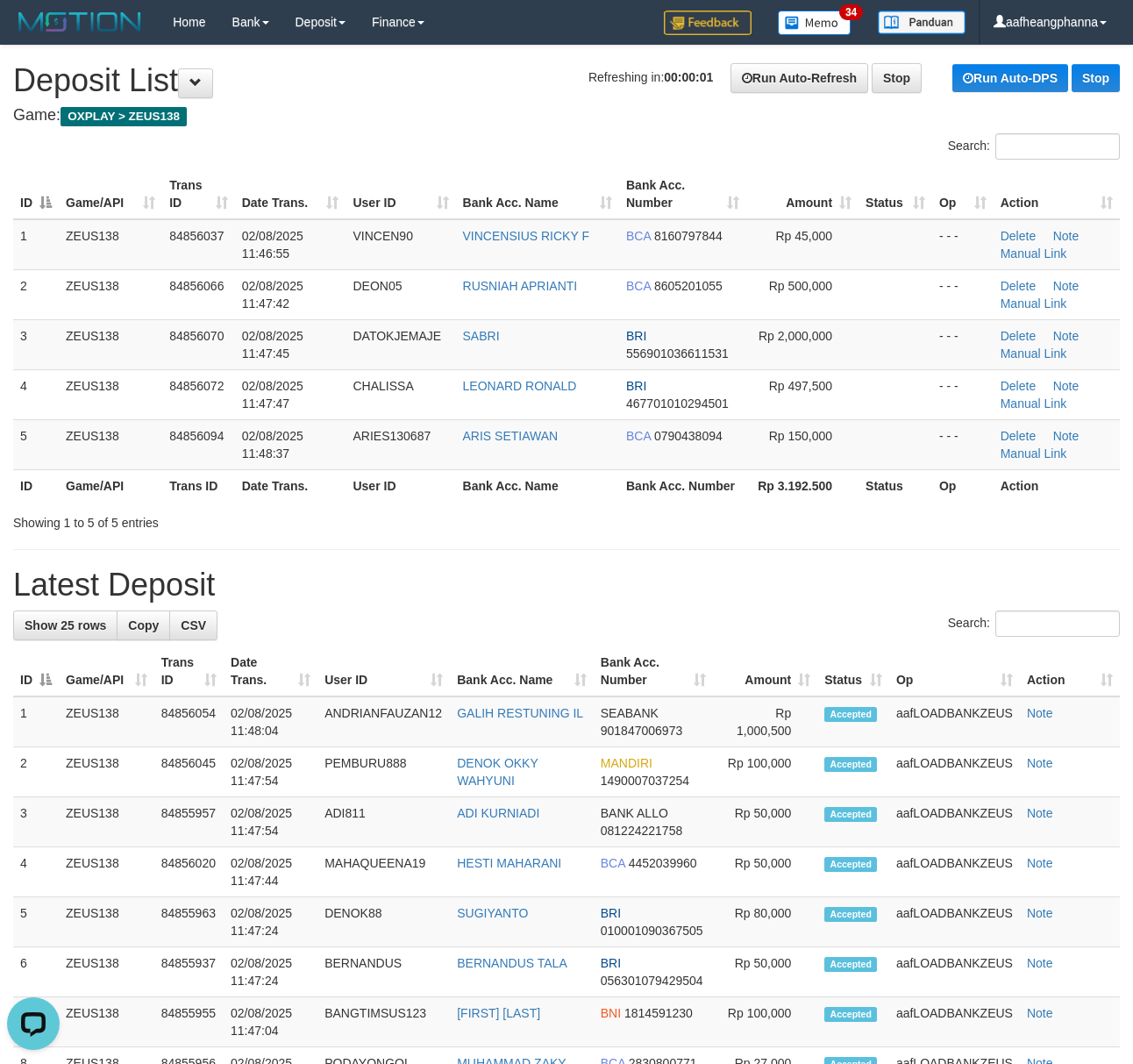 click on "Latest Deposit" at bounding box center (566, 585) 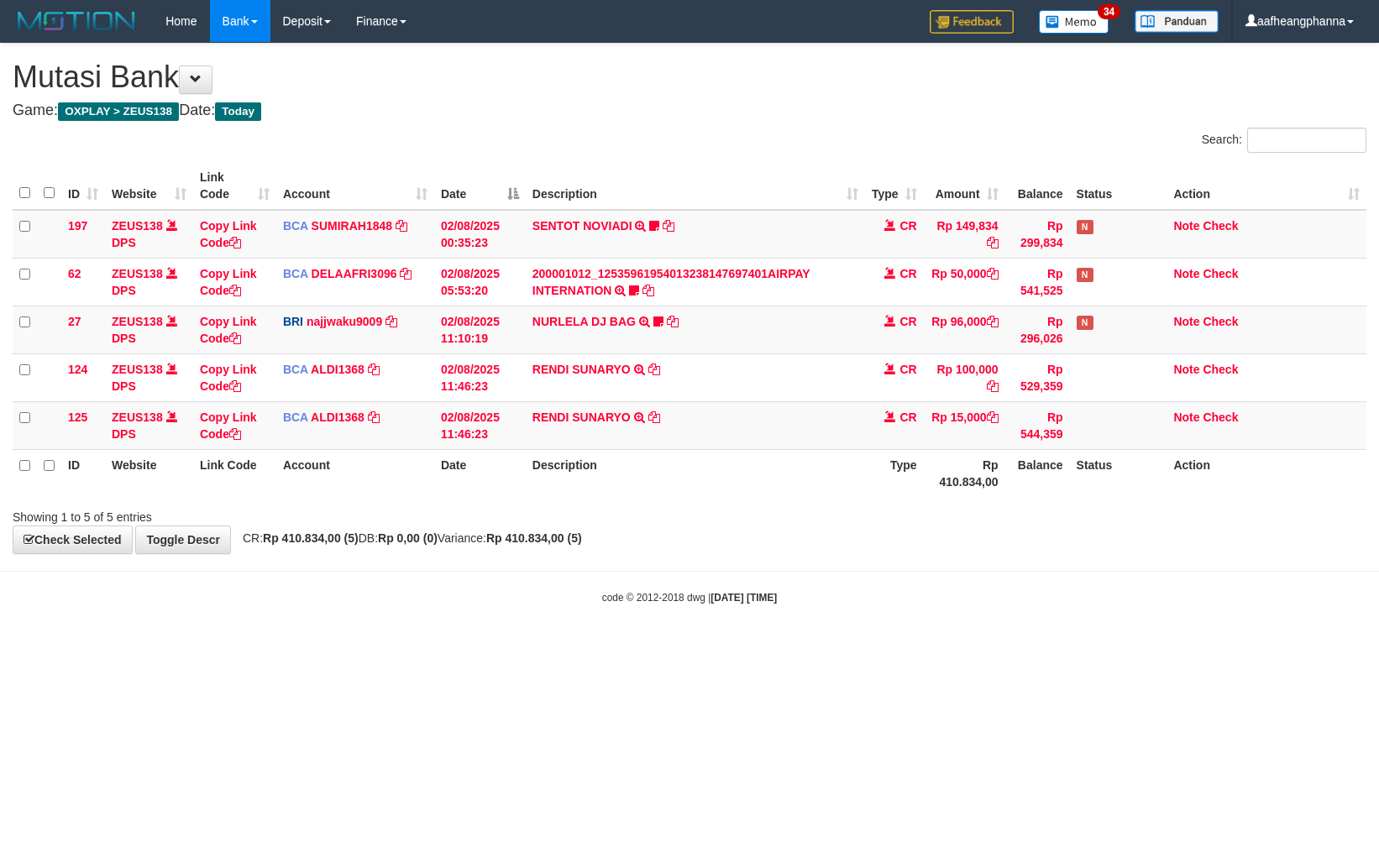scroll, scrollTop: 0, scrollLeft: 0, axis: both 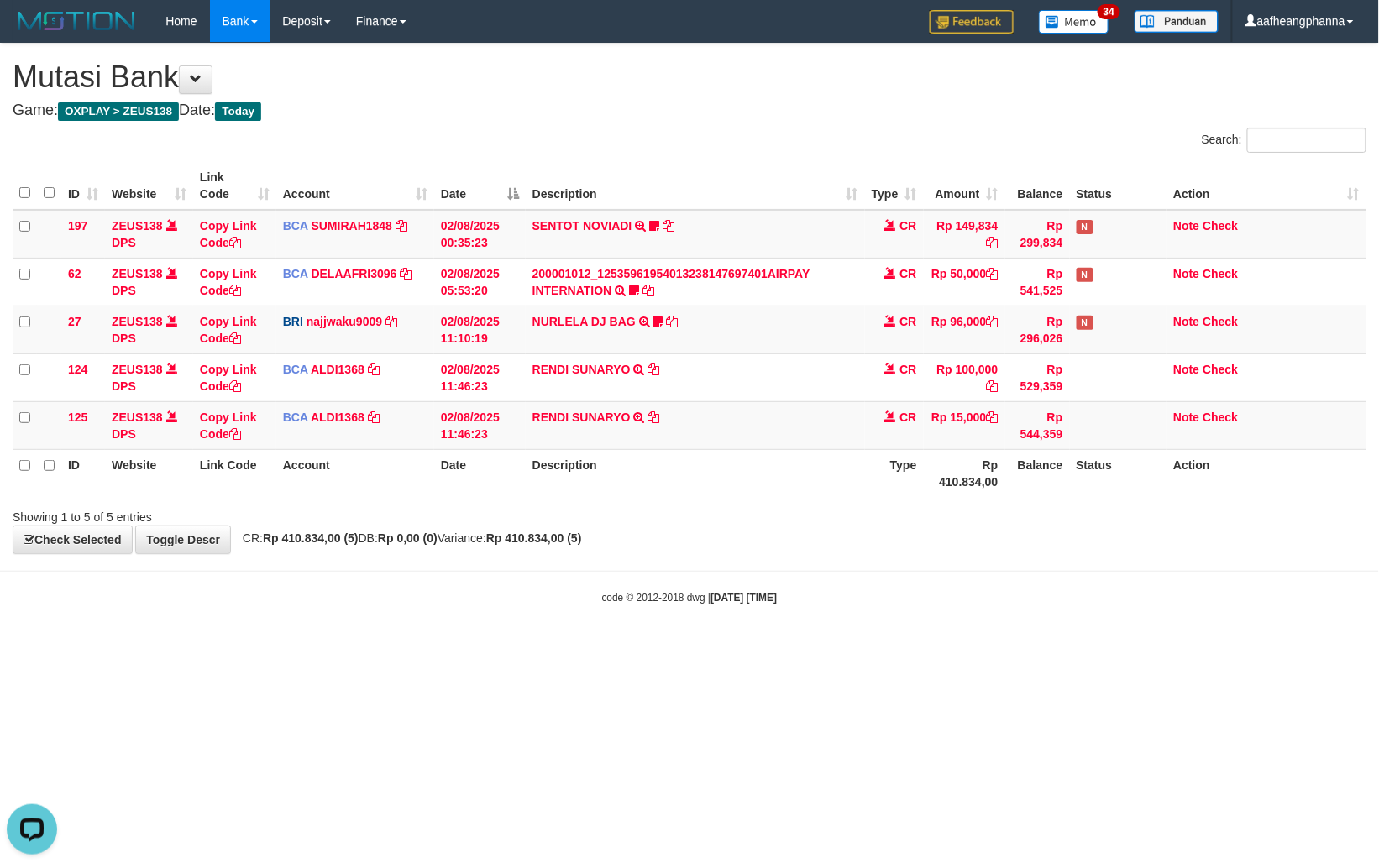 click on "Toggle navigation
Home
Bank
Account List
Load
By Website
Group
[OXPLAY]													ZEUS138
By Load Group (DPS)" at bounding box center [690, 323] 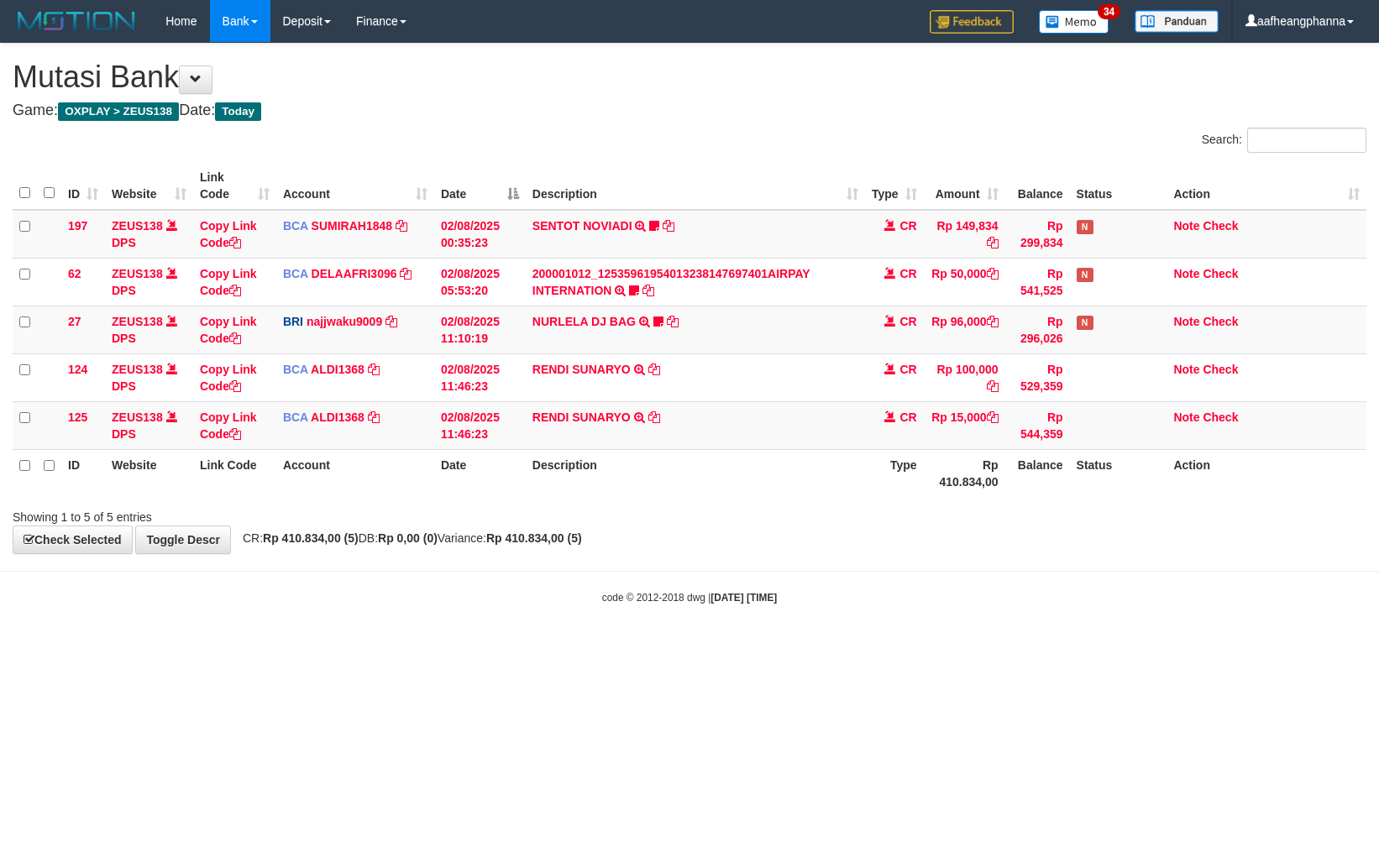 scroll, scrollTop: 0, scrollLeft: 0, axis: both 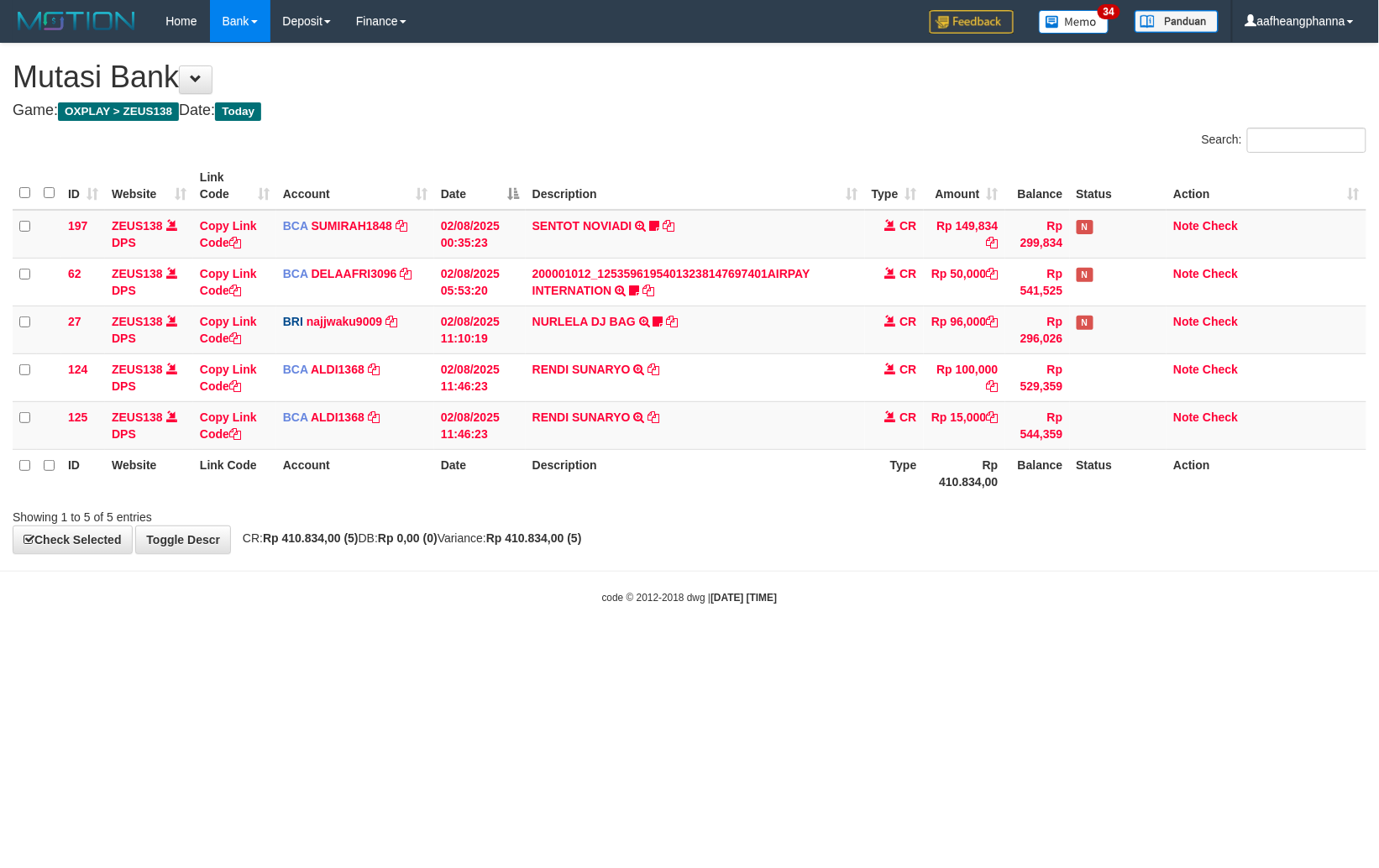 click on "Toggle navigation
Home
Bank
Account List
Load
By Website
Group
[OXPLAY]													ZEUS138
By Load Group (DPS)" at bounding box center (690, 323) 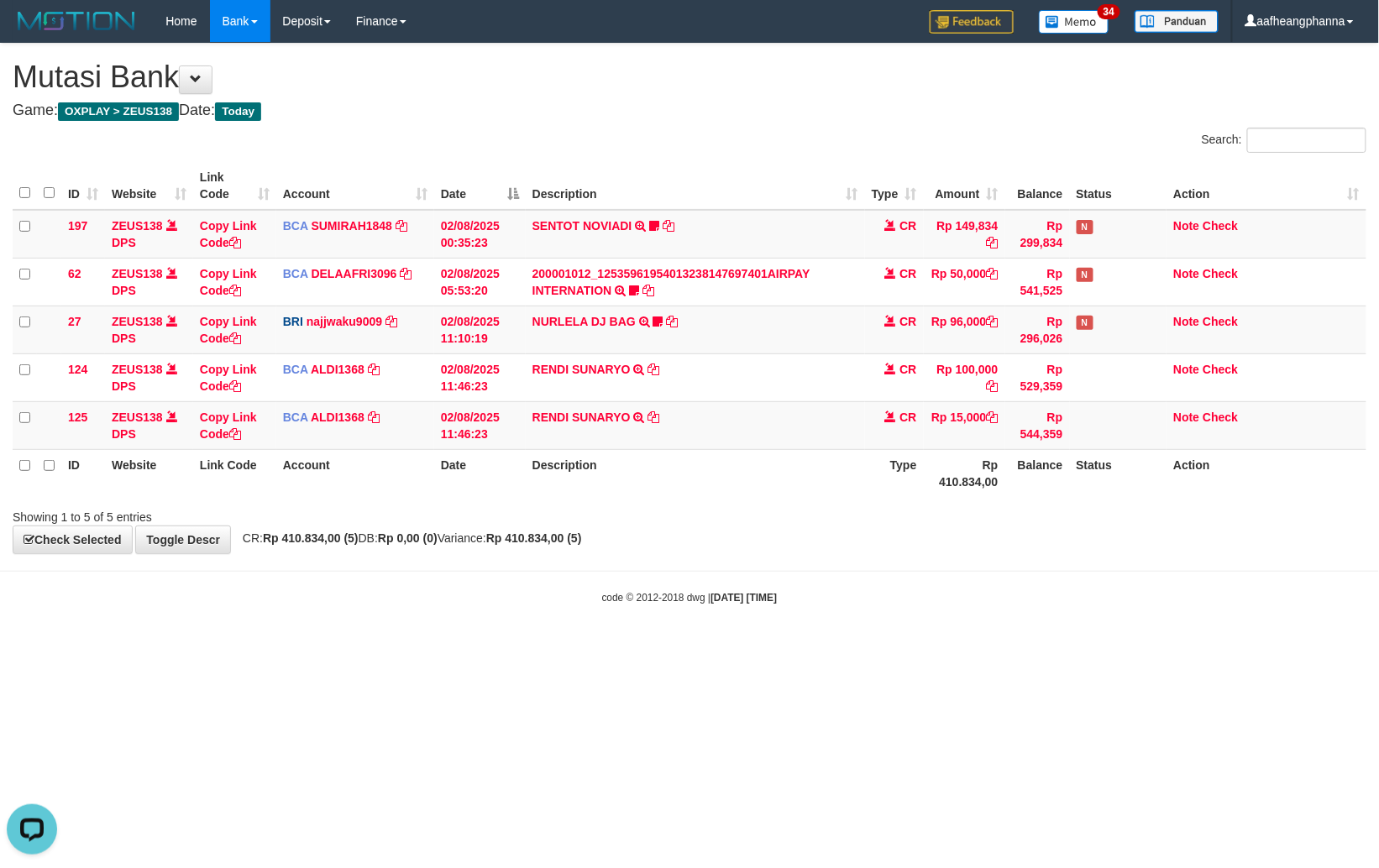 scroll, scrollTop: 0, scrollLeft: 0, axis: both 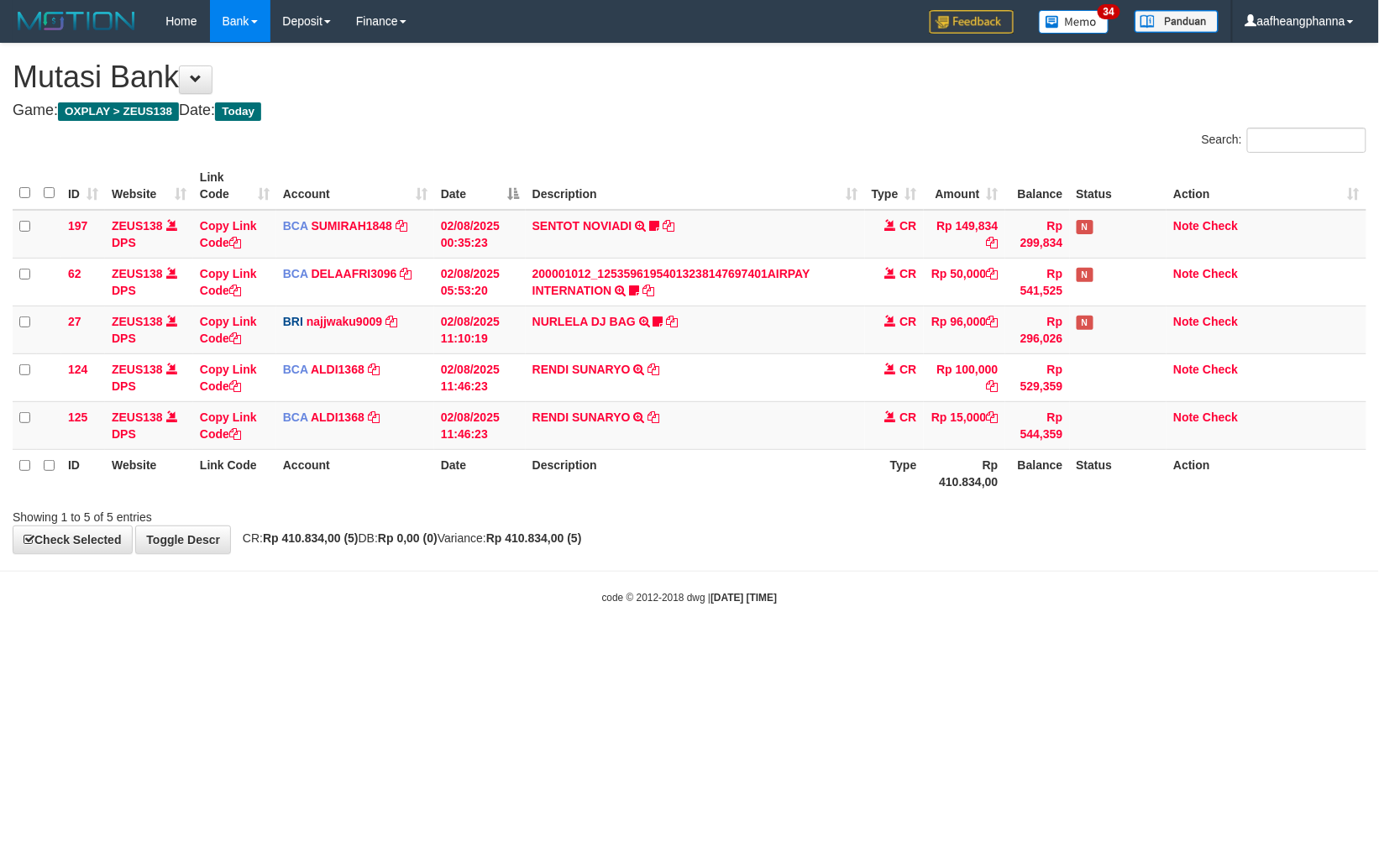 click on "Toggle navigation
Home
Bank
Account List
Load
By Website
Group
[OXPLAY]													ZEUS138
By Load Group (DPS)" at bounding box center (690, 323) 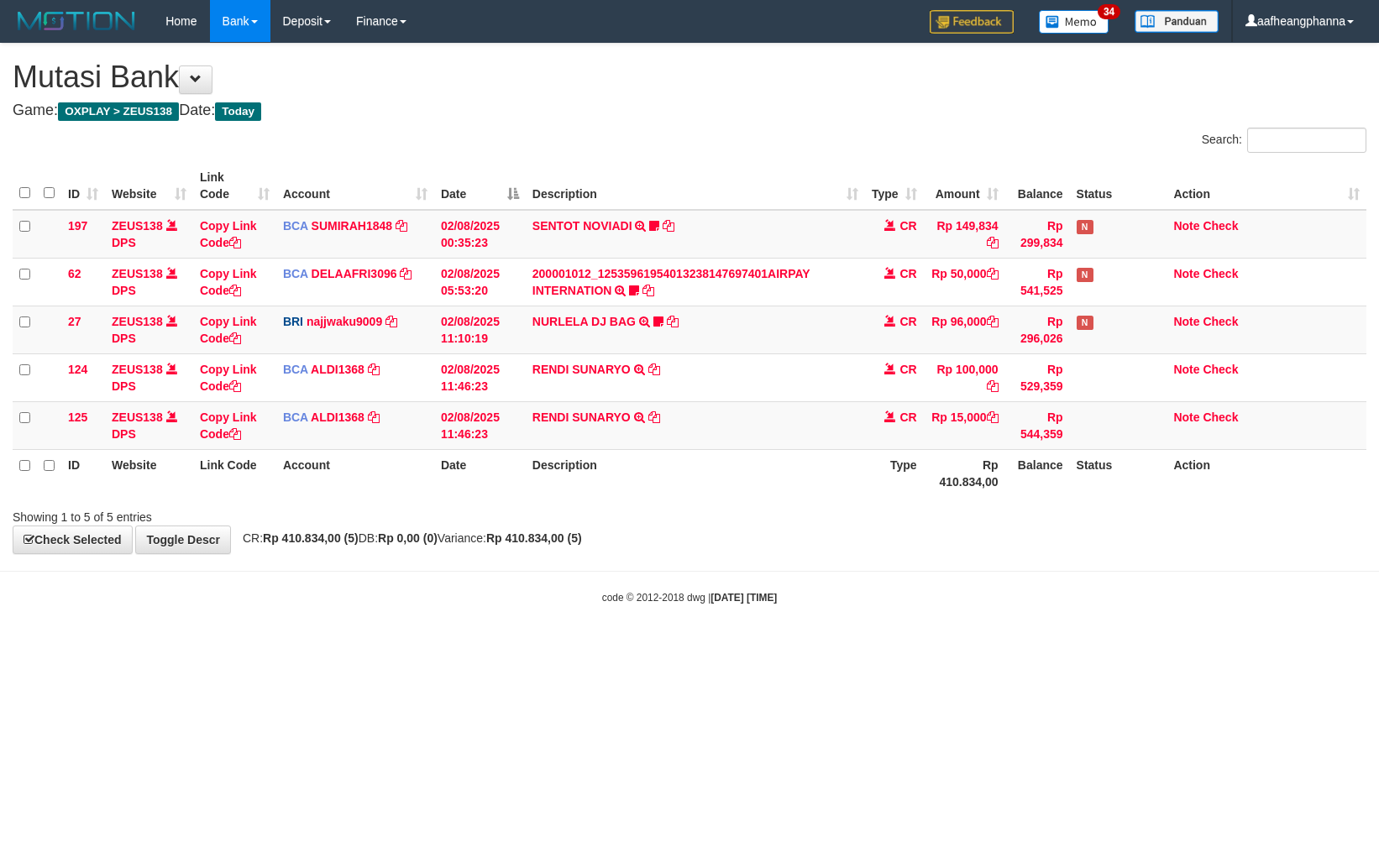 scroll, scrollTop: 0, scrollLeft: 0, axis: both 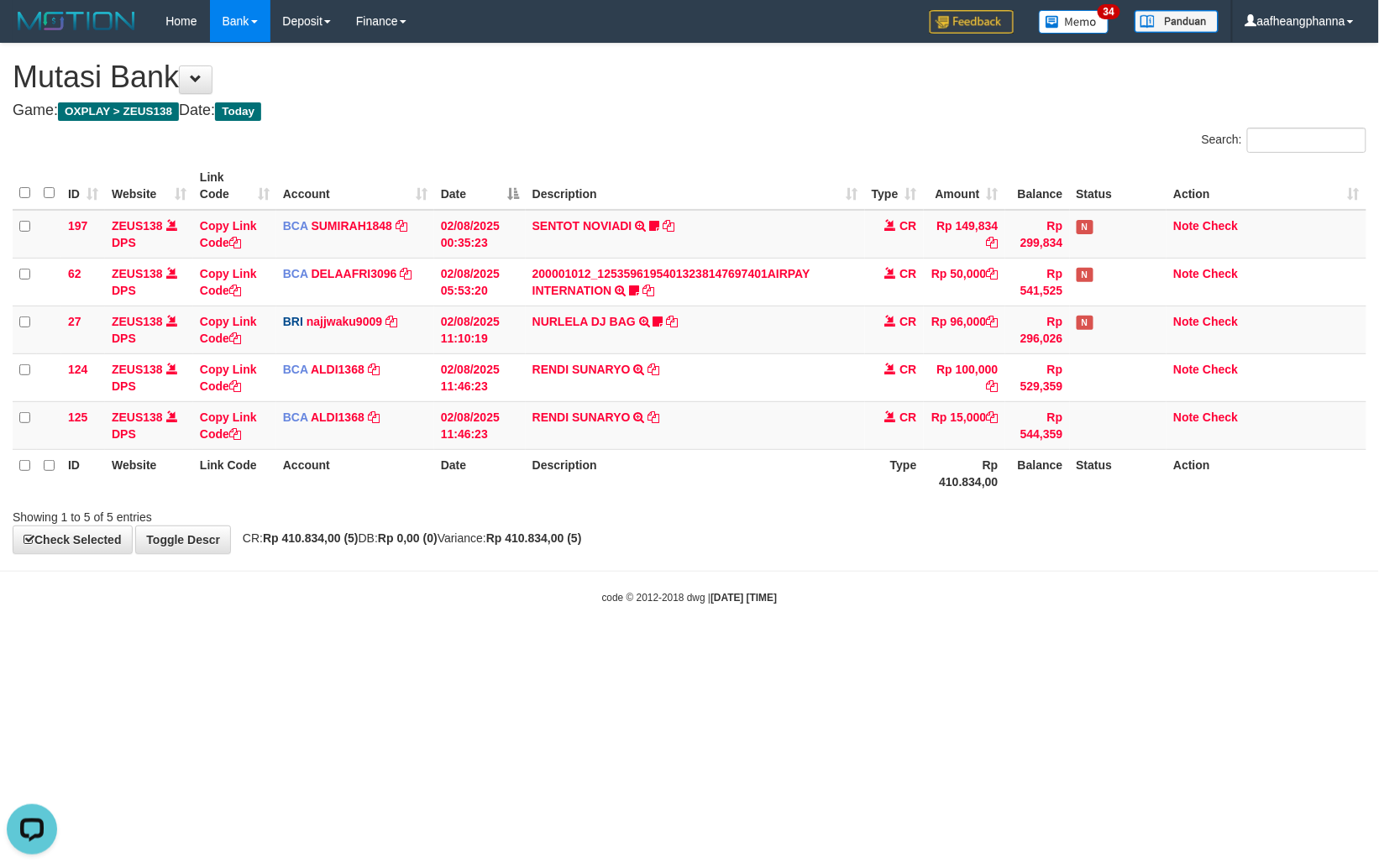click on "Toggle navigation
Home
Bank
Account List
Load
By Website
Group
[OXPLAY]													ZEUS138
By Load Group (DPS)" at bounding box center [690, 323] 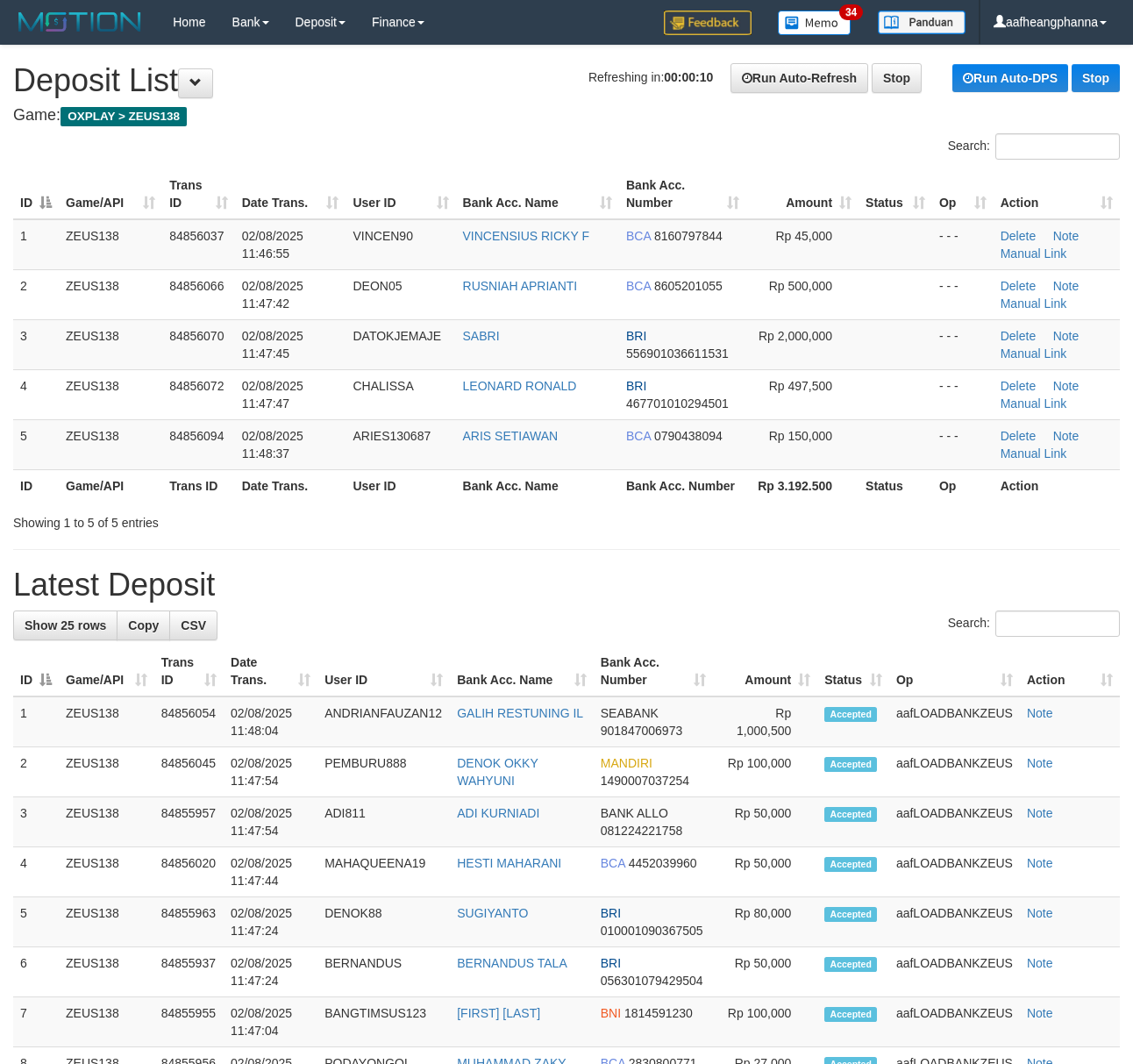scroll, scrollTop: 0, scrollLeft: 0, axis: both 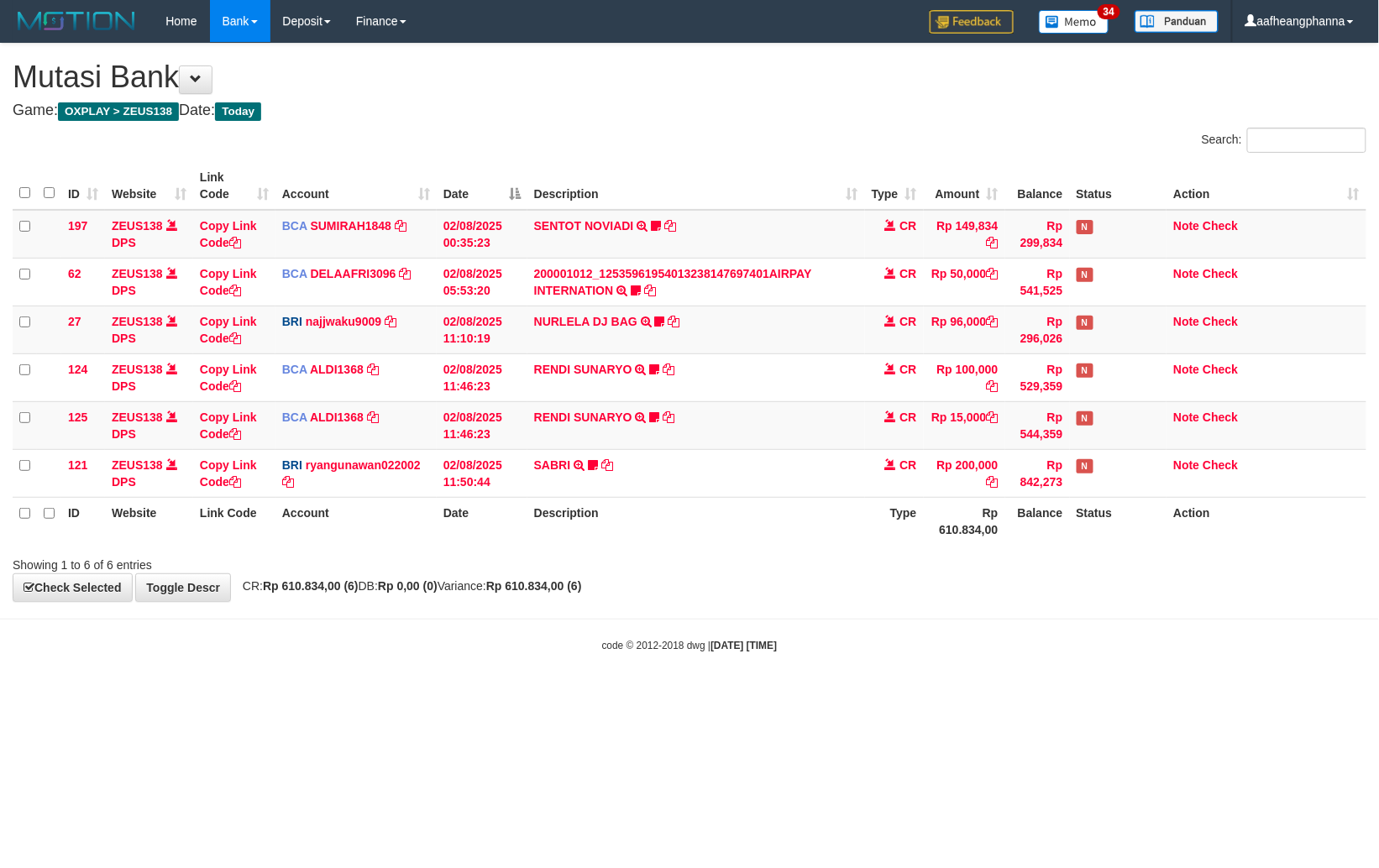 click on "Toggle navigation
Home
Bank
Account List
Load
By Website
Group
[OXPLAY]													ZEUS138
By Load Group (DPS)" at bounding box center (690, 348) 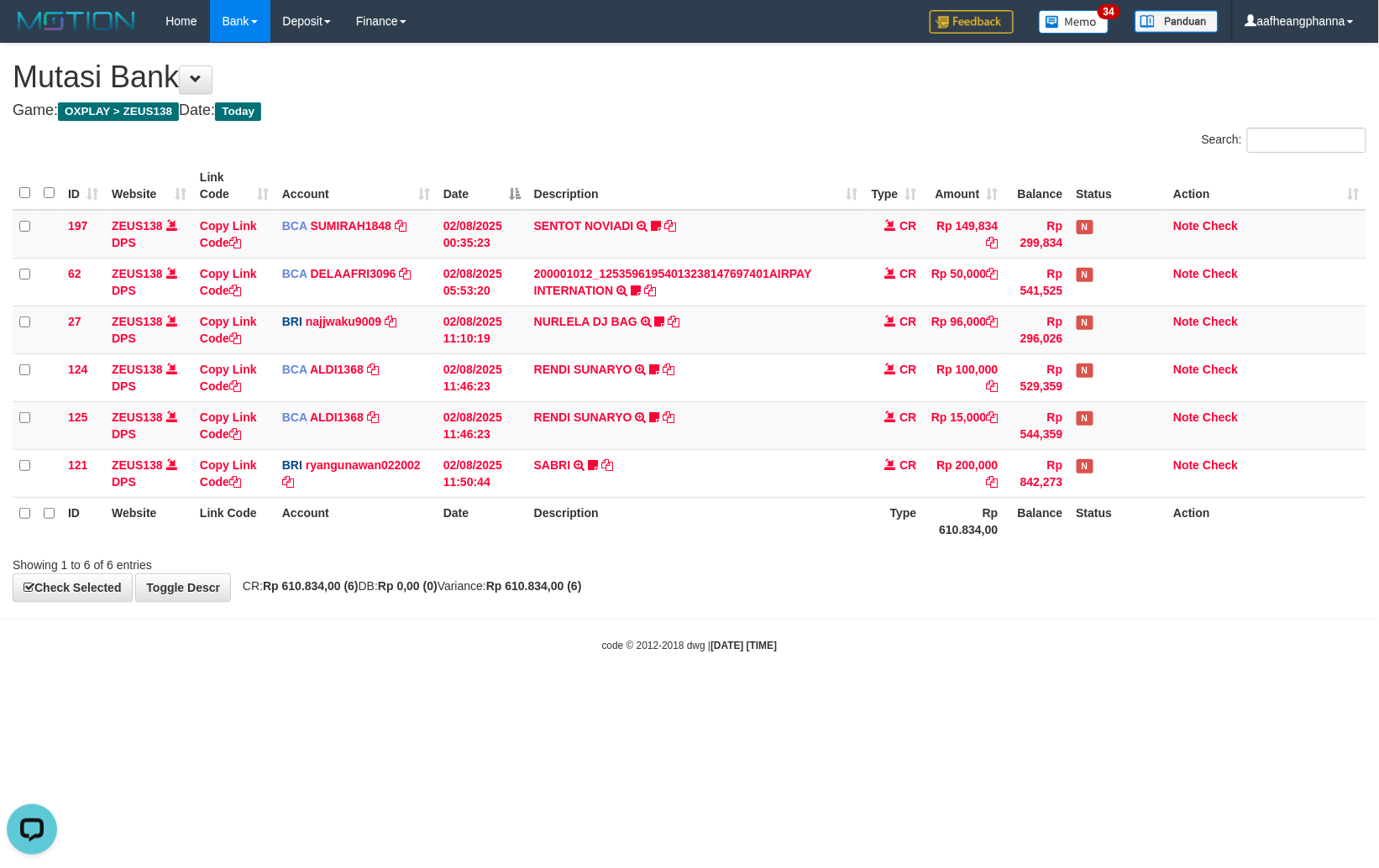 scroll, scrollTop: 0, scrollLeft: 0, axis: both 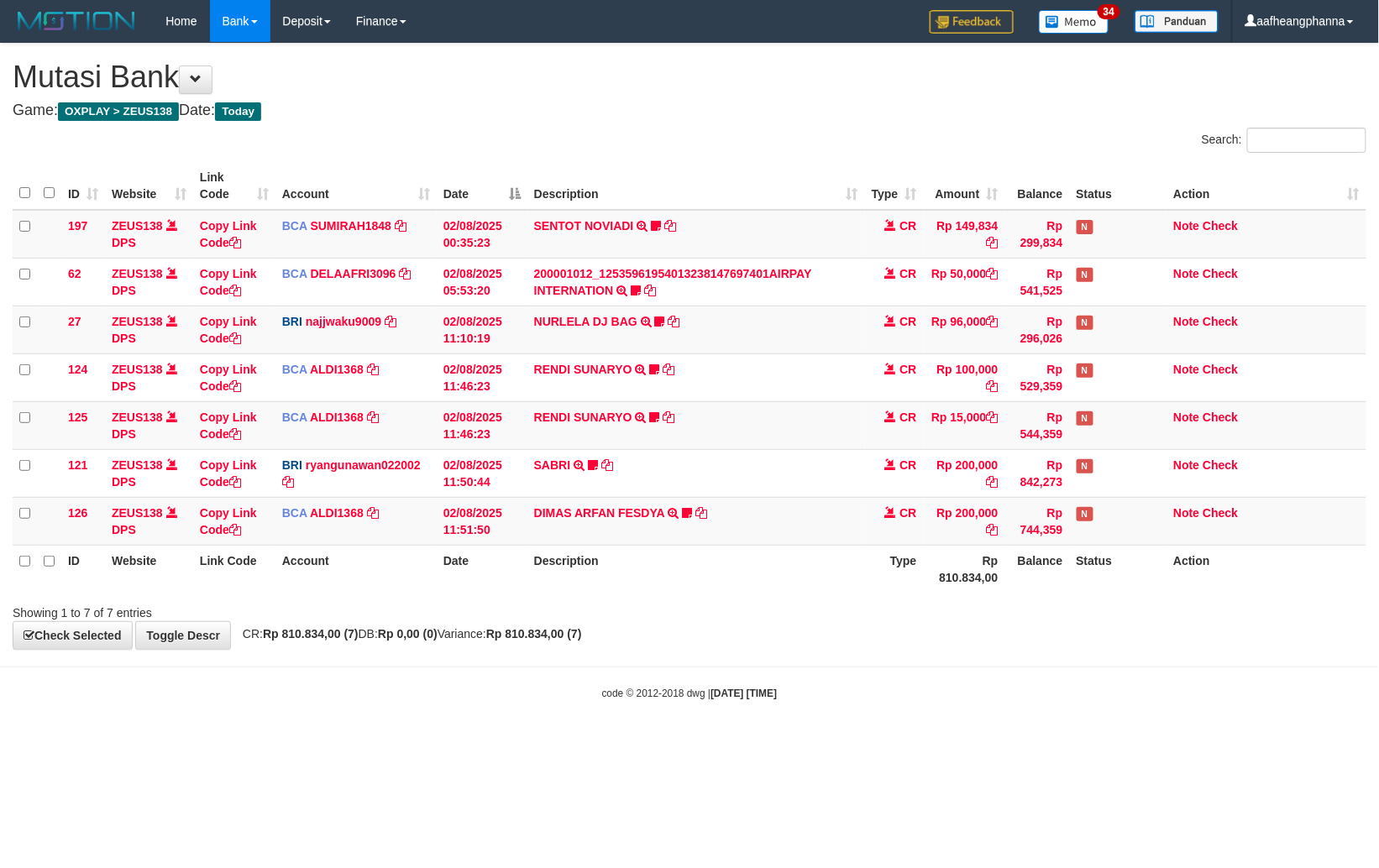 click on "Toggle navigation
Home
Bank
Account List
Load
By Website
Group
[OXPLAY]													ZEUS138
By Load Group (DPS)" at bounding box center [690, 371] 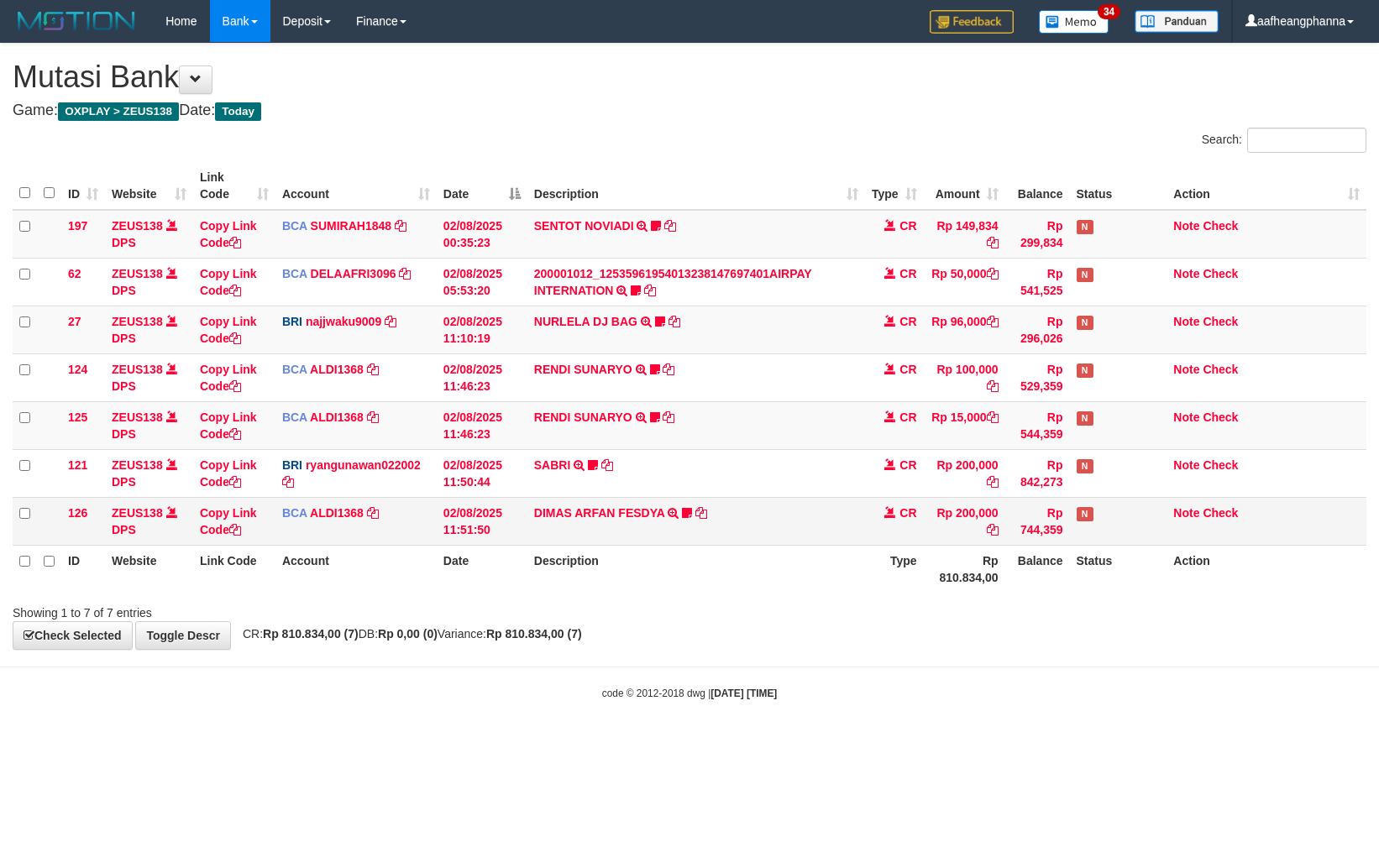 scroll, scrollTop: 0, scrollLeft: 0, axis: both 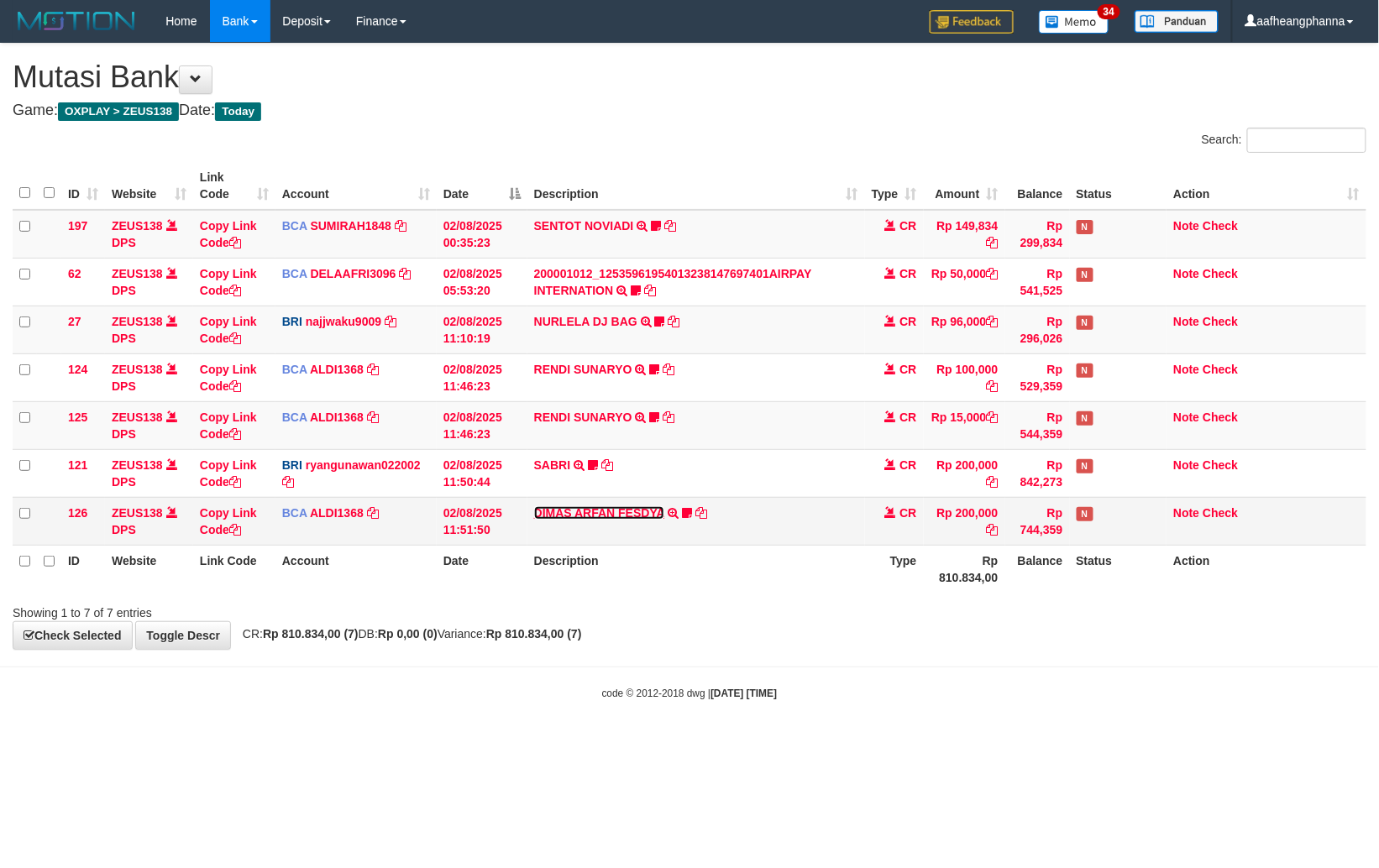 click on "DIMAS ARFAN FESDYA" at bounding box center (600, 513) 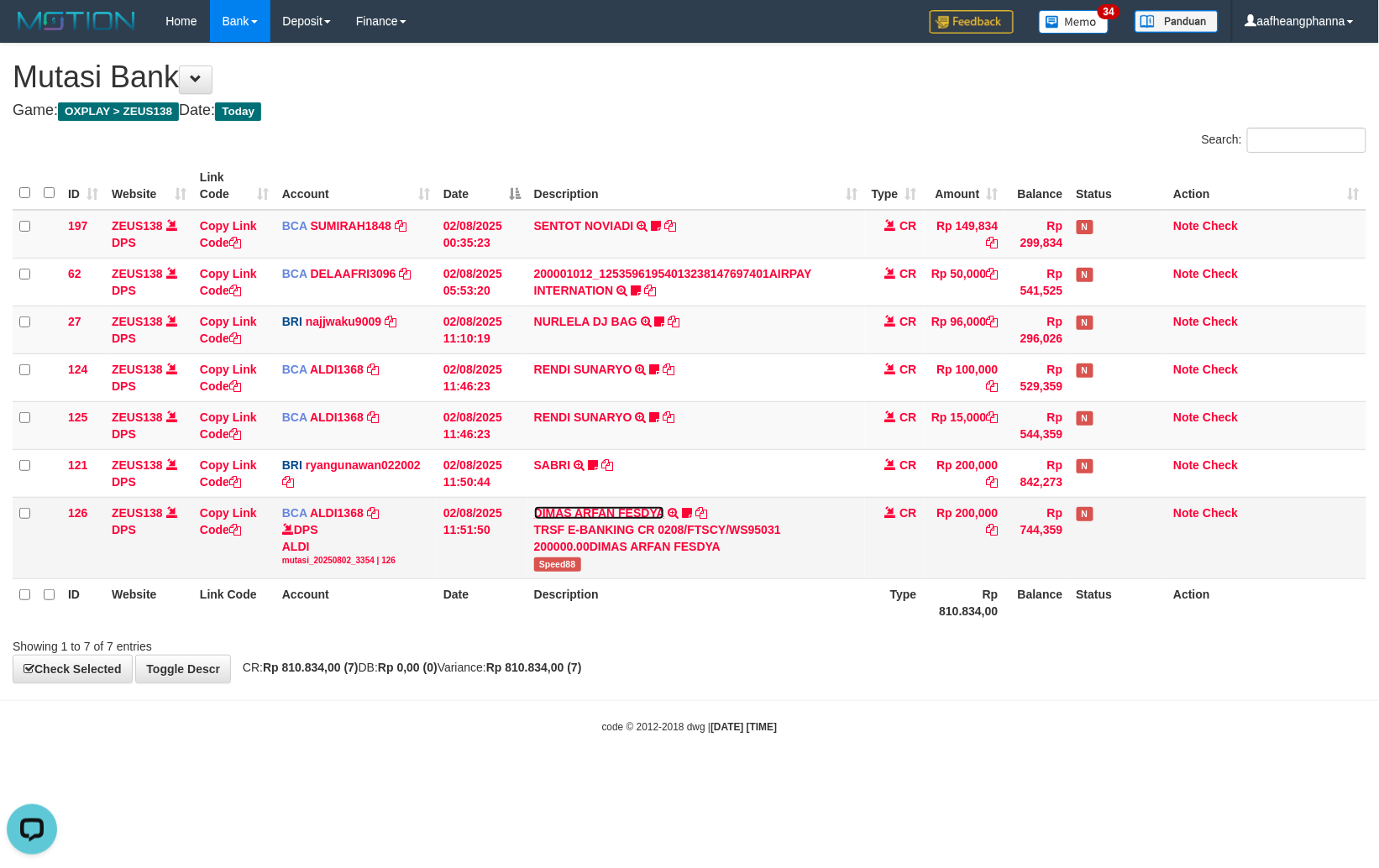 scroll, scrollTop: 0, scrollLeft: 0, axis: both 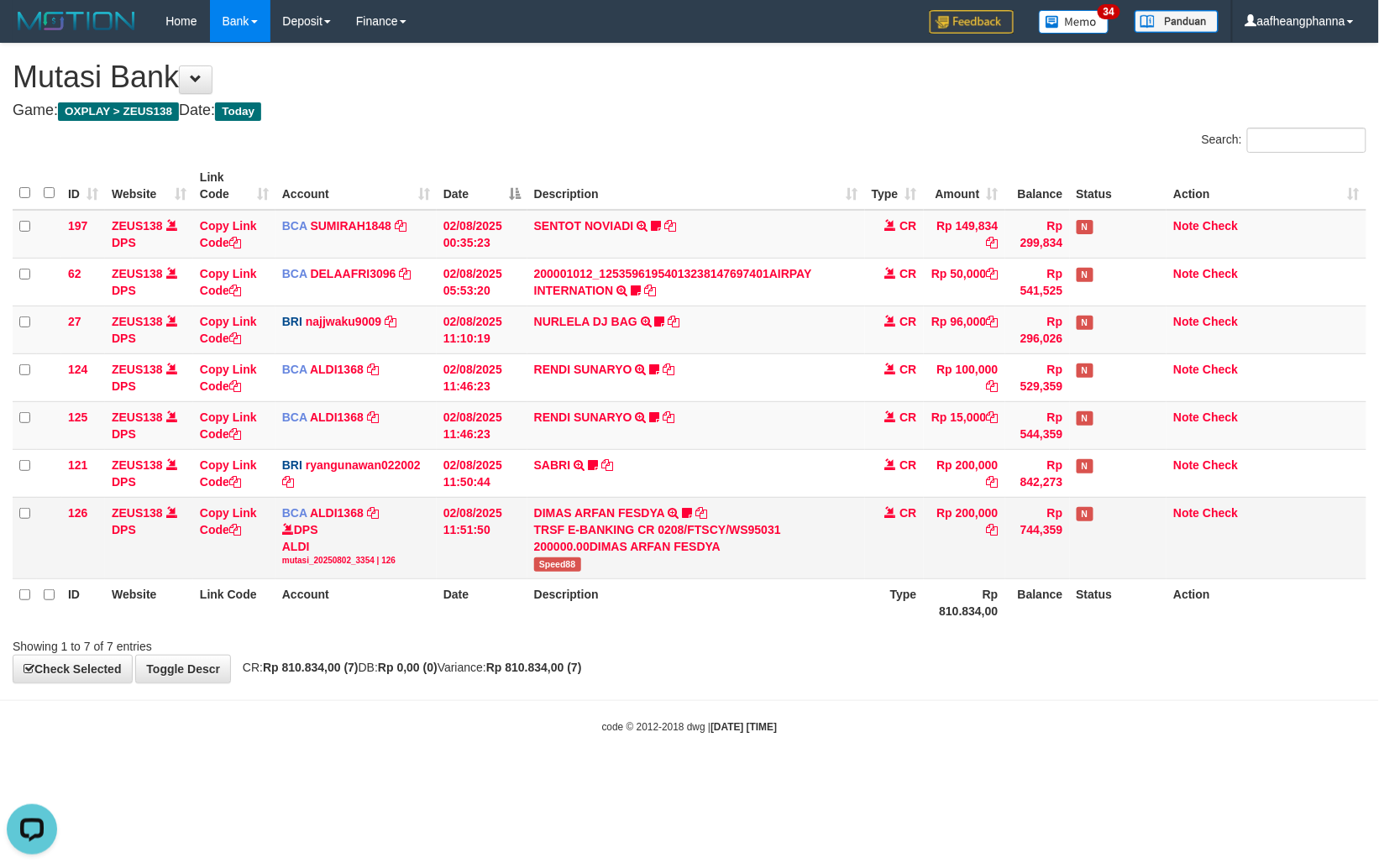 click on "Speed88" at bounding box center [558, 564] 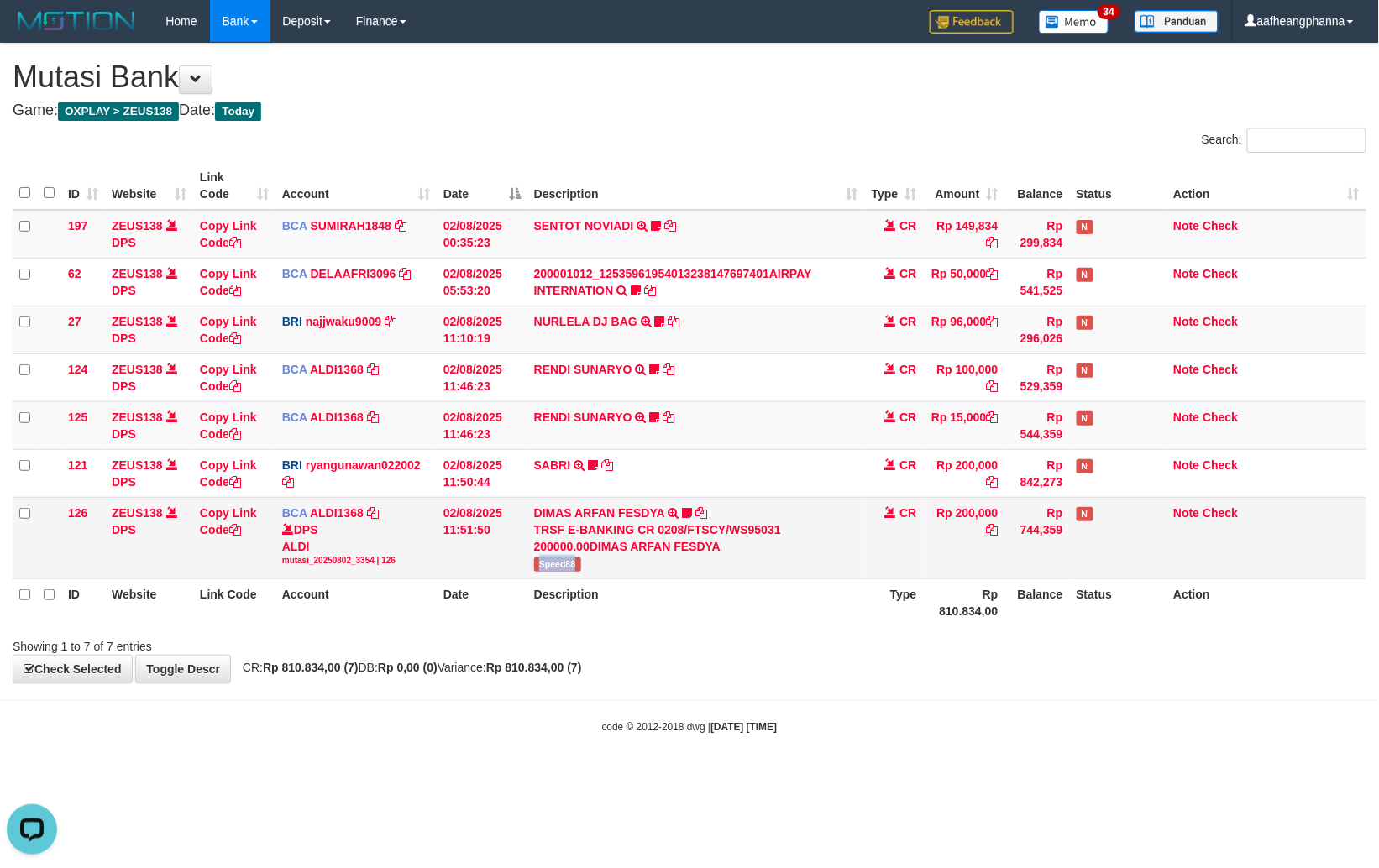 click on "Speed88" at bounding box center [558, 564] 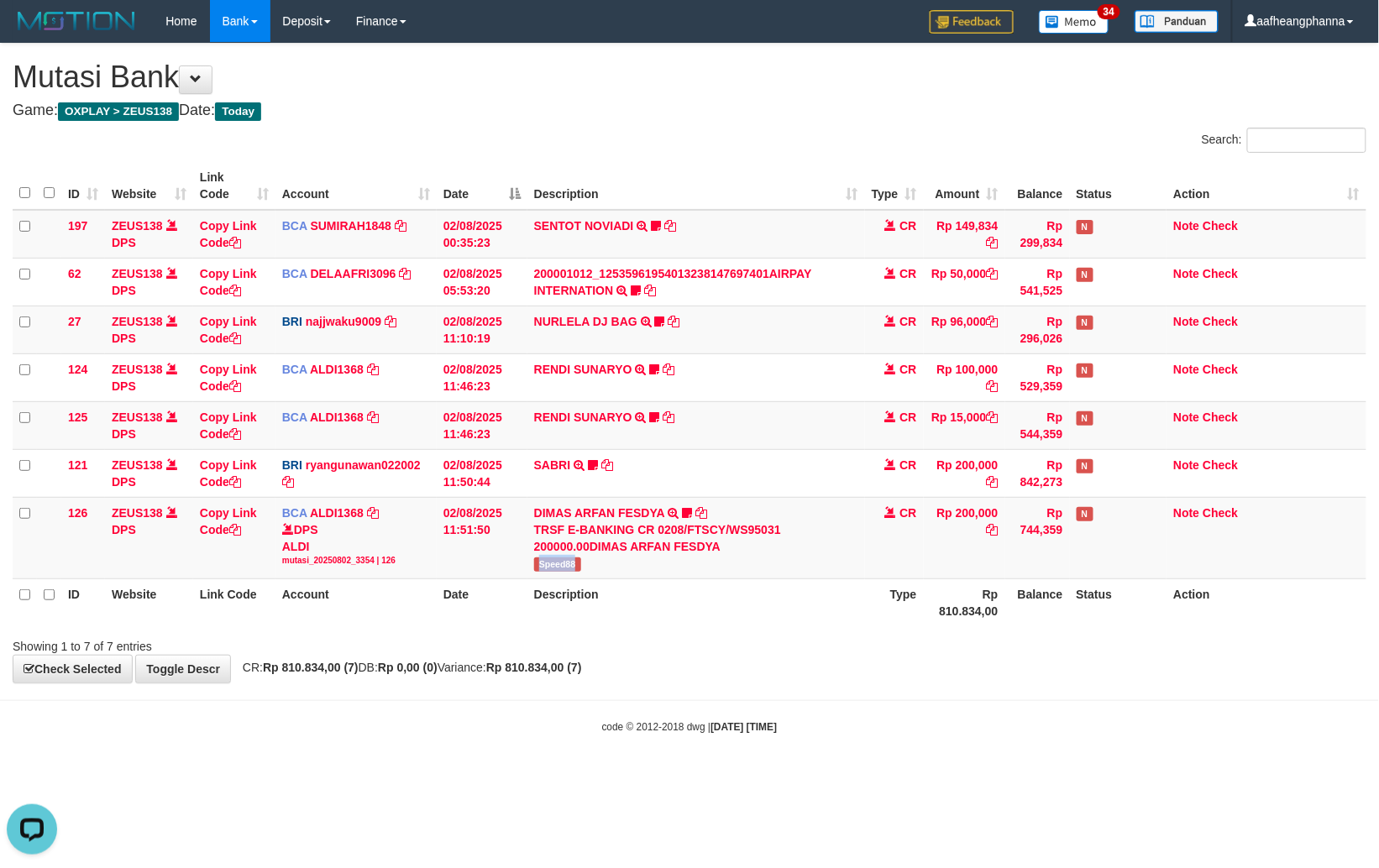 copy on "Speed88" 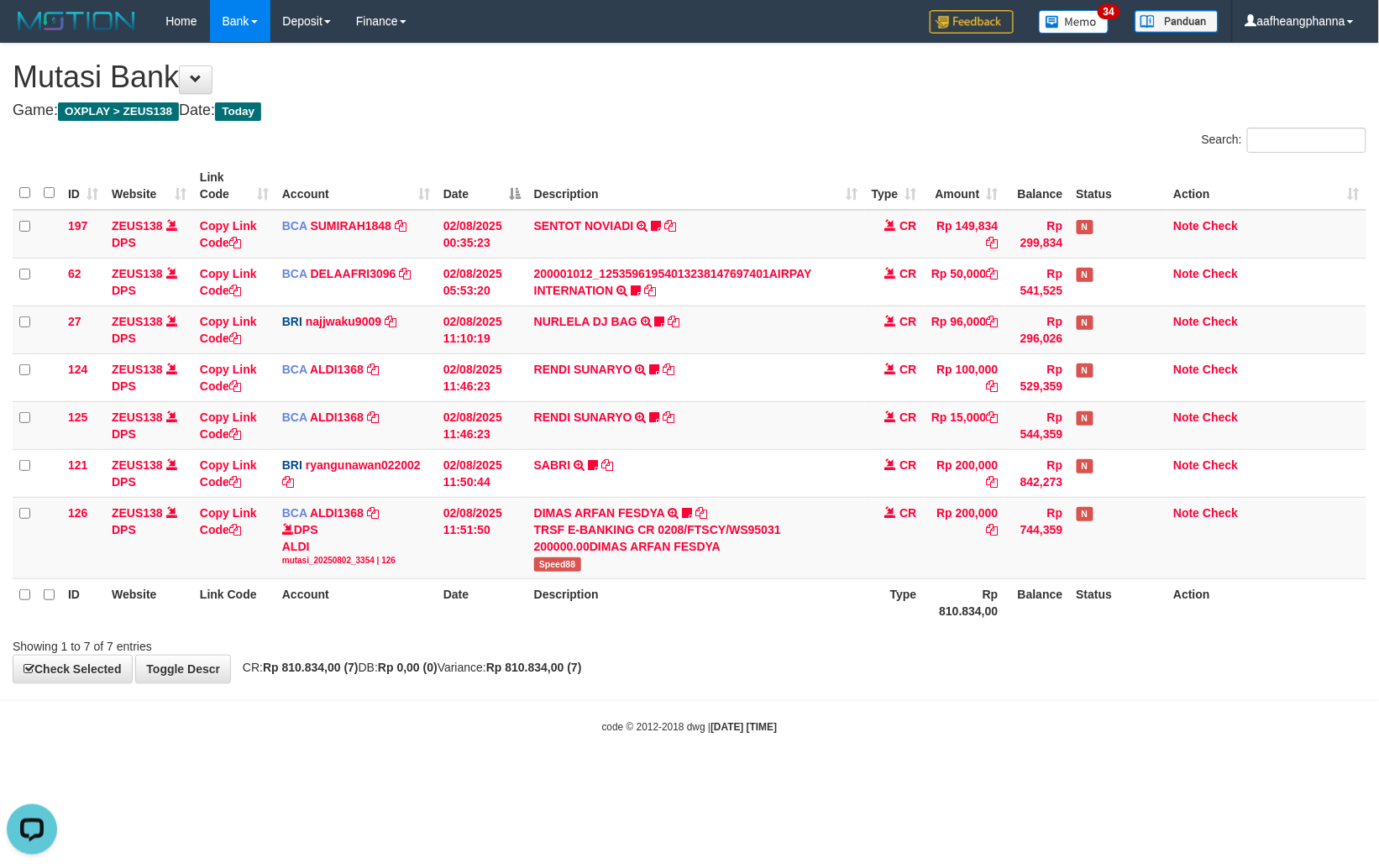 drag, startPoint x: 649, startPoint y: 653, endPoint x: 685, endPoint y: 635, distance: 40.249224 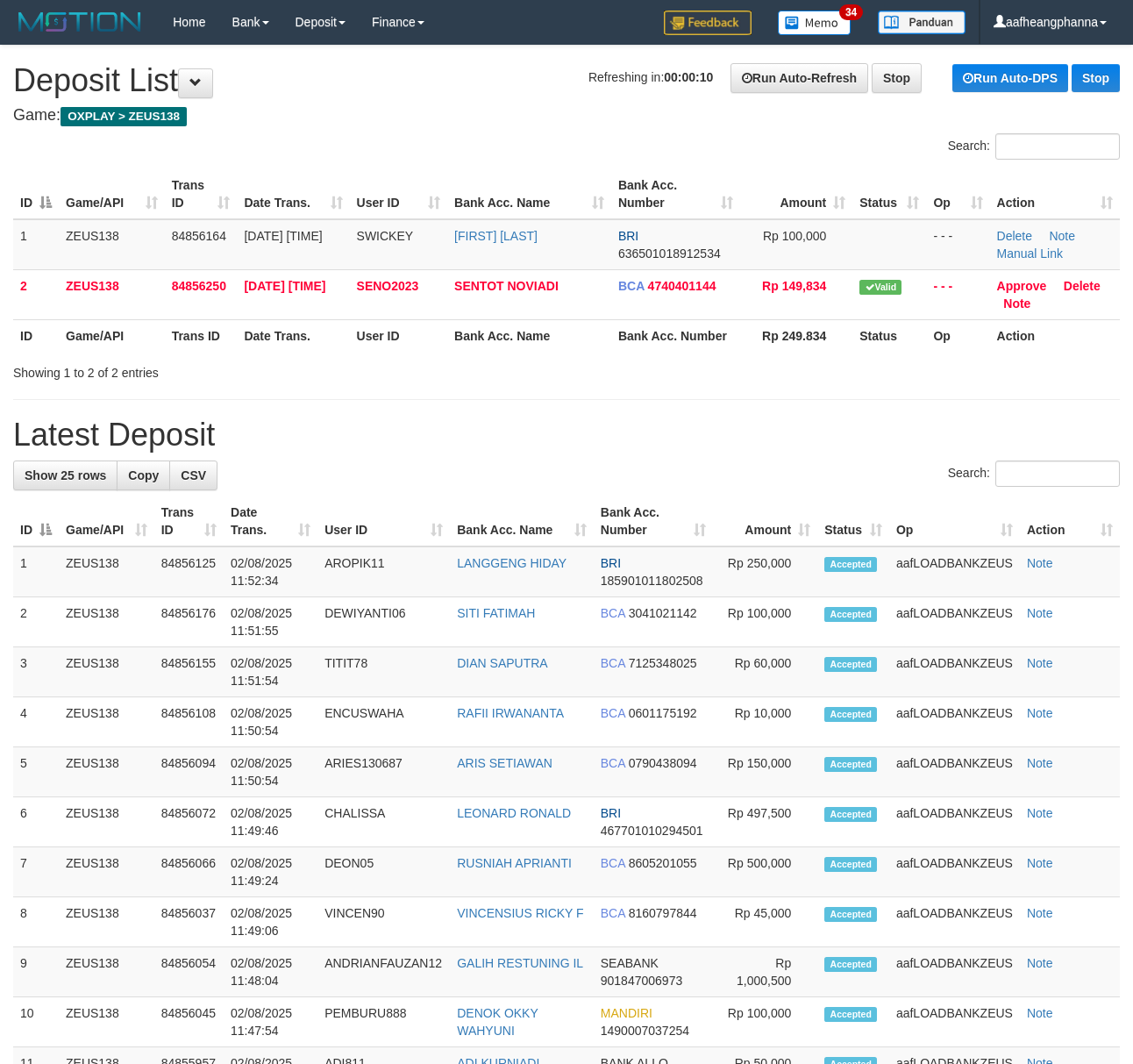 scroll, scrollTop: 0, scrollLeft: 0, axis: both 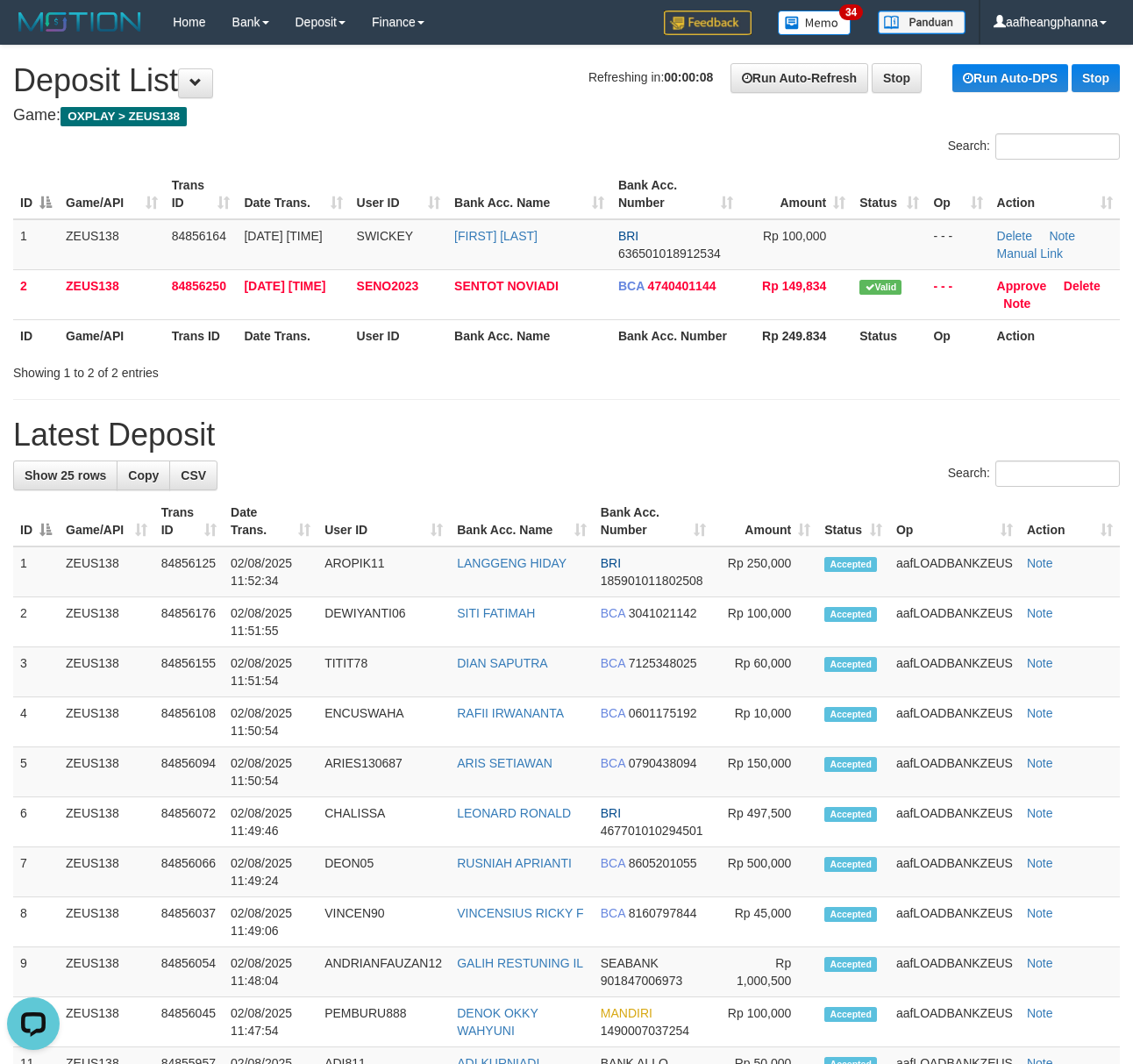 click on "**********" at bounding box center (566, 980) 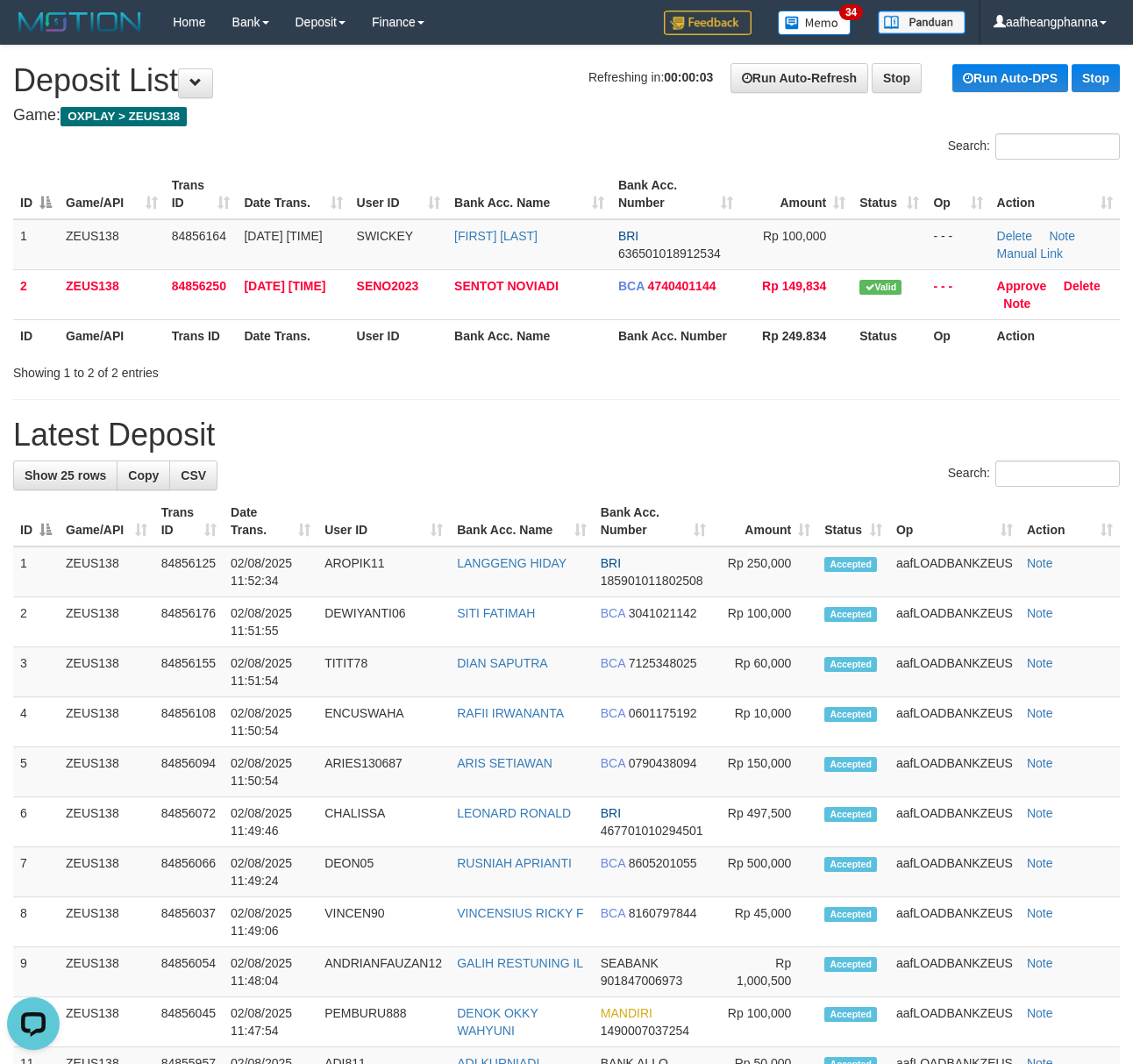 click on "Search:" at bounding box center [566, 475] 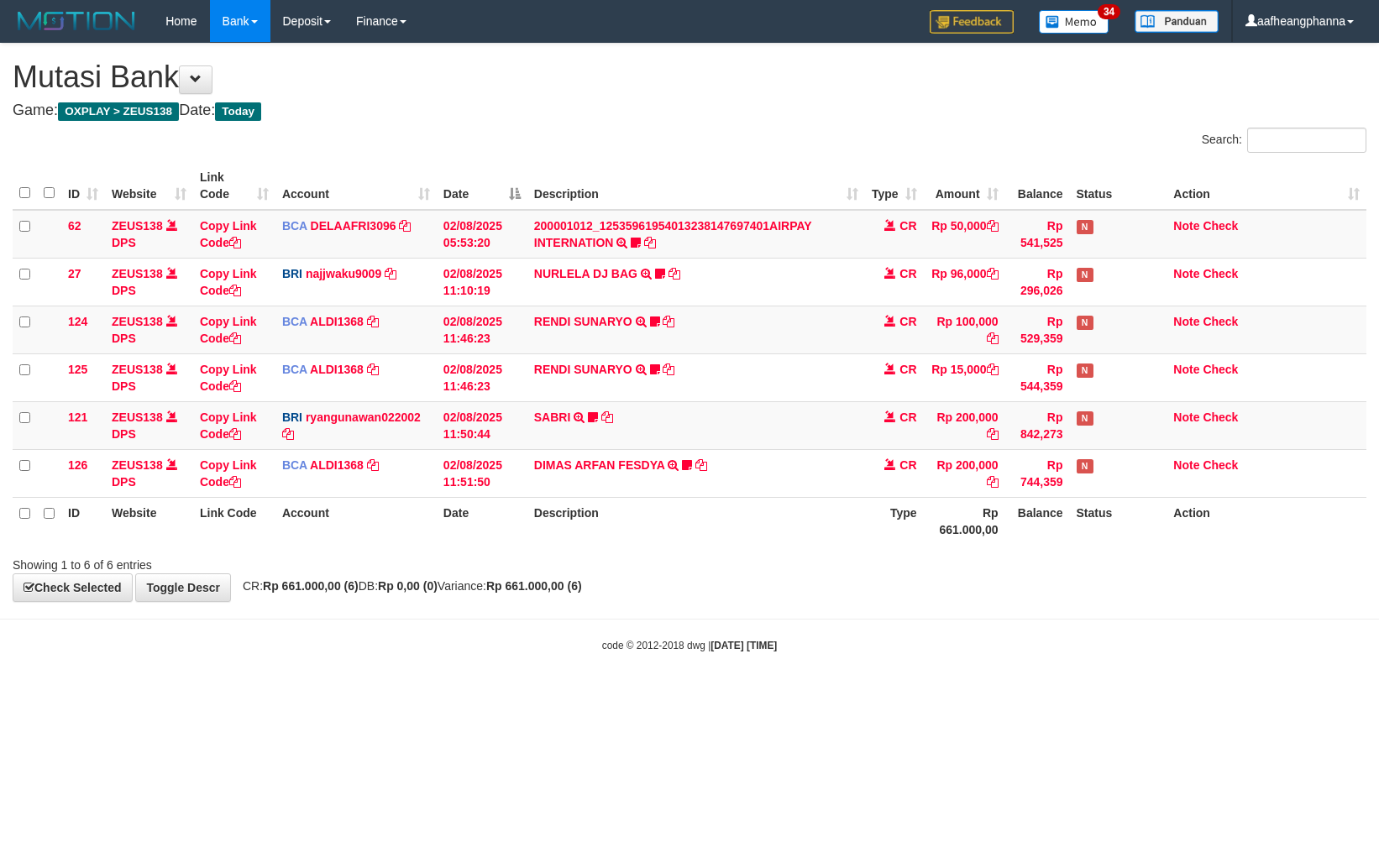 scroll, scrollTop: 0, scrollLeft: 0, axis: both 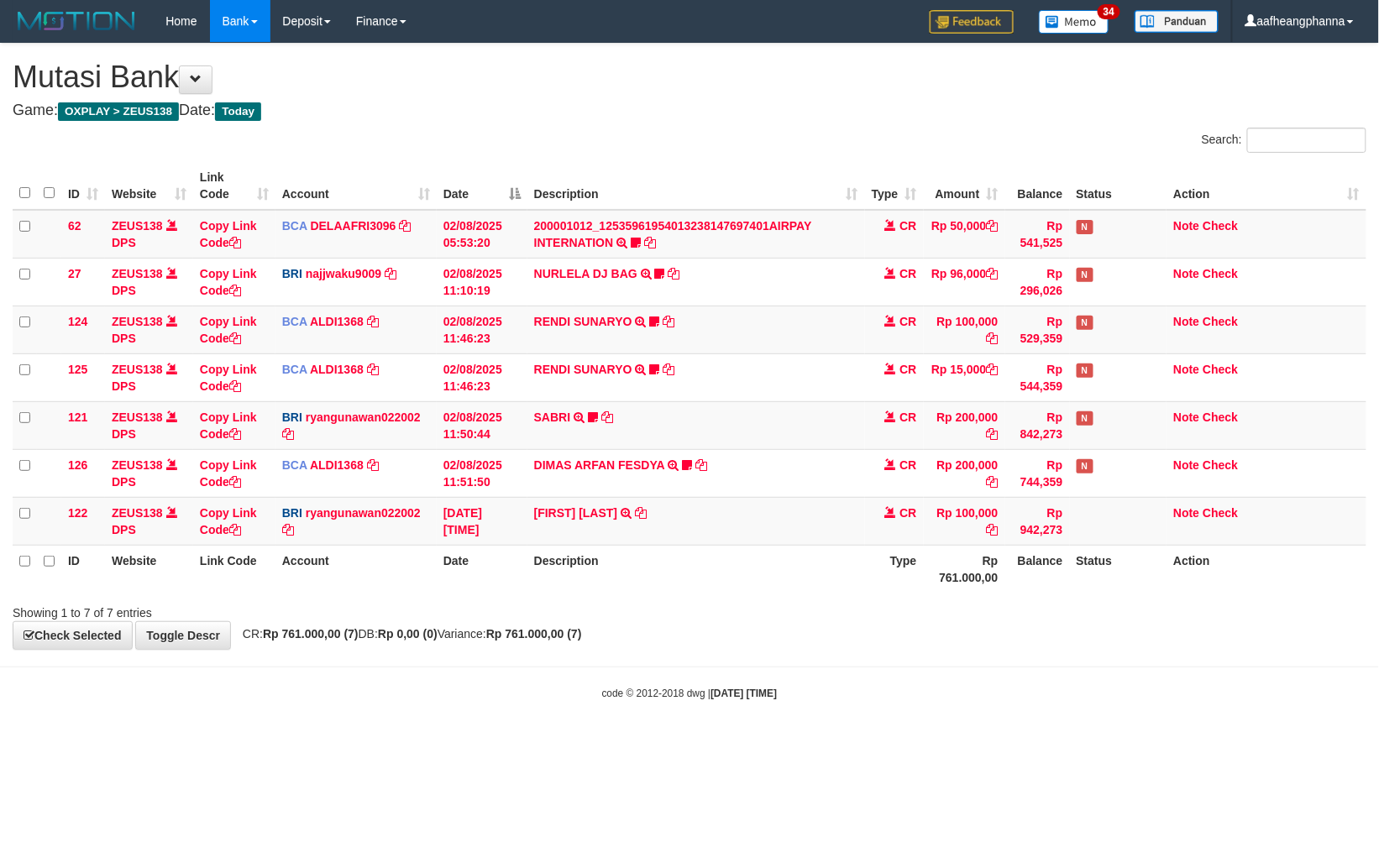click on "**********" at bounding box center [690, 346] 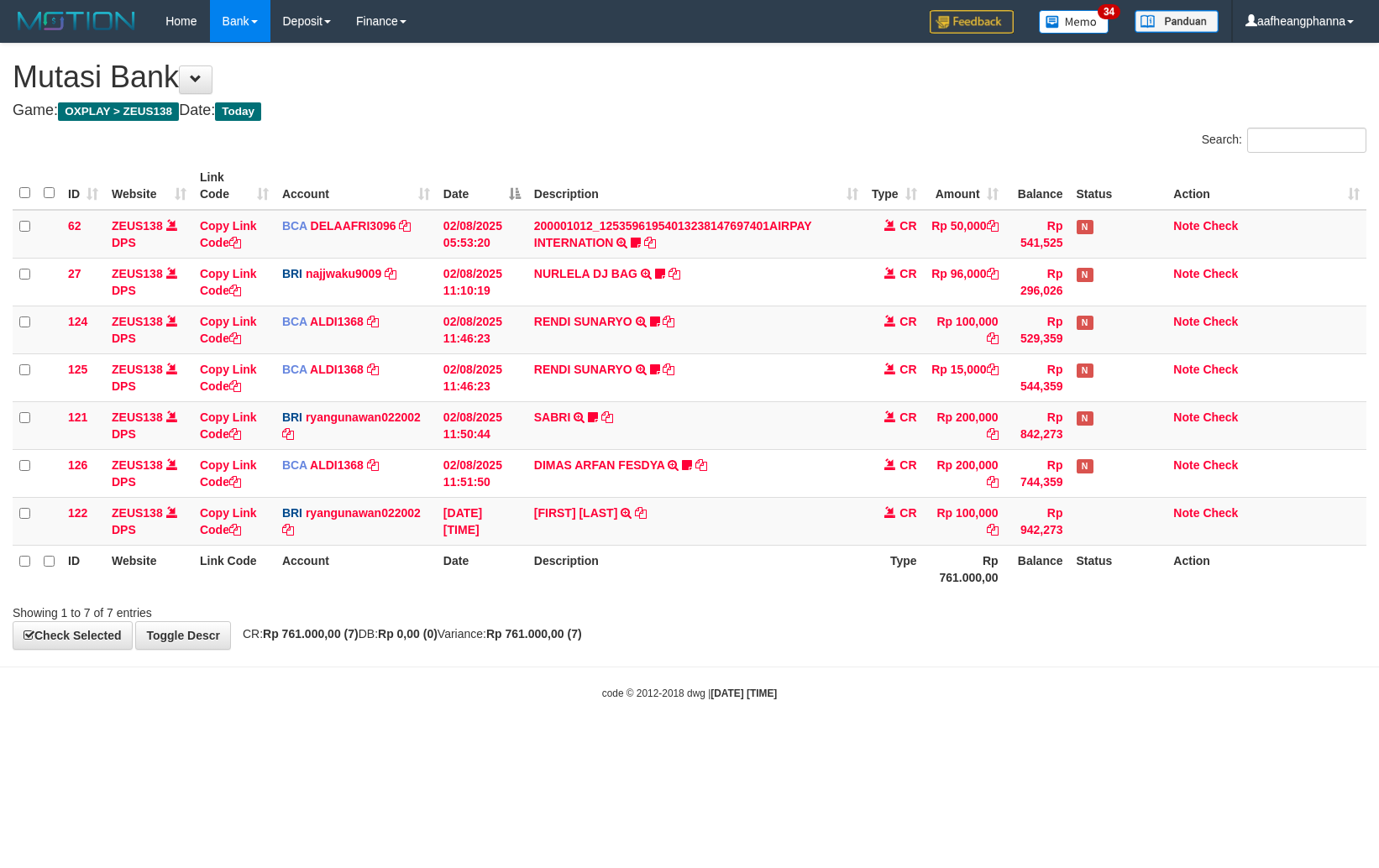 scroll, scrollTop: 0, scrollLeft: 0, axis: both 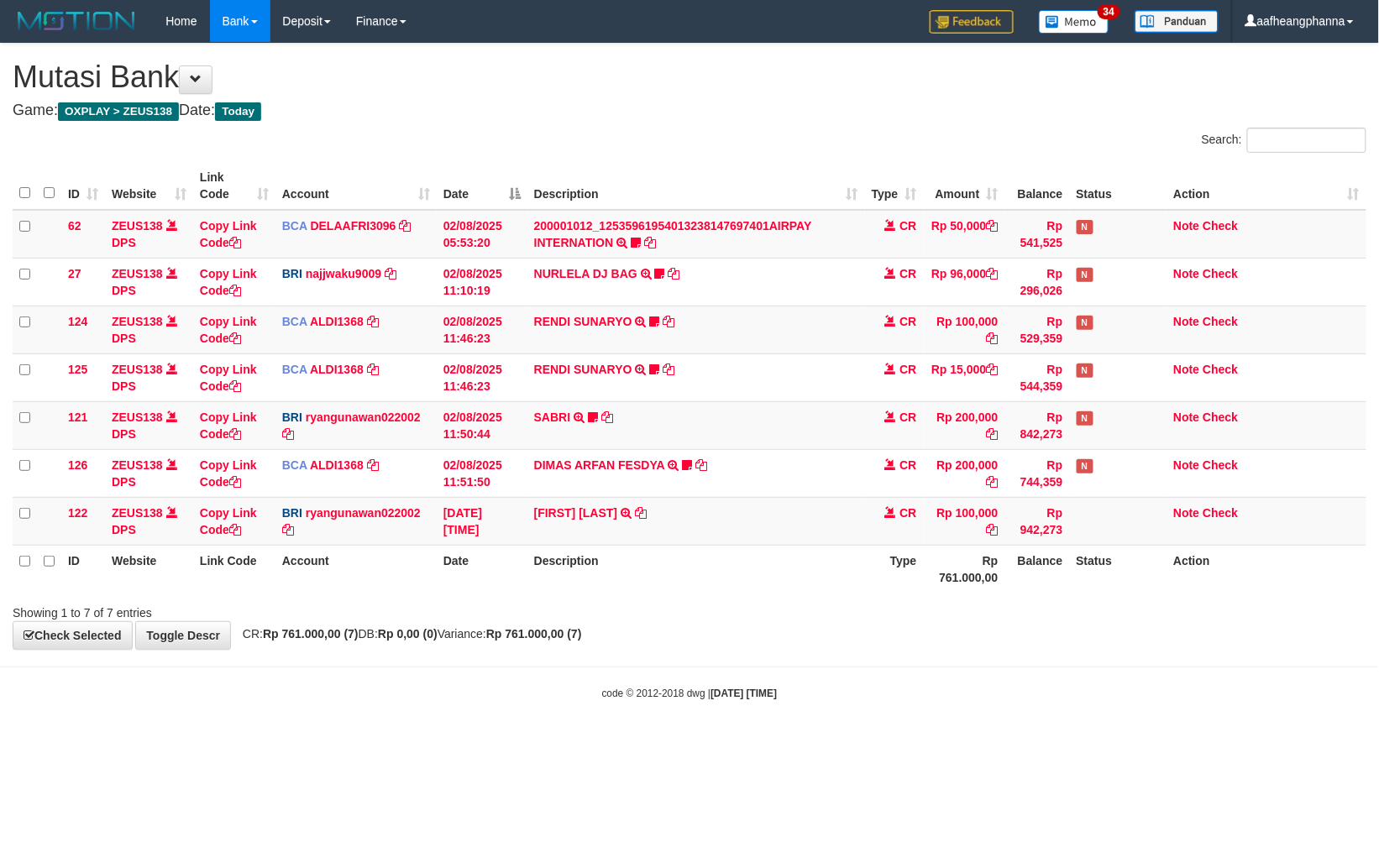click on "**********" at bounding box center (690, 346) 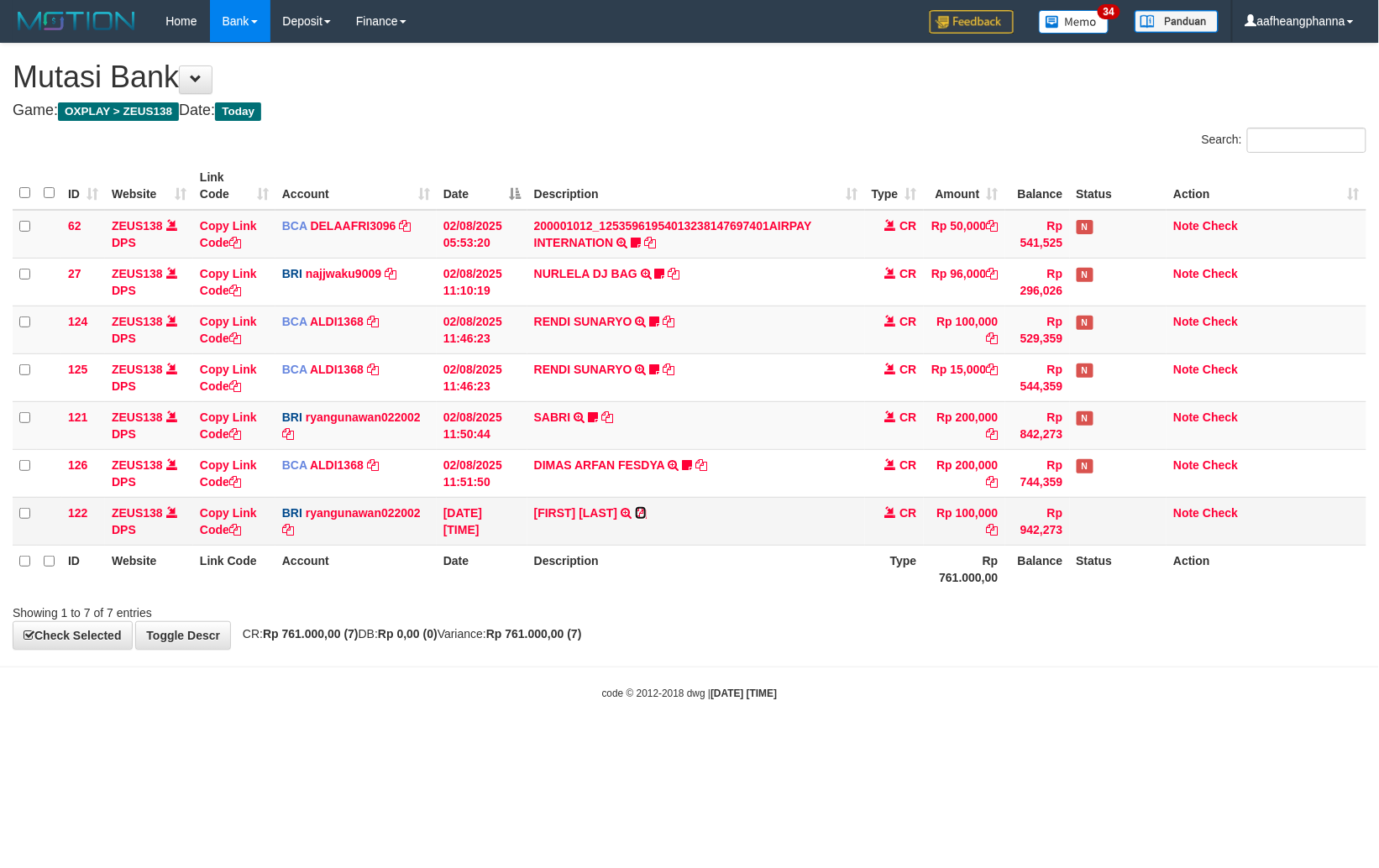 click at bounding box center [641, 513] 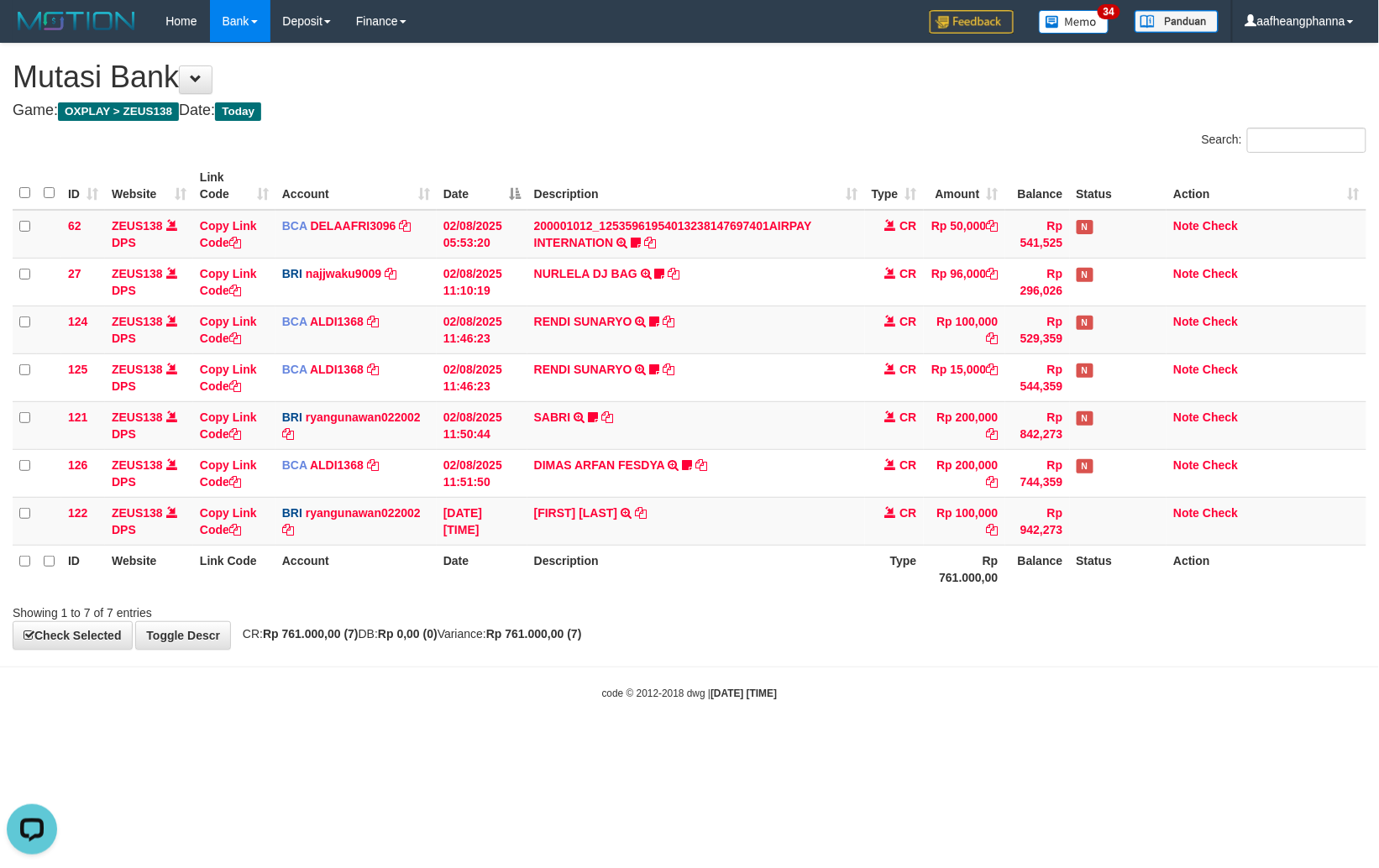 scroll, scrollTop: 0, scrollLeft: 0, axis: both 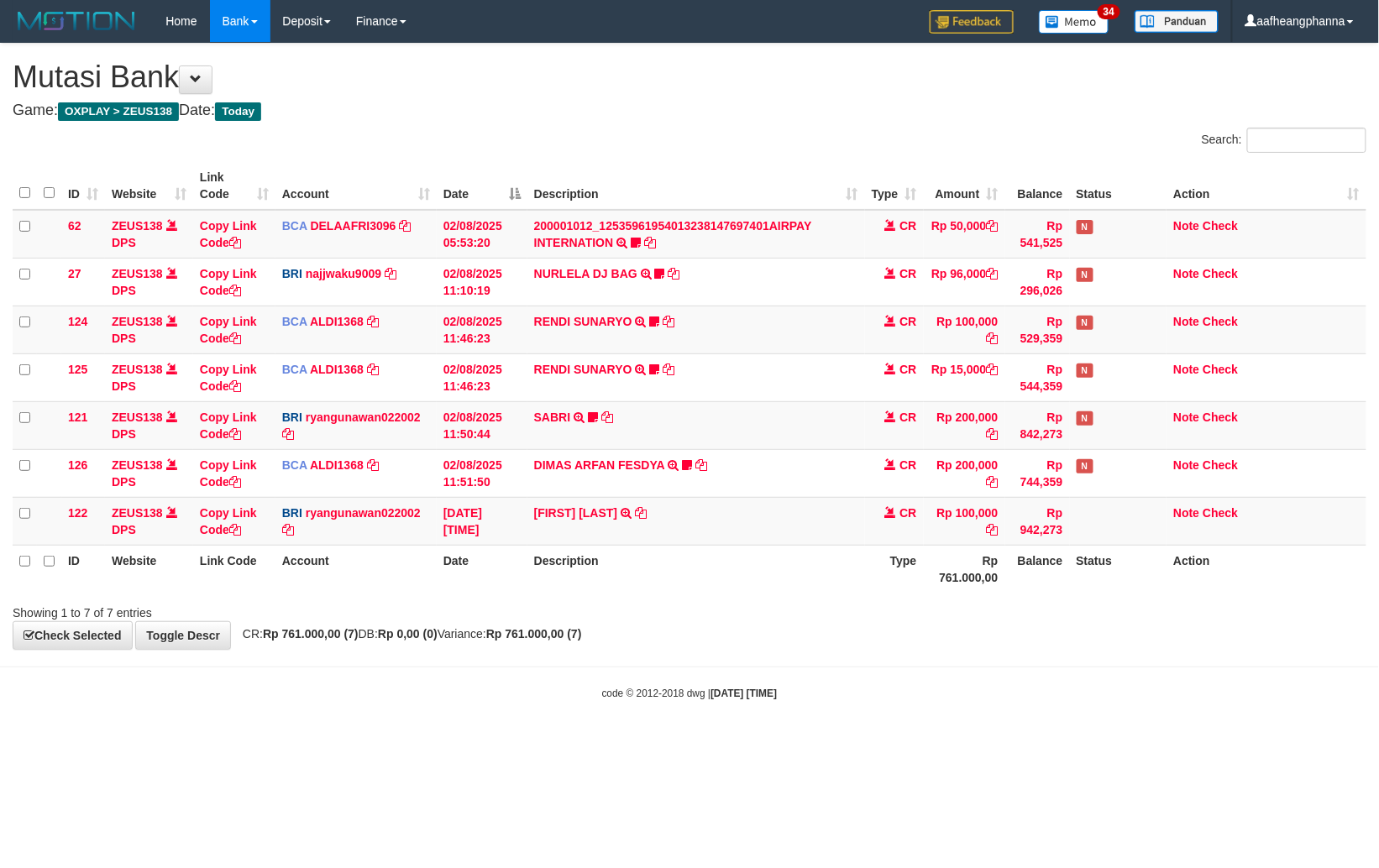 click on "code © [YEAR]-[YEAR] dwg |  [DATE] [TIME]" at bounding box center [690, 693] 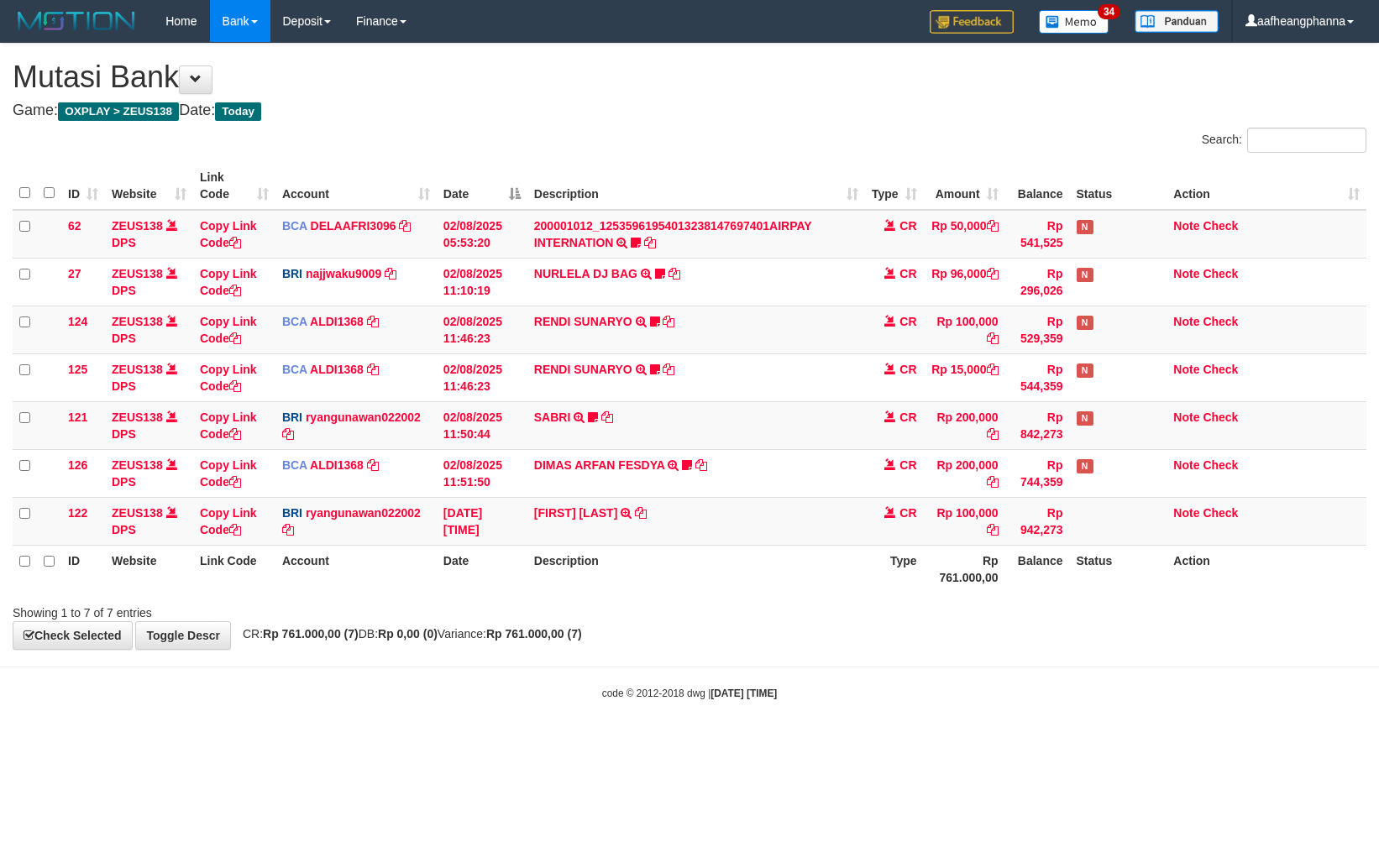 scroll, scrollTop: 0, scrollLeft: 0, axis: both 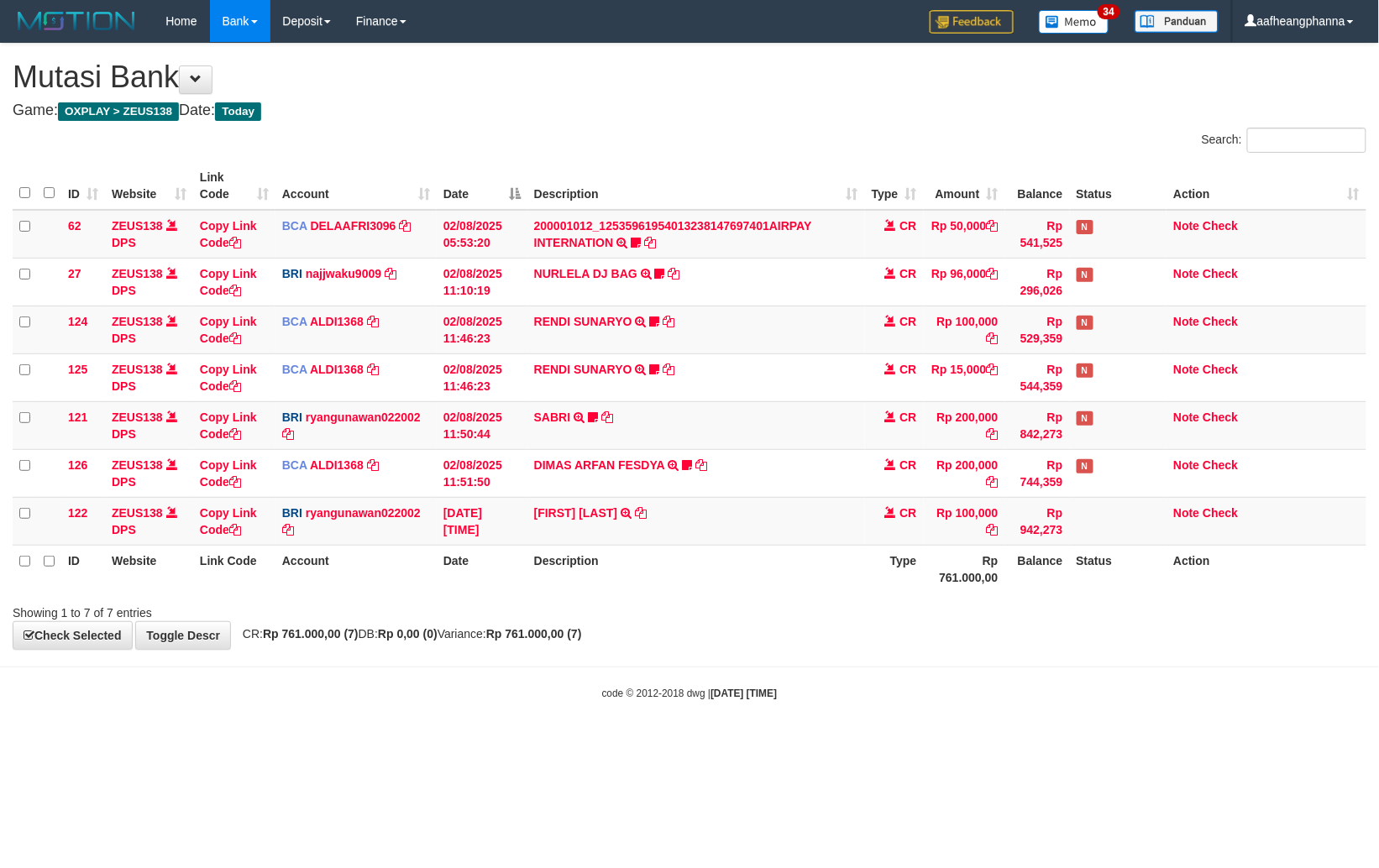 drag, startPoint x: 0, startPoint y: 0, endPoint x: 894, endPoint y: 687, distance: 1127.4773 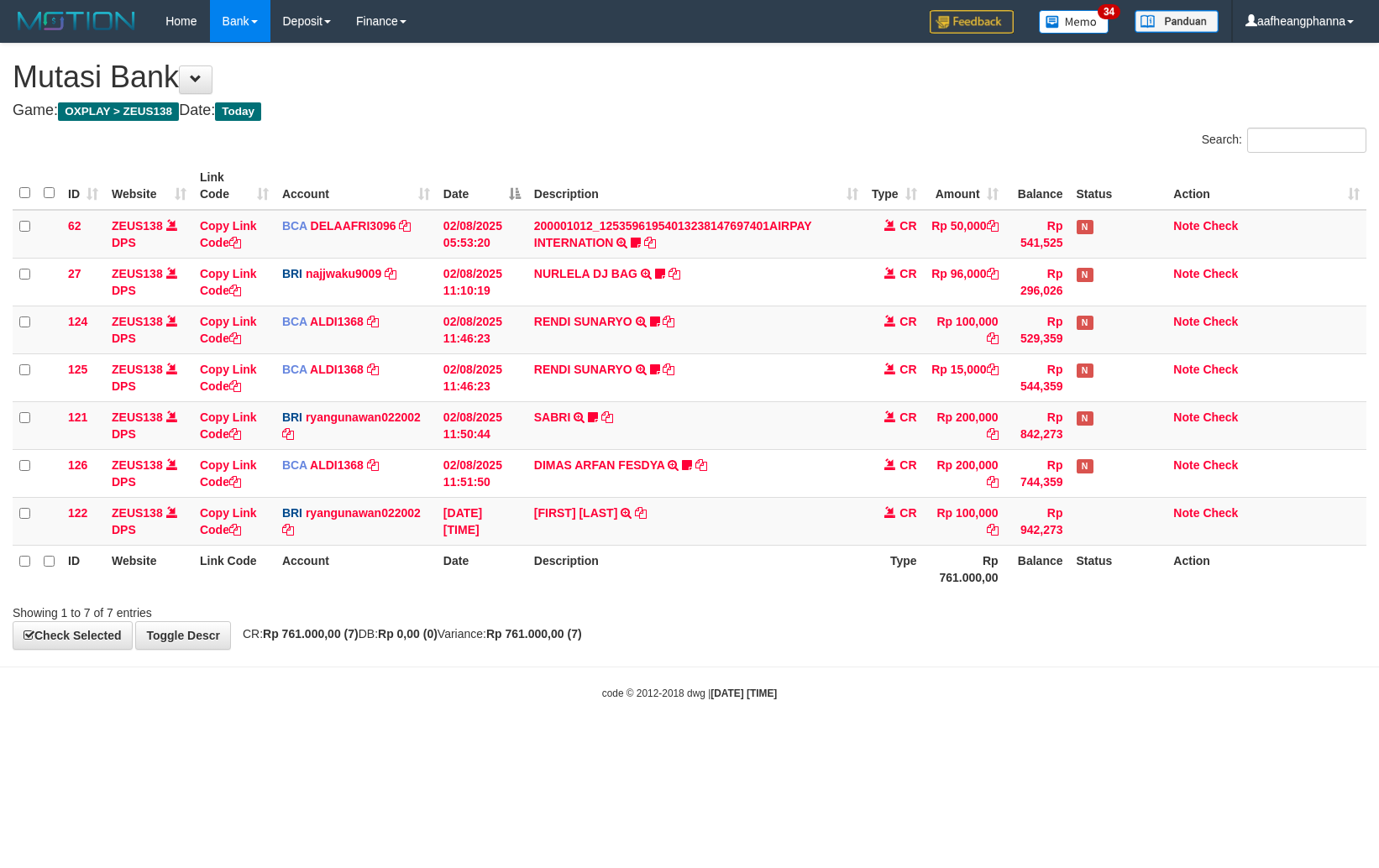 scroll, scrollTop: 0, scrollLeft: 0, axis: both 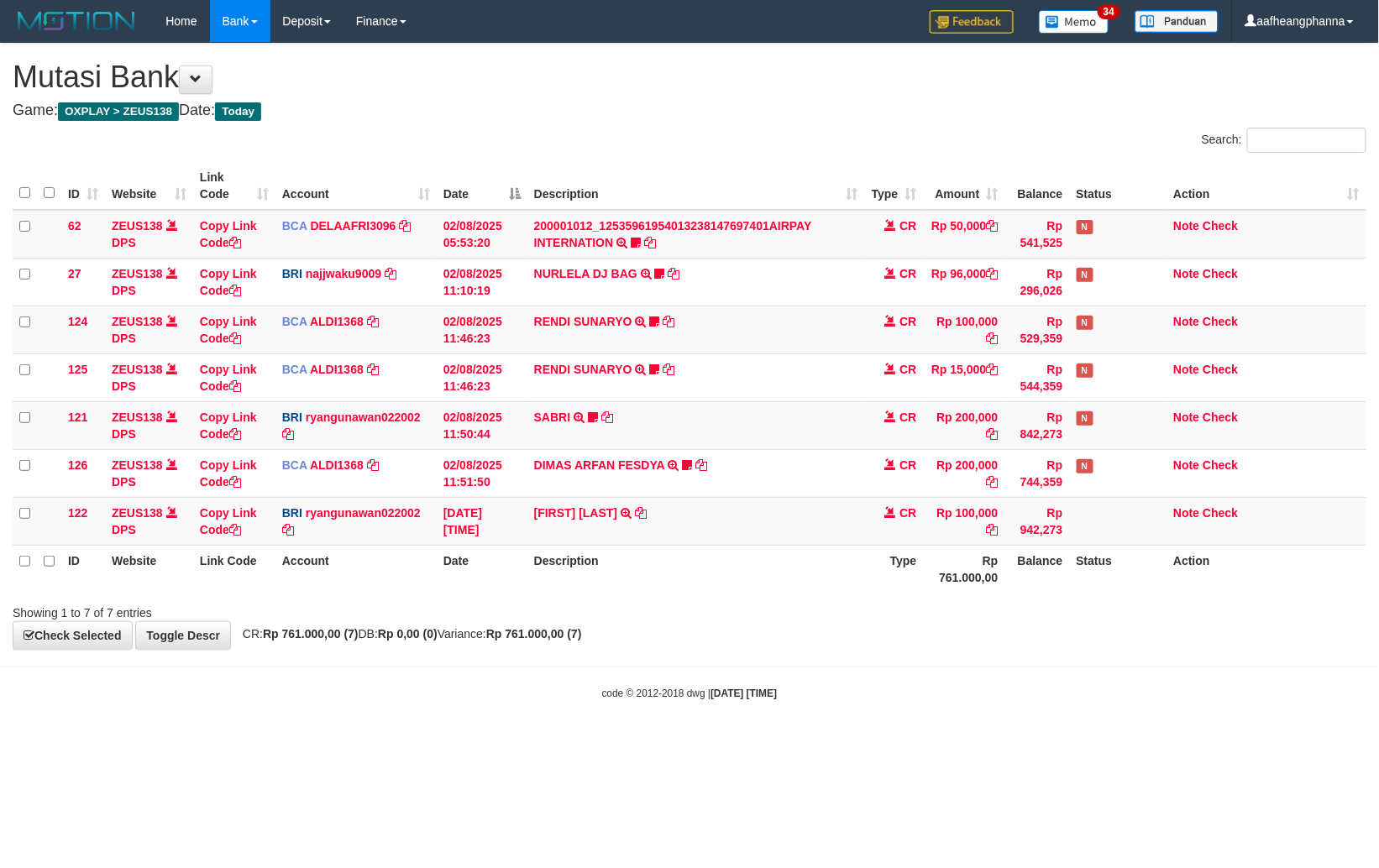 drag, startPoint x: 0, startPoint y: 0, endPoint x: 894, endPoint y: 682, distance: 1124.438 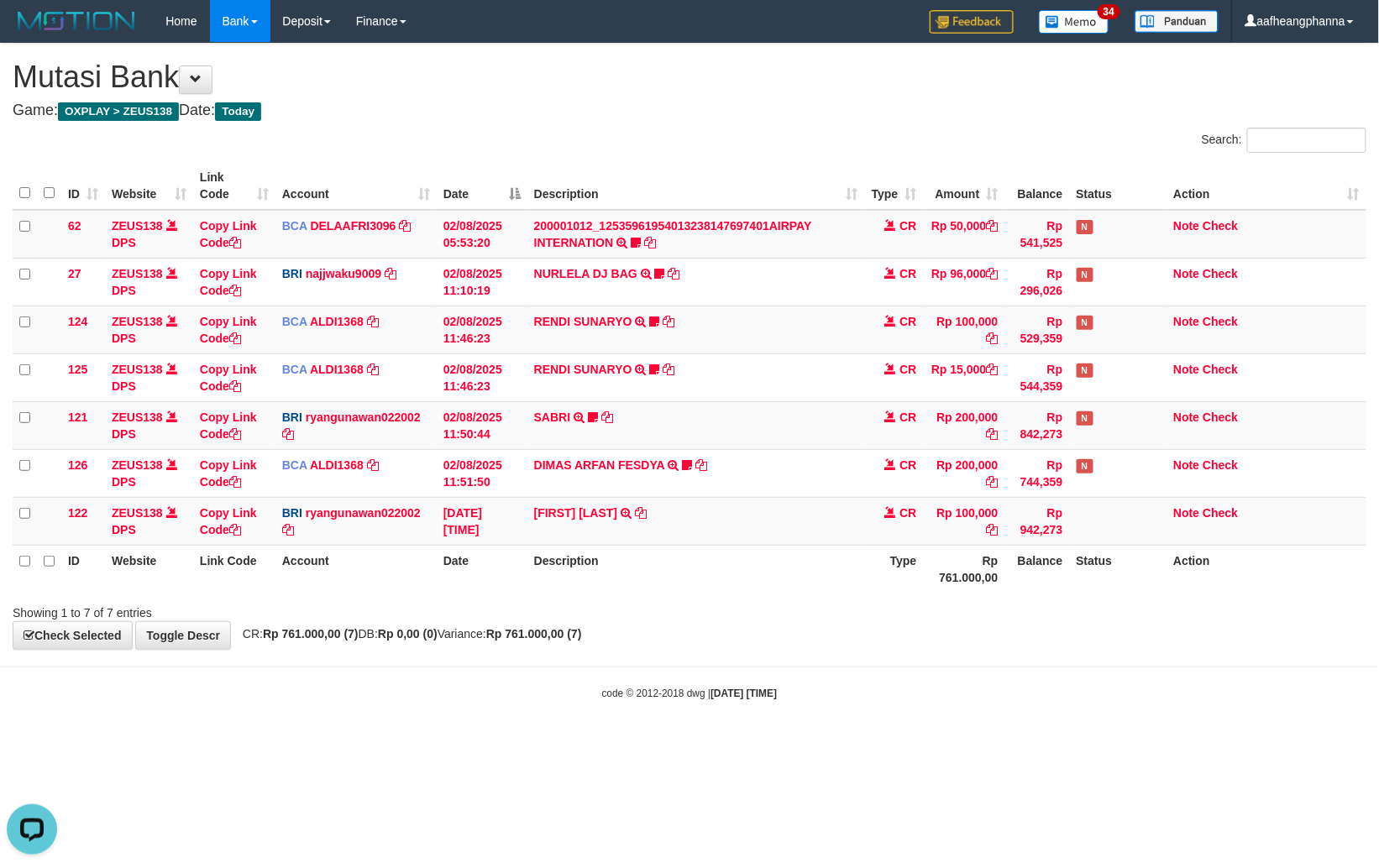 scroll, scrollTop: 0, scrollLeft: 0, axis: both 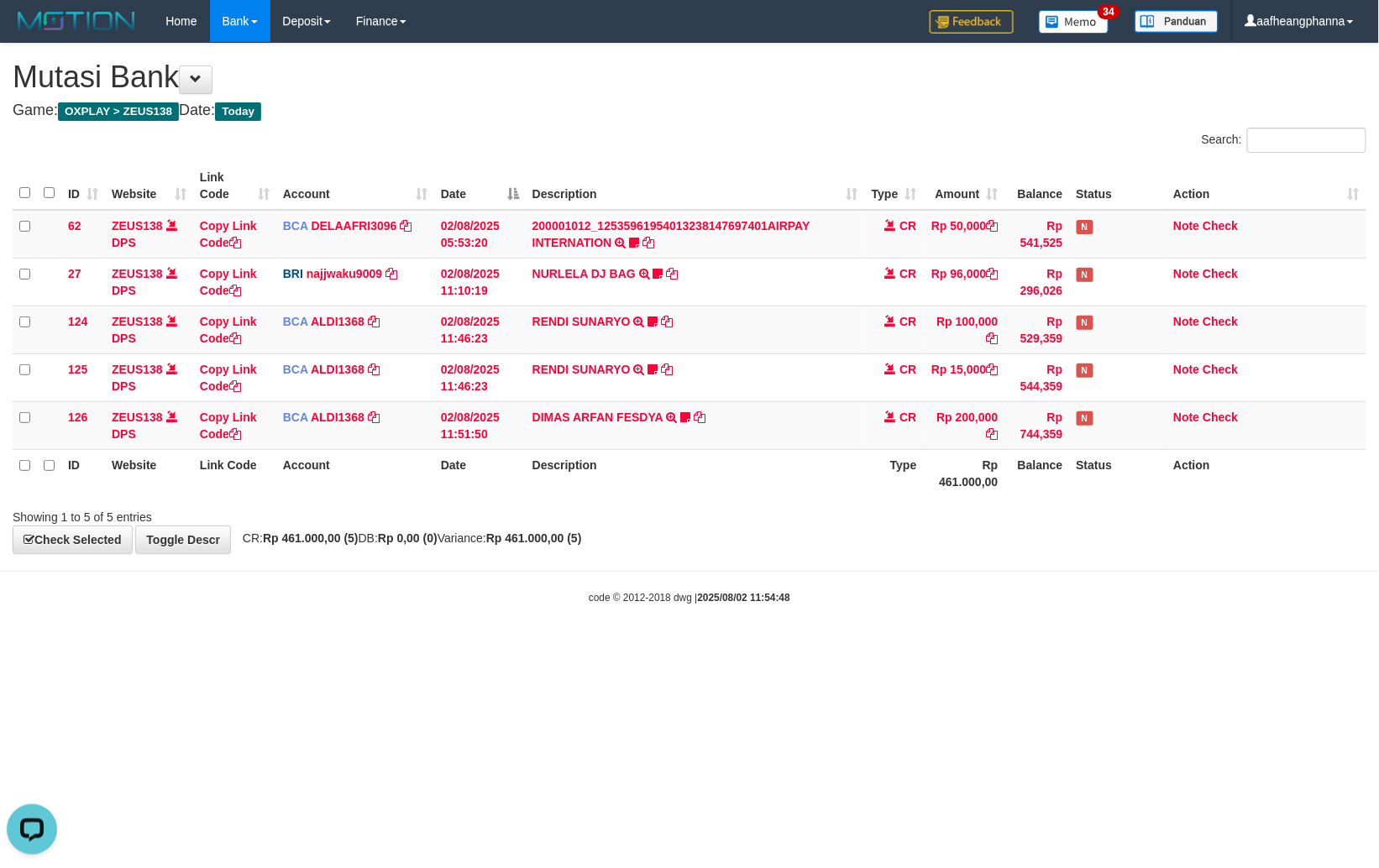 click on "Toggle navigation
Home
Bank
Account List
Load
By Website
Group
[OXPLAY]													ZEUS138
By Load Group (DPS)" at bounding box center [690, 323] 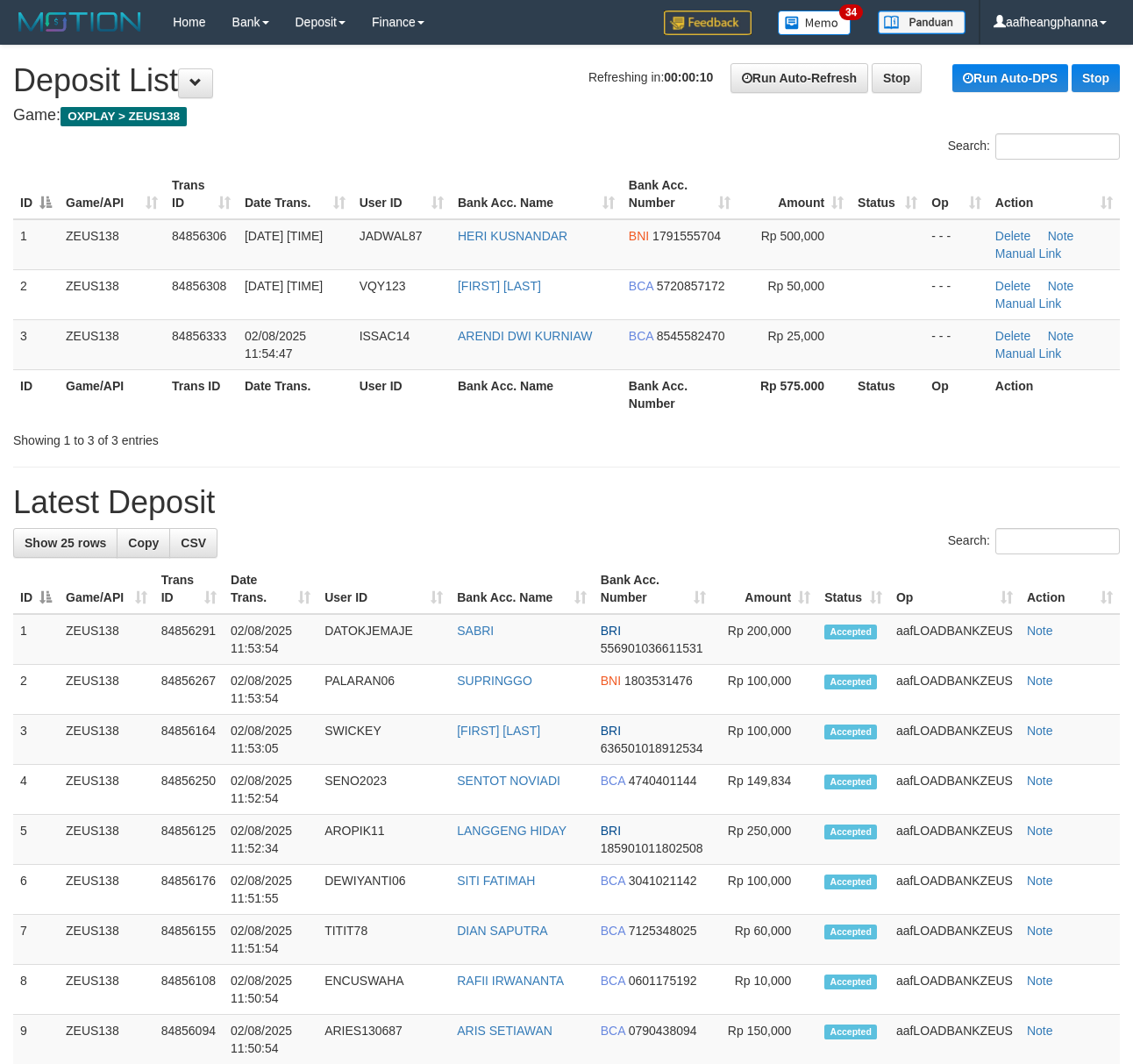 scroll, scrollTop: 0, scrollLeft: 0, axis: both 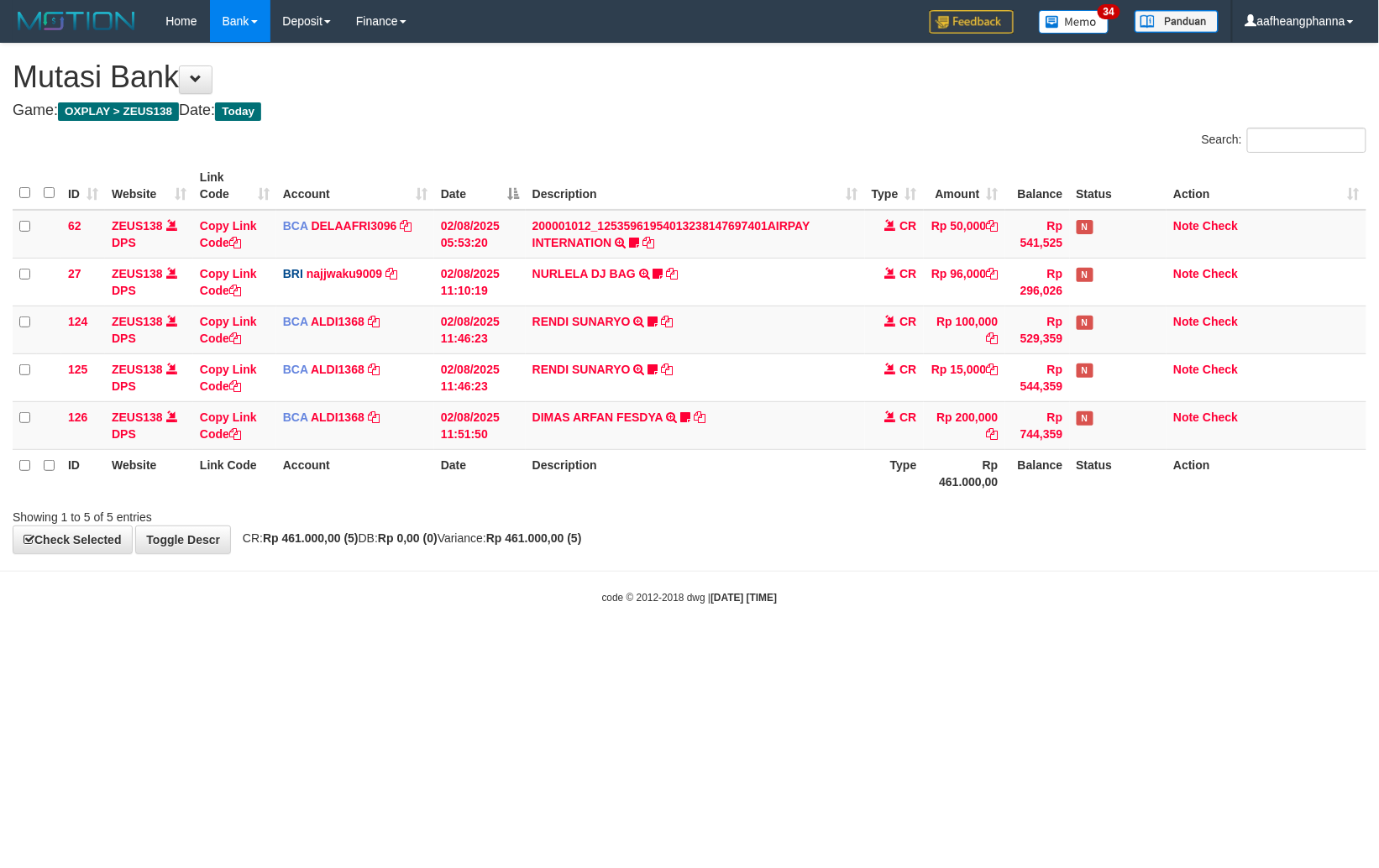 click on "Toggle navigation
Home
Bank
Account List
Load
By Website
Group
[OXPLAY]													ZEUS138
By Load Group (DPS)" at bounding box center [690, 323] 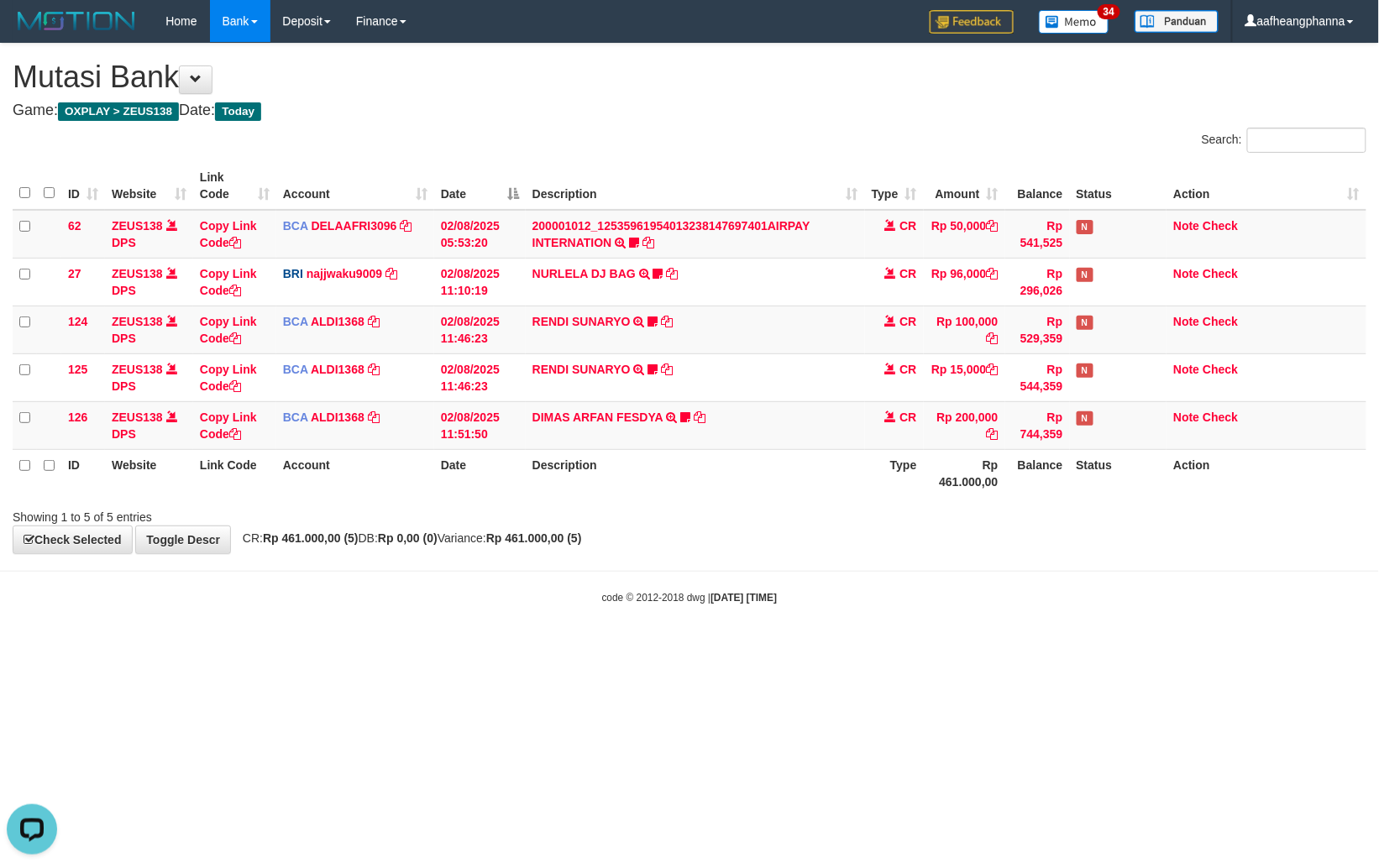 scroll, scrollTop: 0, scrollLeft: 0, axis: both 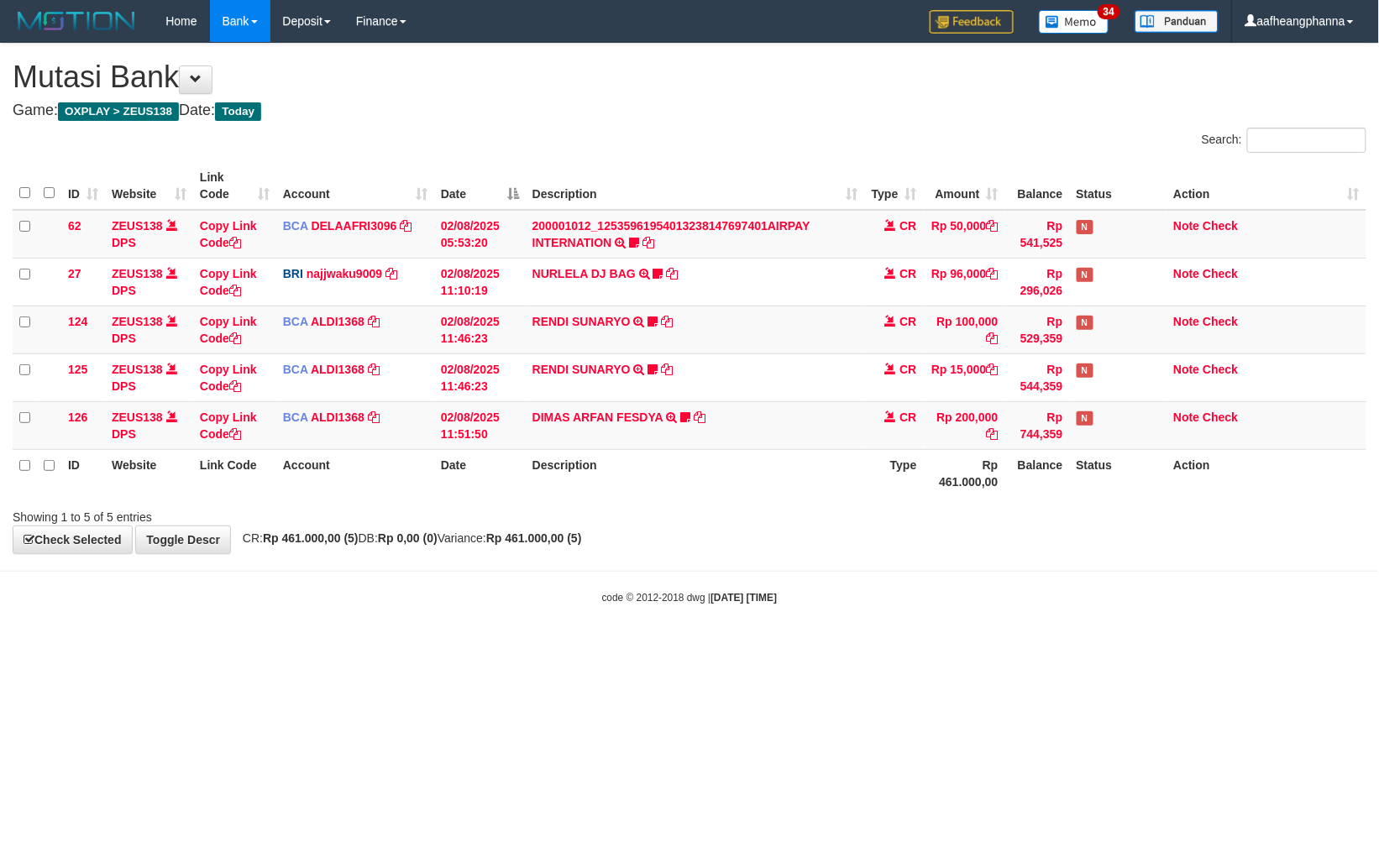click on "Toggle navigation
Home
Bank
Account List
Load
By Website
Group
[OXPLAY]													ZEUS138
By Load Group (DPS)" at bounding box center (690, 323) 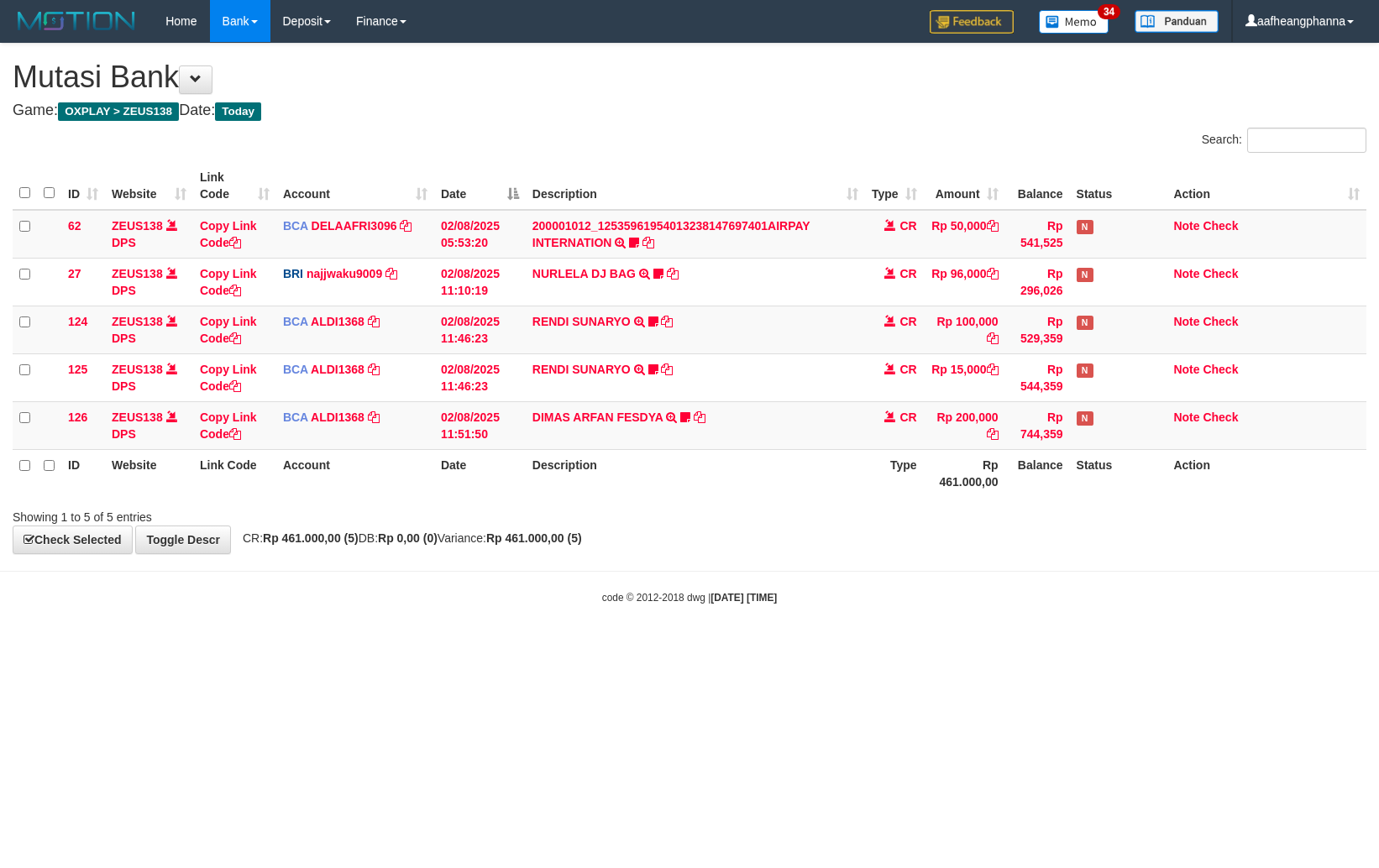 scroll, scrollTop: 0, scrollLeft: 0, axis: both 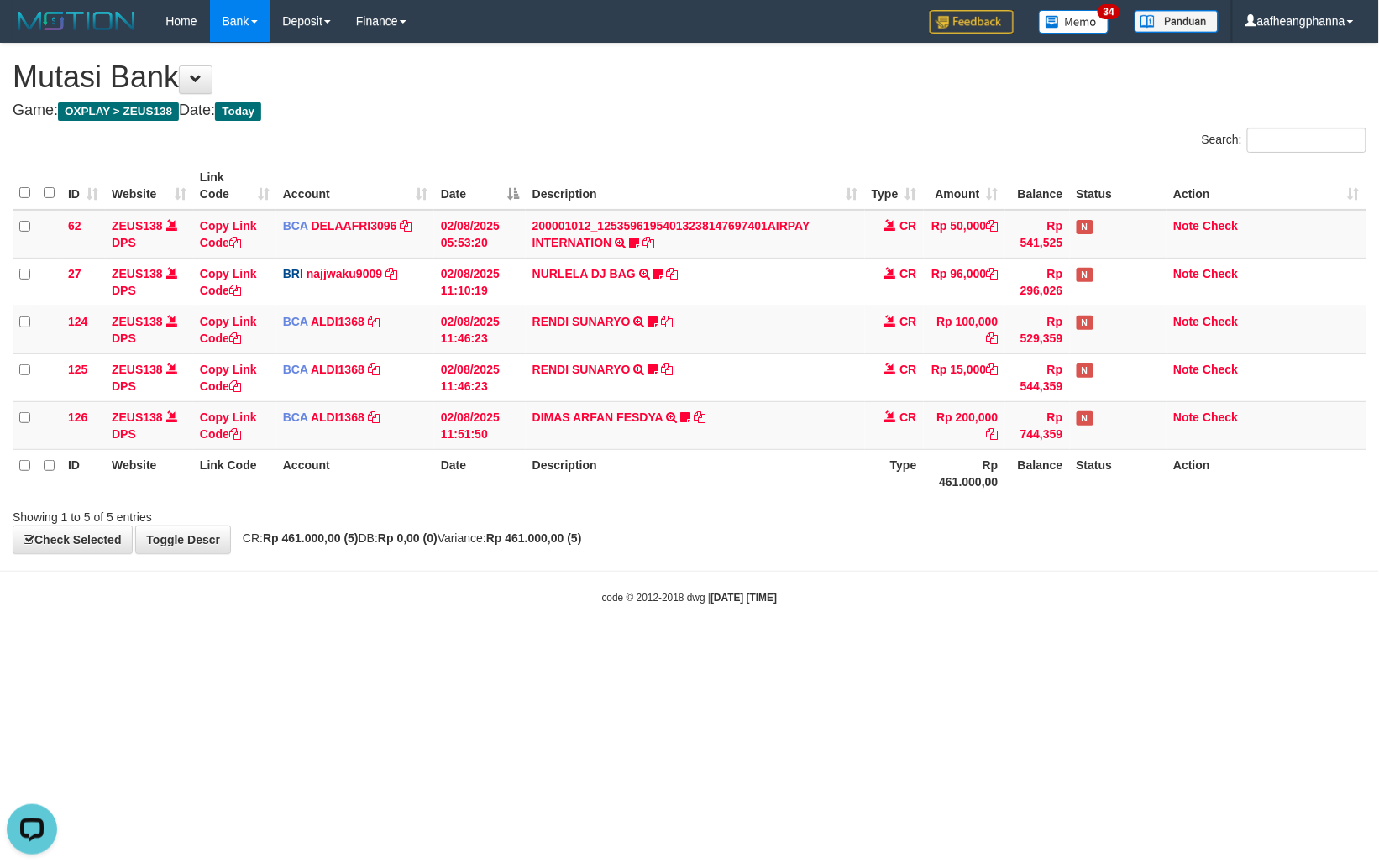 click on "Toggle navigation
Home
Bank
Account List
Load
By Website
Group
[OXPLAY]													ZEUS138
By Load Group (DPS)" at bounding box center (690, 323) 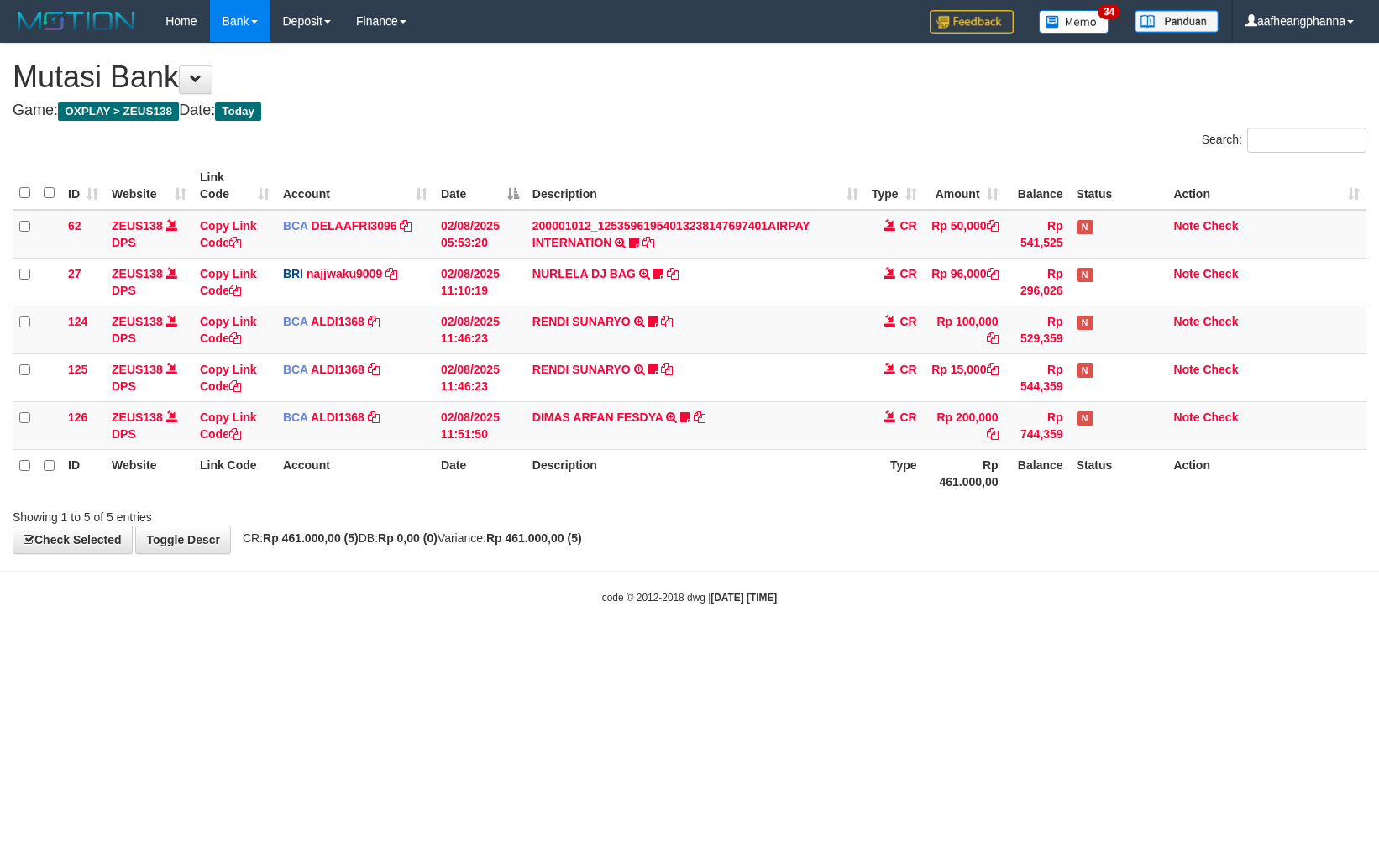 scroll, scrollTop: 0, scrollLeft: 0, axis: both 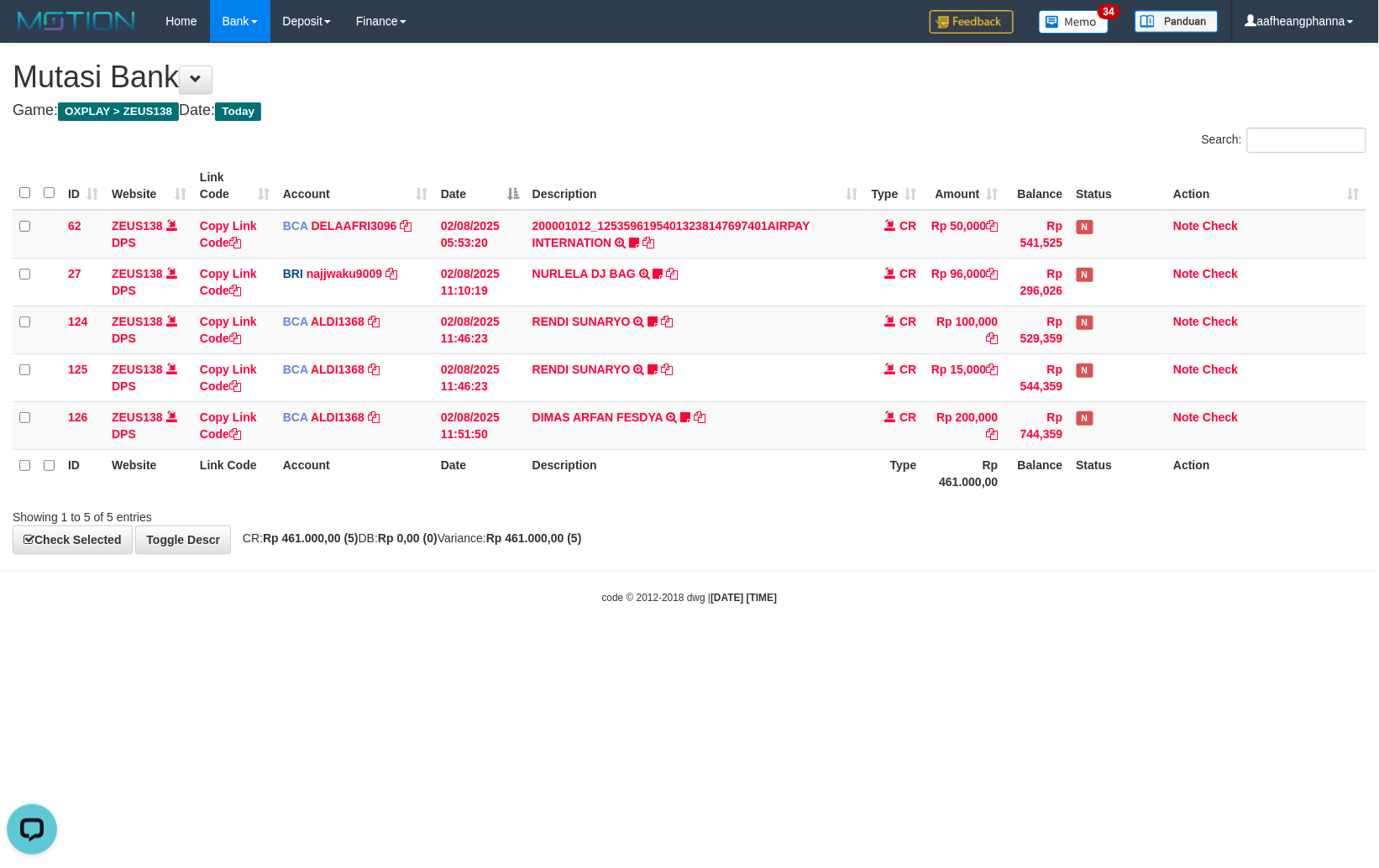 click on "Toggle navigation
Home
Bank
Account List
Load
By Website
Group
[OXPLAY]													ZEUS138
By Load Group (DPS)" at bounding box center (690, 323) 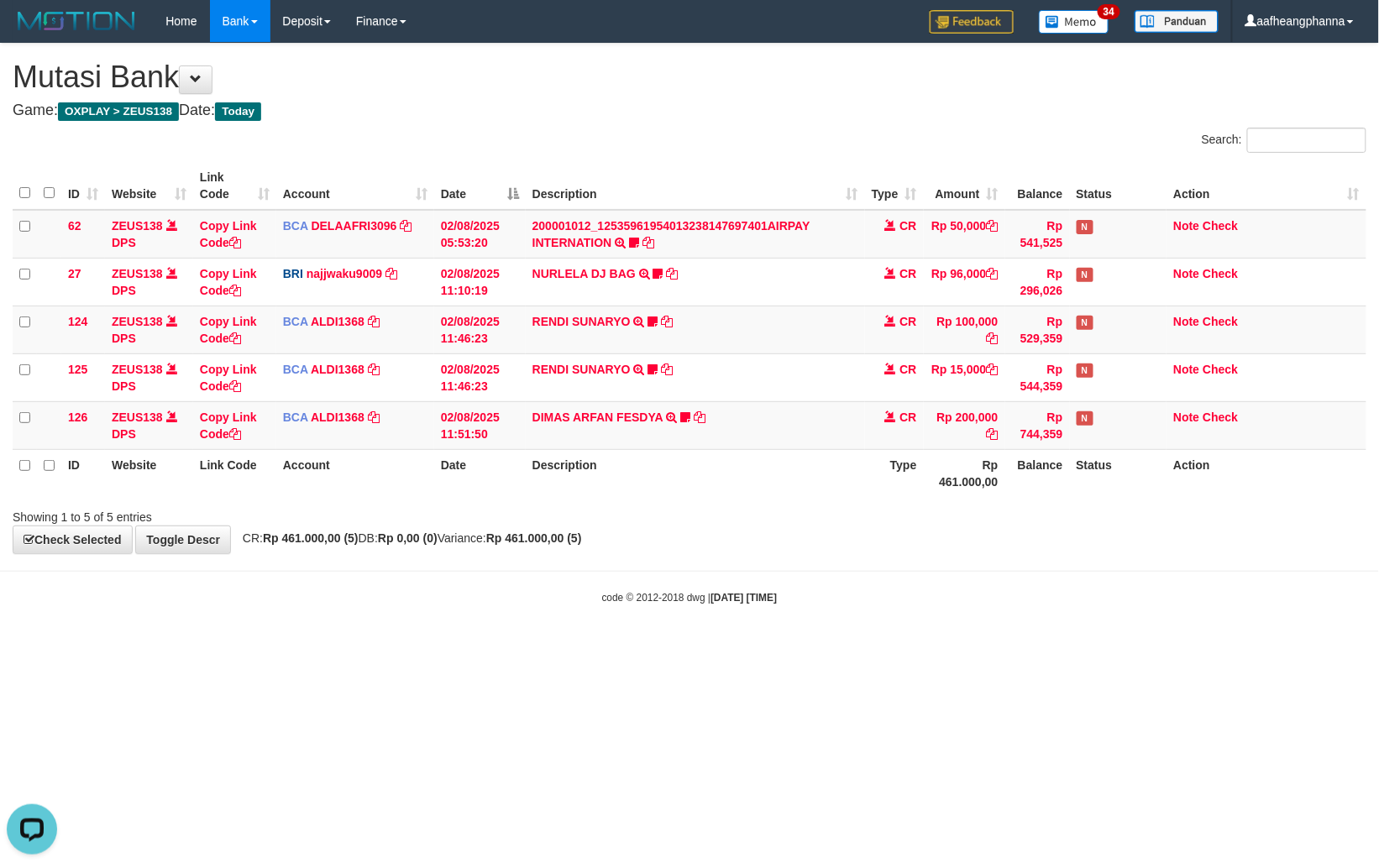 click on "Toggle navigation
Home
Bank
Account List
Load
By Website
Group
[OXPLAY]													ZEUS138
By Load Group (DPS)" at bounding box center [690, 323] 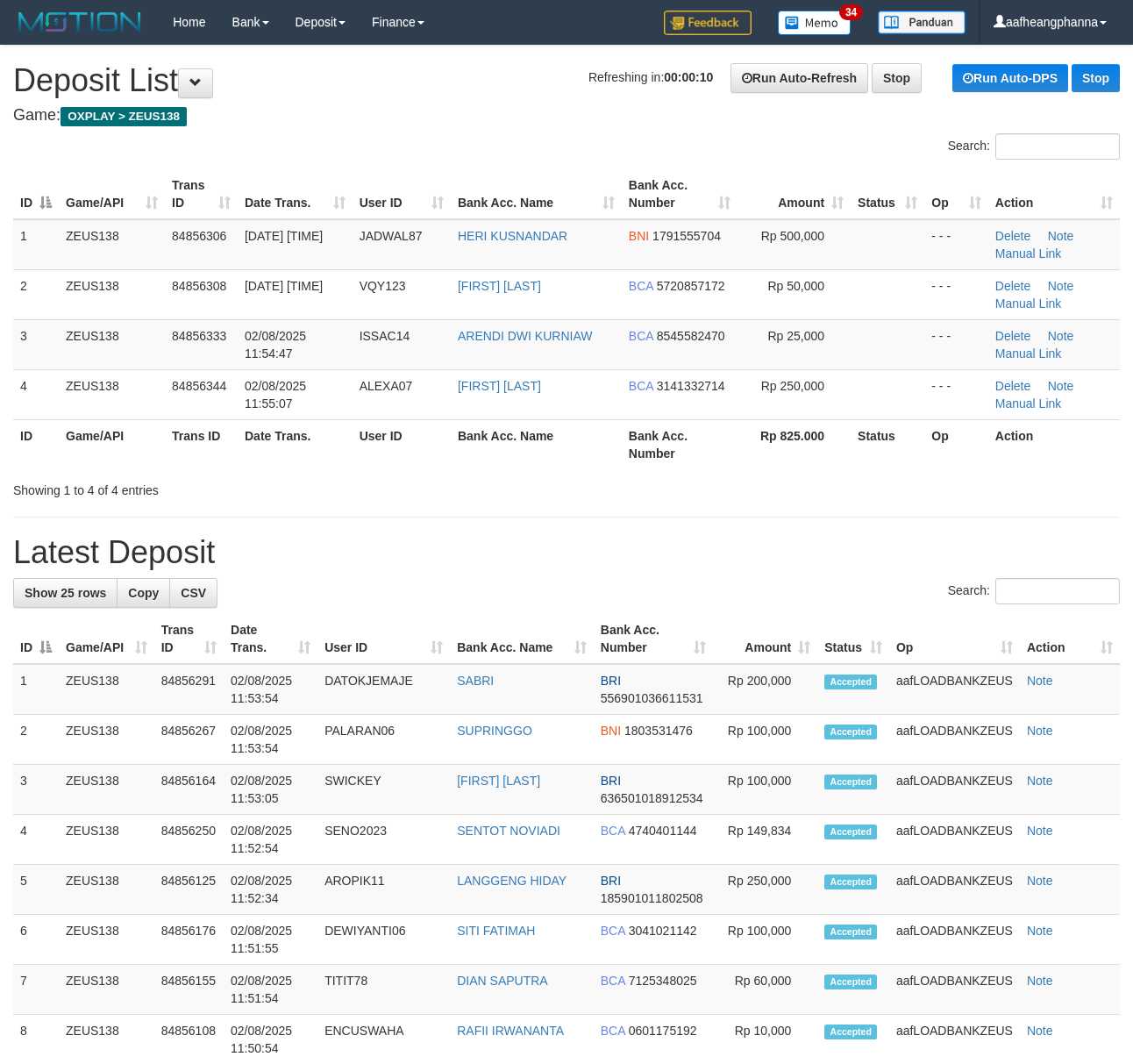 scroll, scrollTop: 0, scrollLeft: 0, axis: both 